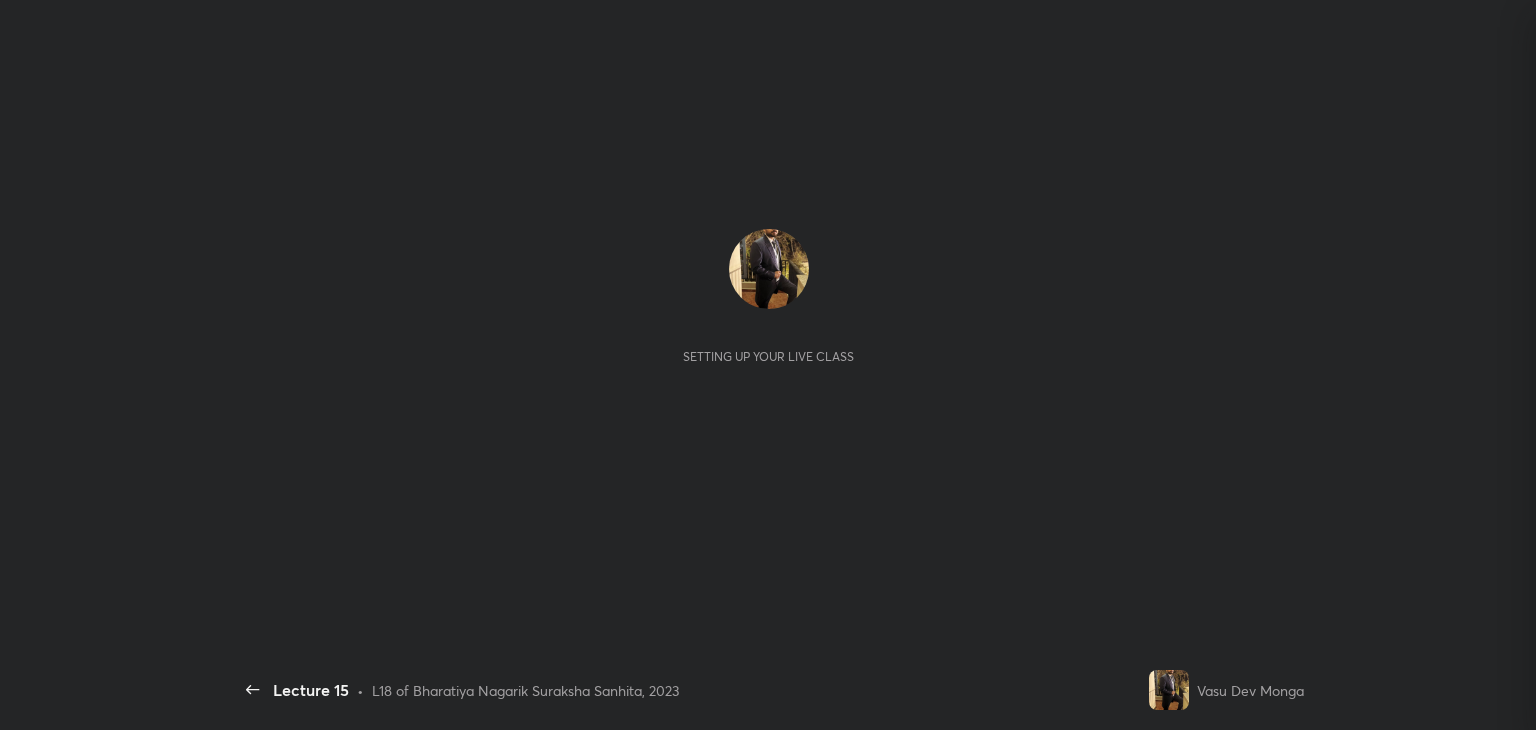 scroll, scrollTop: 0, scrollLeft: 0, axis: both 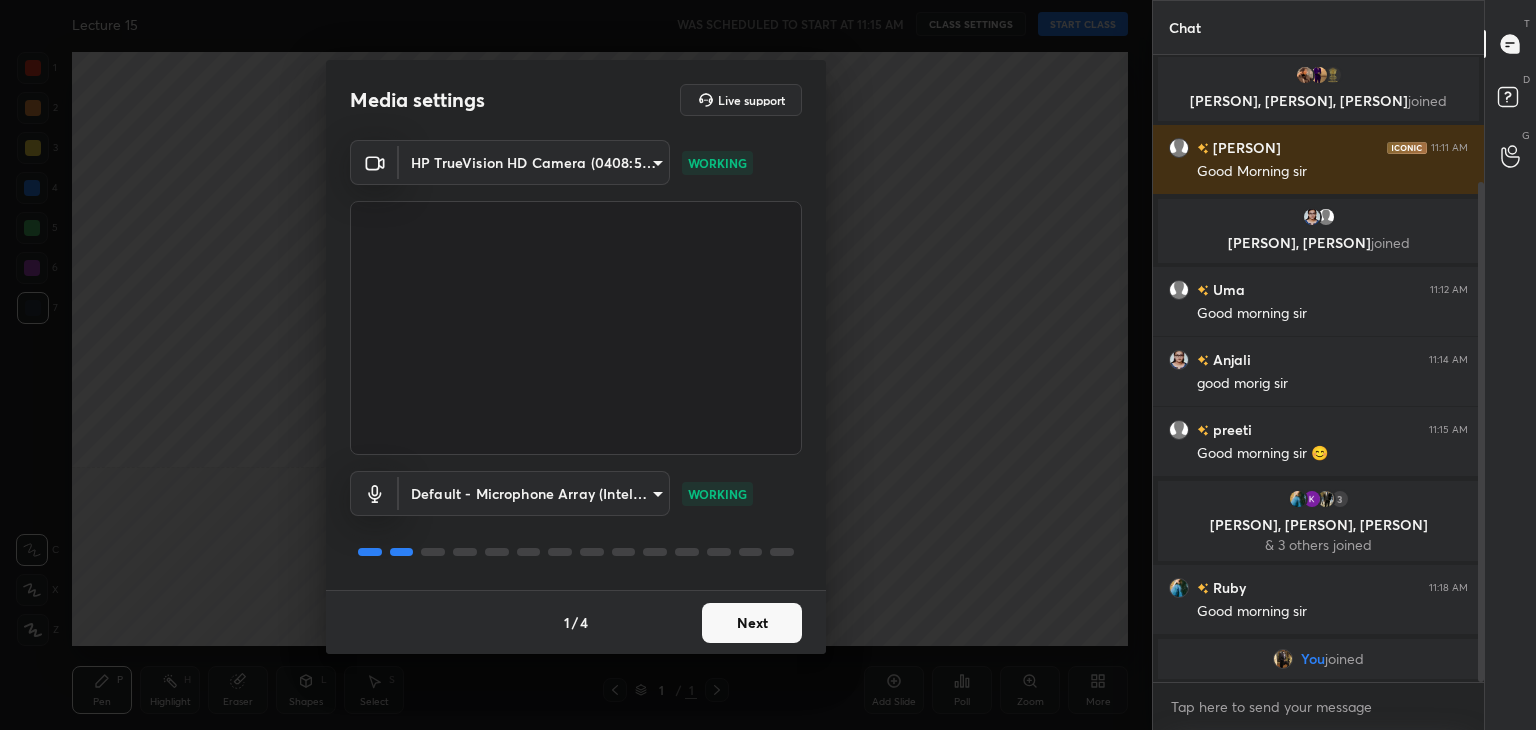click on "Next" at bounding box center [752, 623] 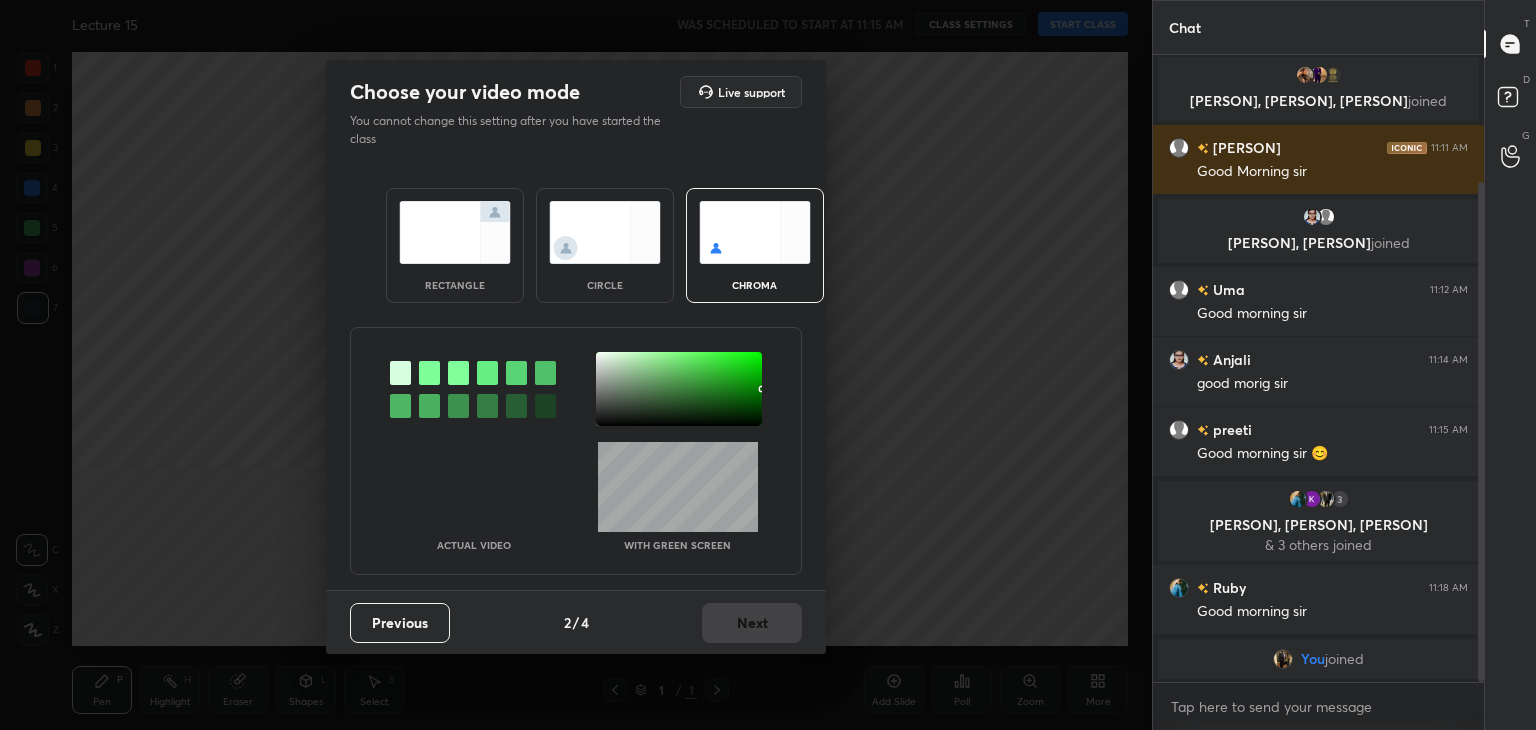 click at bounding box center [455, 232] 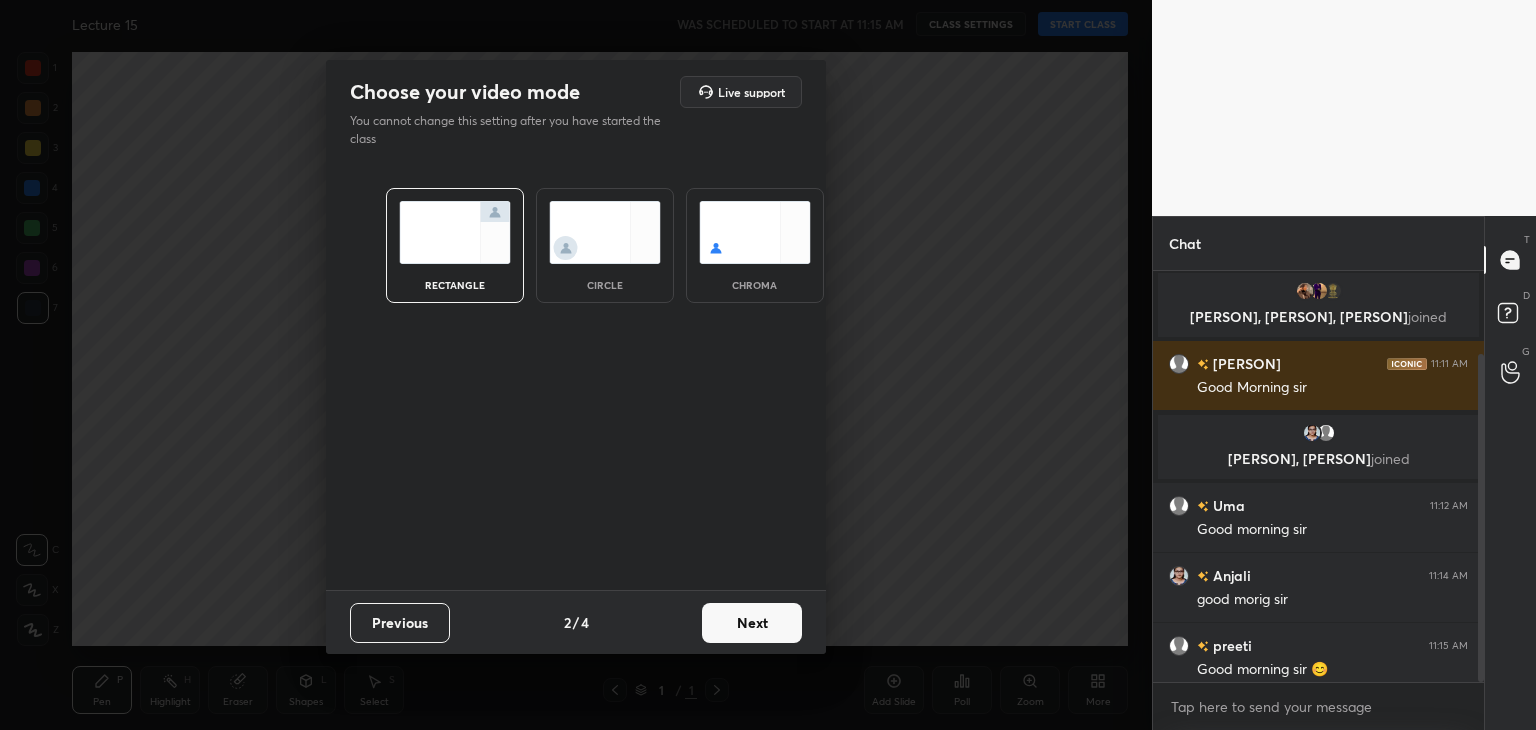 scroll, scrollTop: 405, scrollLeft: 325, axis: both 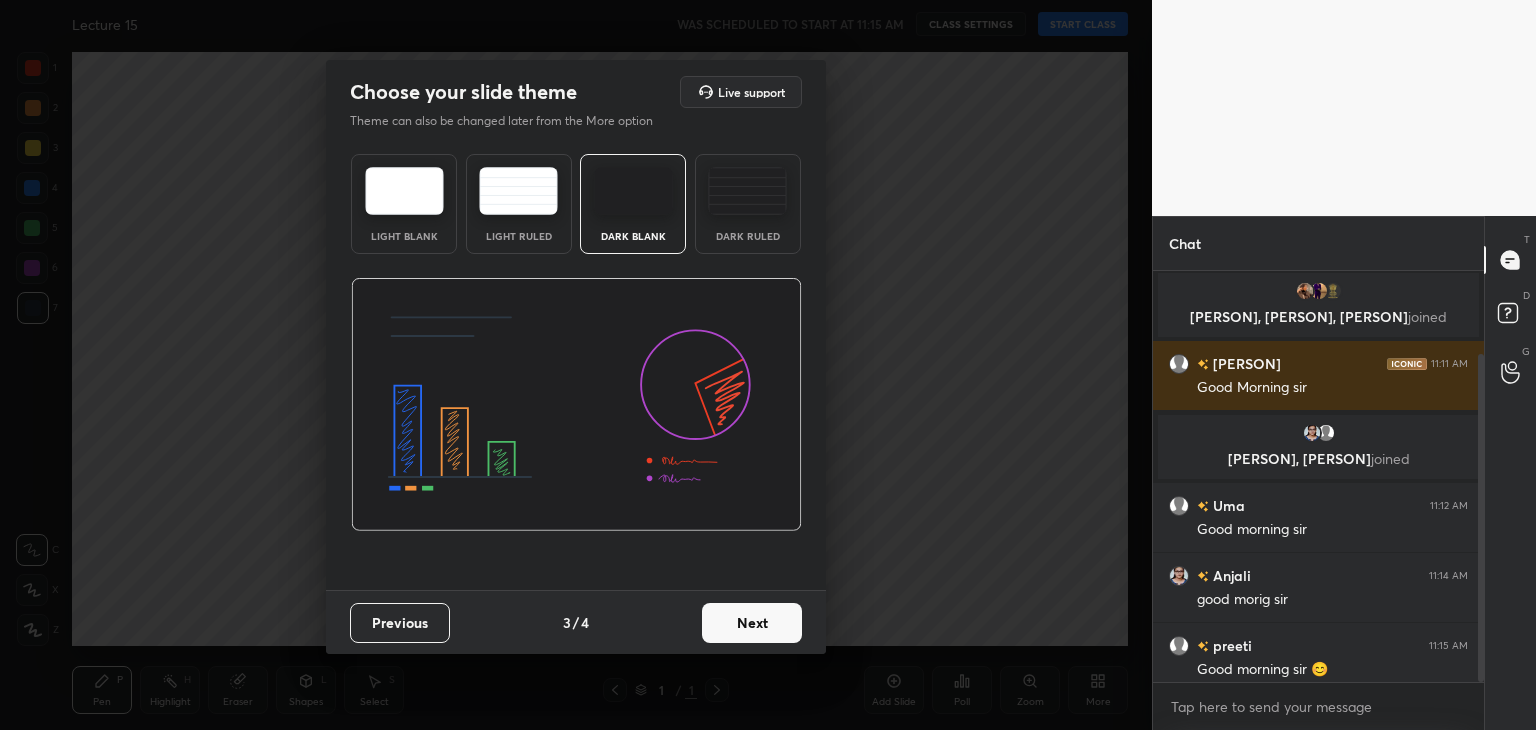 click on "Next" at bounding box center (752, 623) 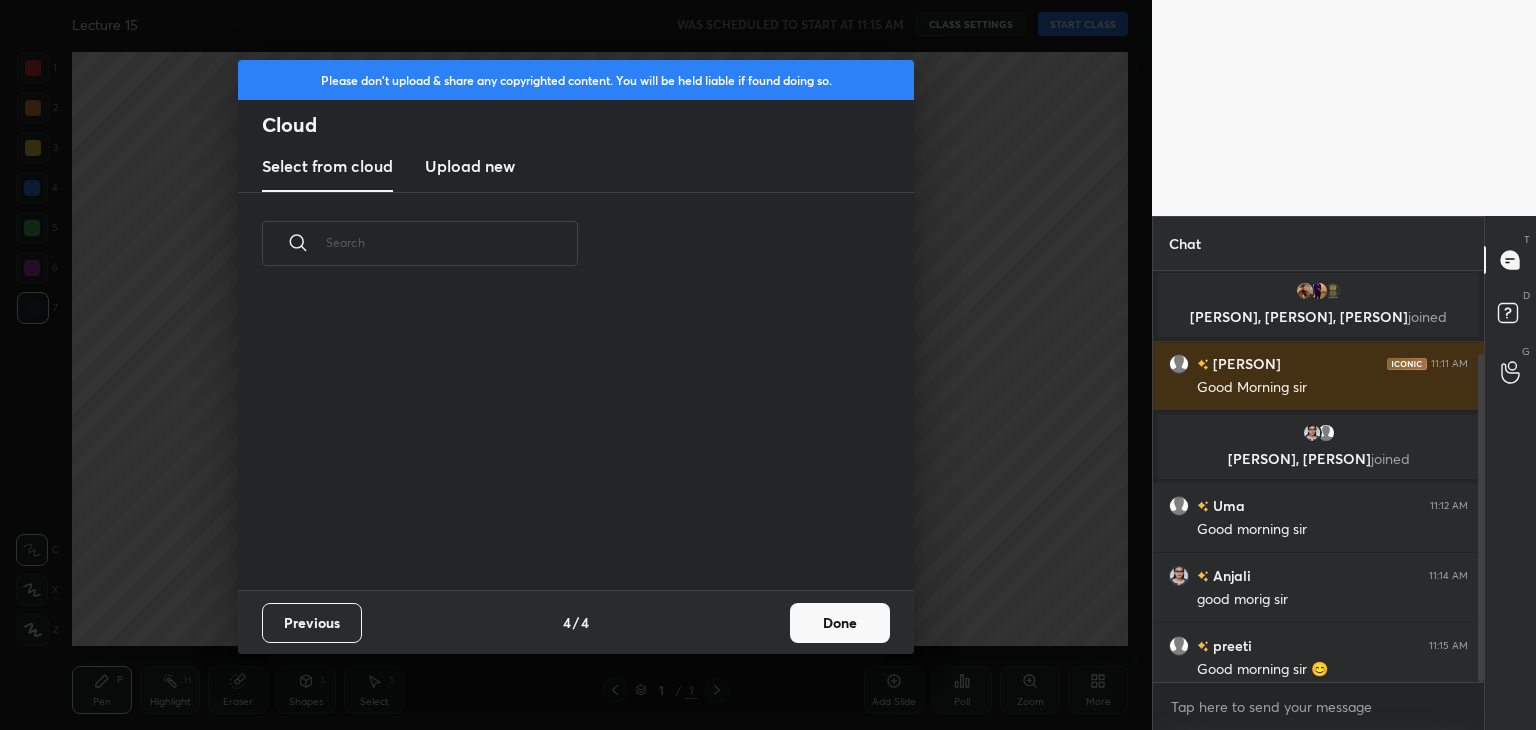 click on "Done" at bounding box center [840, 623] 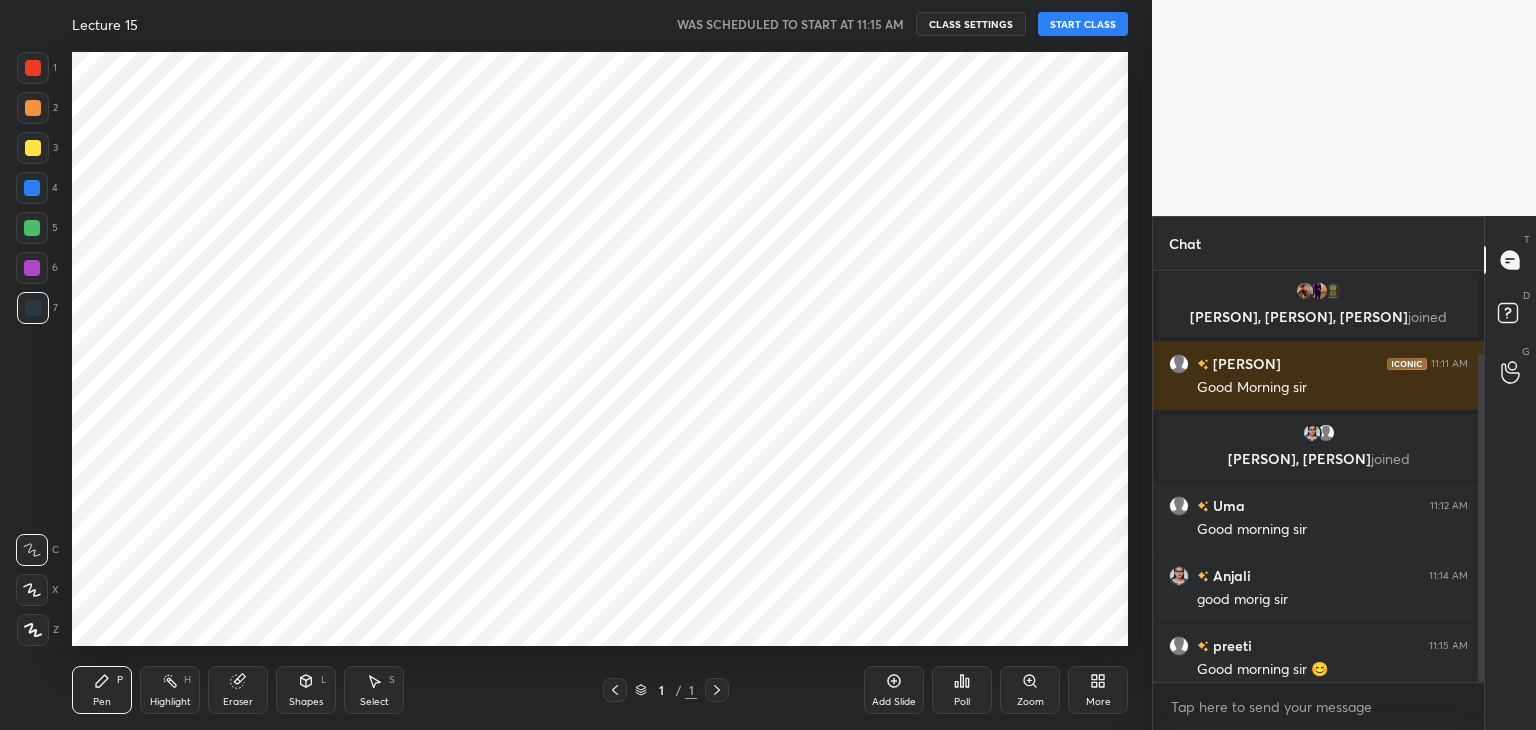 scroll, scrollTop: 6, scrollLeft: 10, axis: both 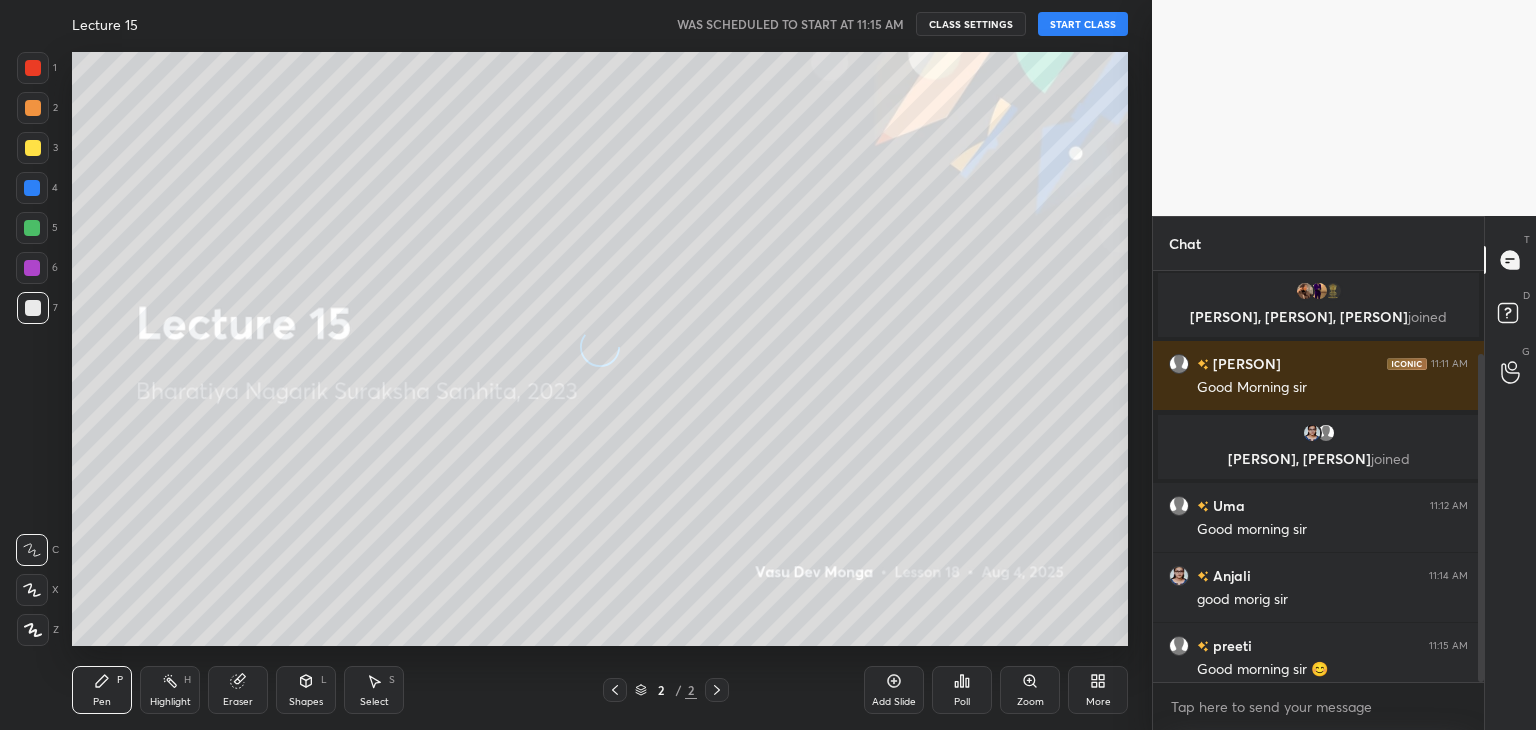 click on "START CLASS" at bounding box center (1083, 24) 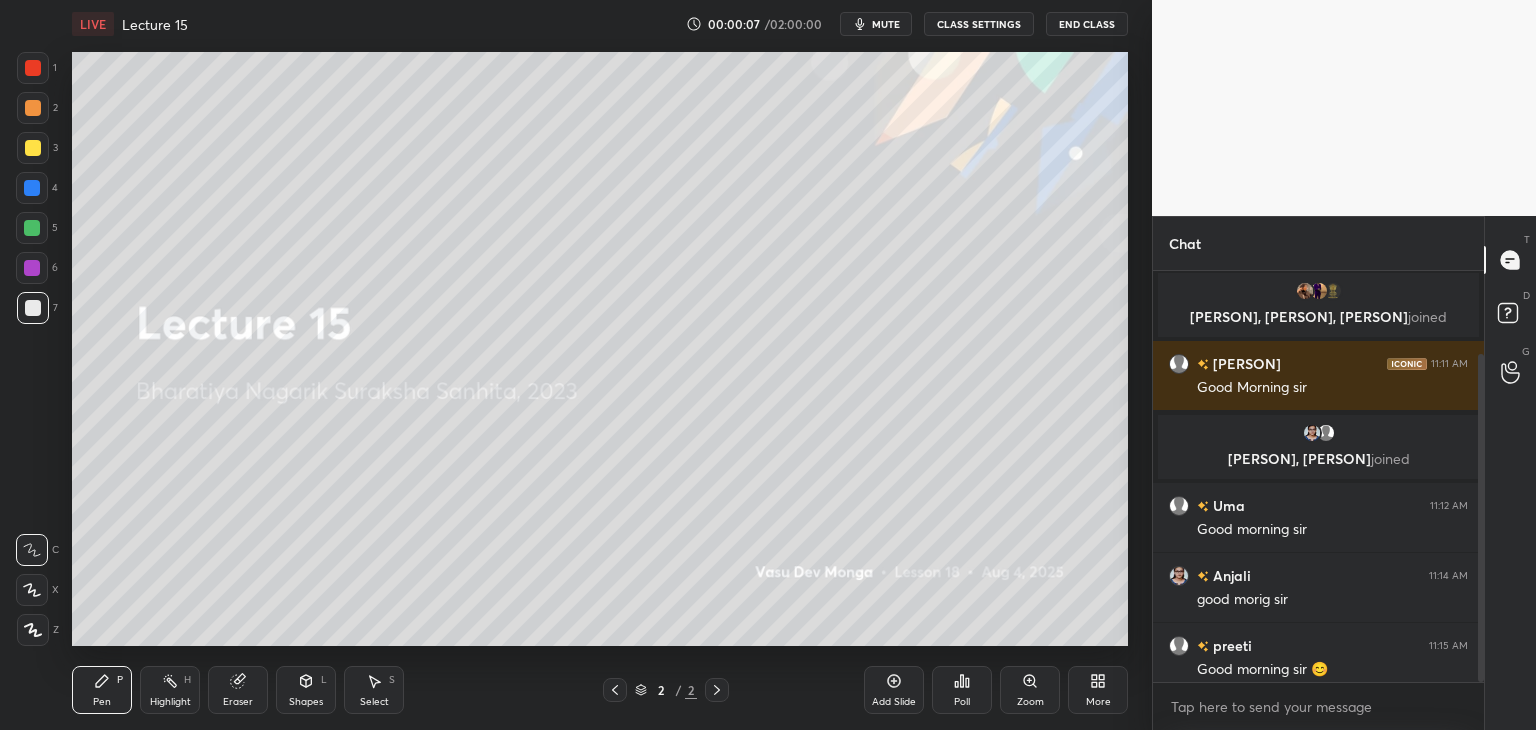 click on "1 2 3 4 5 6 7 C X Z C X Z E E Erase all   H H LIVE Lecture 15 00:00:07 /  02:00:00 mute CLASS SETTINGS End Class Setting up your live class Poll for   secs No correct answer Start poll Back Lecture 15 • L18 of Bharatiya Nagarik Suraksha Sanhita, 2023 Vasu Dev Monga Pen P Highlight H Eraser Shapes L Select S 2 / 2 Add Slide Poll Zoom More" at bounding box center [568, 365] 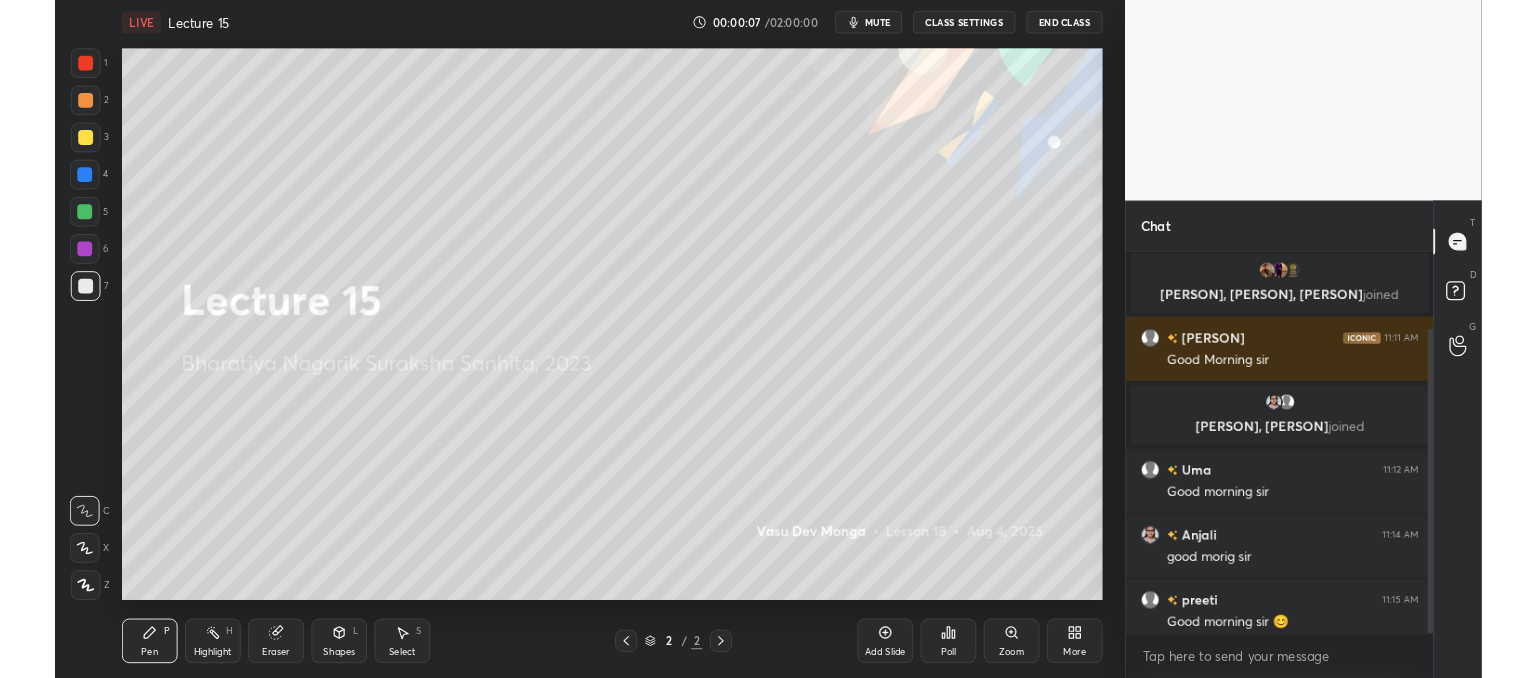 scroll, scrollTop: 550, scrollLeft: 1072, axis: both 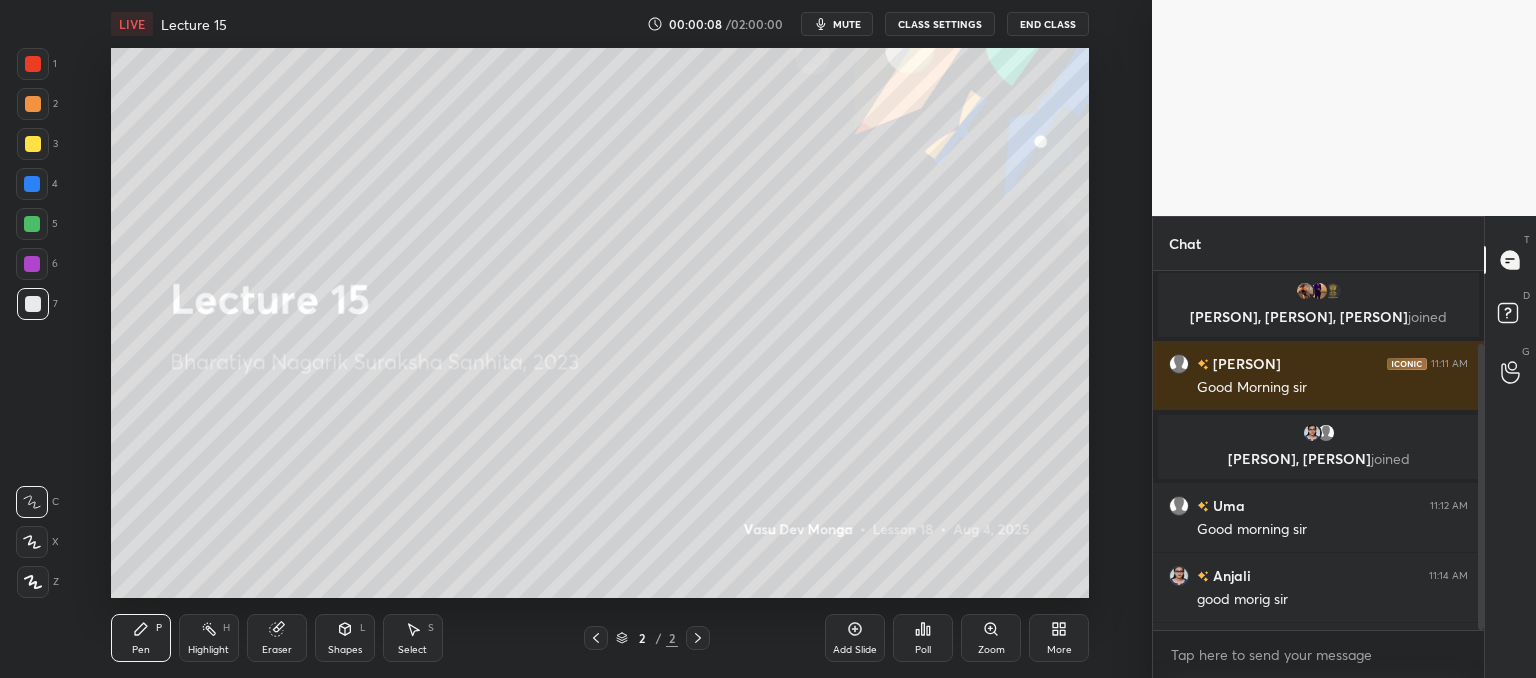 click on "1 2 3 4 5 6 7 C X Z C X Z E E Erase all   H H LIVE Lecture 15 00:00:08 /  02:00:00 mute CLASS SETTINGS End Class Setting up your live class Poll for   secs No correct answer Start poll Back Lecture 15 • L18 of Bharatiya Nagarik Suraksha Sanhita, 2023 Vasu Dev Monga Pen P Highlight H Eraser Shapes L Select S 2 / 2 Add Slide Poll Zoom More" at bounding box center (568, 339) 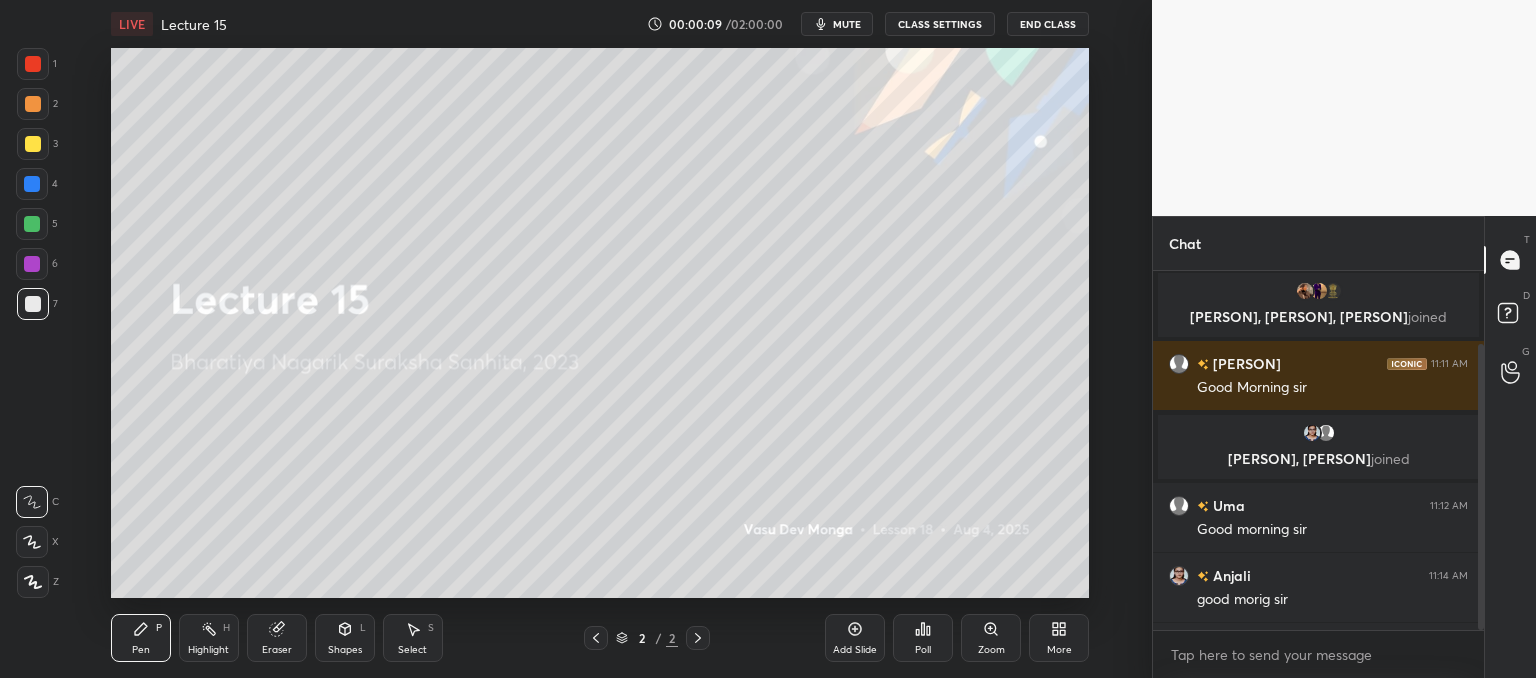 click at bounding box center [33, 582] 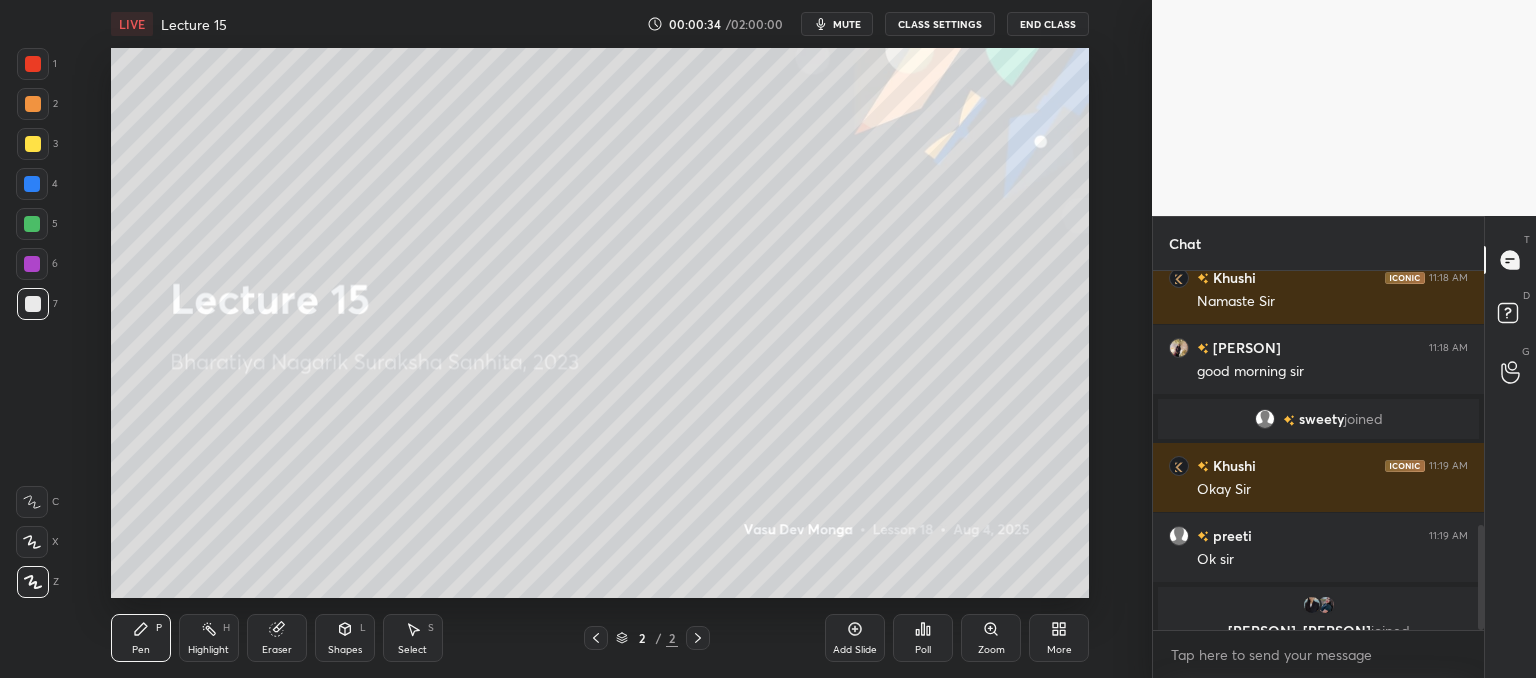 scroll, scrollTop: 872, scrollLeft: 0, axis: vertical 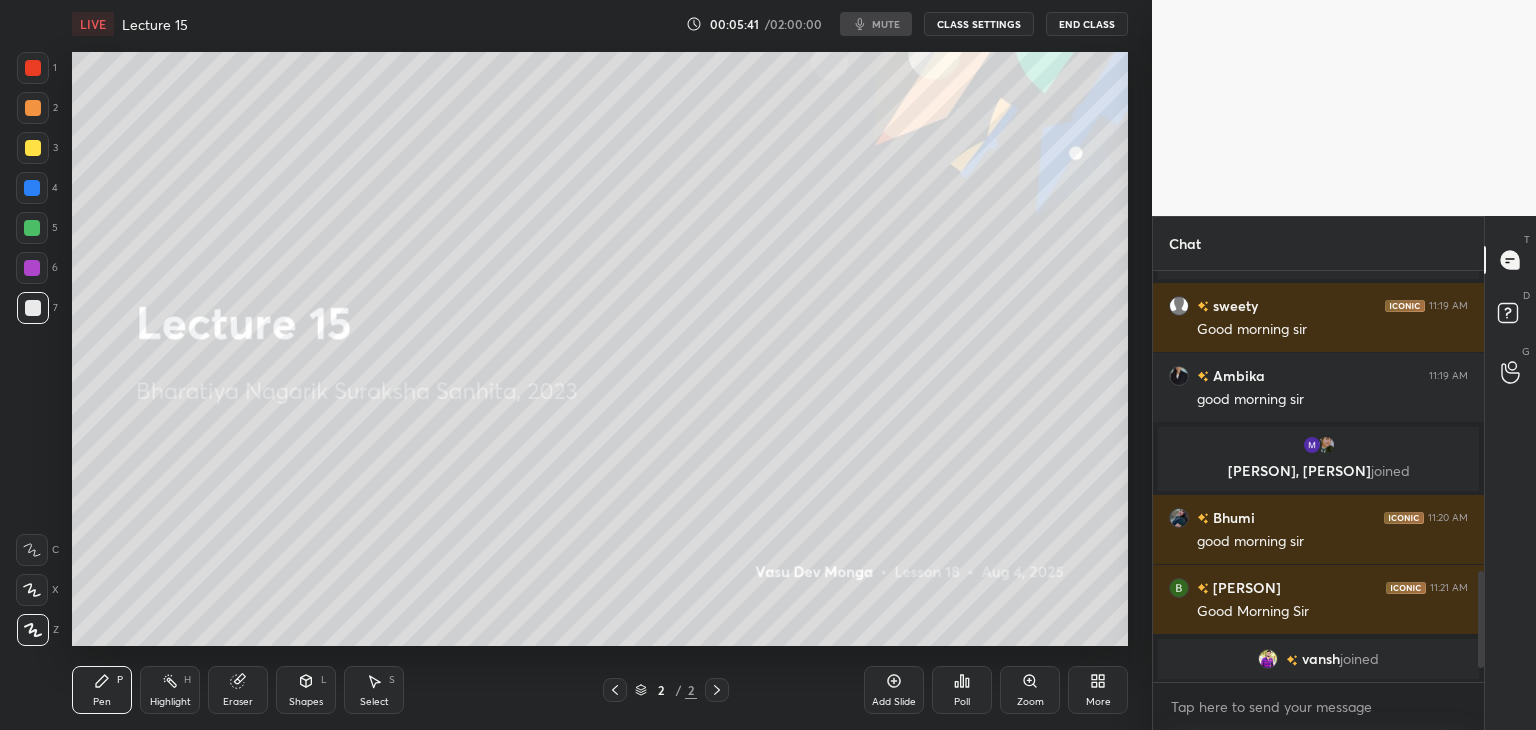 type on "x" 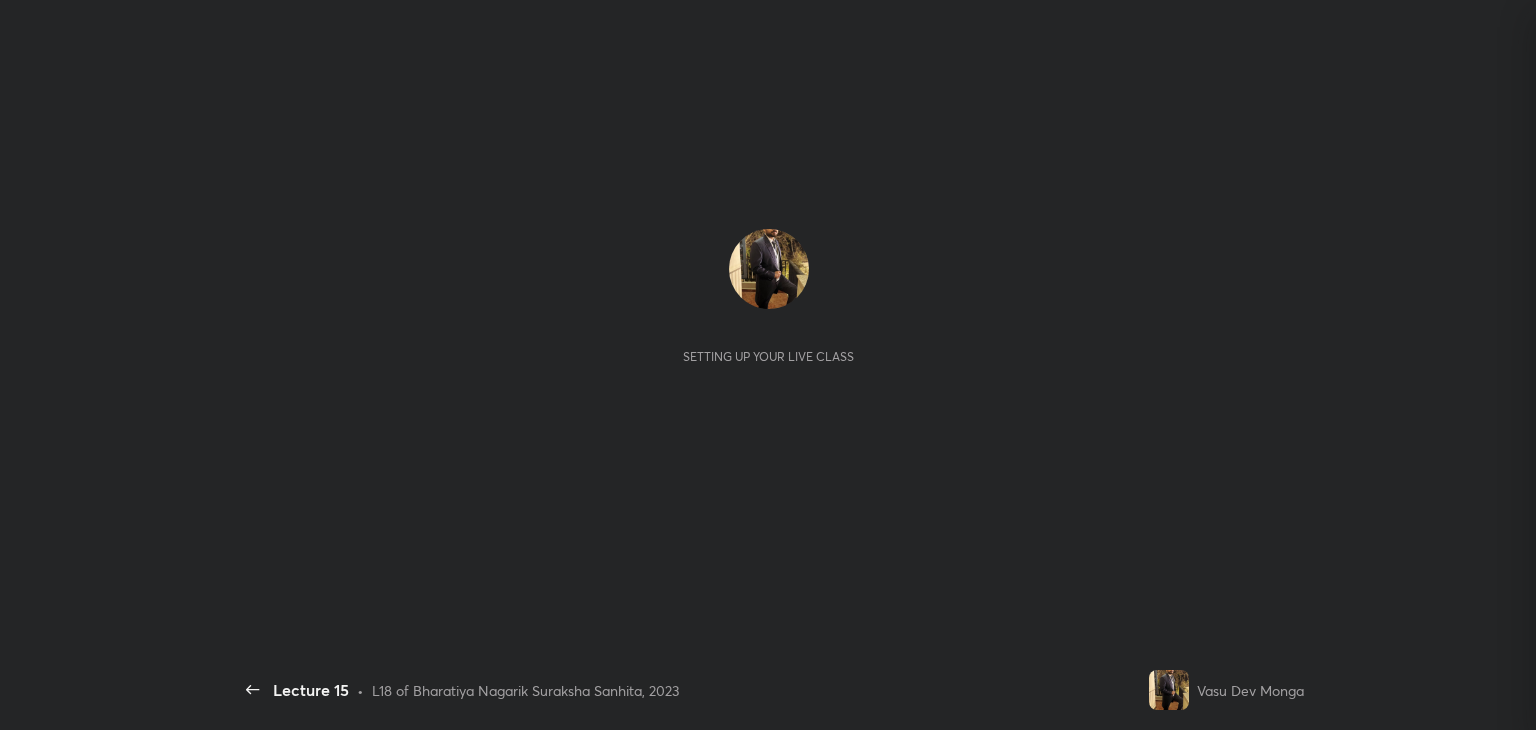 scroll, scrollTop: 0, scrollLeft: 0, axis: both 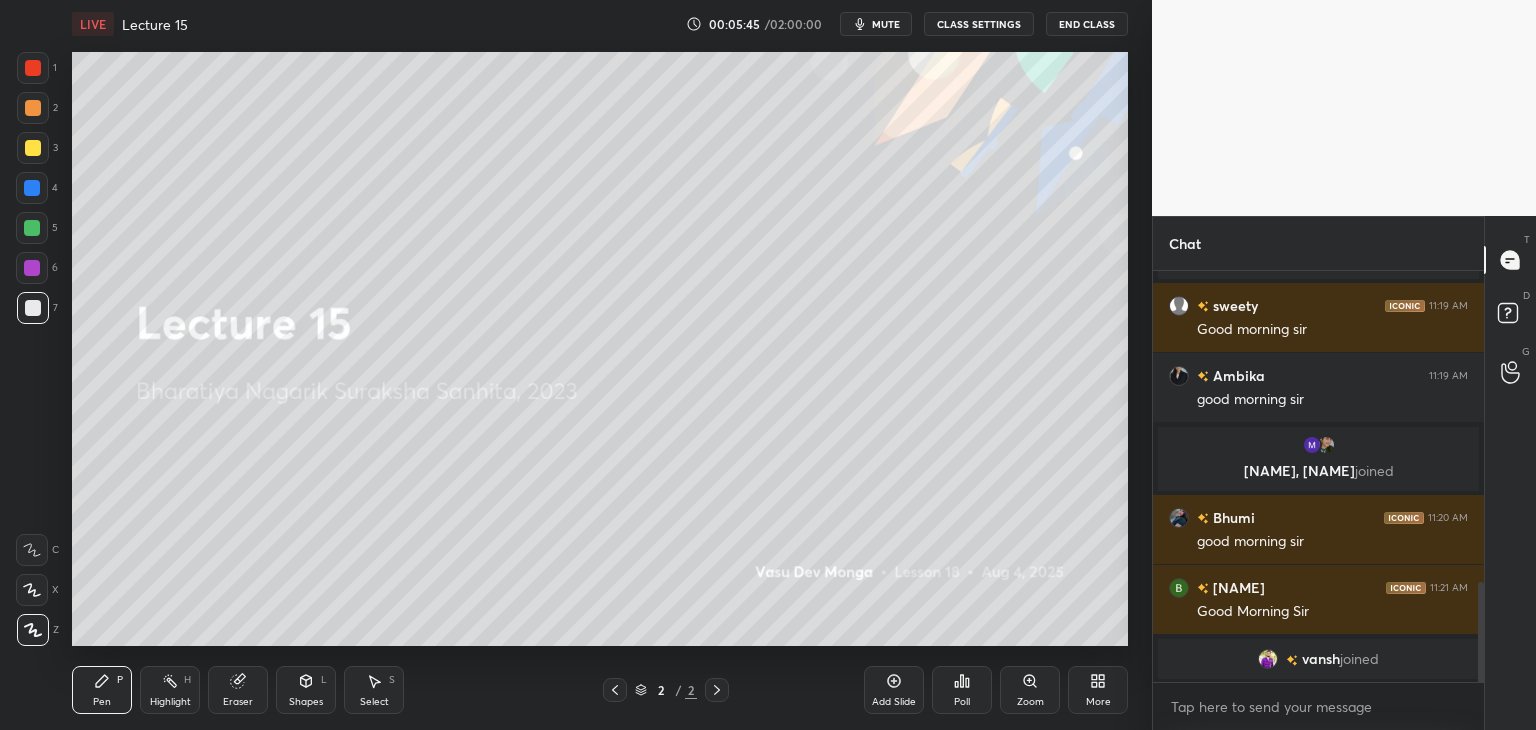click at bounding box center [32, 228] 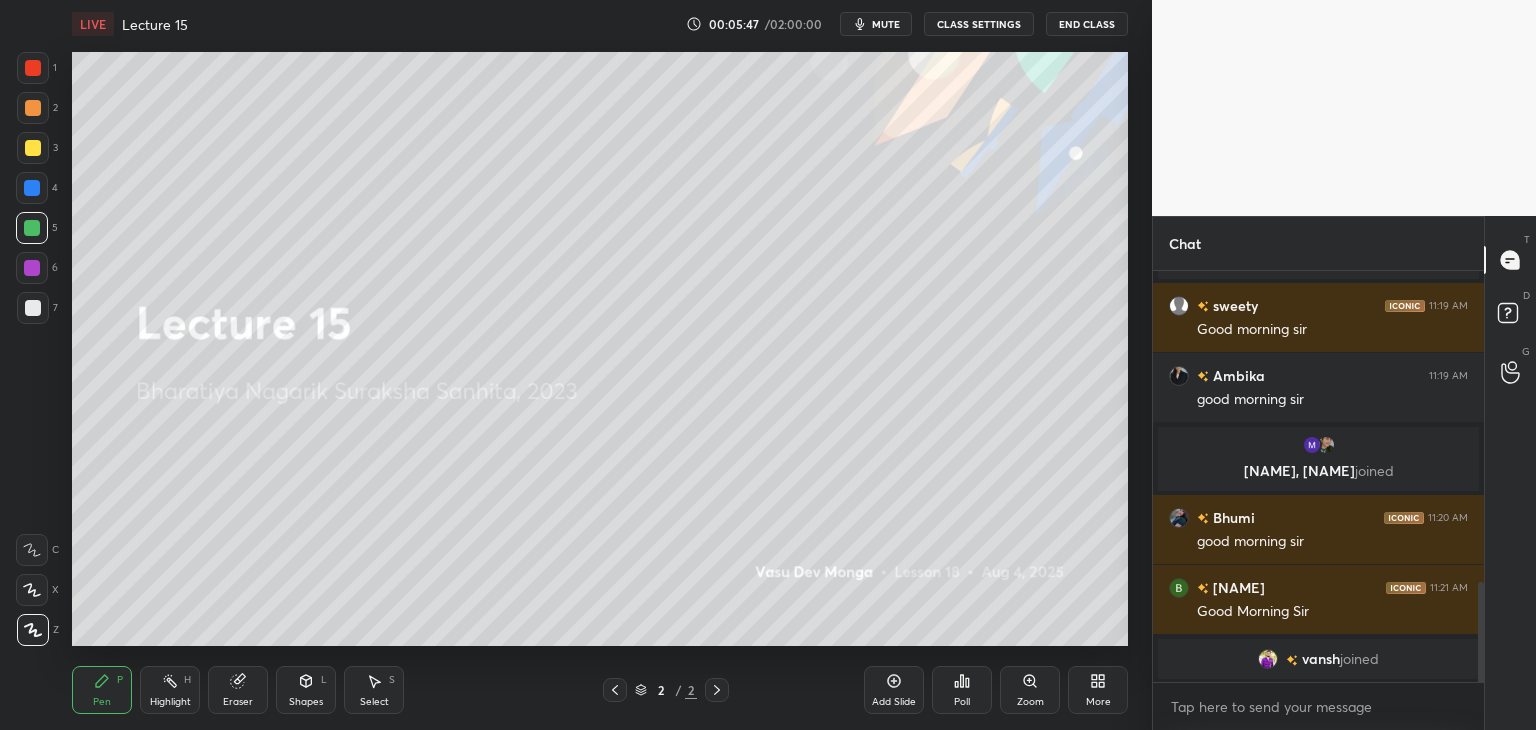 click on "Add Slide" at bounding box center (894, 690) 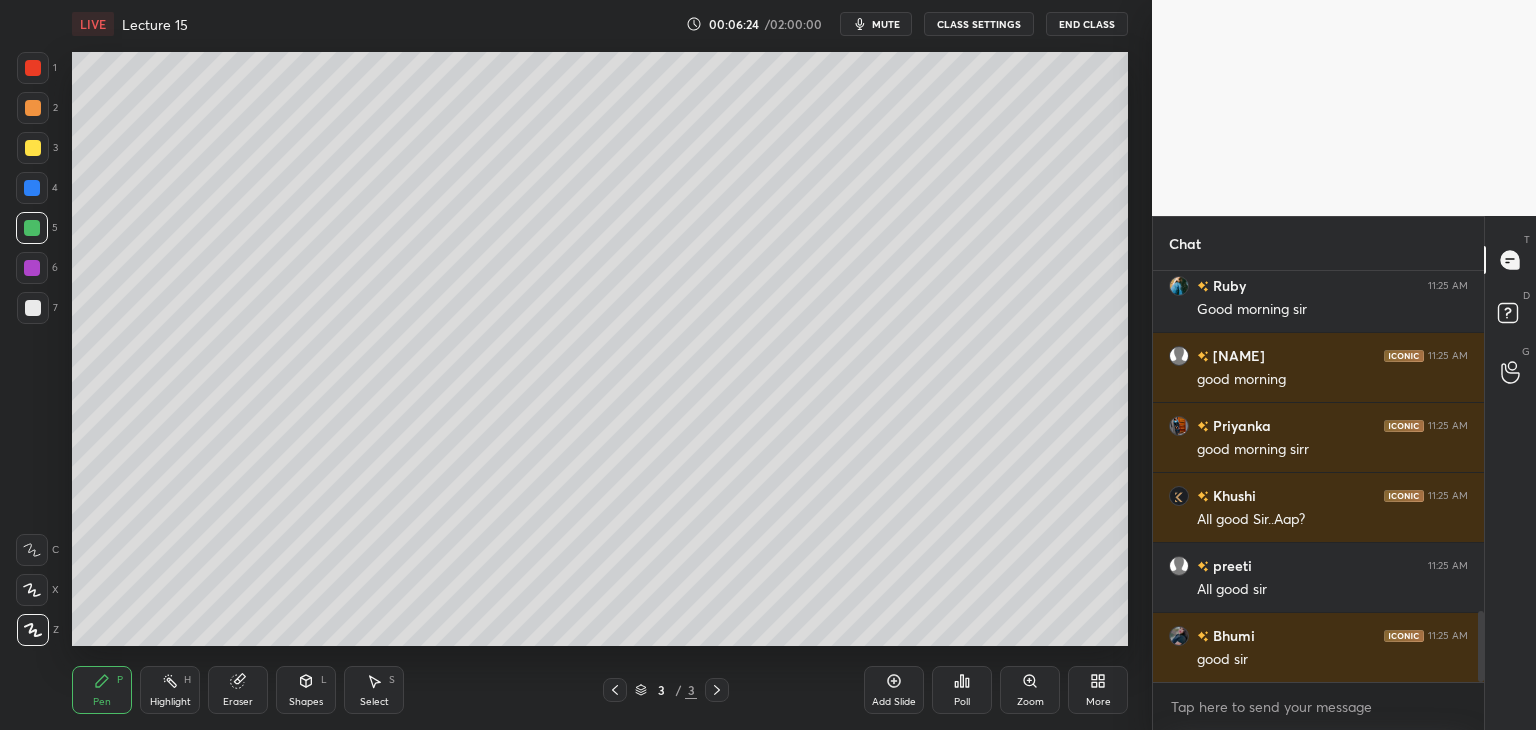 scroll, scrollTop: 2058, scrollLeft: 0, axis: vertical 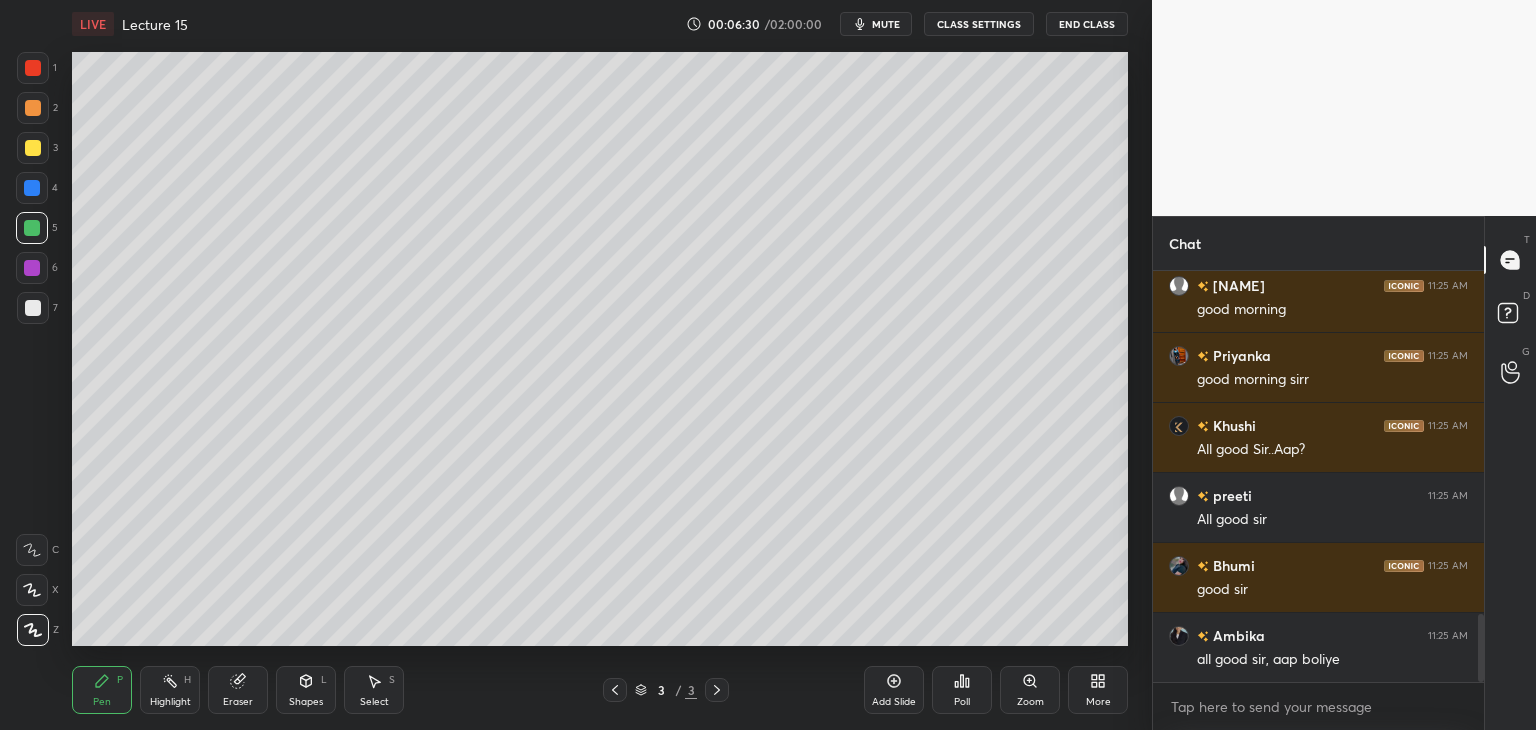 click at bounding box center [33, 308] 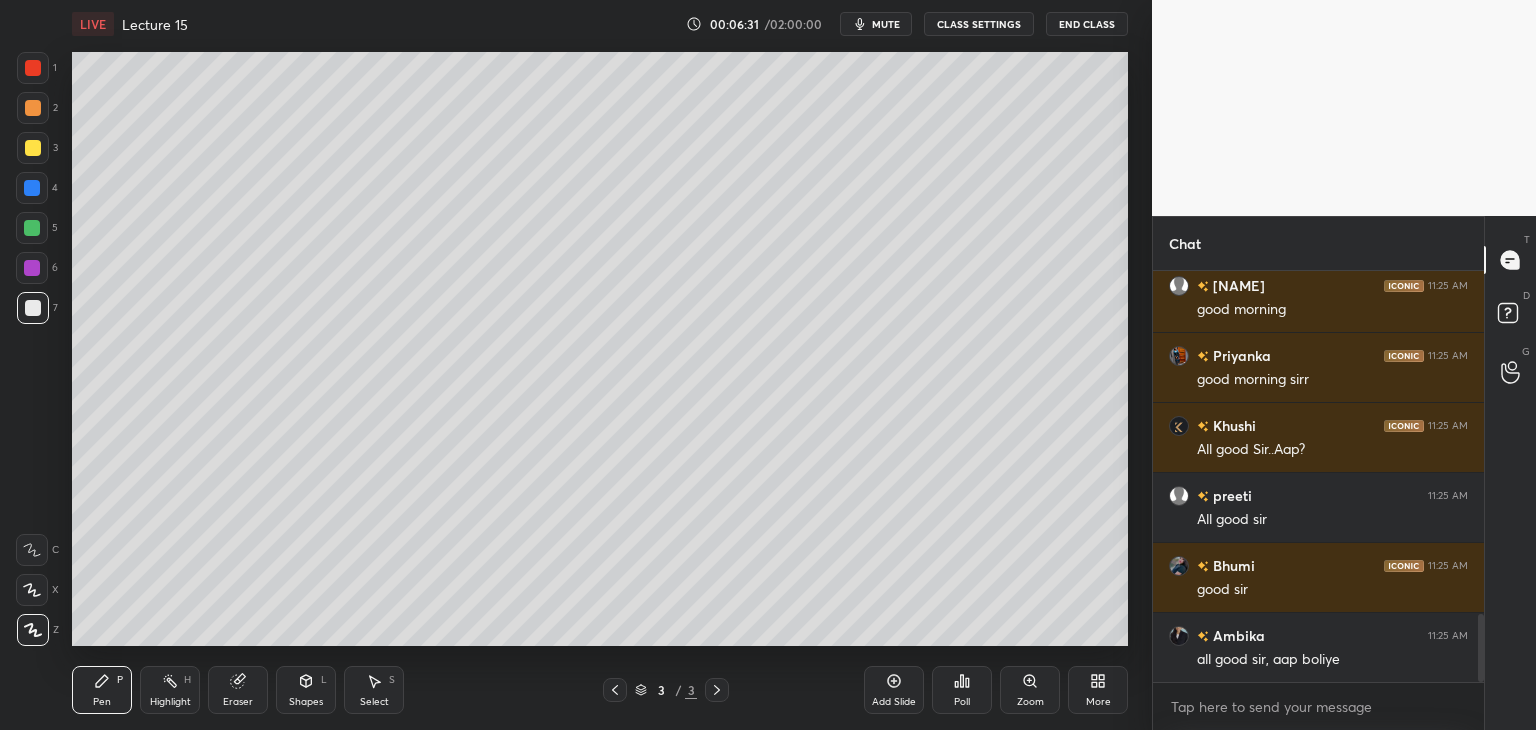 scroll, scrollTop: 2128, scrollLeft: 0, axis: vertical 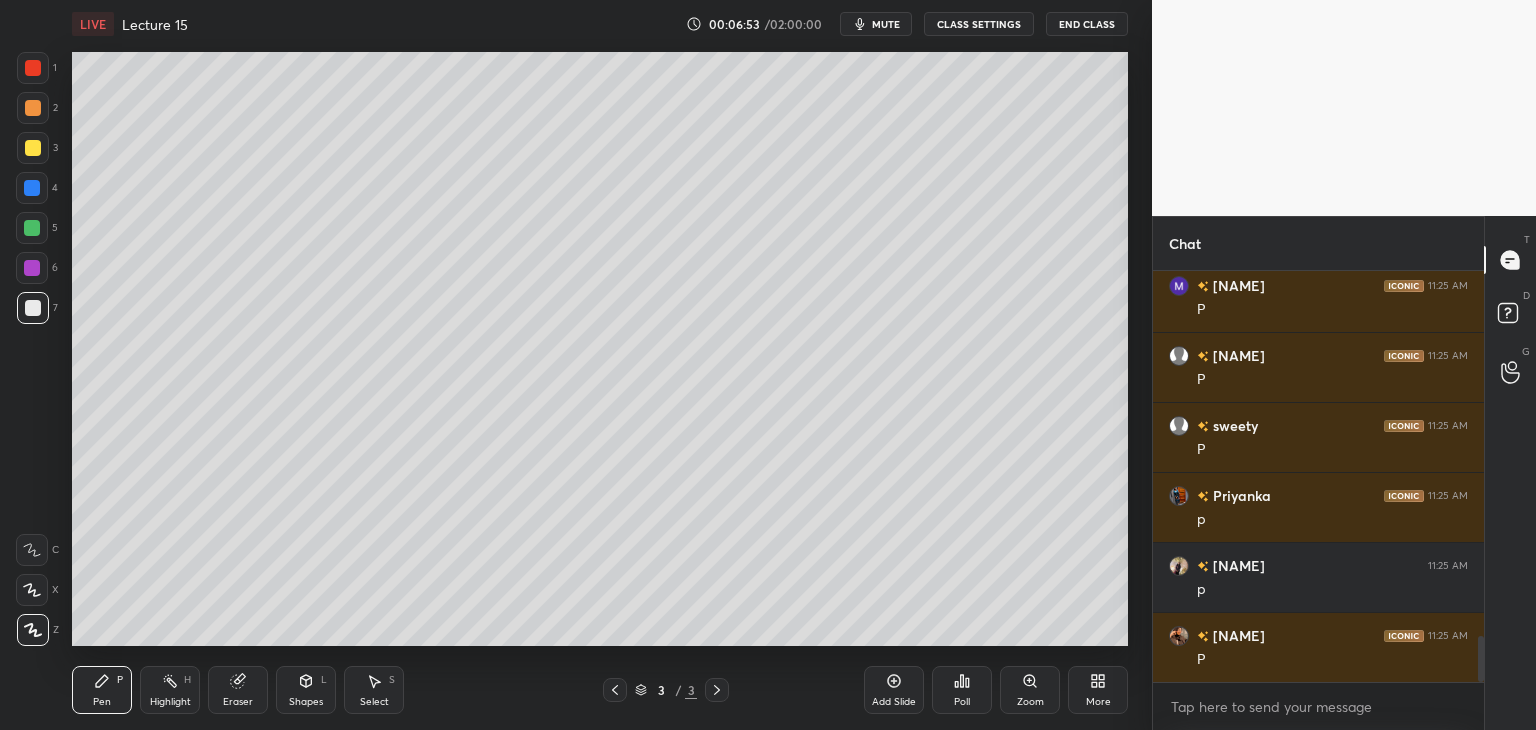 click at bounding box center (32, 188) 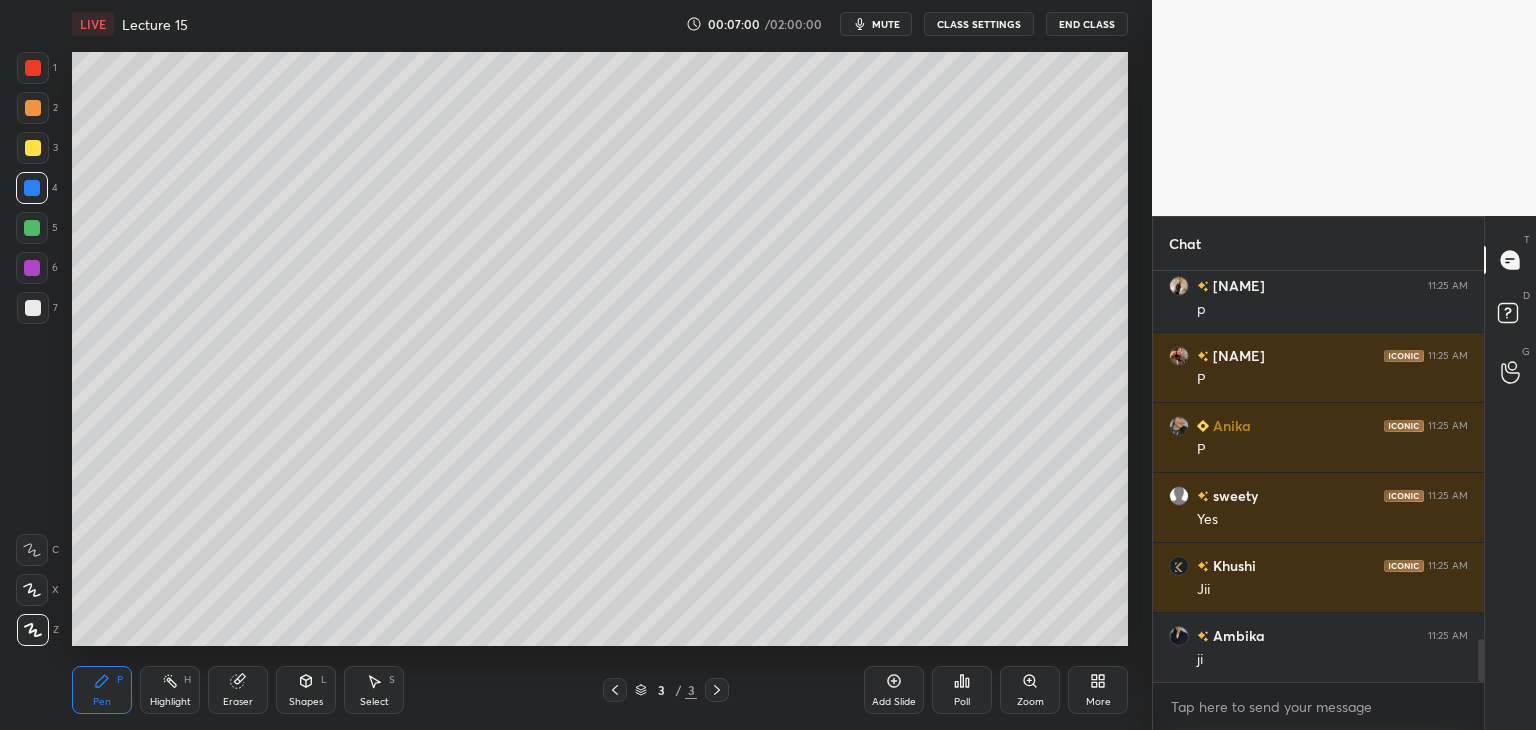 scroll, scrollTop: 3598, scrollLeft: 0, axis: vertical 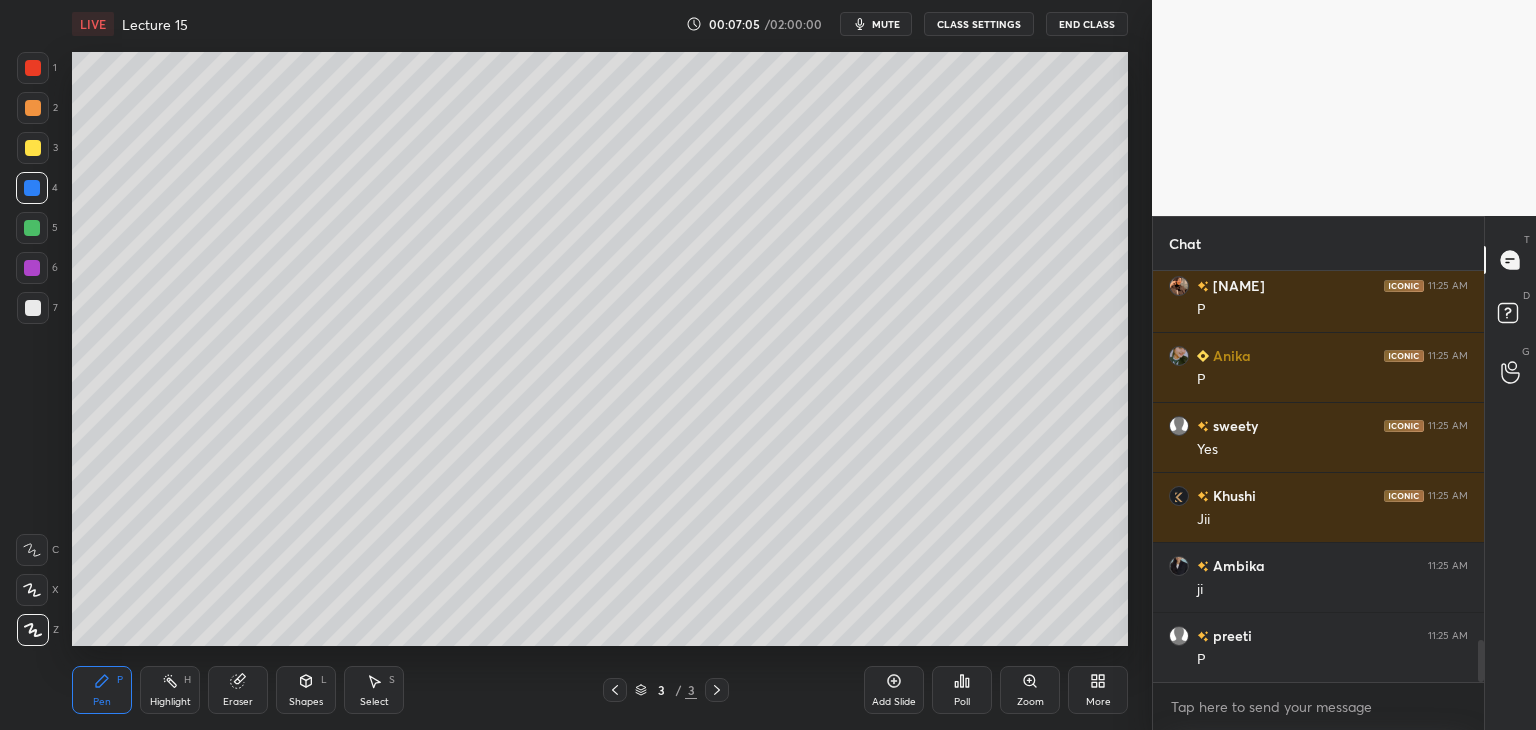 click 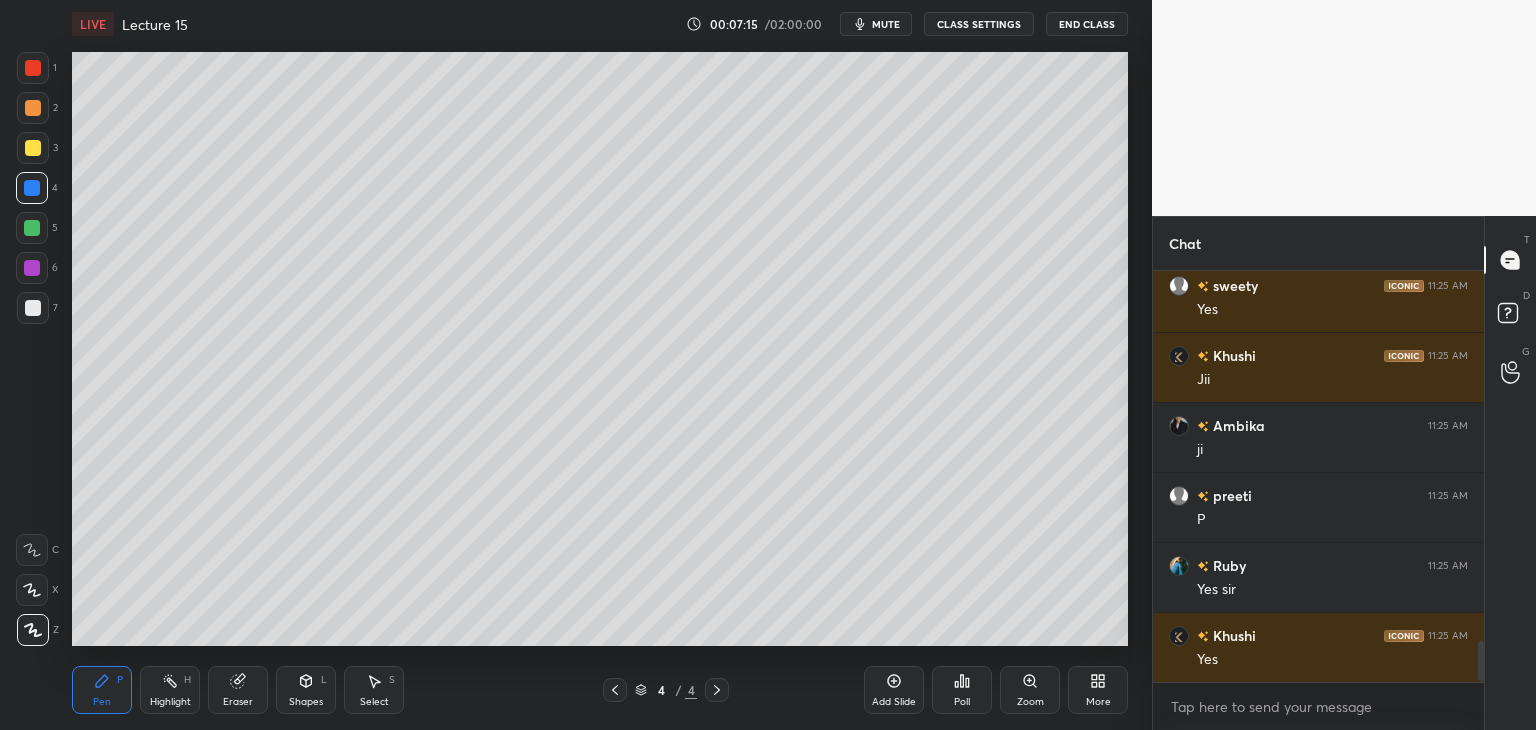 scroll, scrollTop: 3808, scrollLeft: 0, axis: vertical 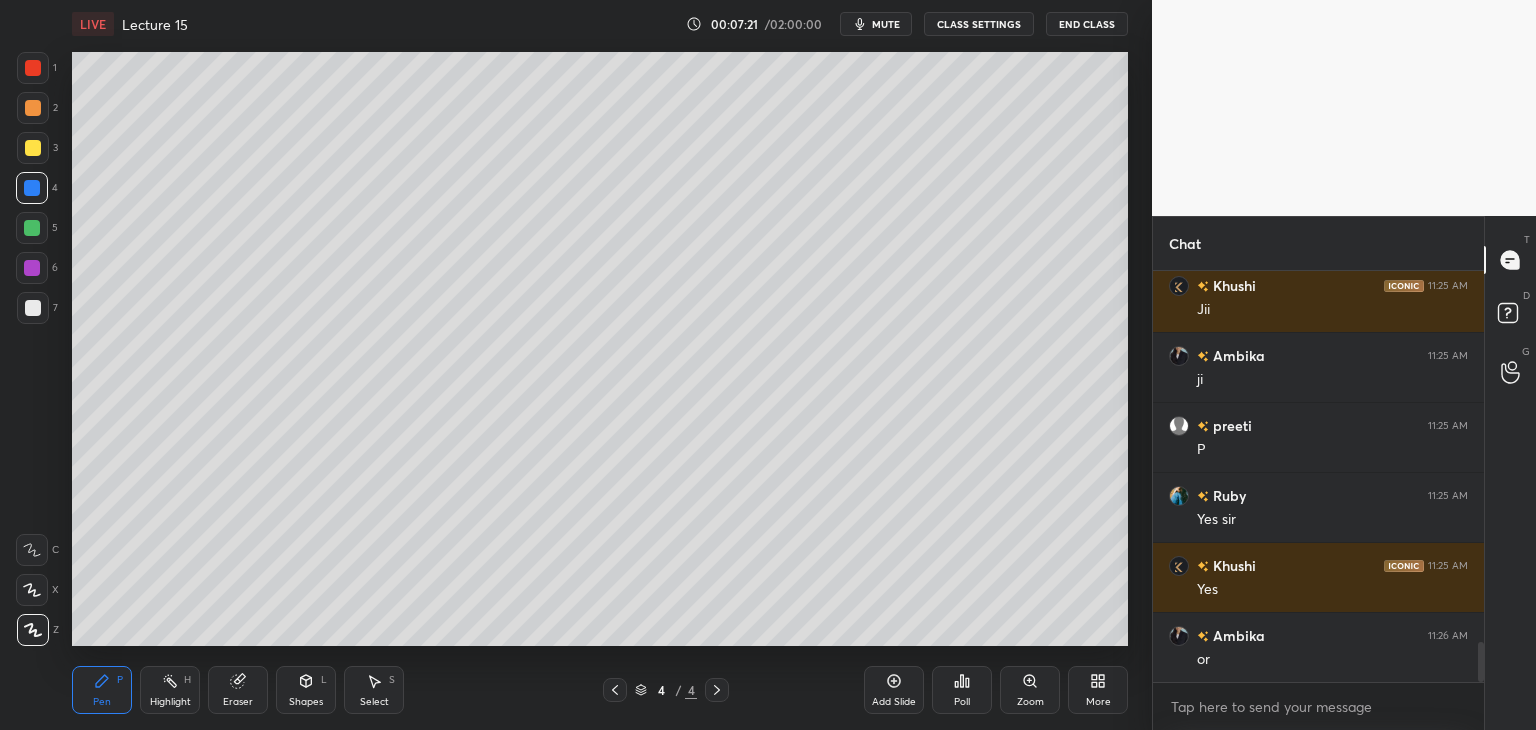click on "5" at bounding box center [37, 228] 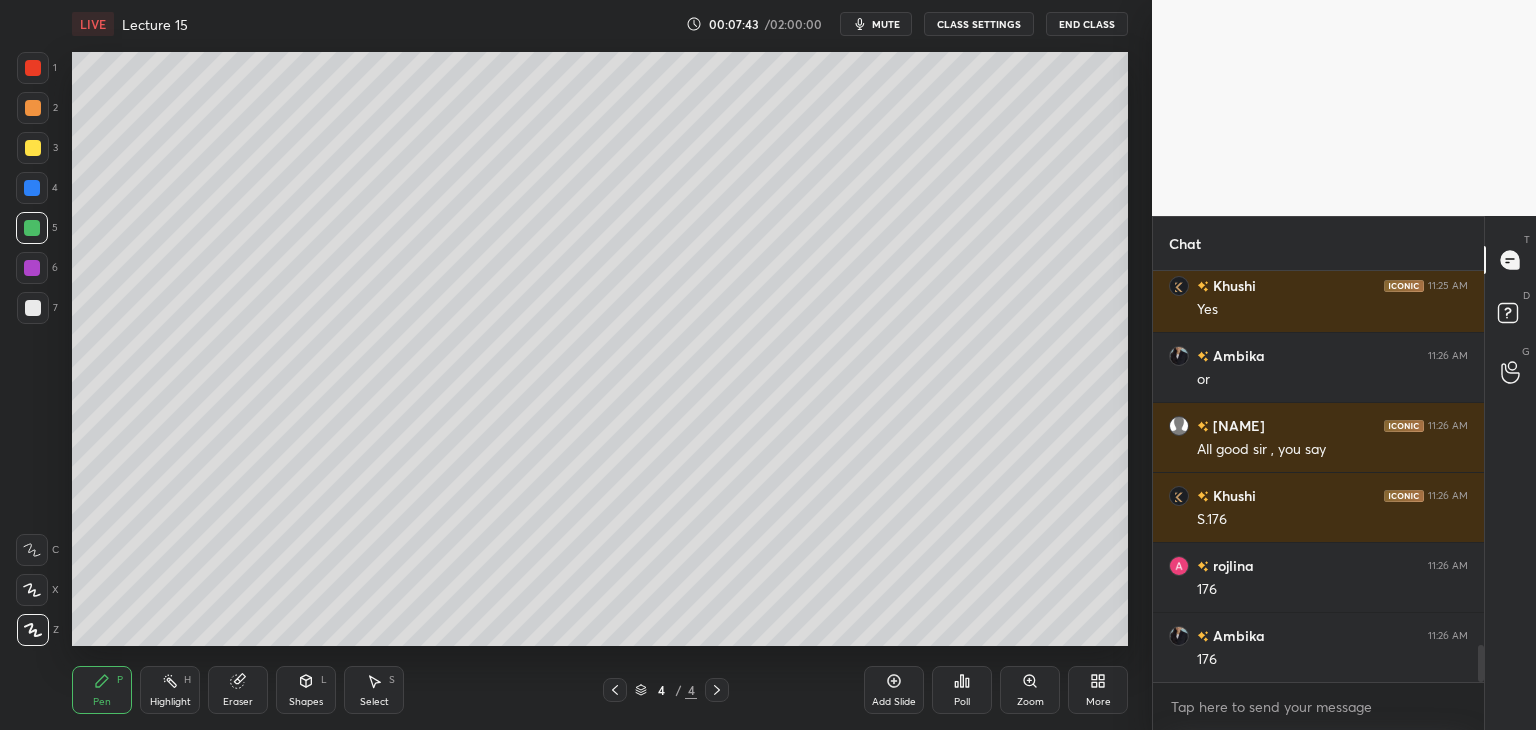 scroll, scrollTop: 4158, scrollLeft: 0, axis: vertical 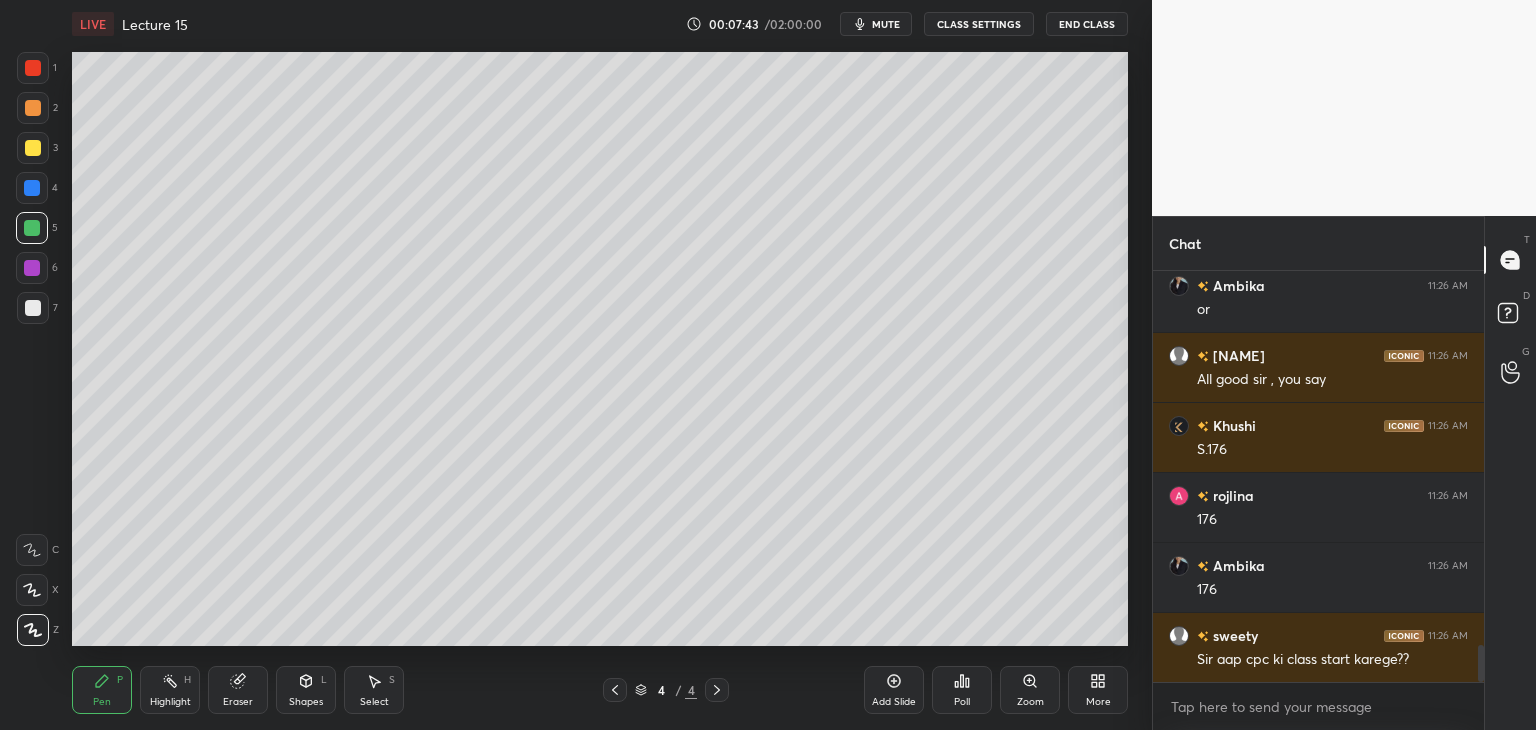 click on "More" at bounding box center (1098, 690) 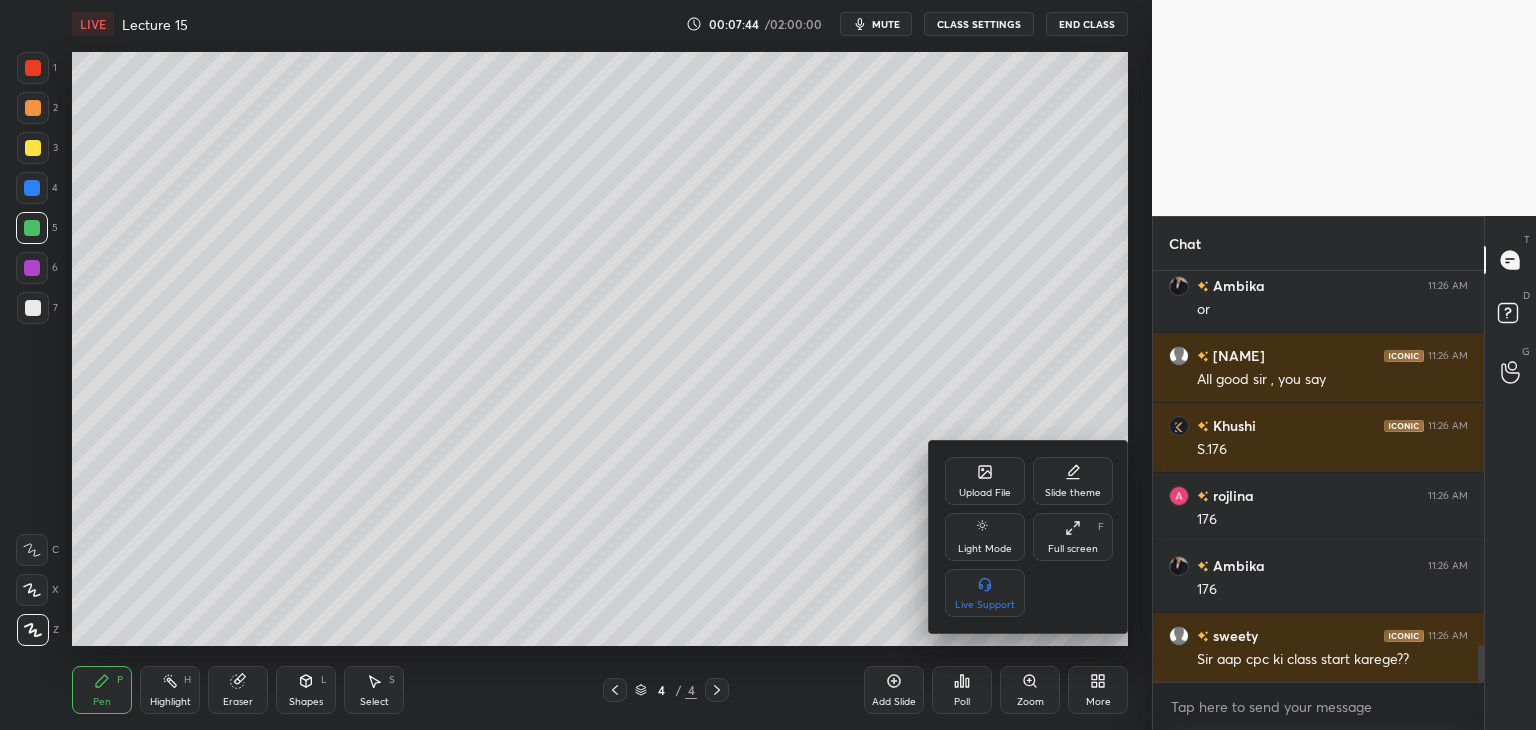 click at bounding box center (768, 365) 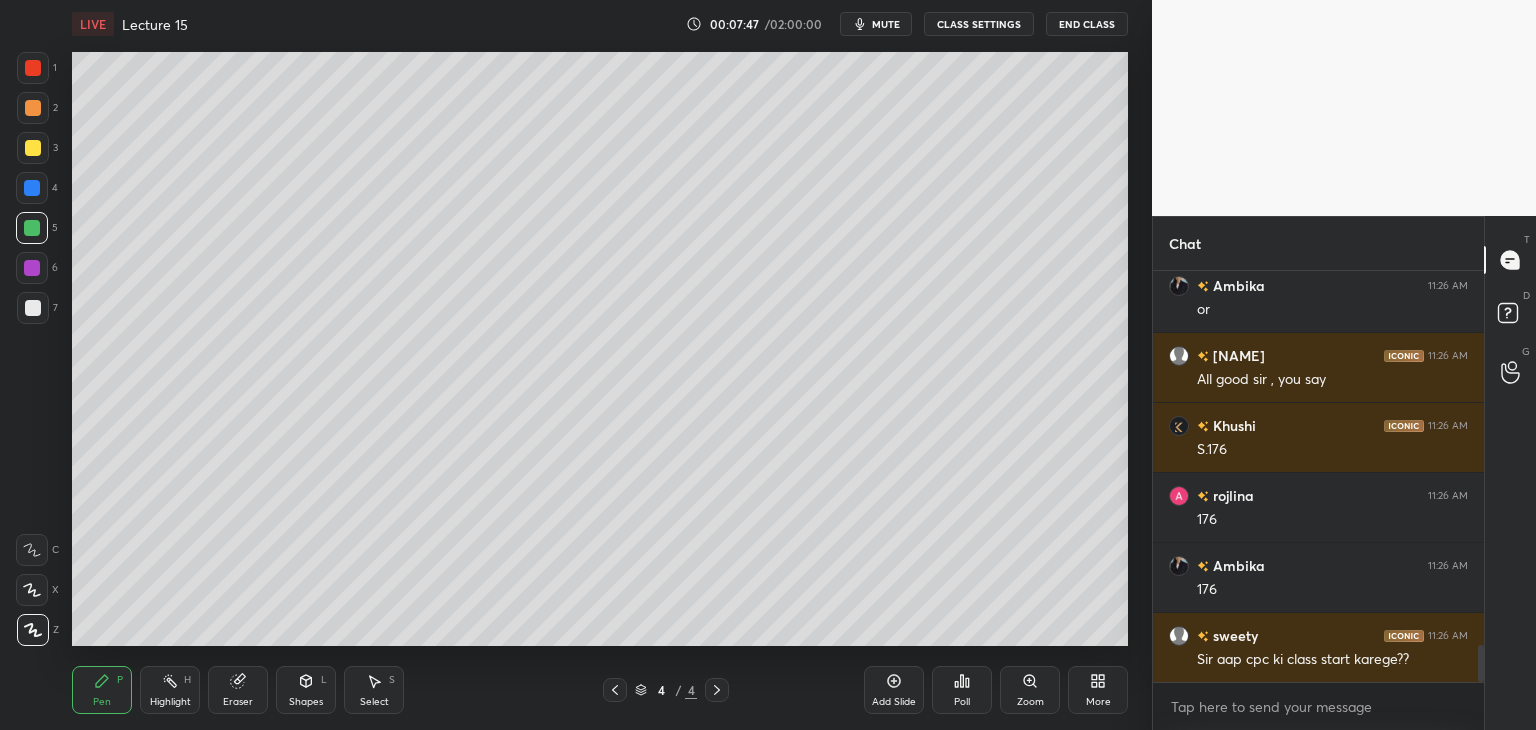 scroll, scrollTop: 4228, scrollLeft: 0, axis: vertical 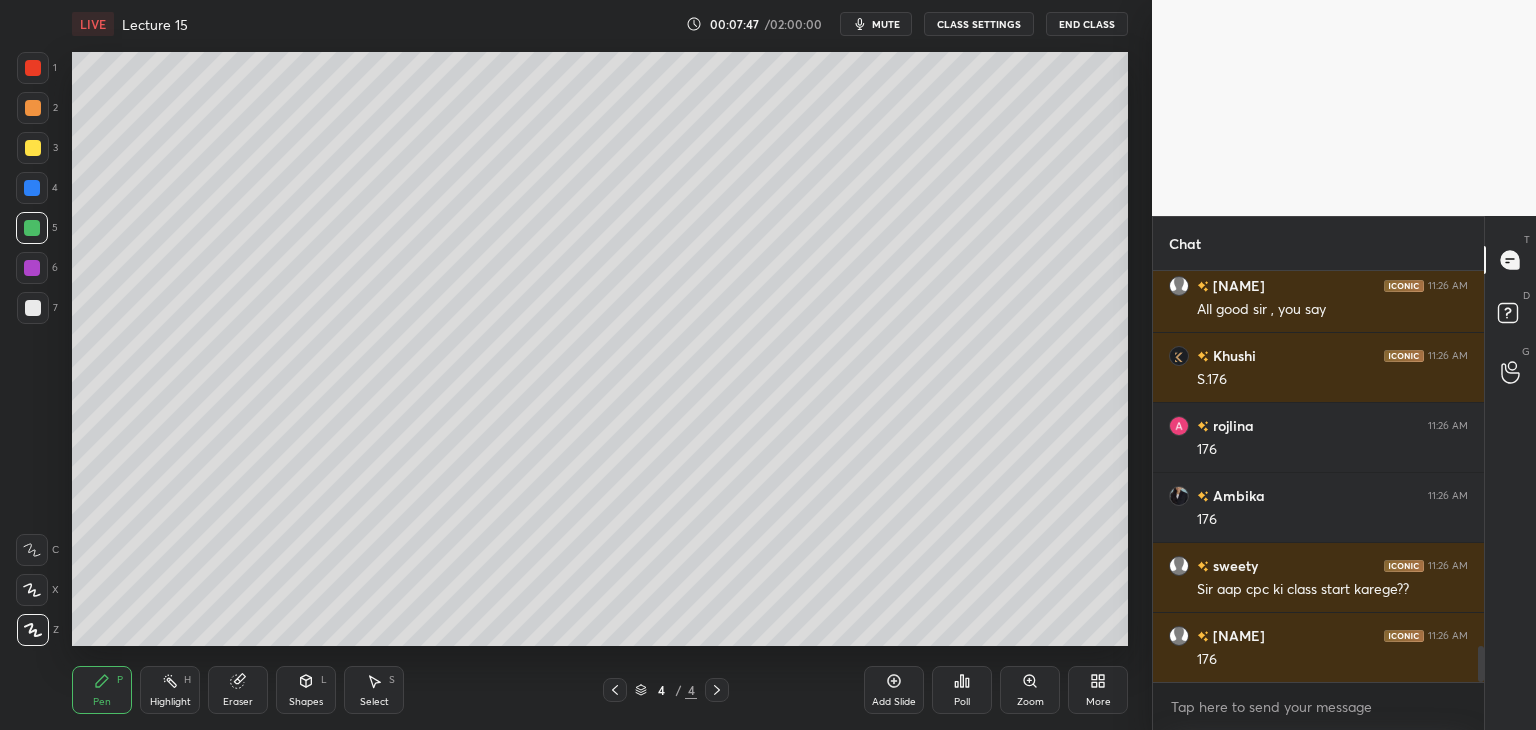 click on "More" at bounding box center (1098, 690) 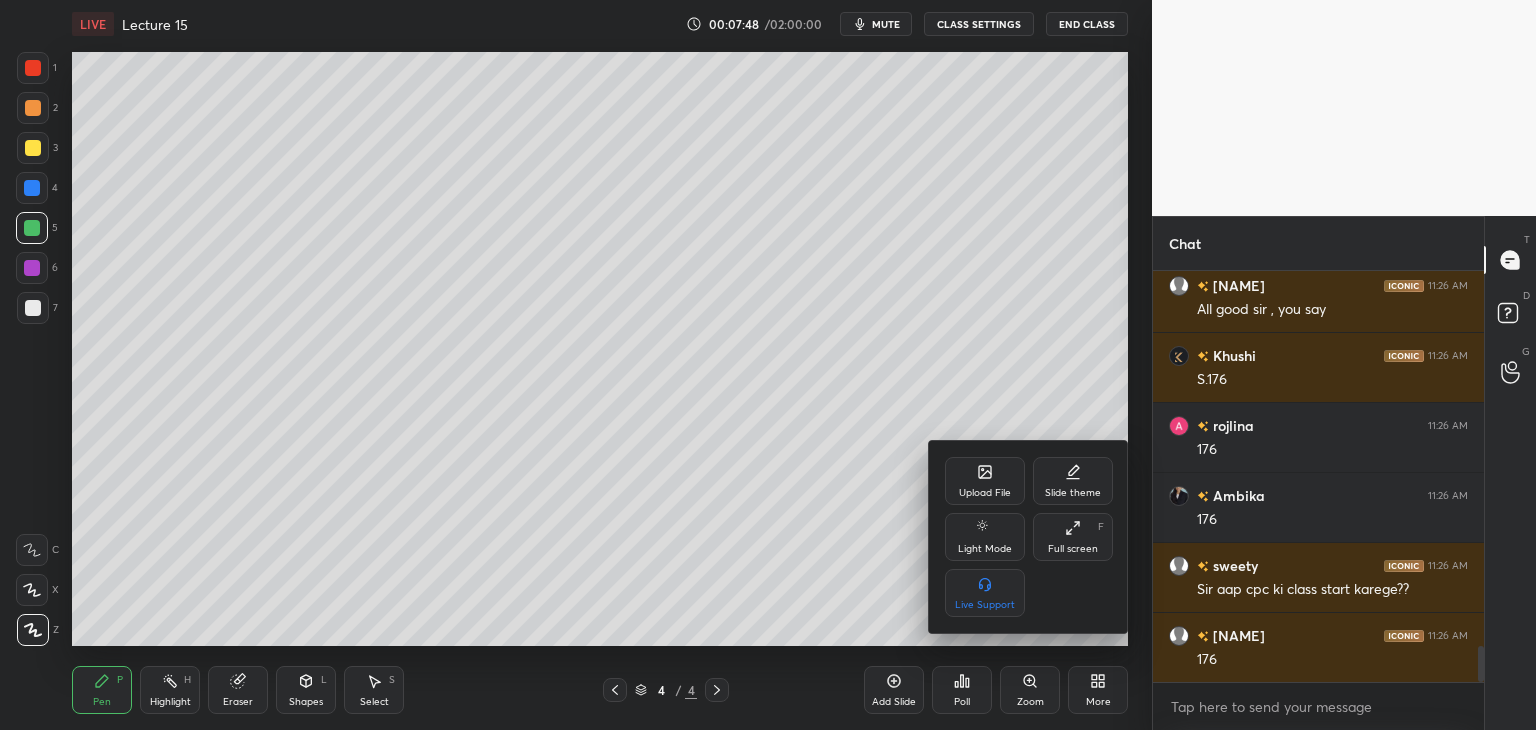 scroll, scrollTop: 4298, scrollLeft: 0, axis: vertical 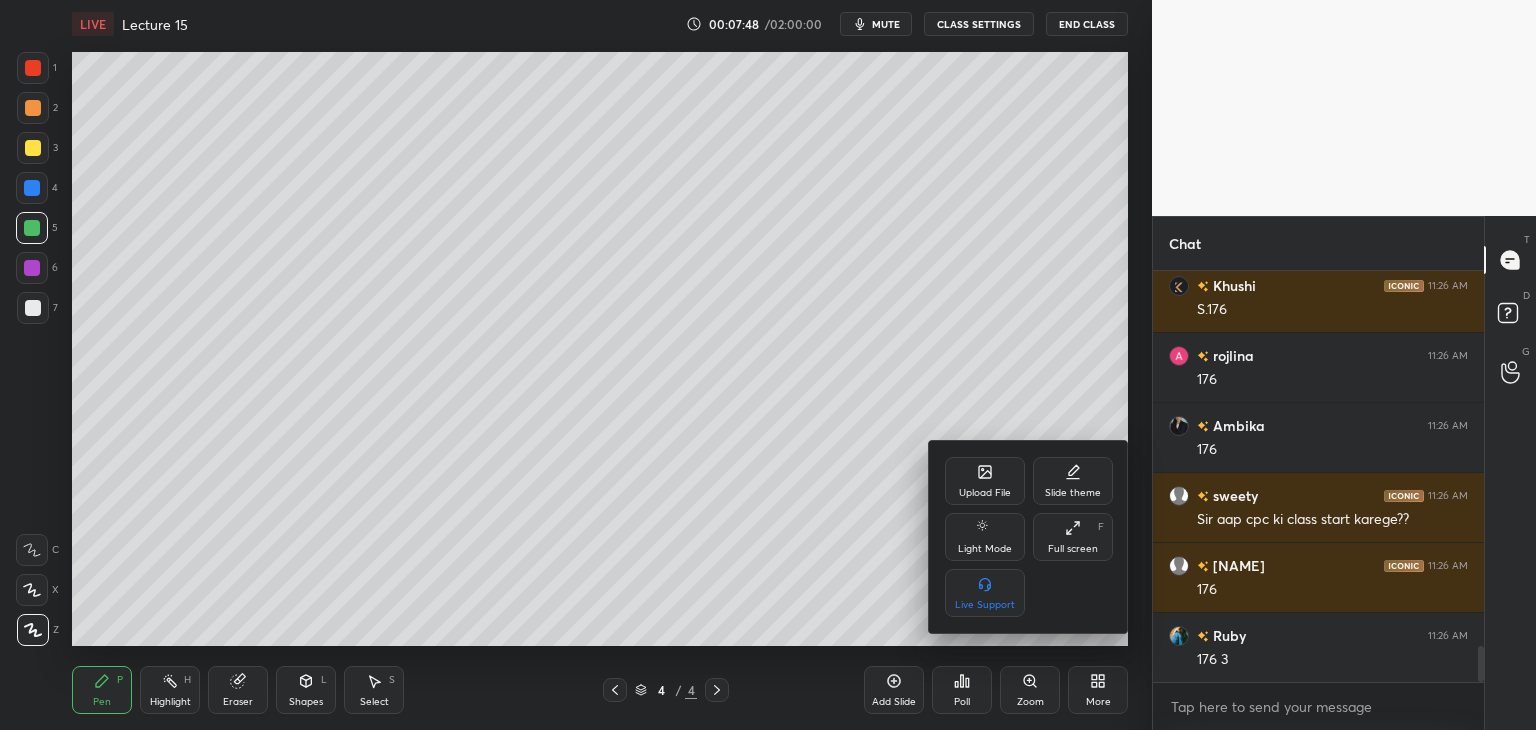 click on "Upload File" at bounding box center [985, 481] 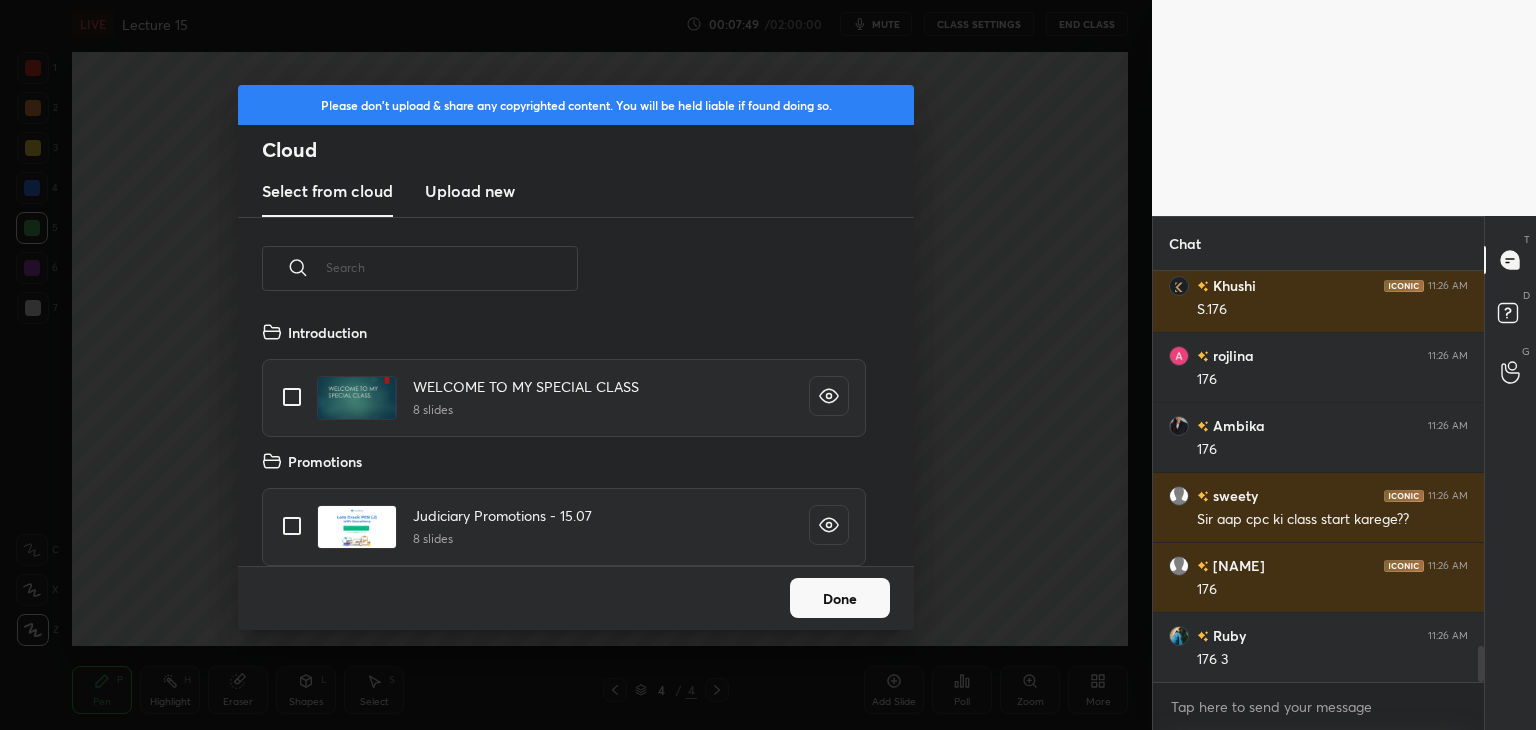 scroll, scrollTop: 5, scrollLeft: 10, axis: both 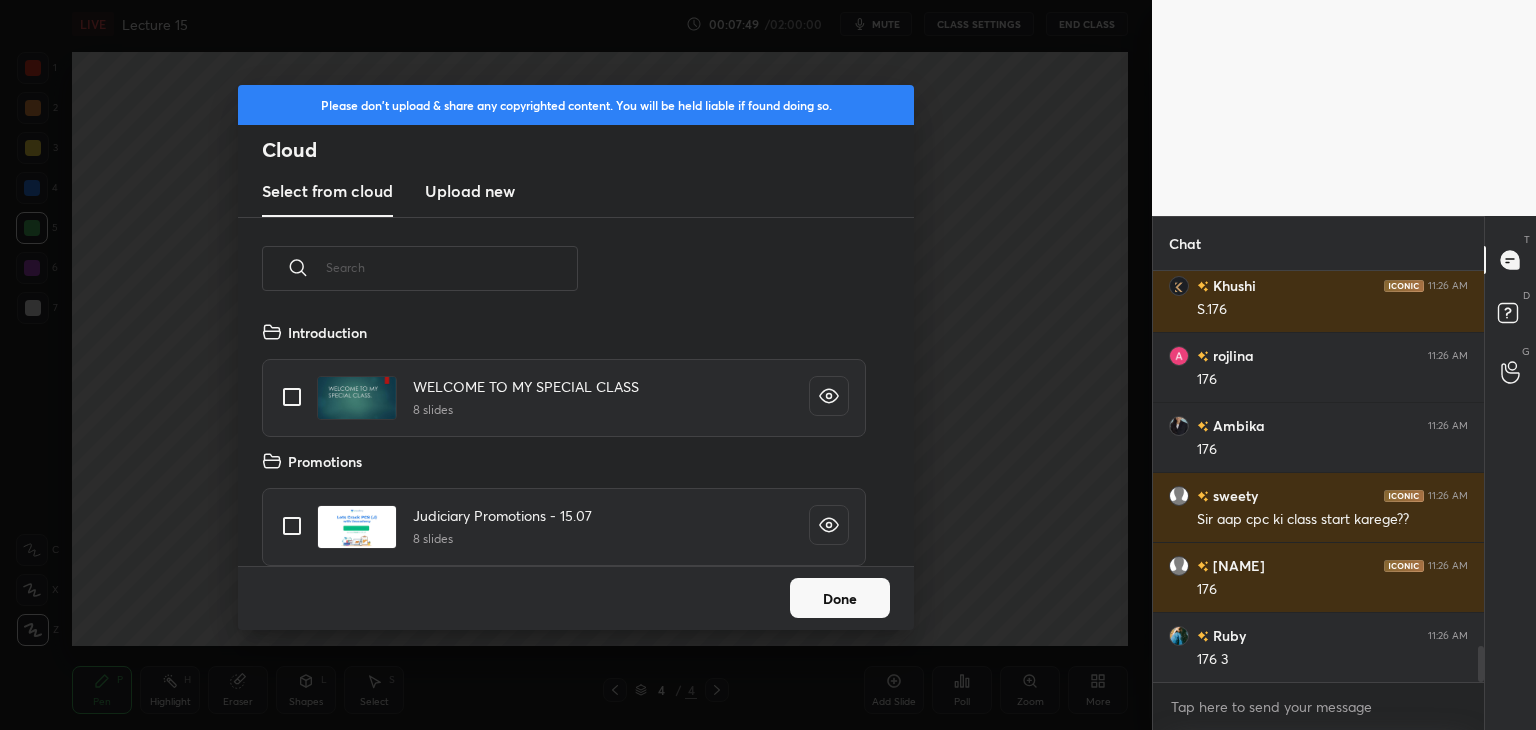 click on "Upload new" at bounding box center (470, 191) 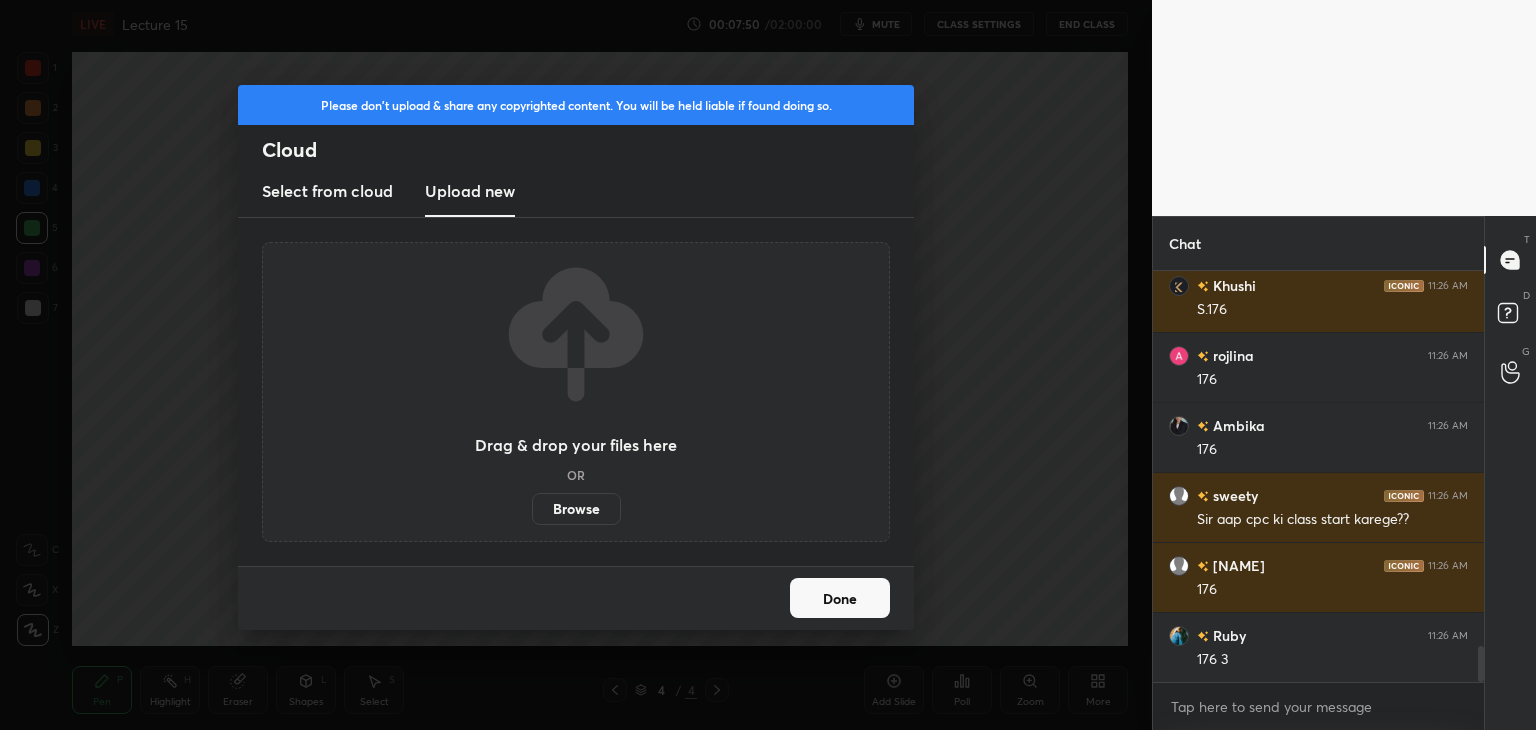 click on "Browse" at bounding box center [576, 509] 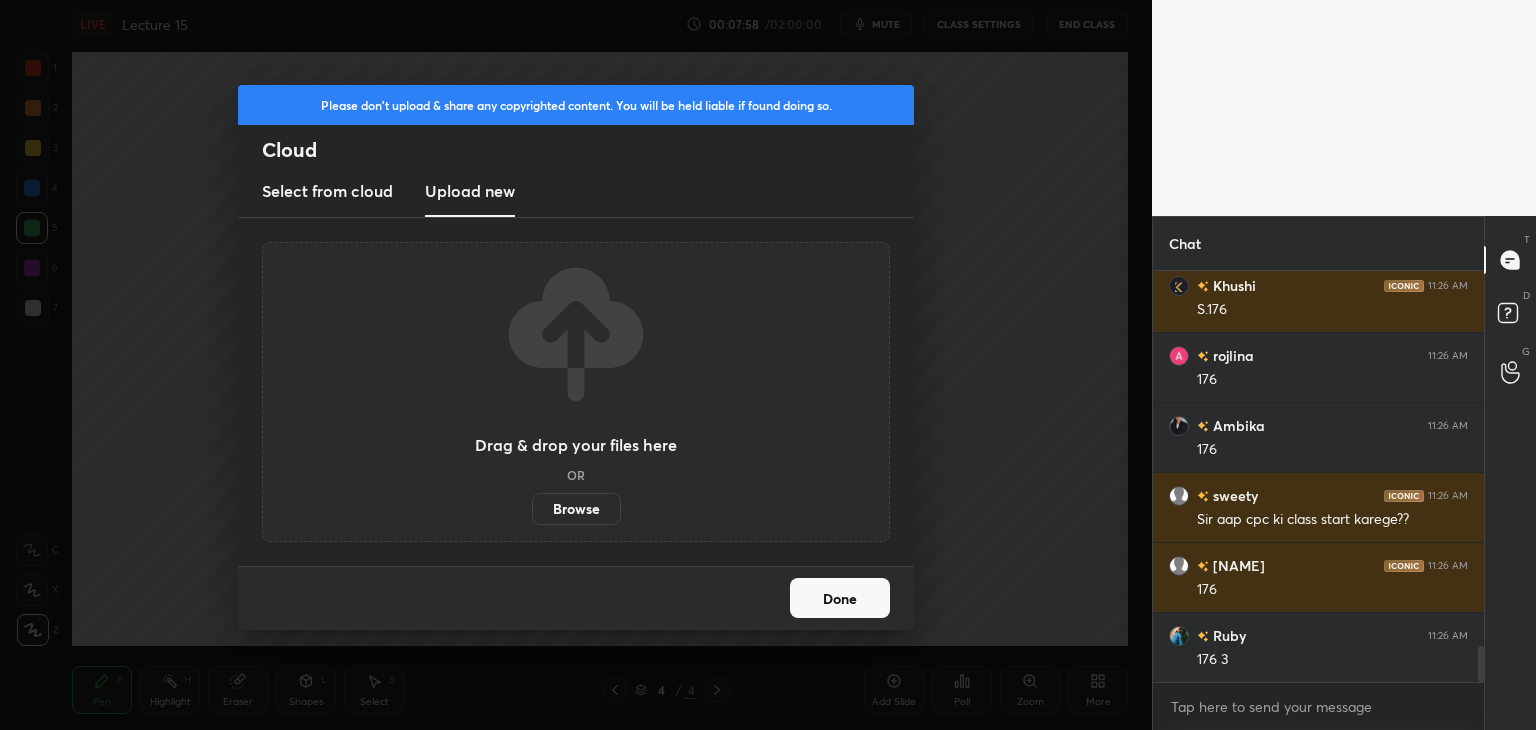 click on "Browse" at bounding box center (576, 509) 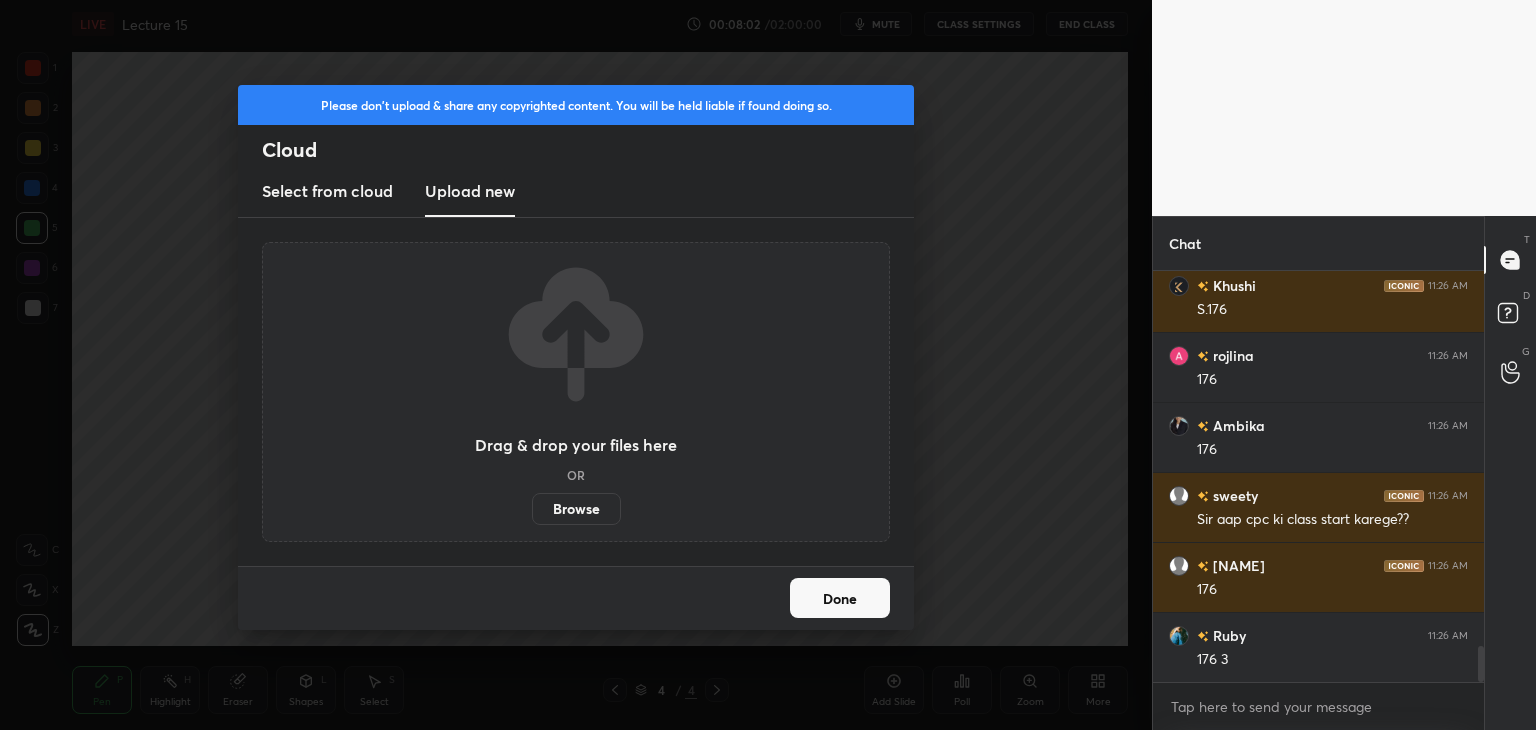 scroll, scrollTop: 4368, scrollLeft: 0, axis: vertical 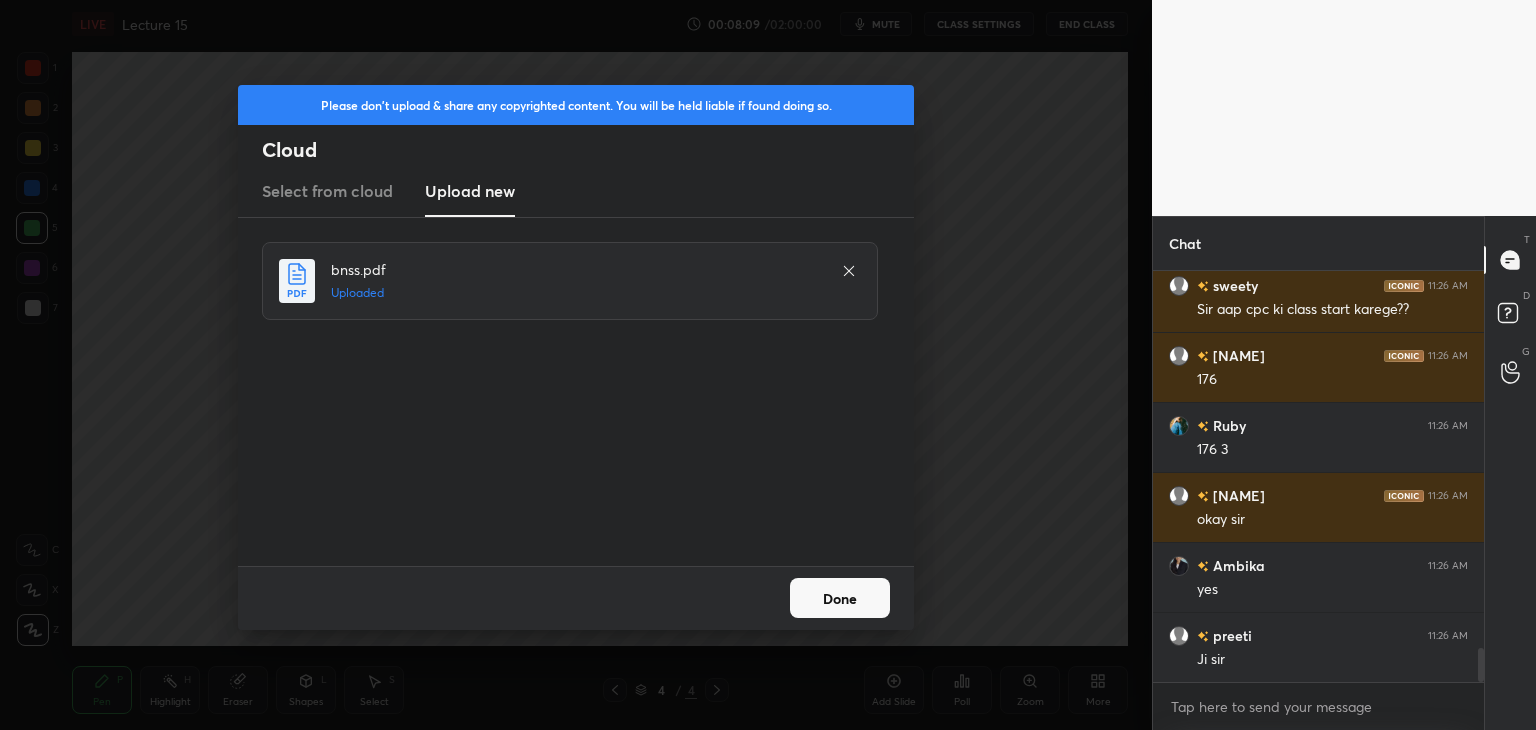 click on "Done" at bounding box center (840, 598) 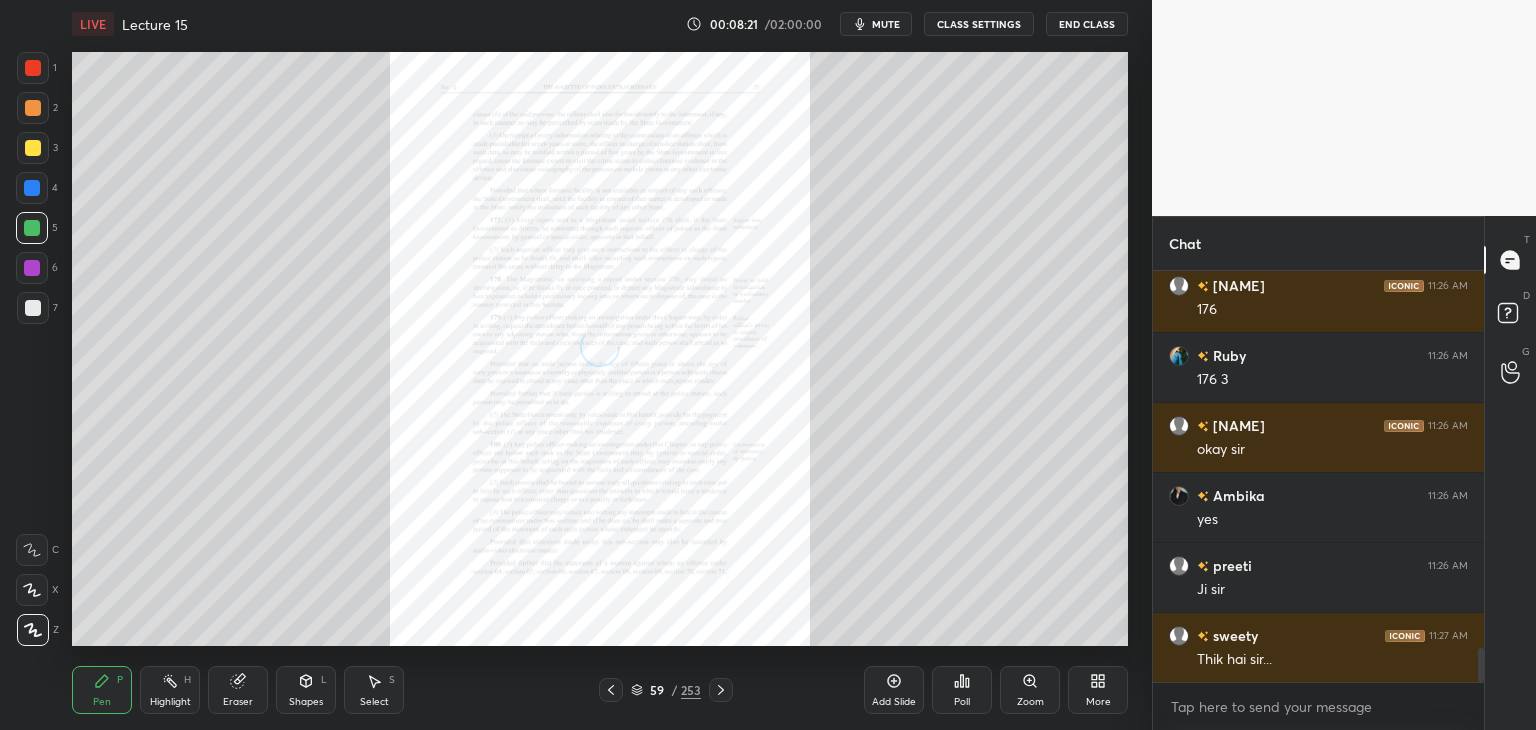 scroll, scrollTop: 4648, scrollLeft: 0, axis: vertical 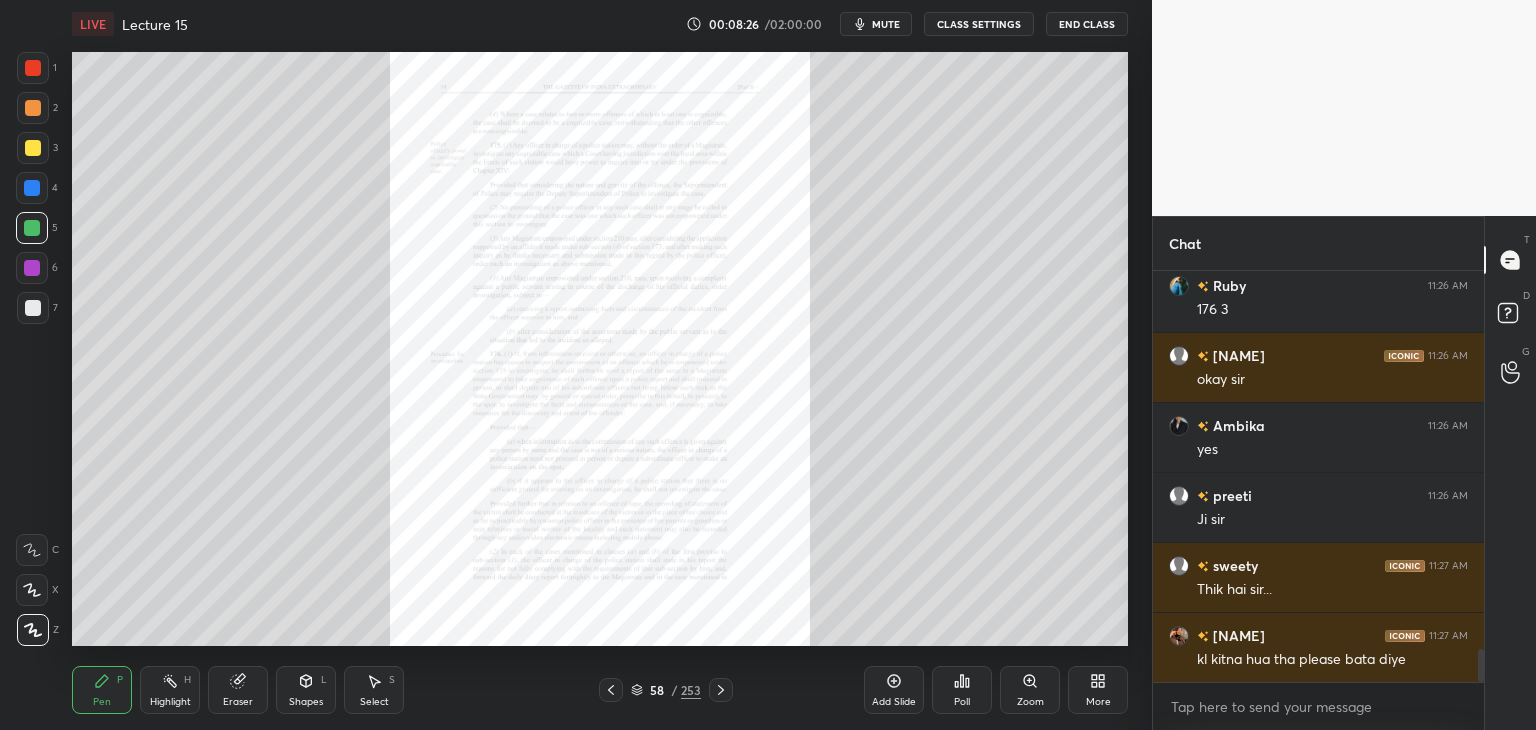 click on "Zoom" at bounding box center [1030, 702] 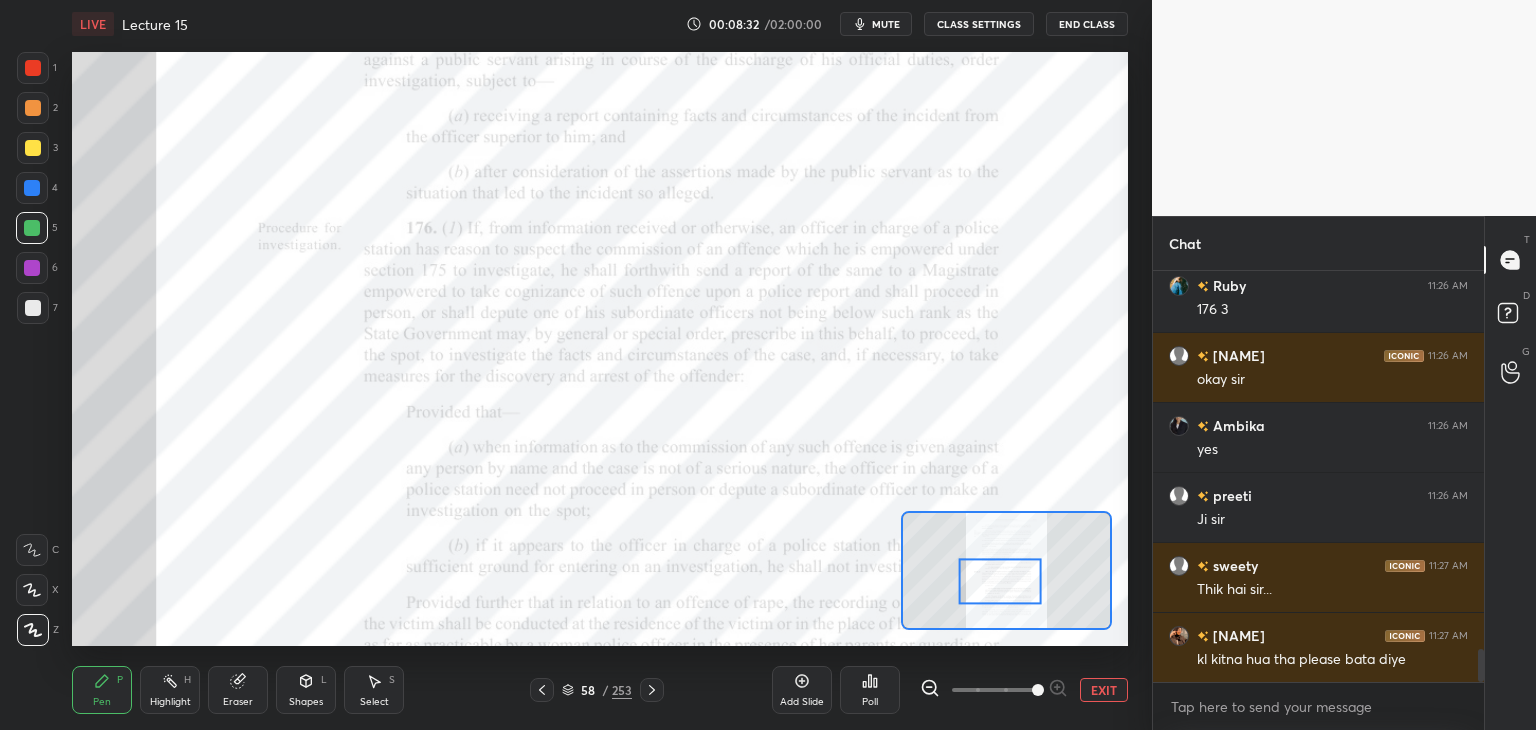 scroll, scrollTop: 4718, scrollLeft: 0, axis: vertical 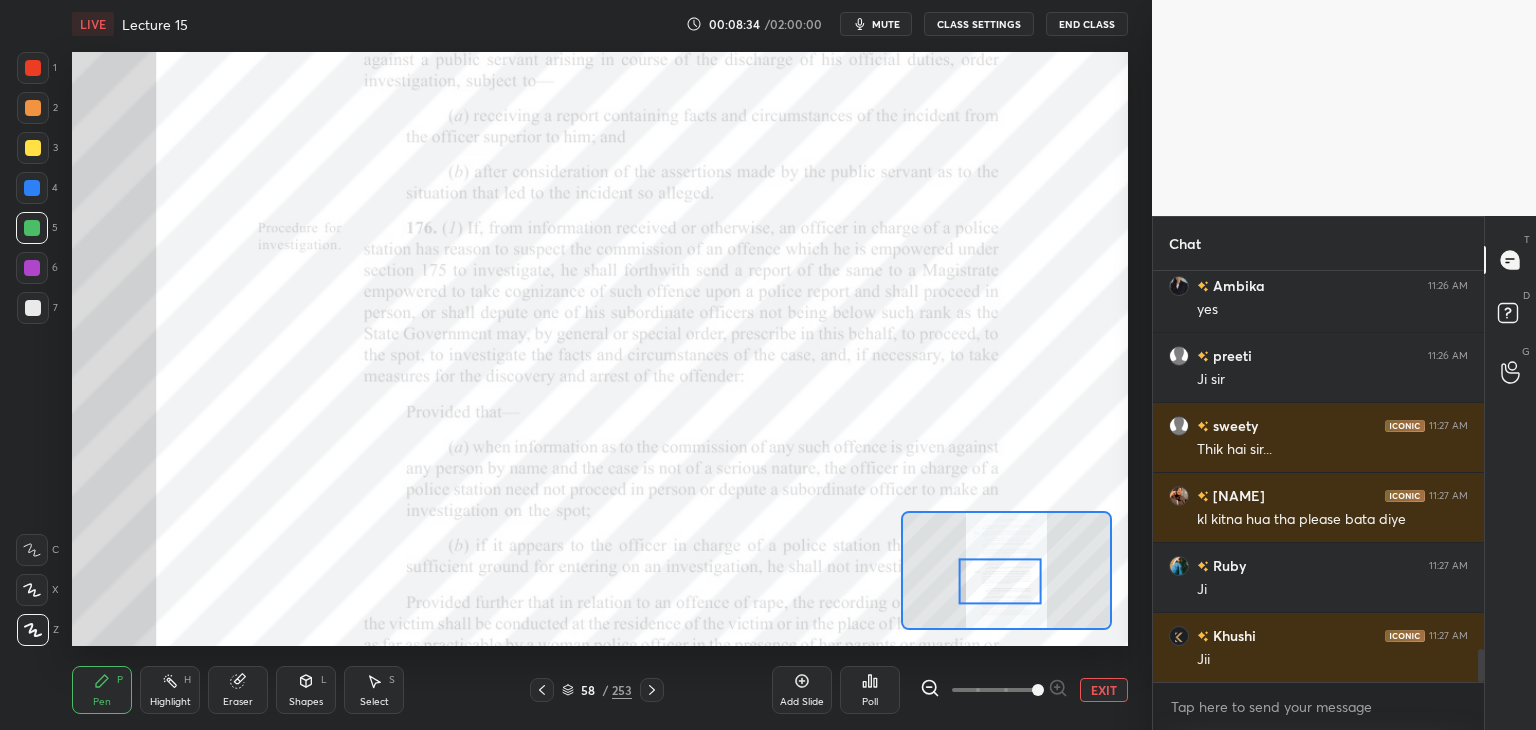 click at bounding box center [32, 188] 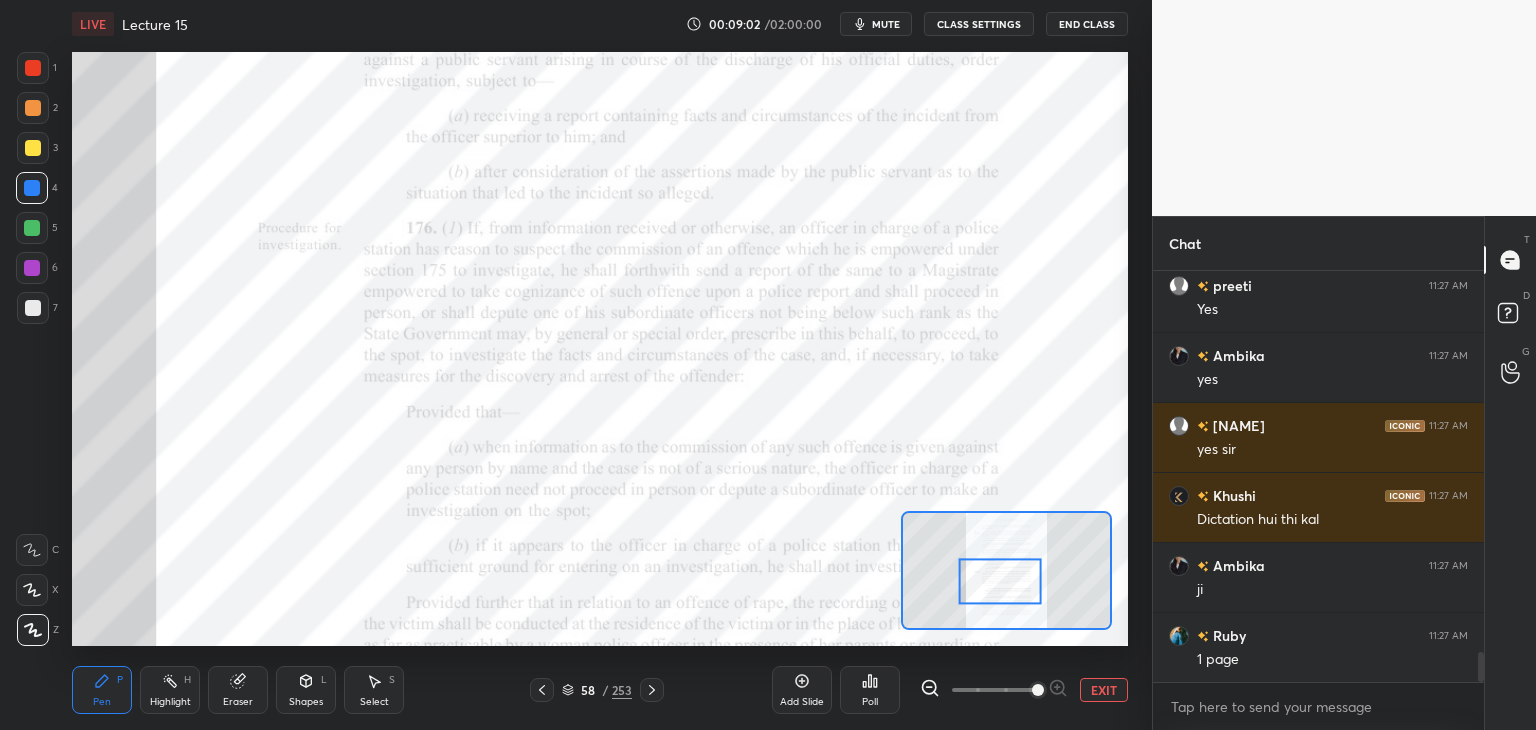 scroll, scrollTop: 5278, scrollLeft: 0, axis: vertical 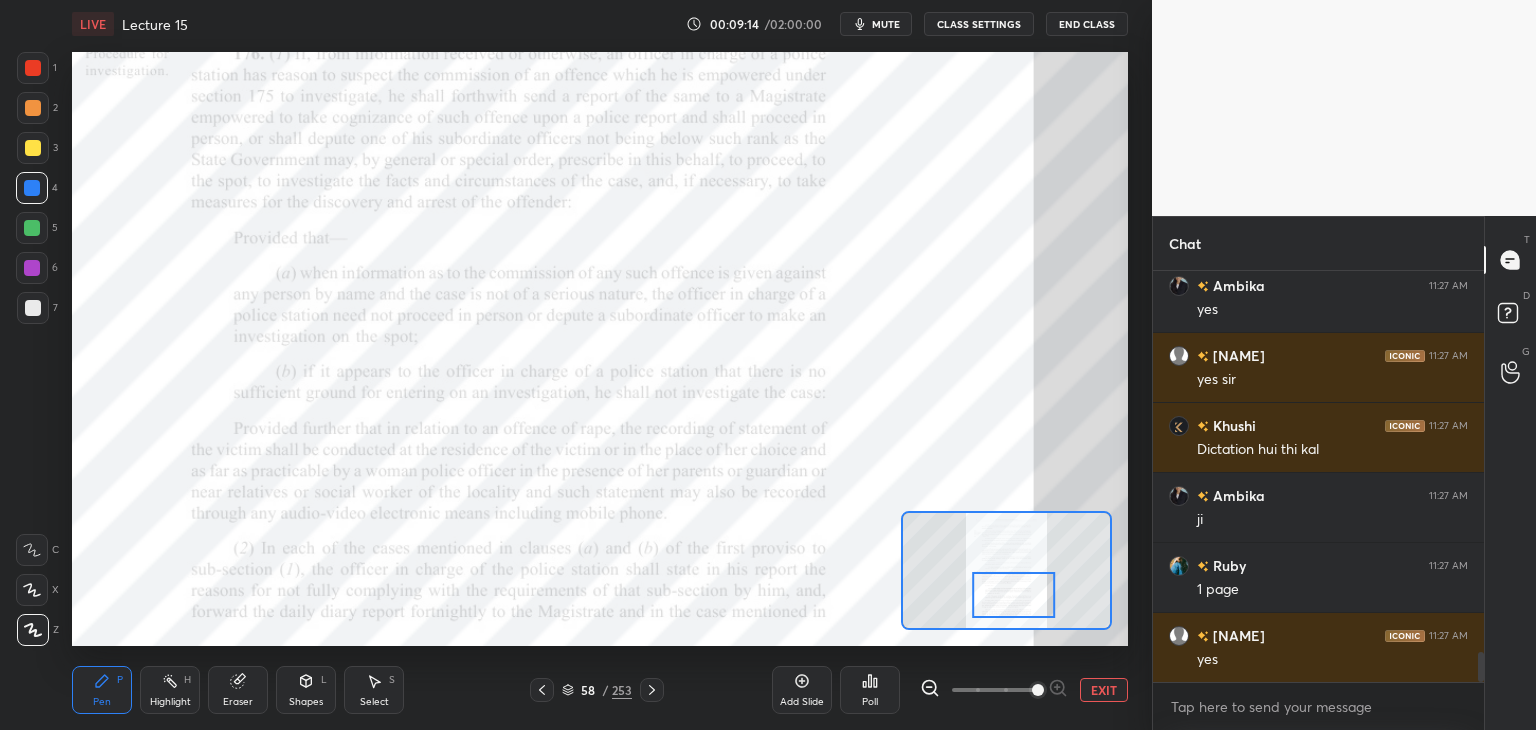 click on "C" at bounding box center (37, 550) 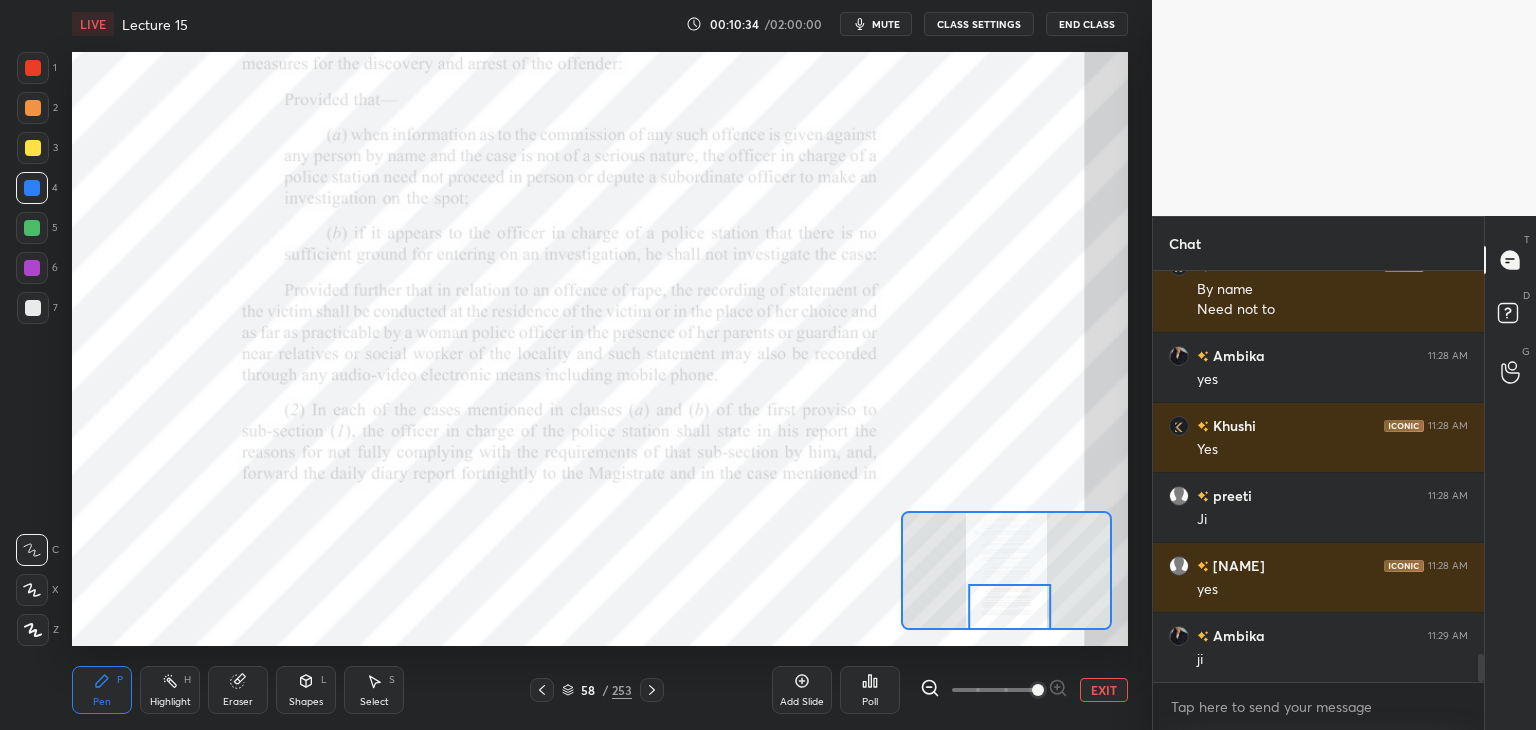 scroll, scrollTop: 5788, scrollLeft: 0, axis: vertical 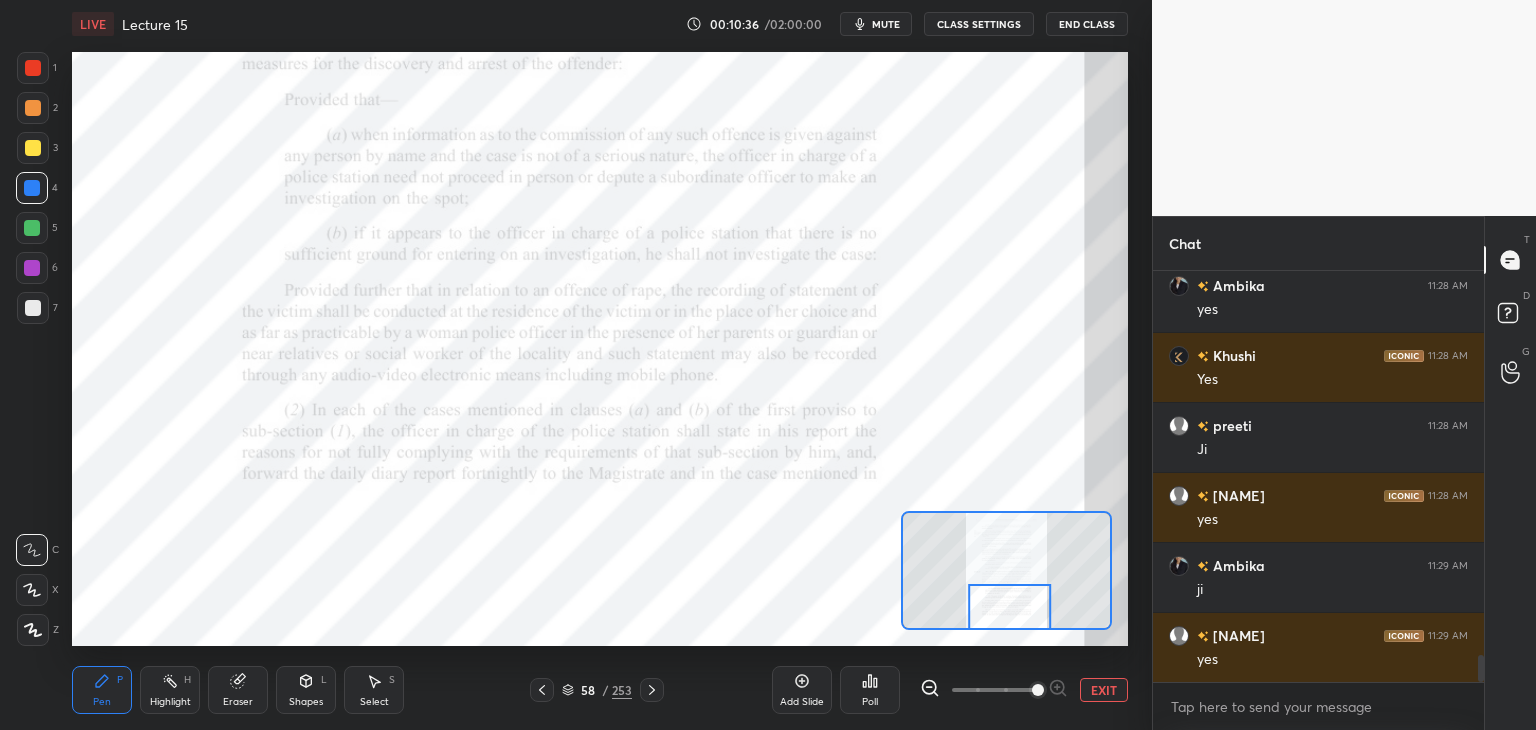 click at bounding box center [32, 268] 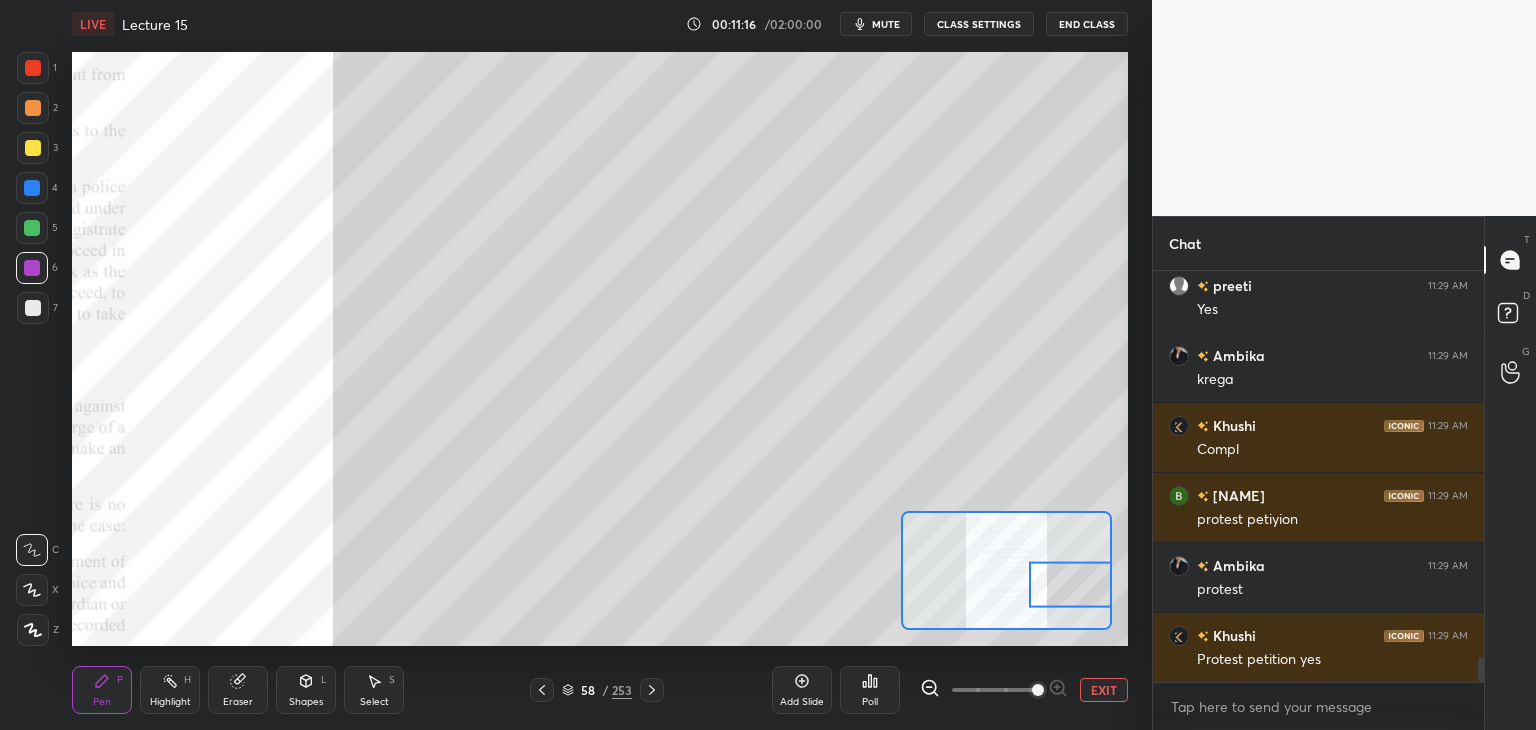 scroll, scrollTop: 6488, scrollLeft: 0, axis: vertical 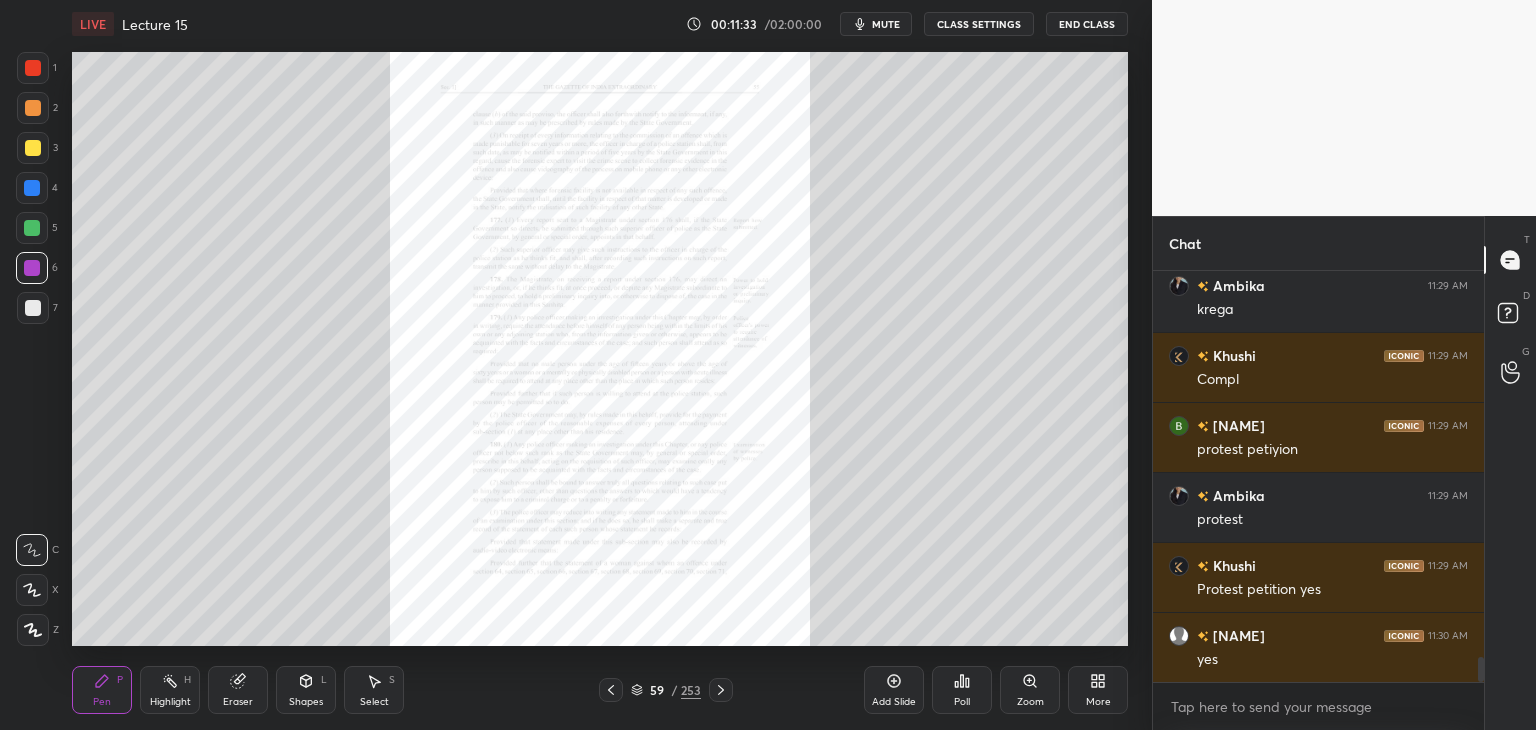 click 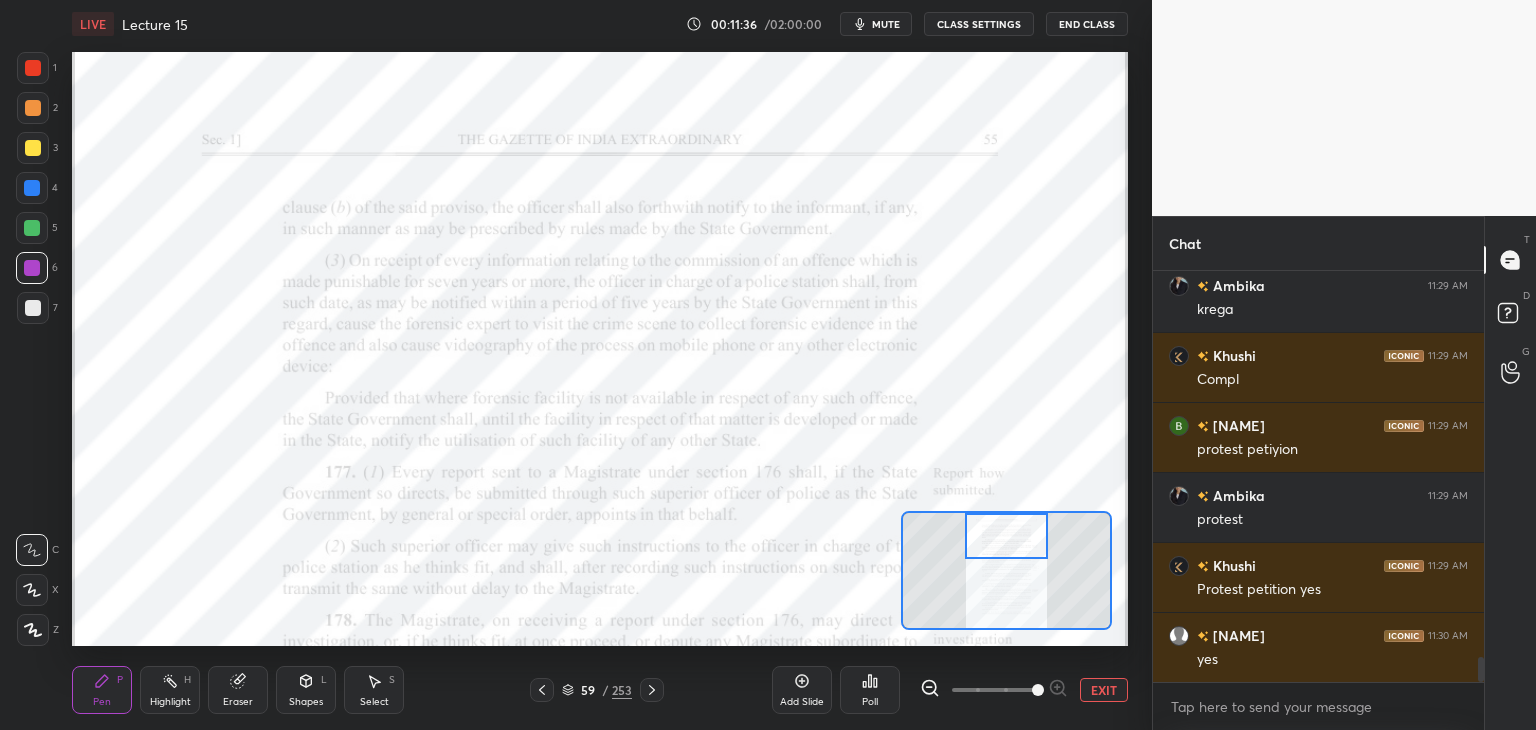scroll, scrollTop: 6508, scrollLeft: 0, axis: vertical 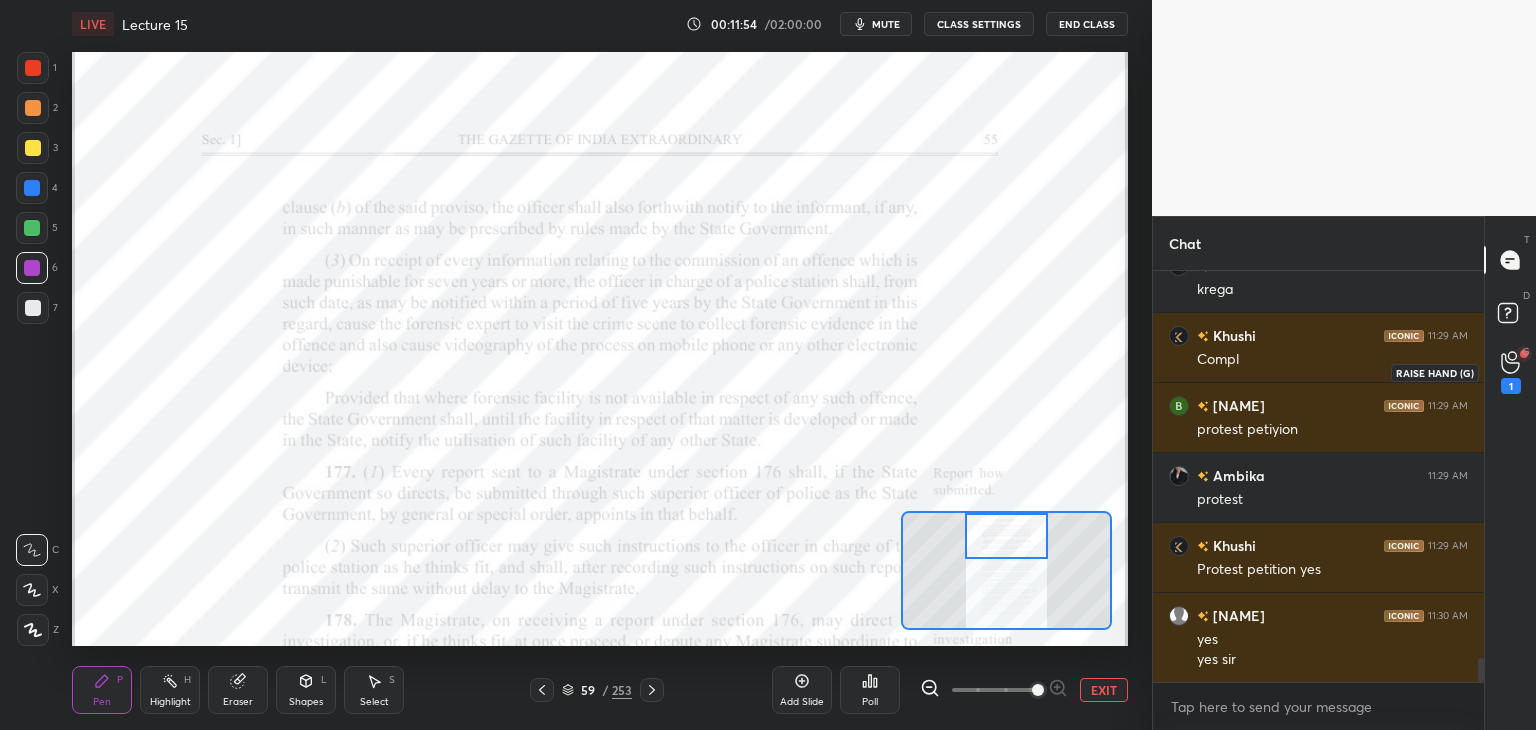 click on "G Raise Hand (G) 1" at bounding box center [1510, 372] 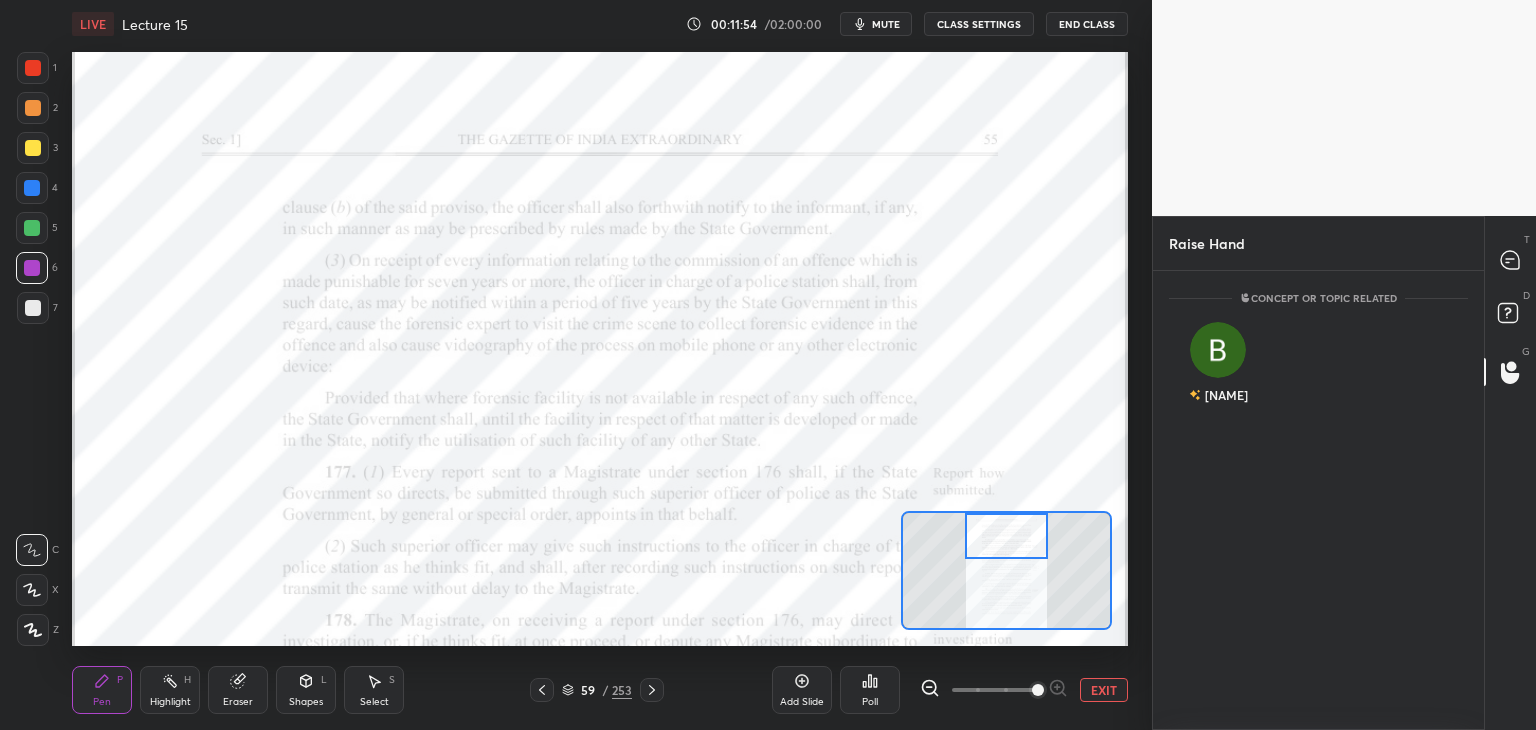 scroll, scrollTop: 453, scrollLeft: 325, axis: both 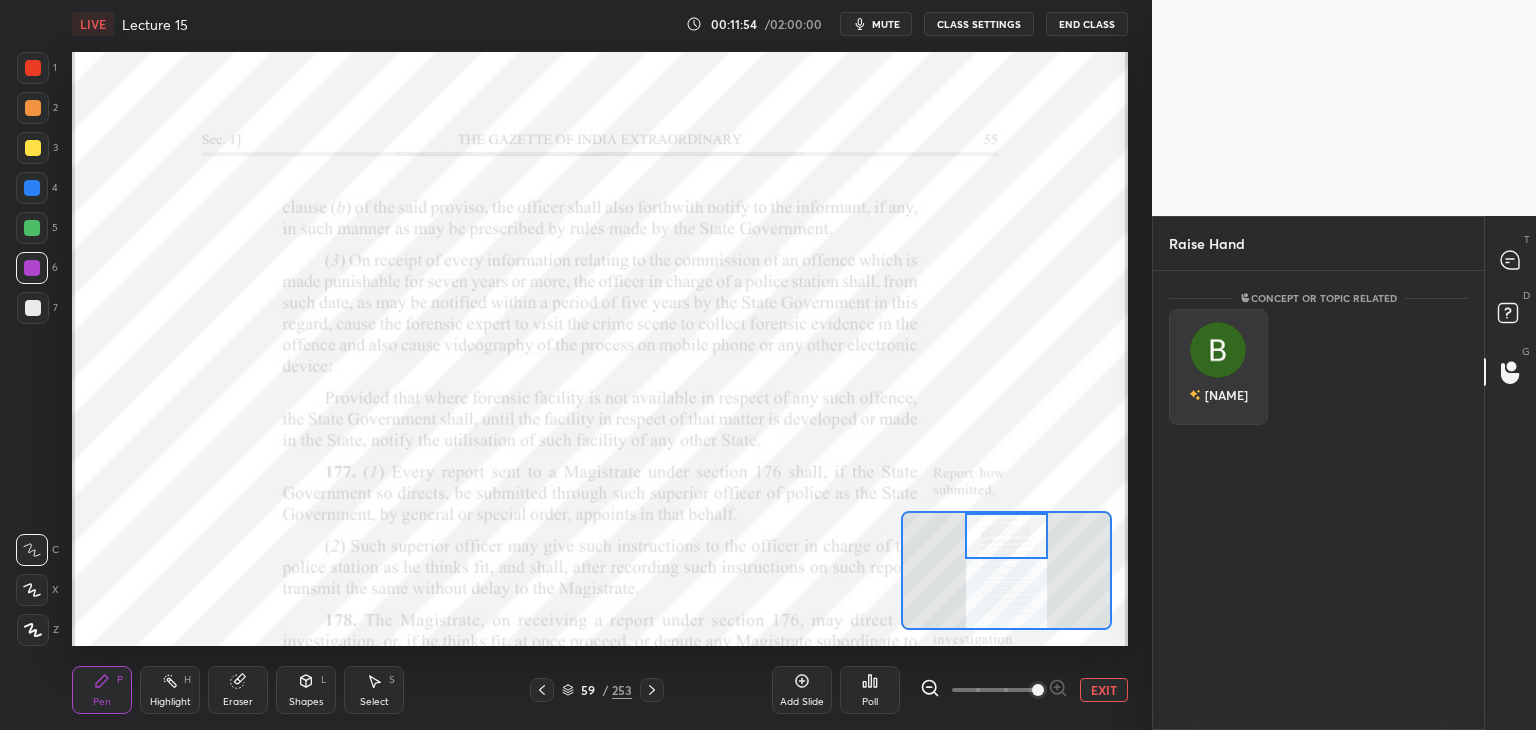 click on "[PERSON]" at bounding box center [1218, 367] 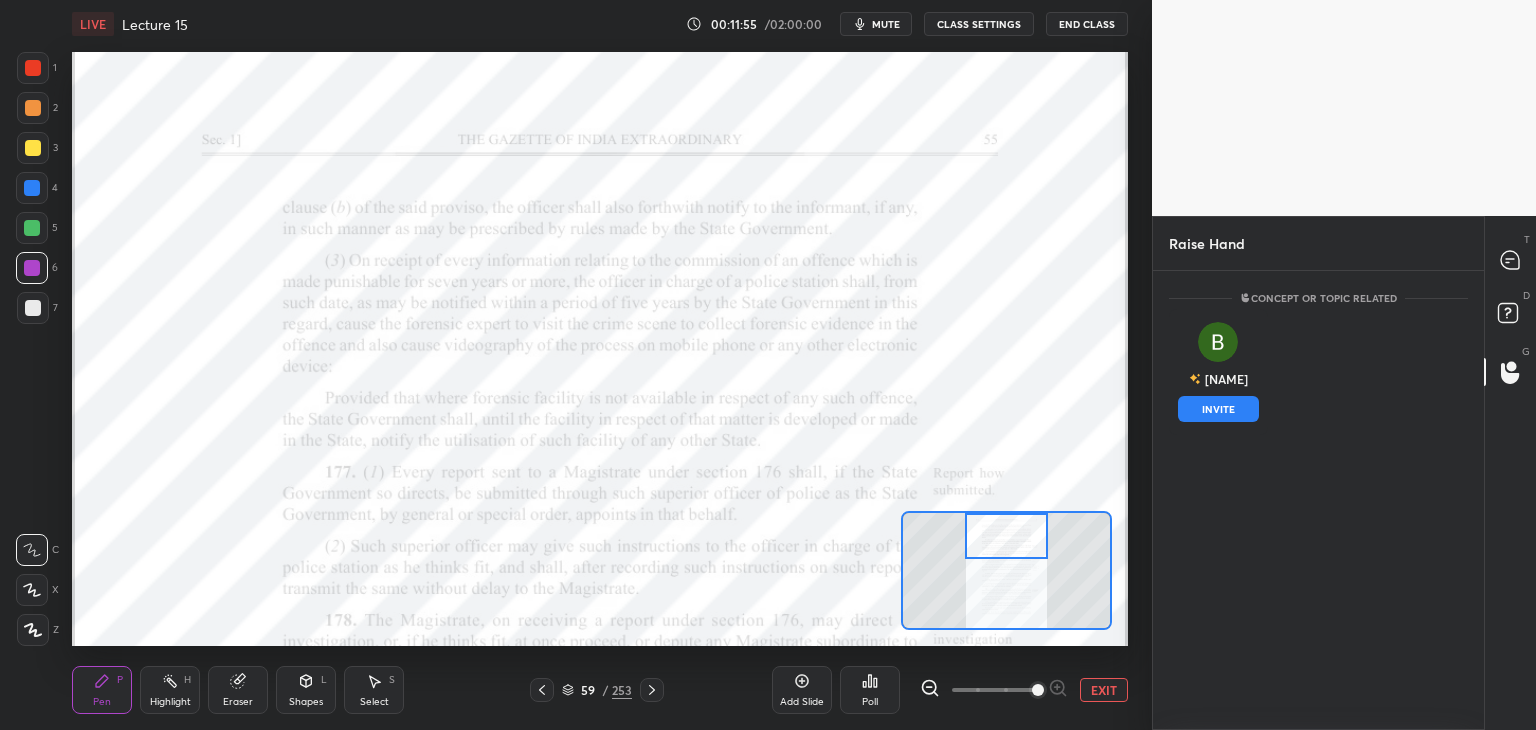 click on "INVITE" at bounding box center (1218, 409) 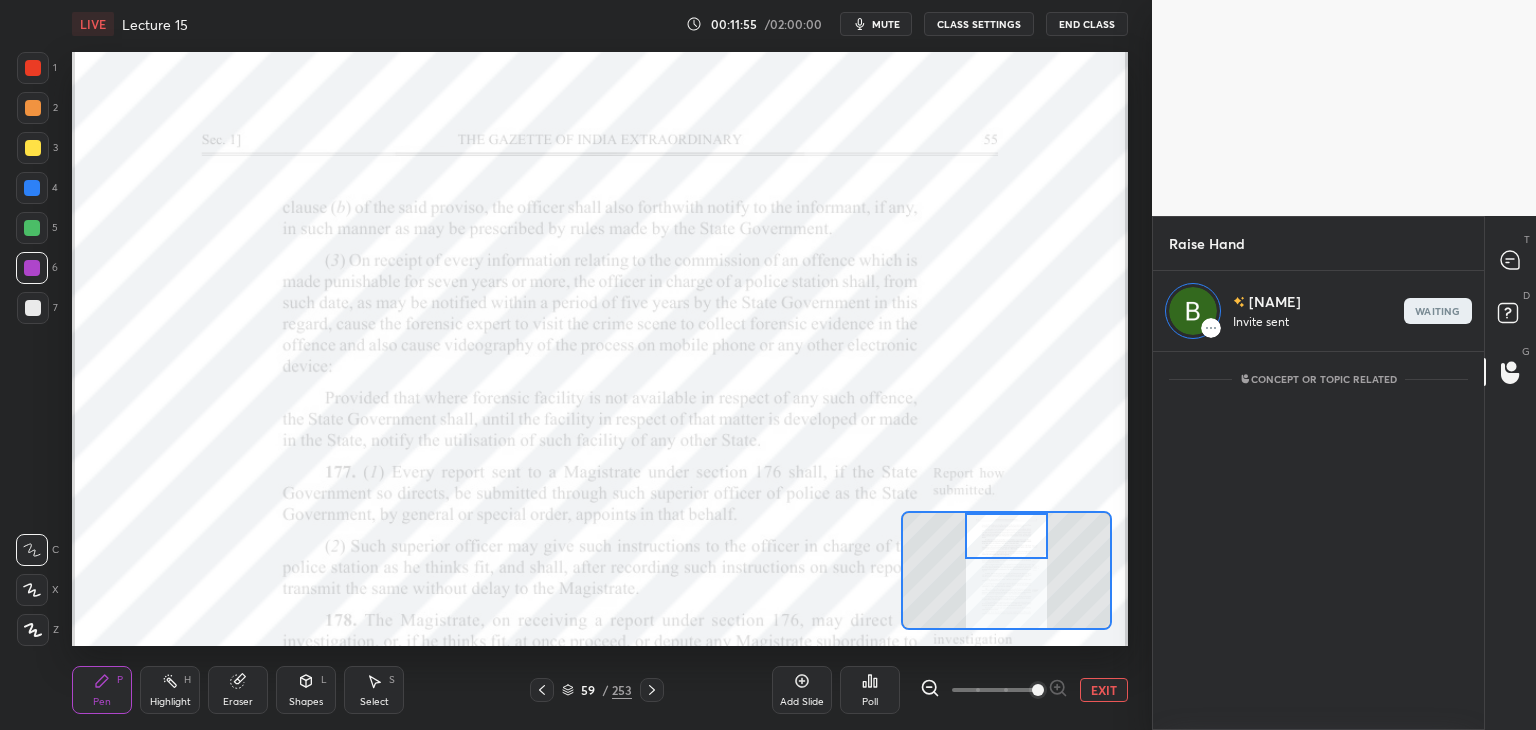 scroll, scrollTop: 373, scrollLeft: 325, axis: both 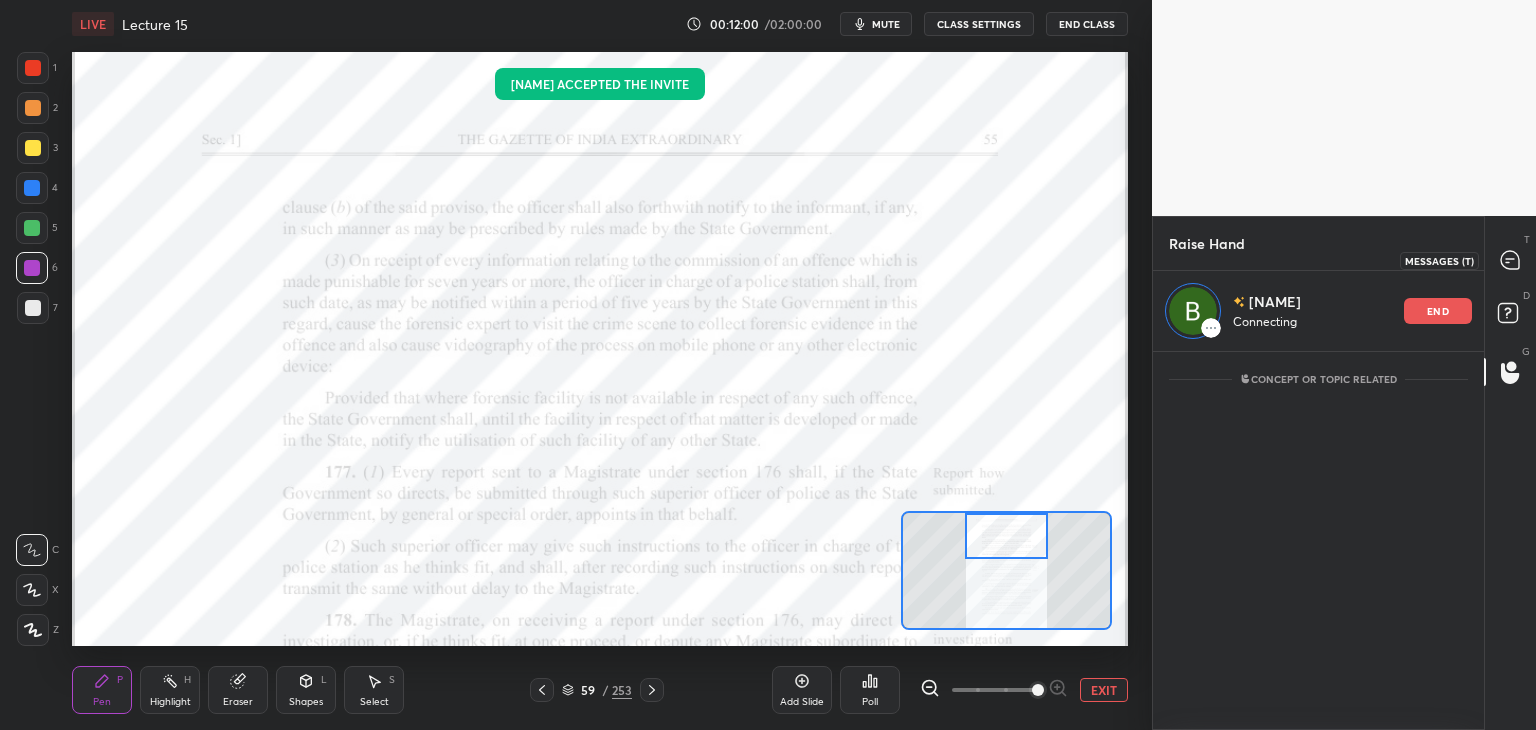 click 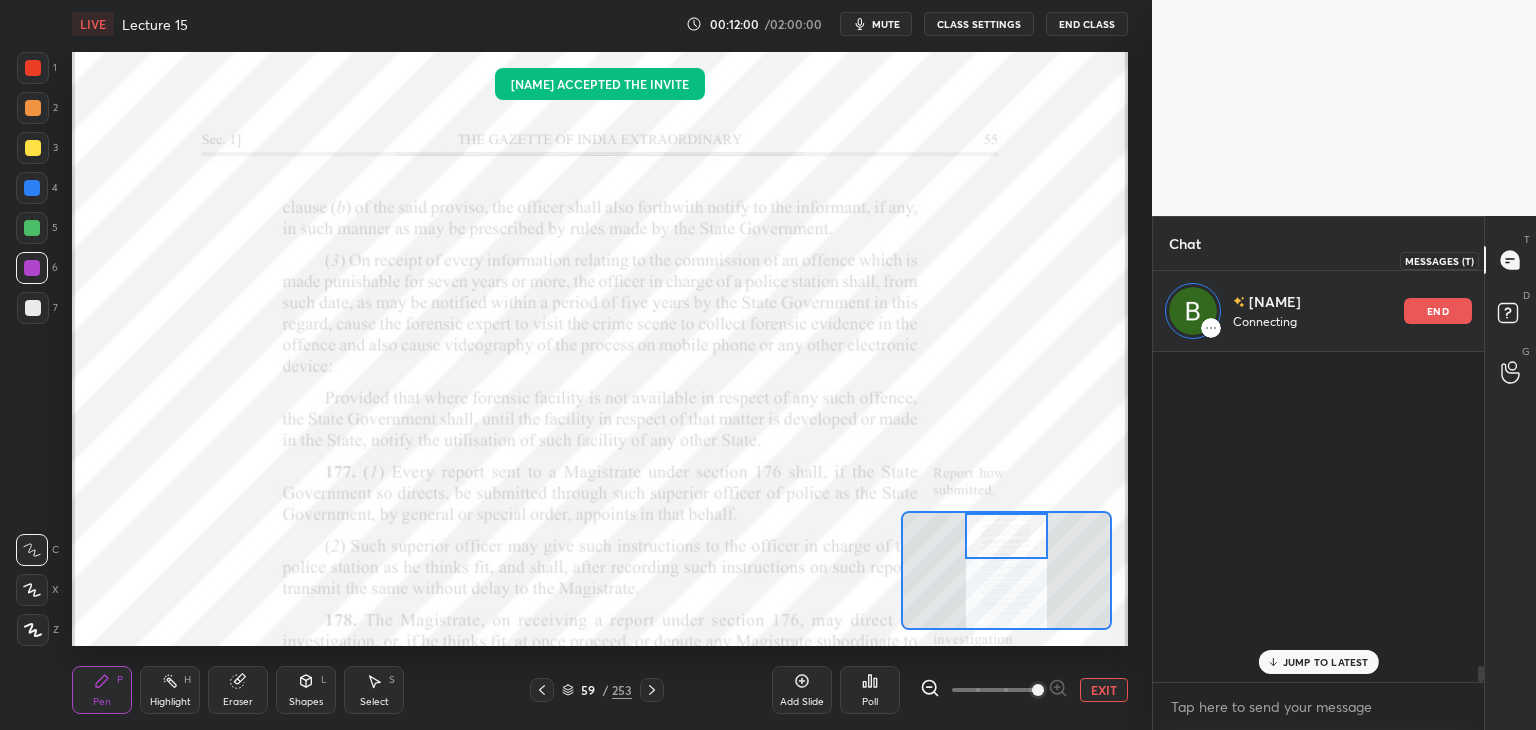 scroll, scrollTop: 372, scrollLeft: 325, axis: both 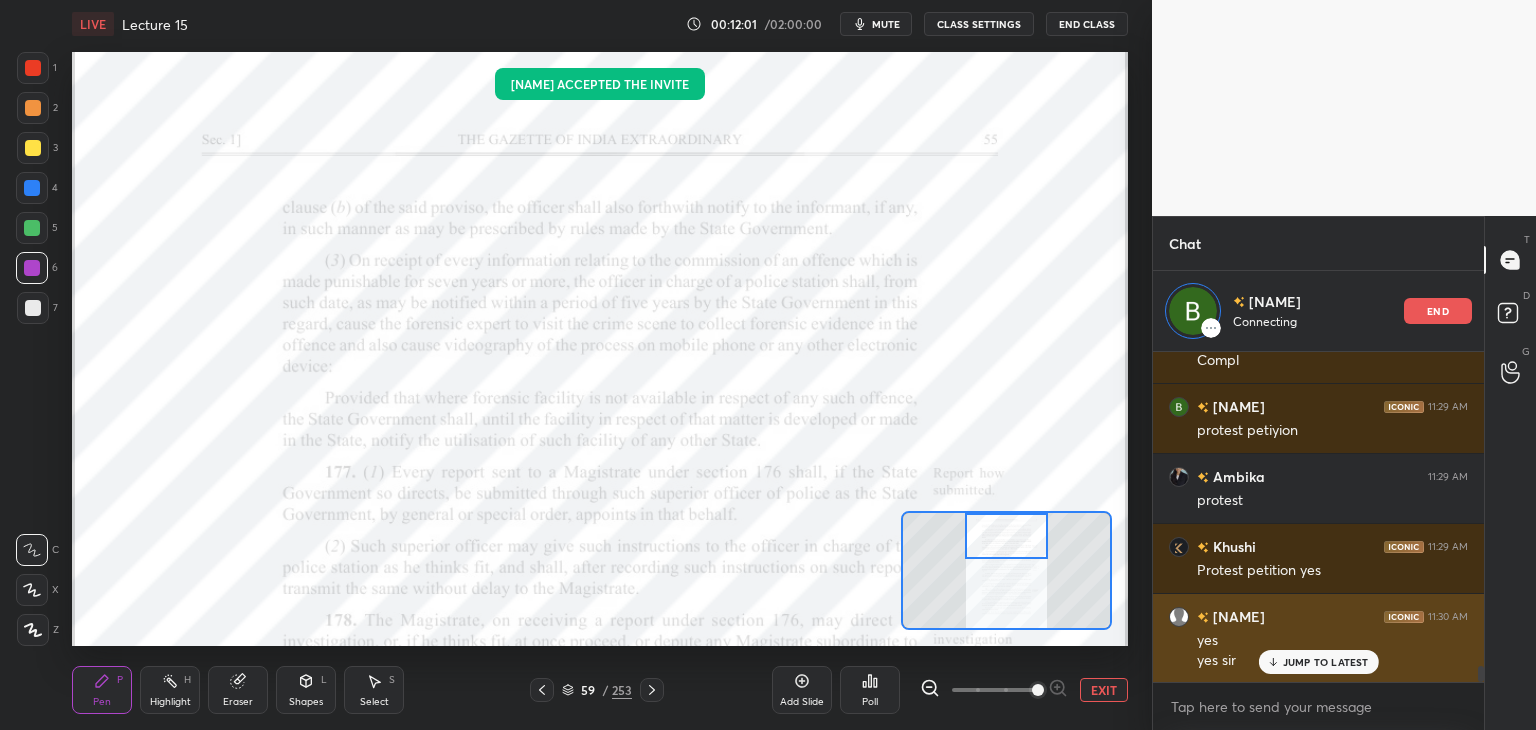 click on "JUMP TO LATEST" at bounding box center (1326, 662) 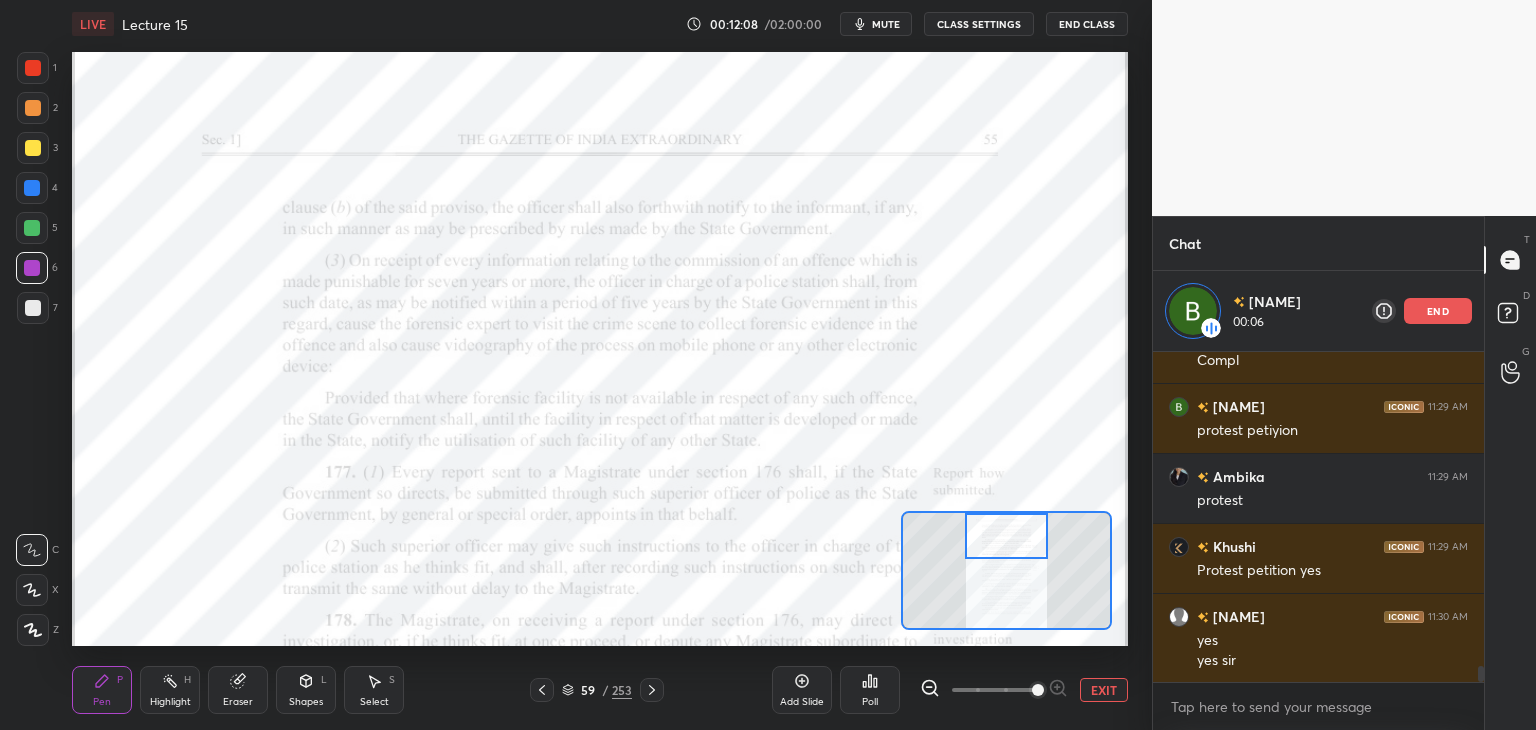 click at bounding box center (32, 188) 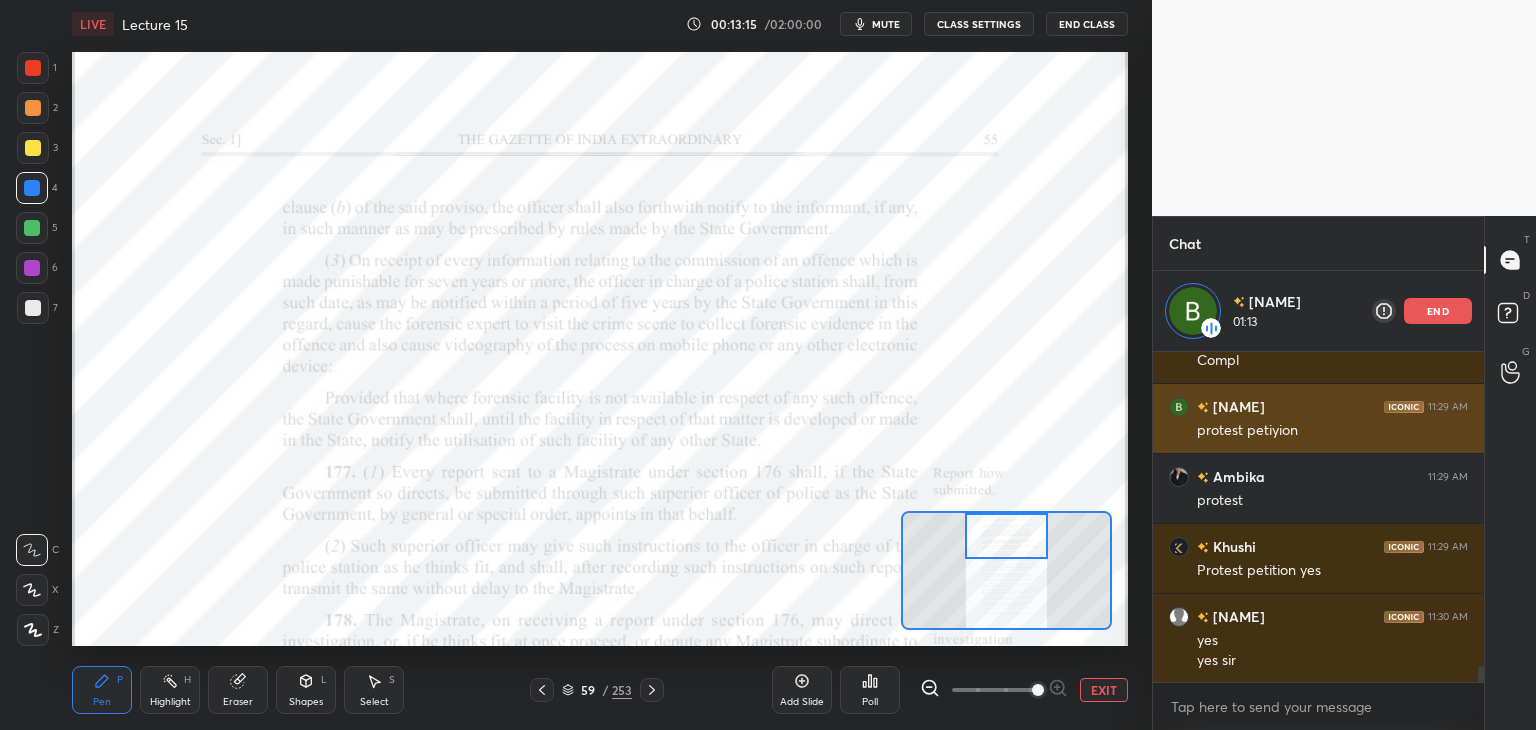 click on "end" at bounding box center [1438, 311] 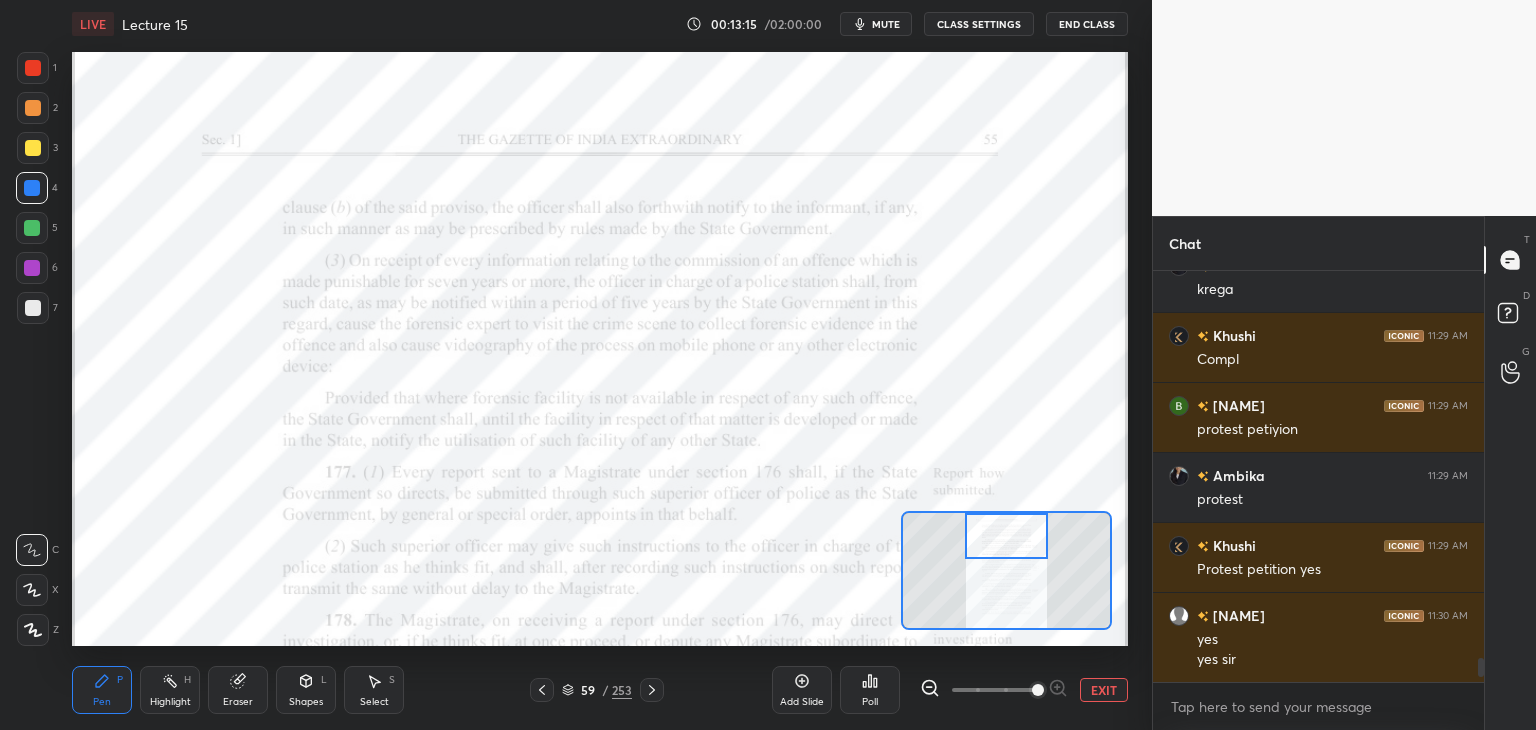 scroll, scrollTop: 6, scrollLeft: 6, axis: both 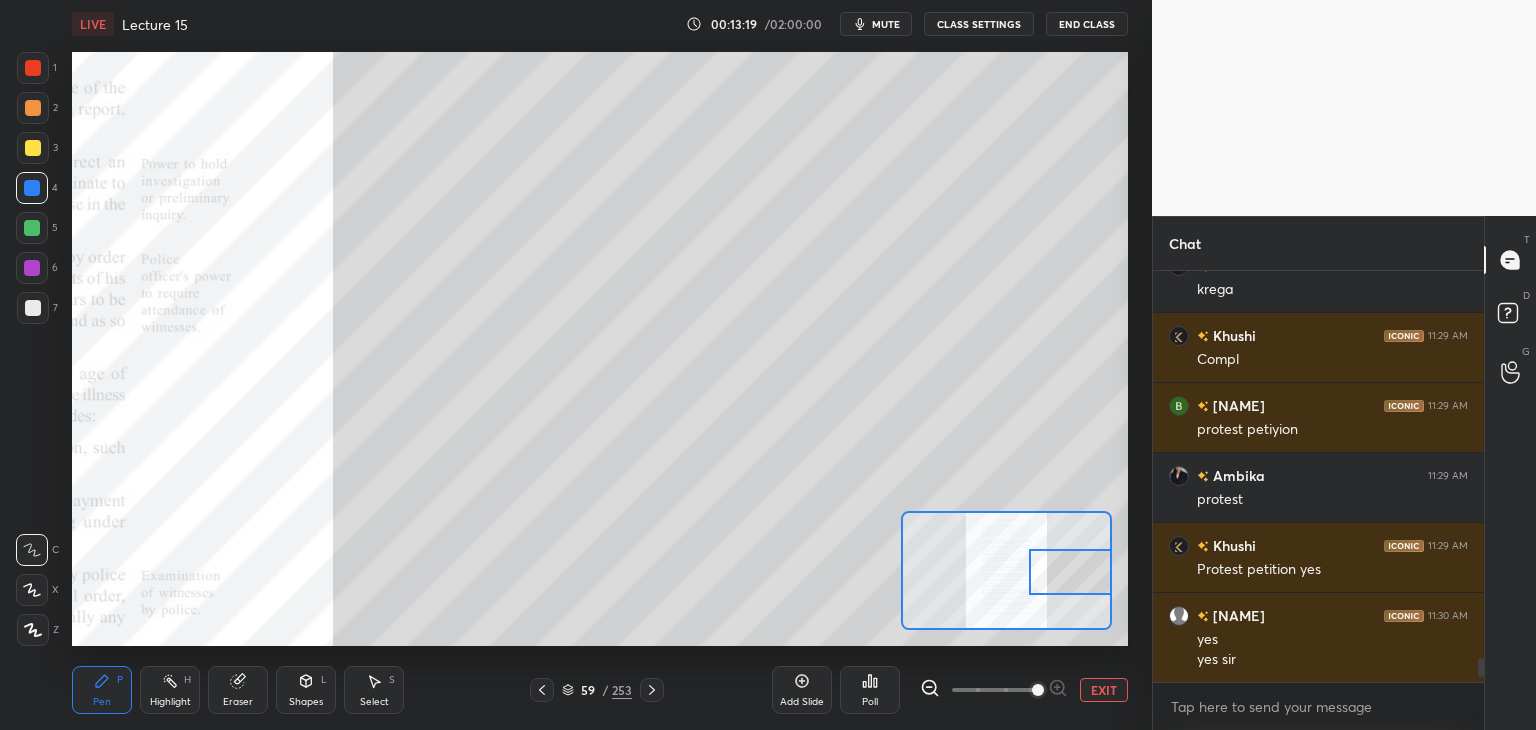 click at bounding box center [33, 148] 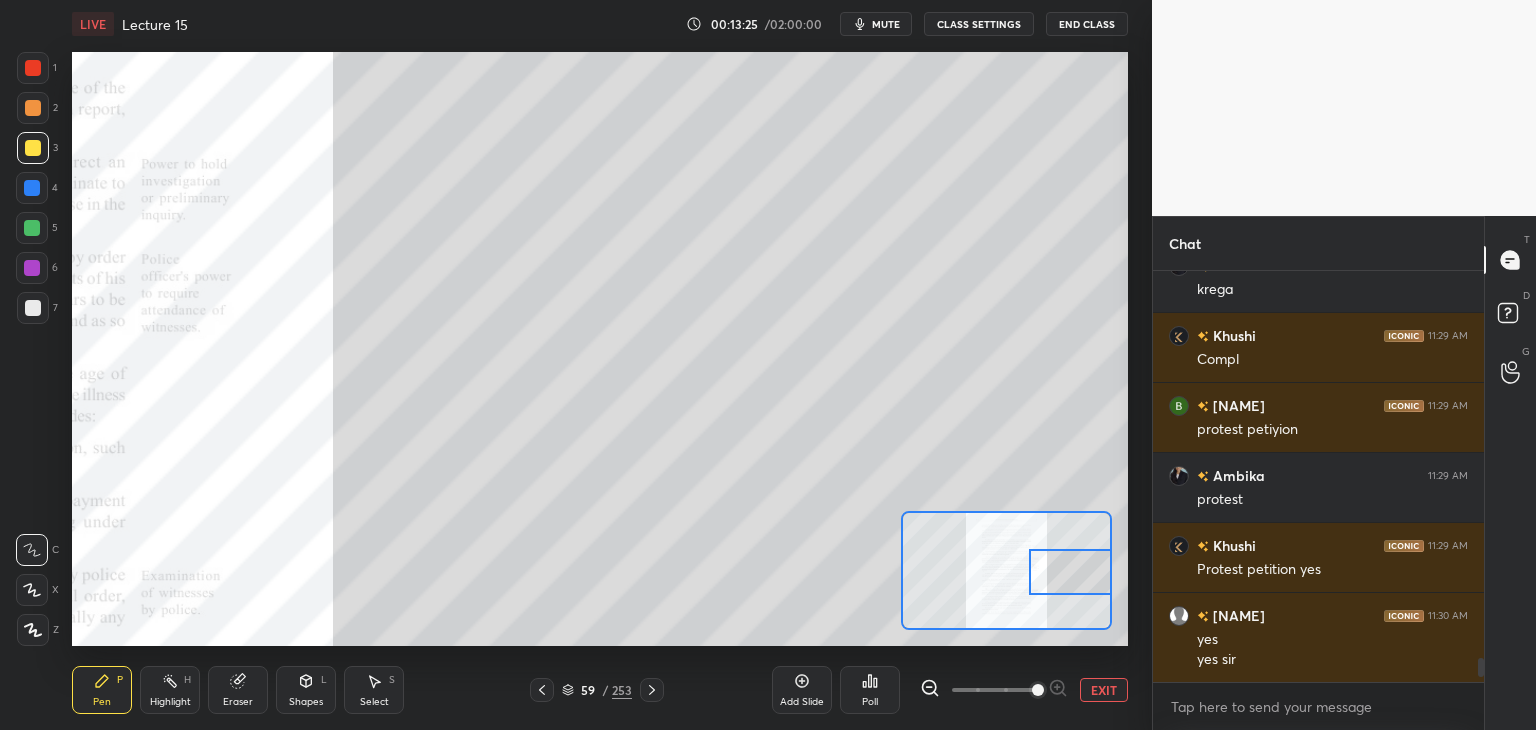 click on "5" at bounding box center (37, 228) 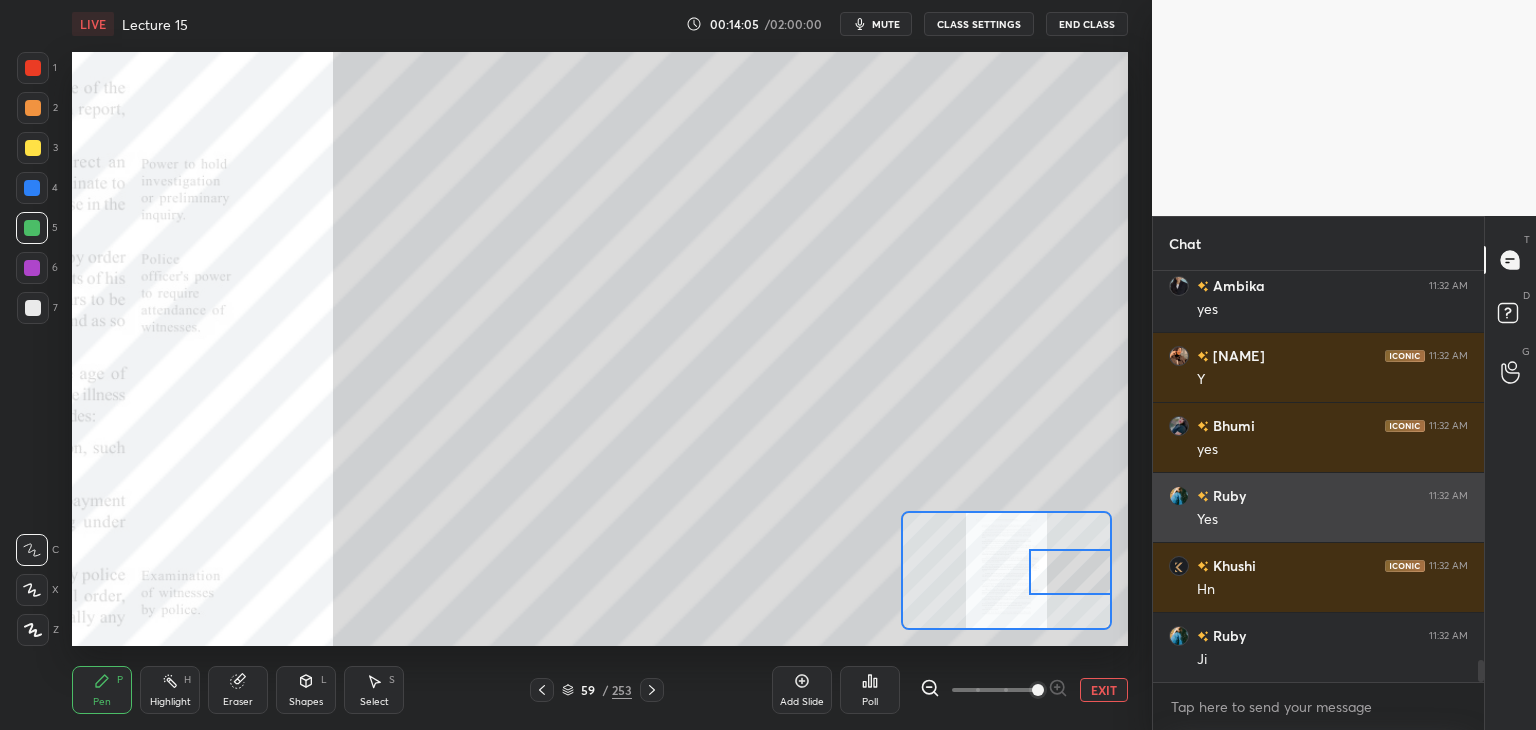 scroll, scrollTop: 7278, scrollLeft: 0, axis: vertical 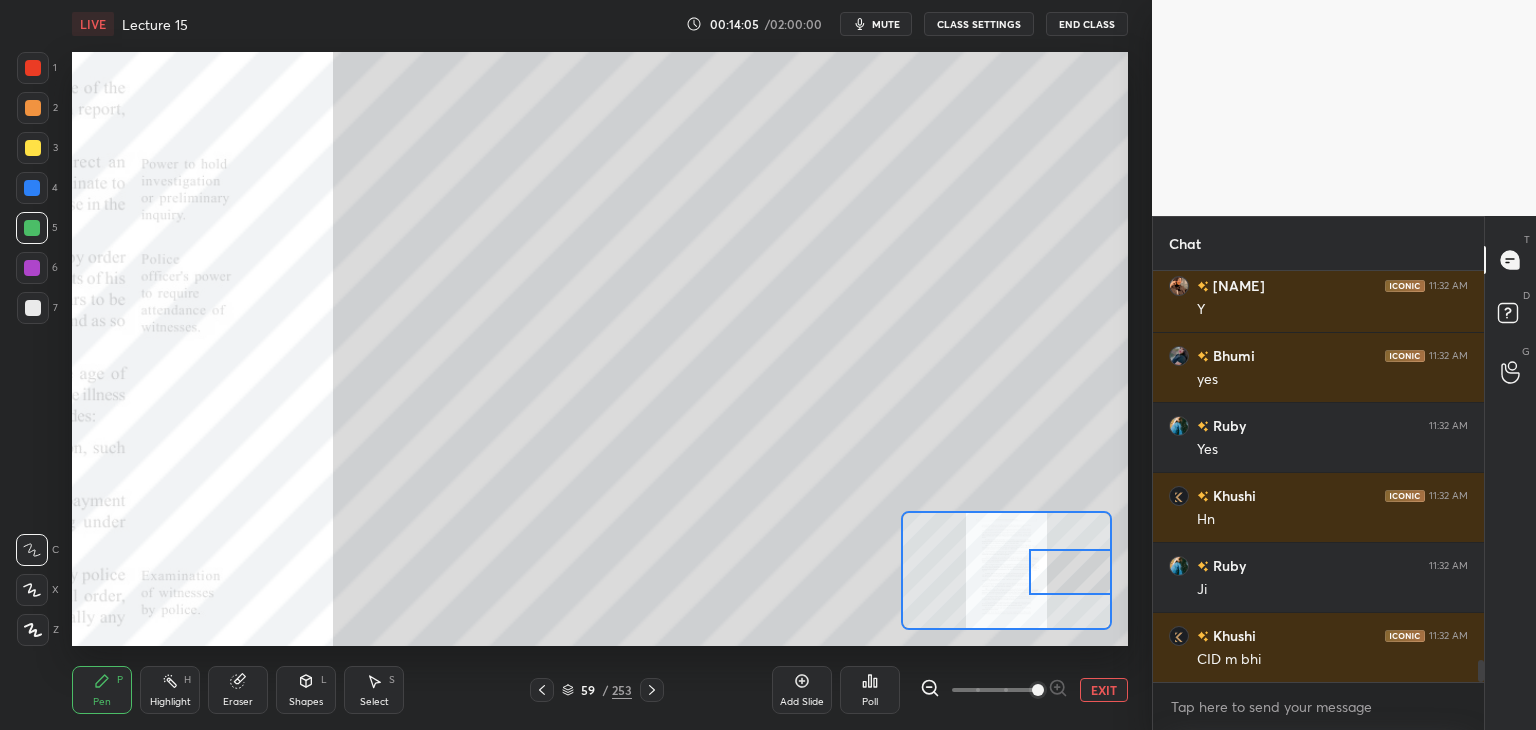 click at bounding box center (32, 268) 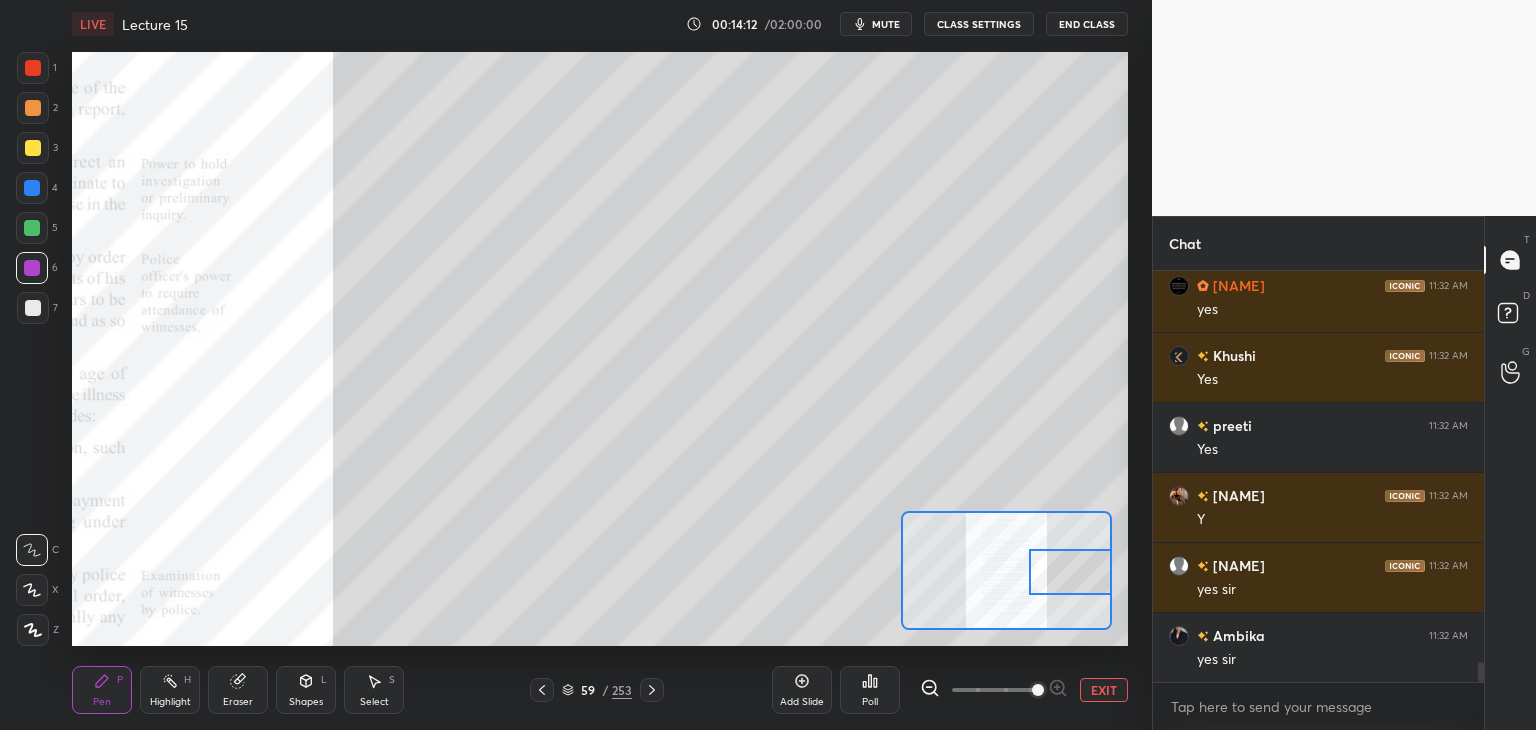 scroll, scrollTop: 7908, scrollLeft: 0, axis: vertical 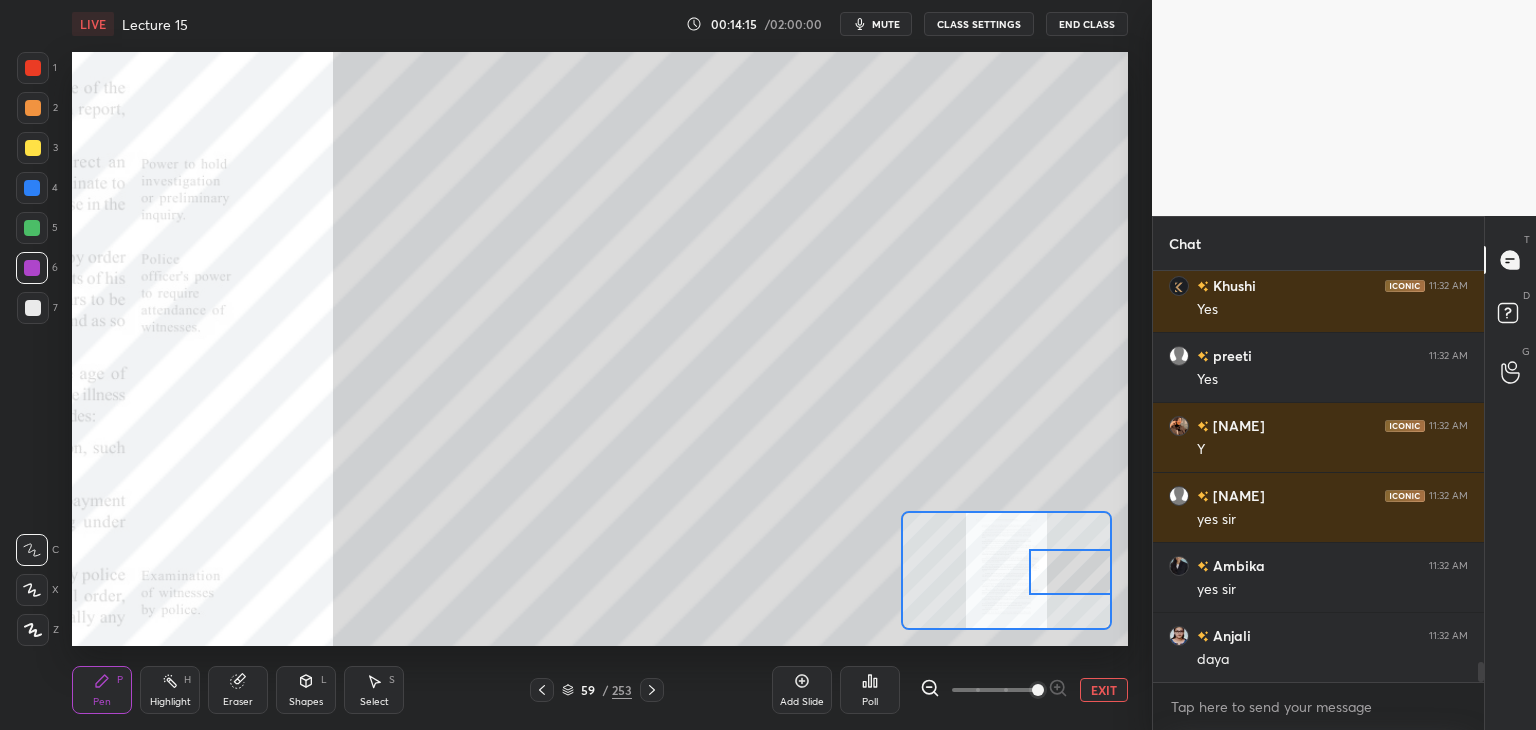 click at bounding box center (32, 188) 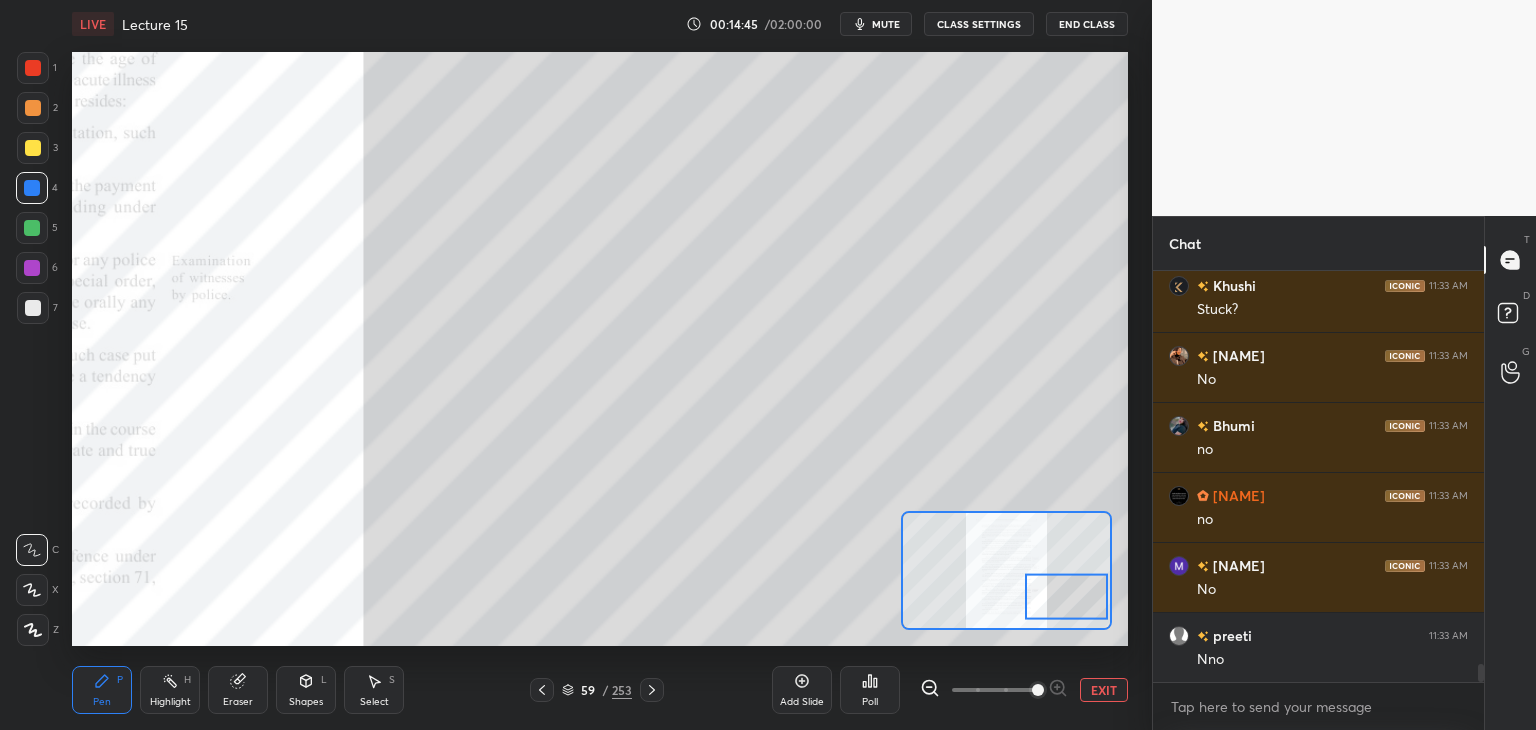 scroll, scrollTop: 9098, scrollLeft: 0, axis: vertical 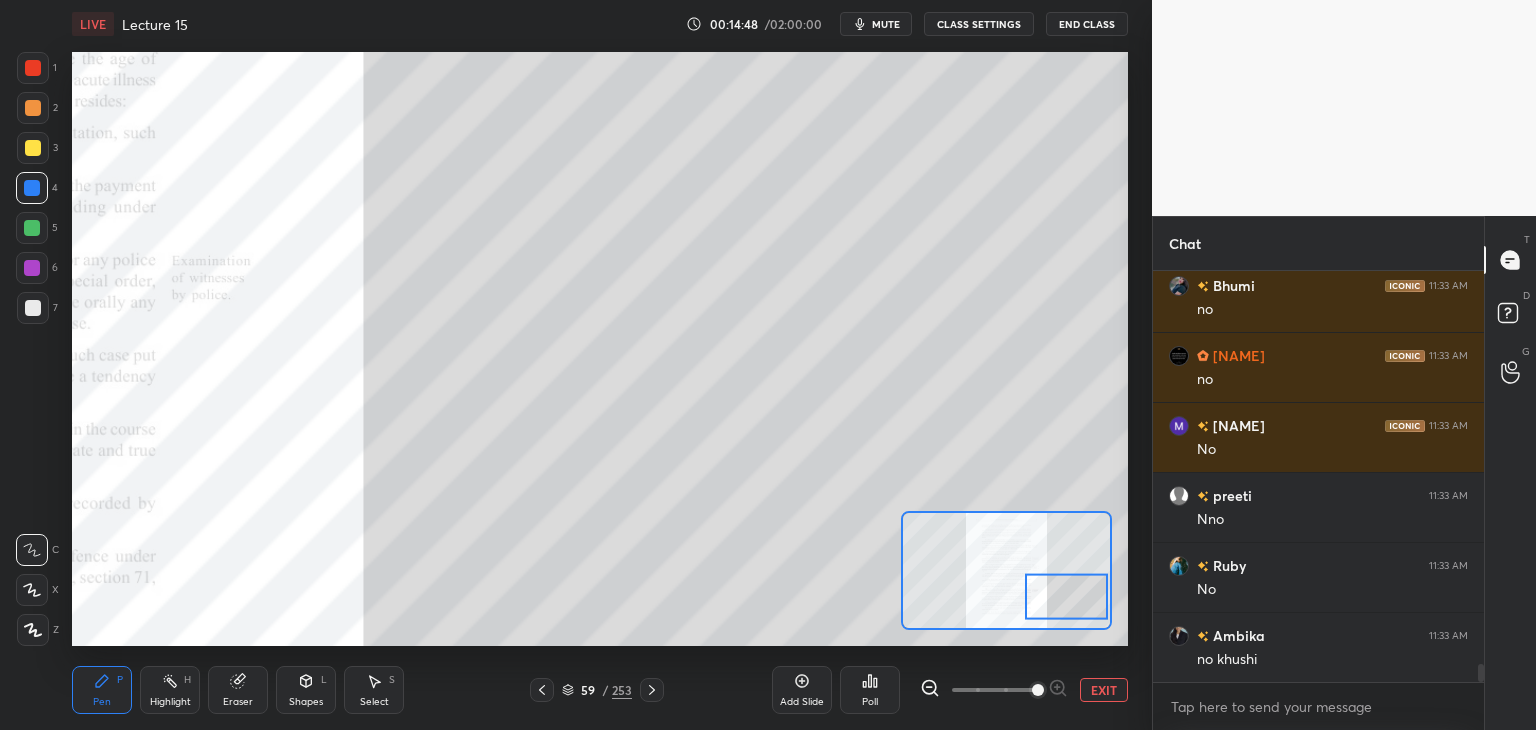 click at bounding box center (32, 268) 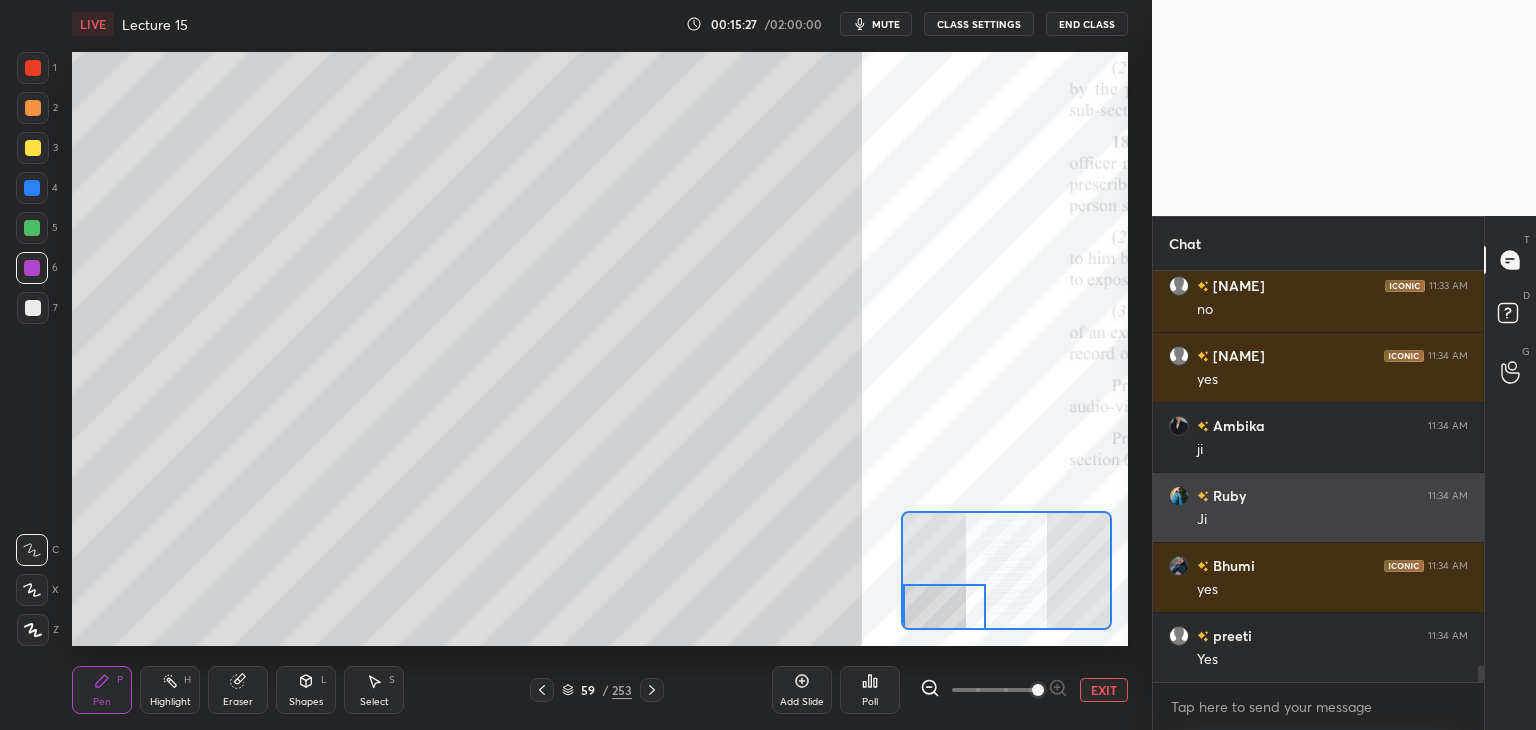 scroll, scrollTop: 9868, scrollLeft: 0, axis: vertical 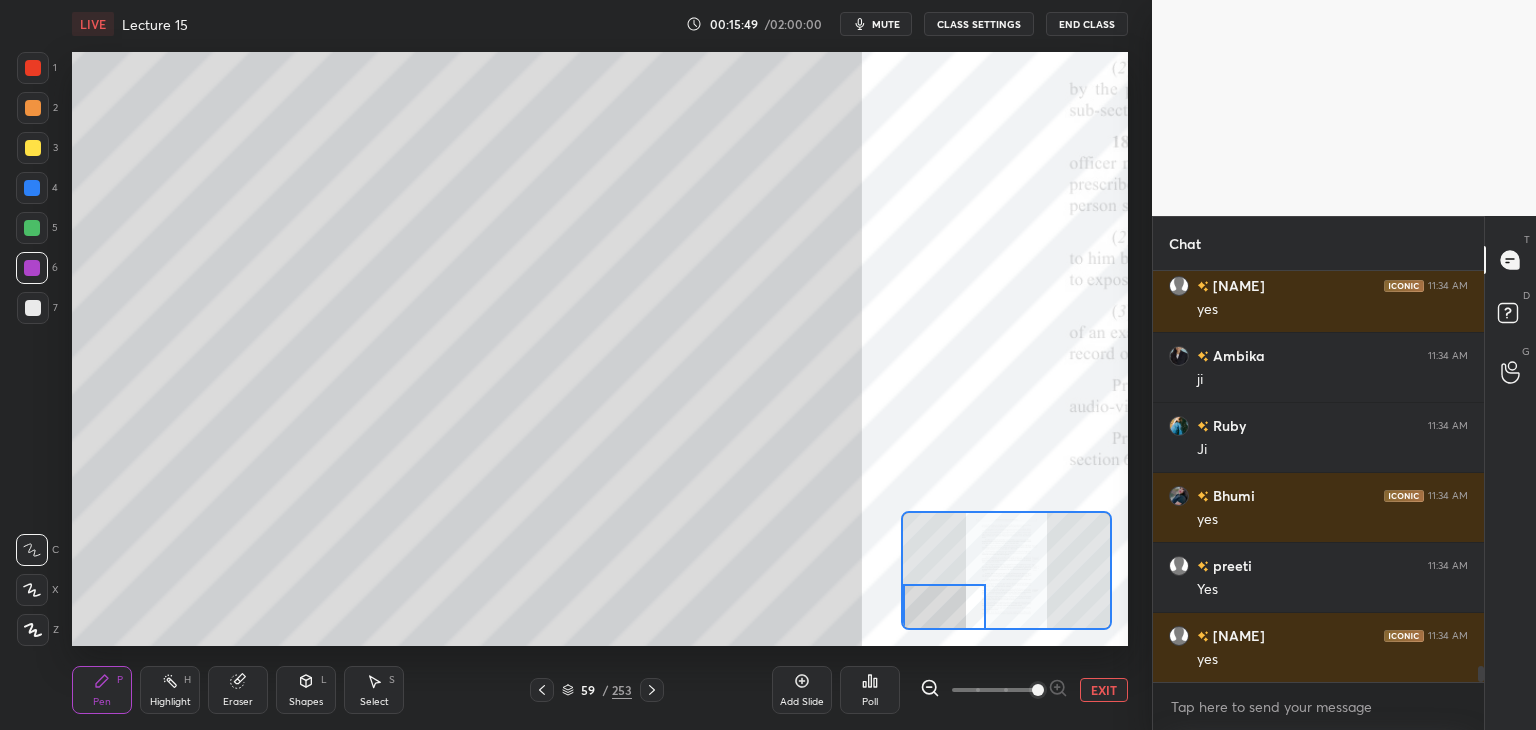 click at bounding box center (32, 228) 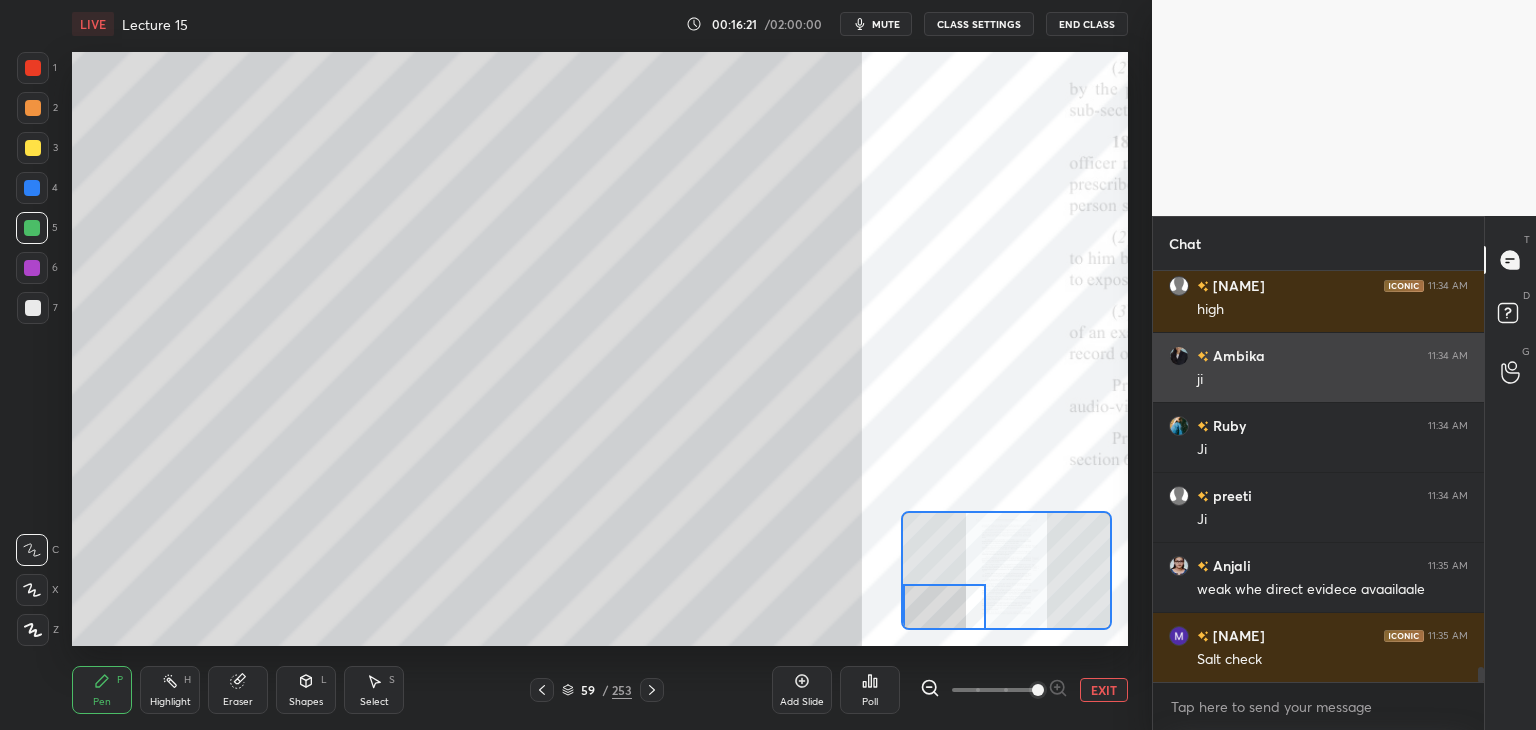 scroll, scrollTop: 10778, scrollLeft: 0, axis: vertical 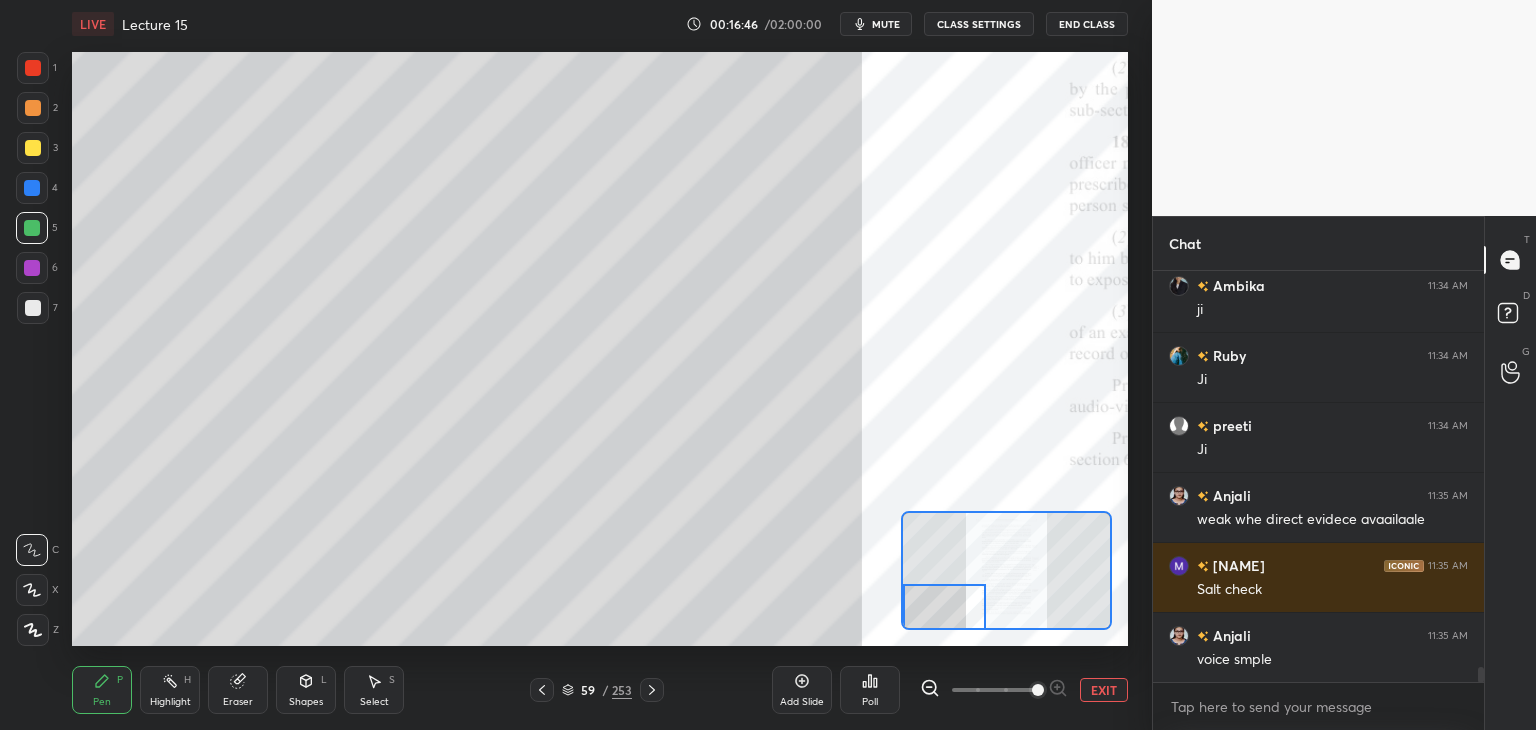 click at bounding box center (32, 188) 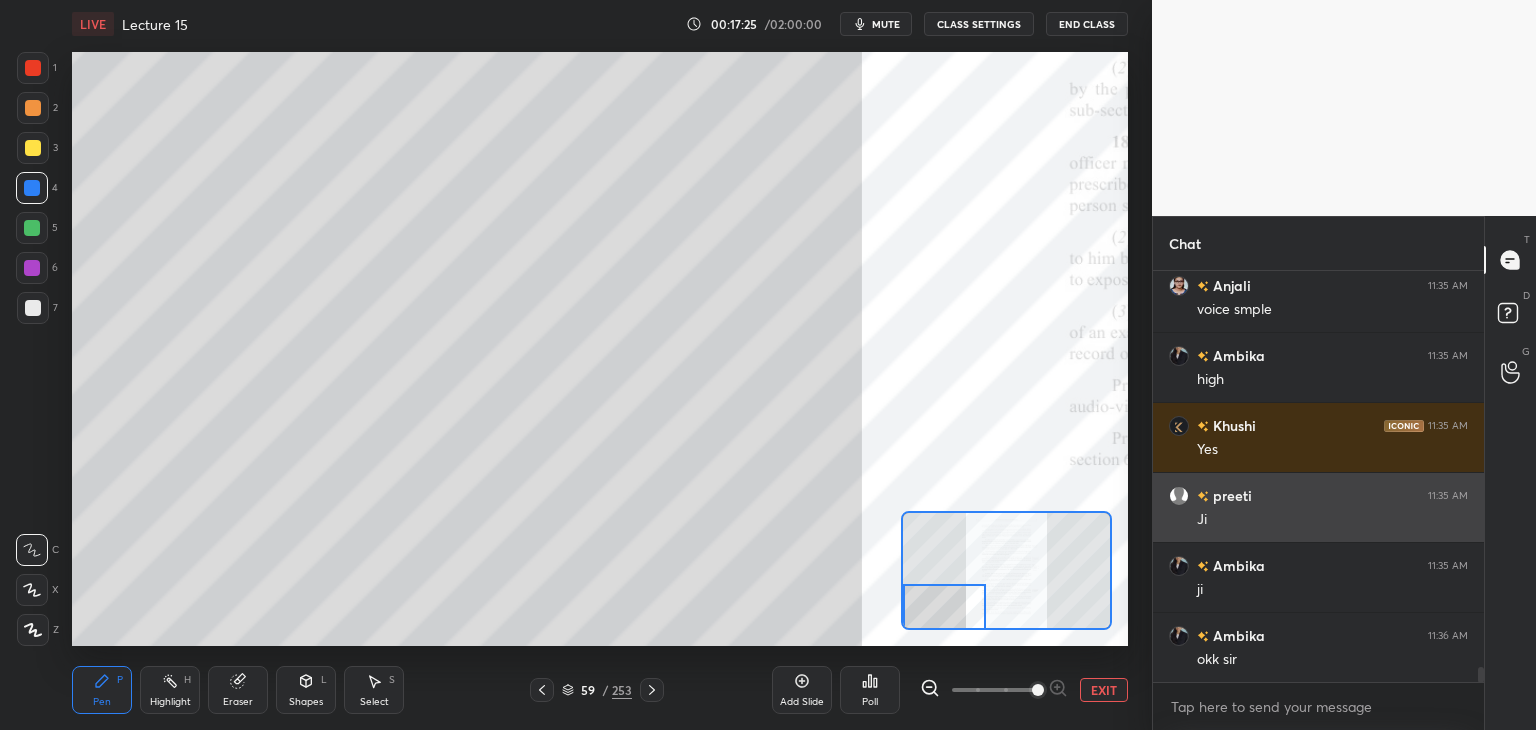 scroll, scrollTop: 11198, scrollLeft: 0, axis: vertical 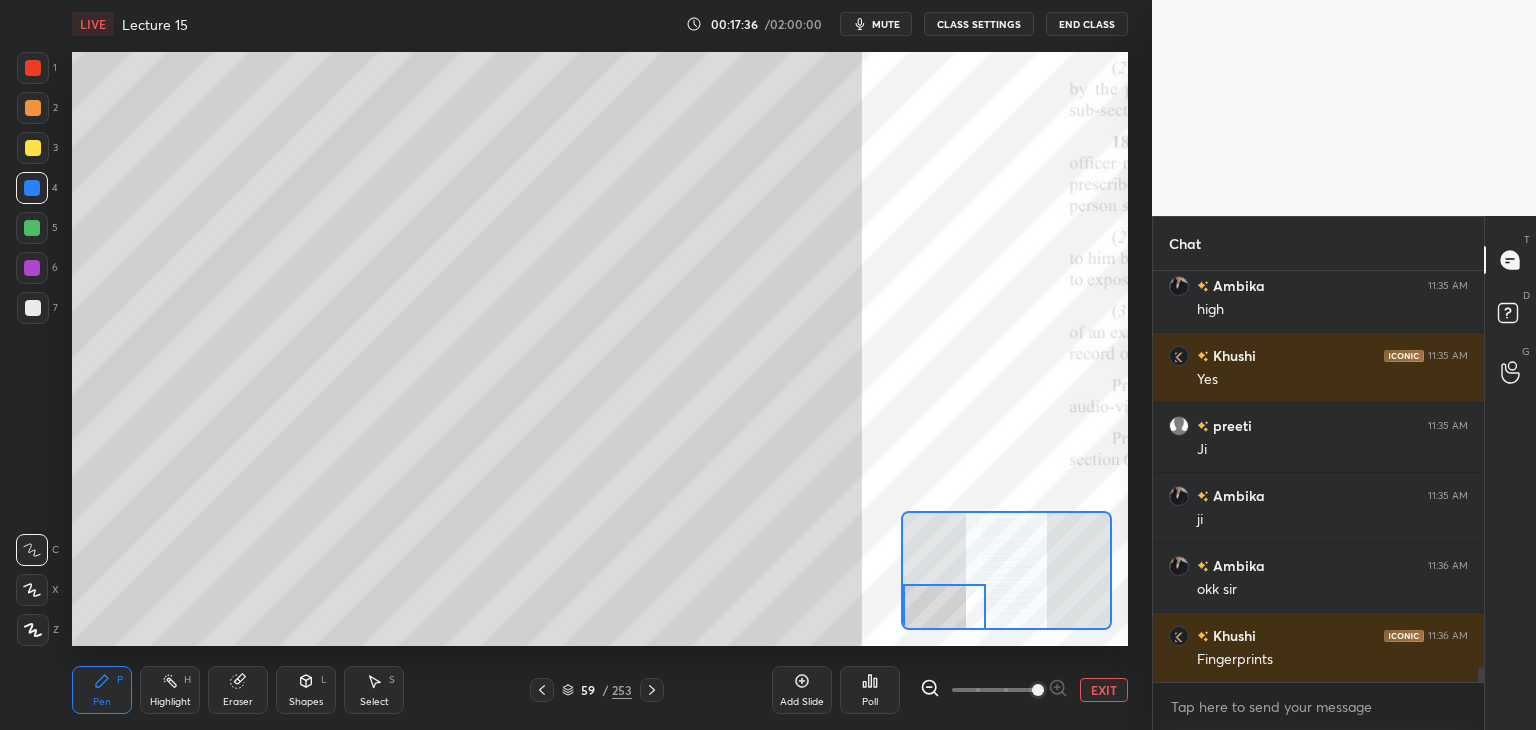 click at bounding box center [32, 228] 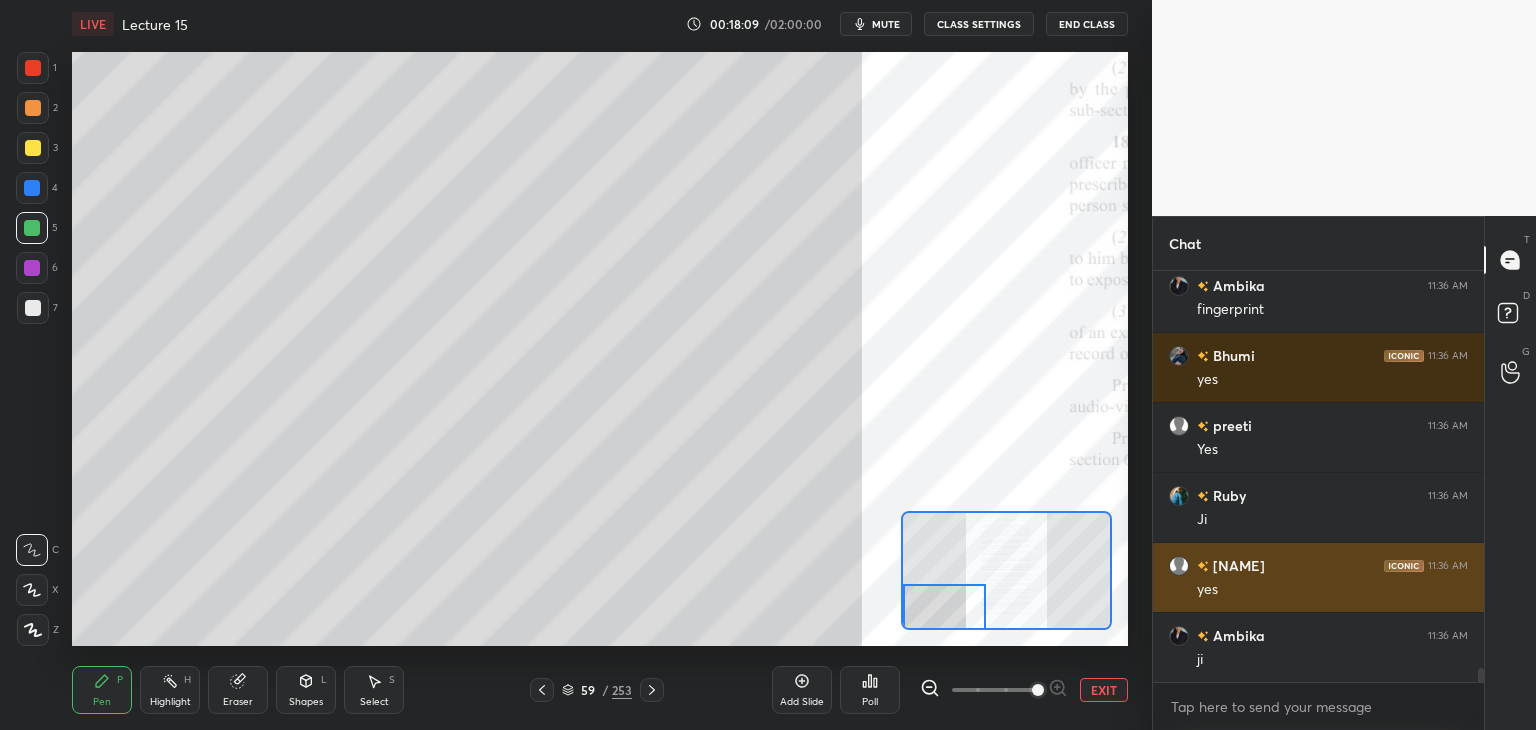 scroll, scrollTop: 11708, scrollLeft: 0, axis: vertical 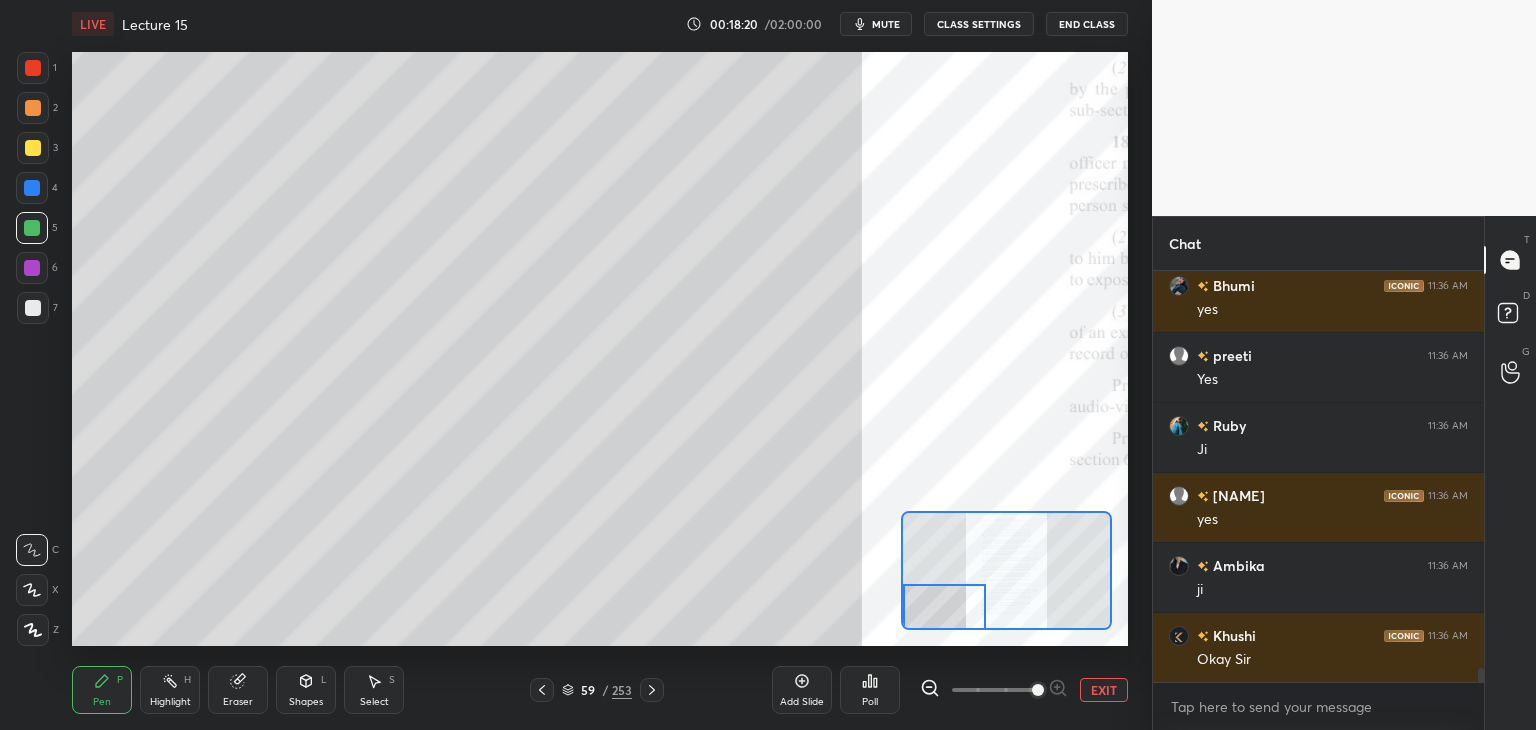 click at bounding box center (33, 308) 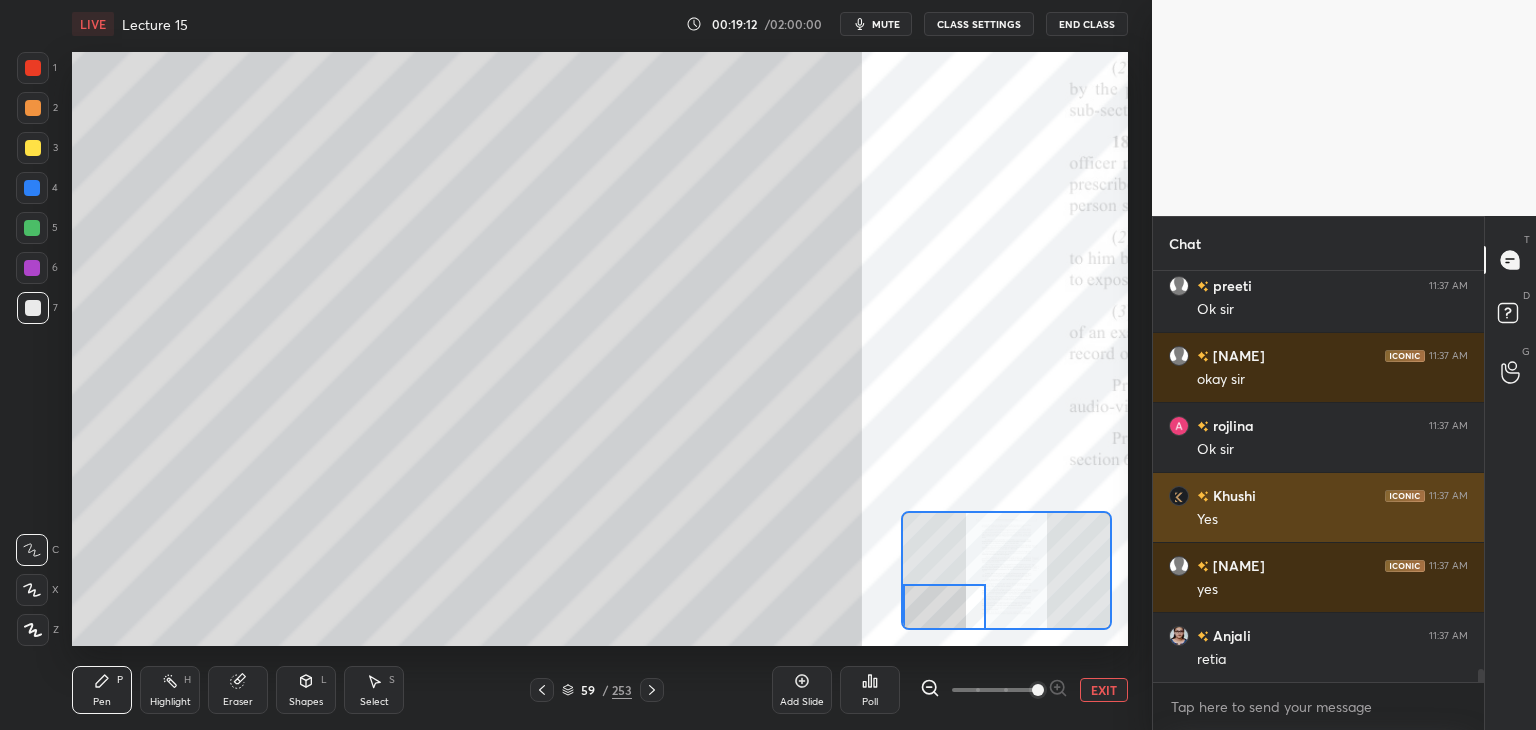 scroll, scrollTop: 12358, scrollLeft: 0, axis: vertical 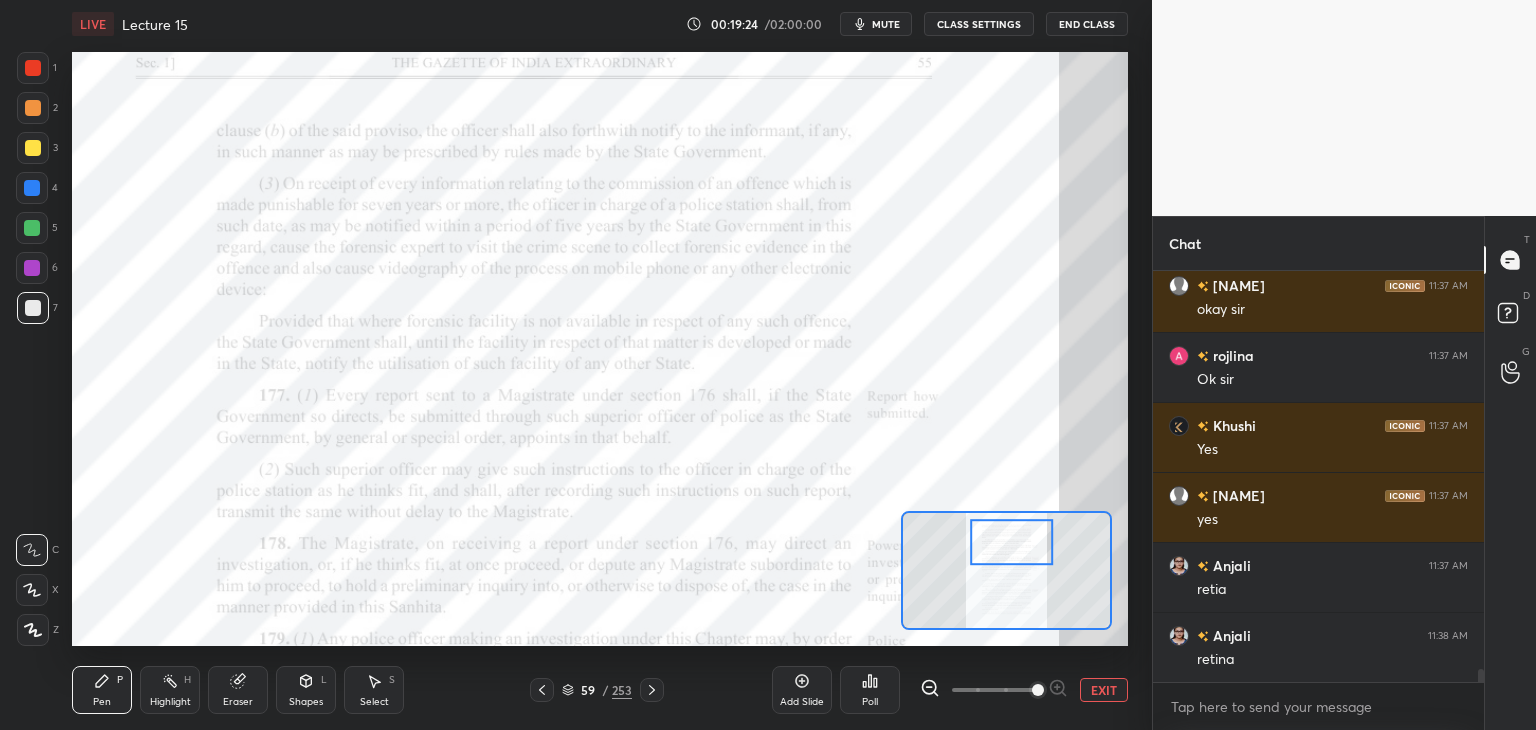 click at bounding box center (32, 268) 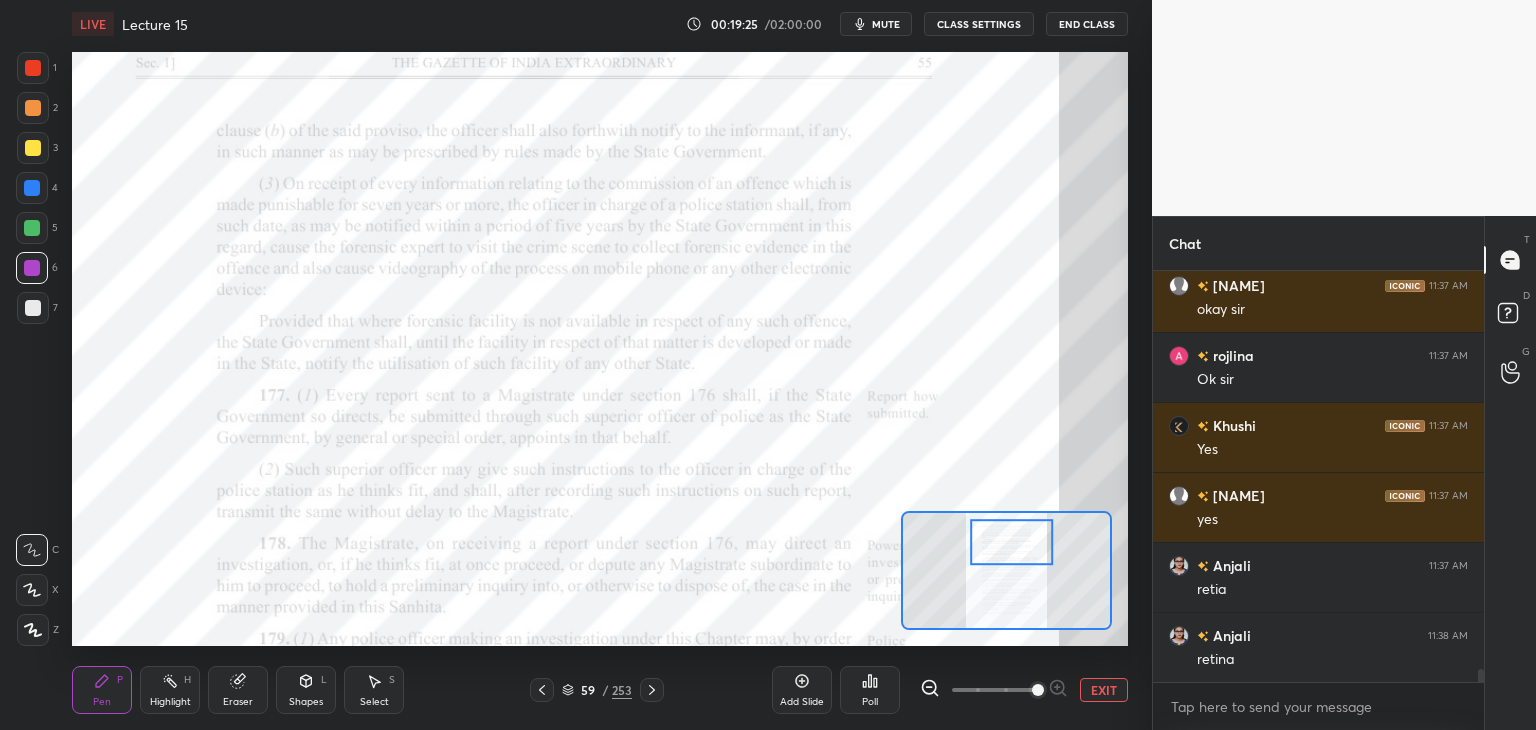 click on "Eraser" at bounding box center (238, 690) 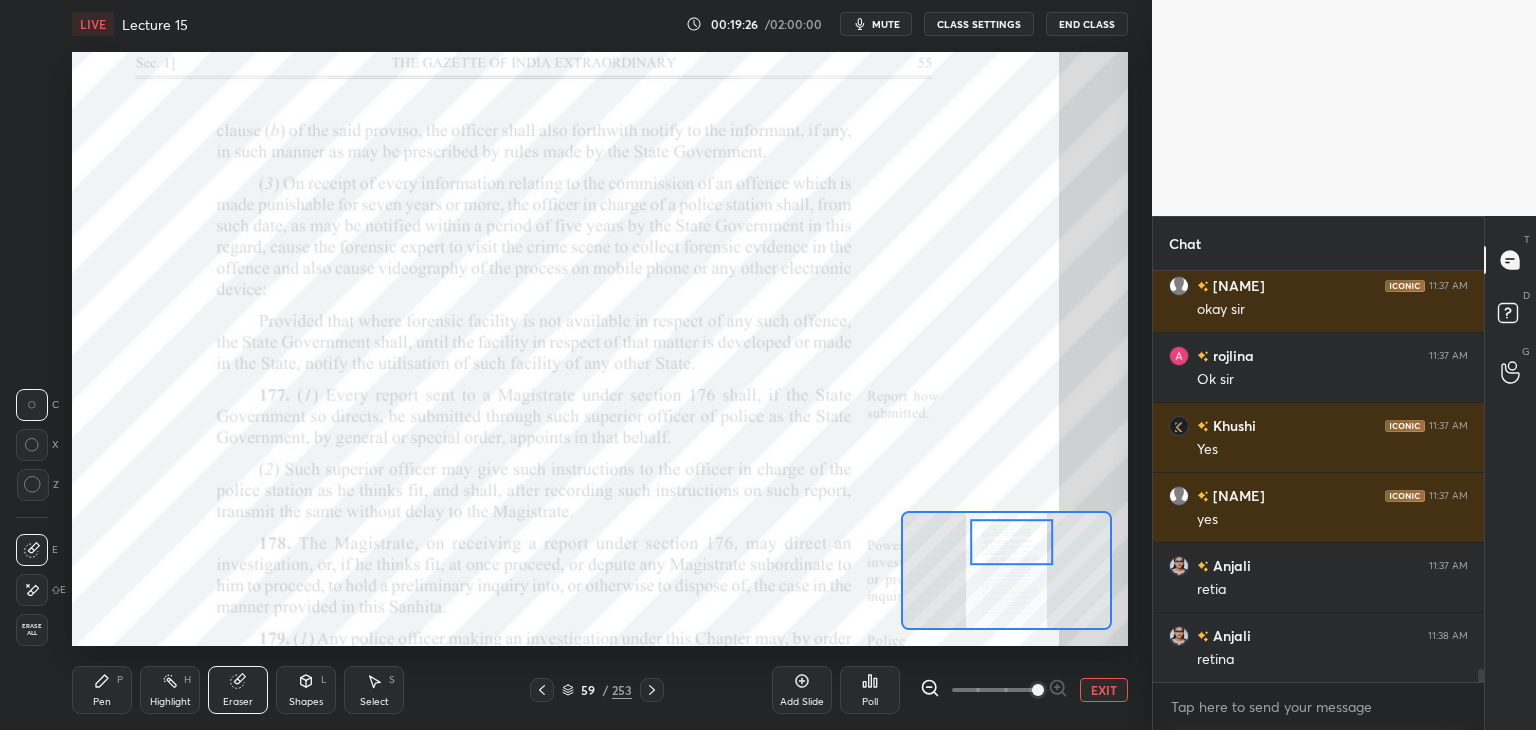 click on "Erase all" at bounding box center (32, 630) 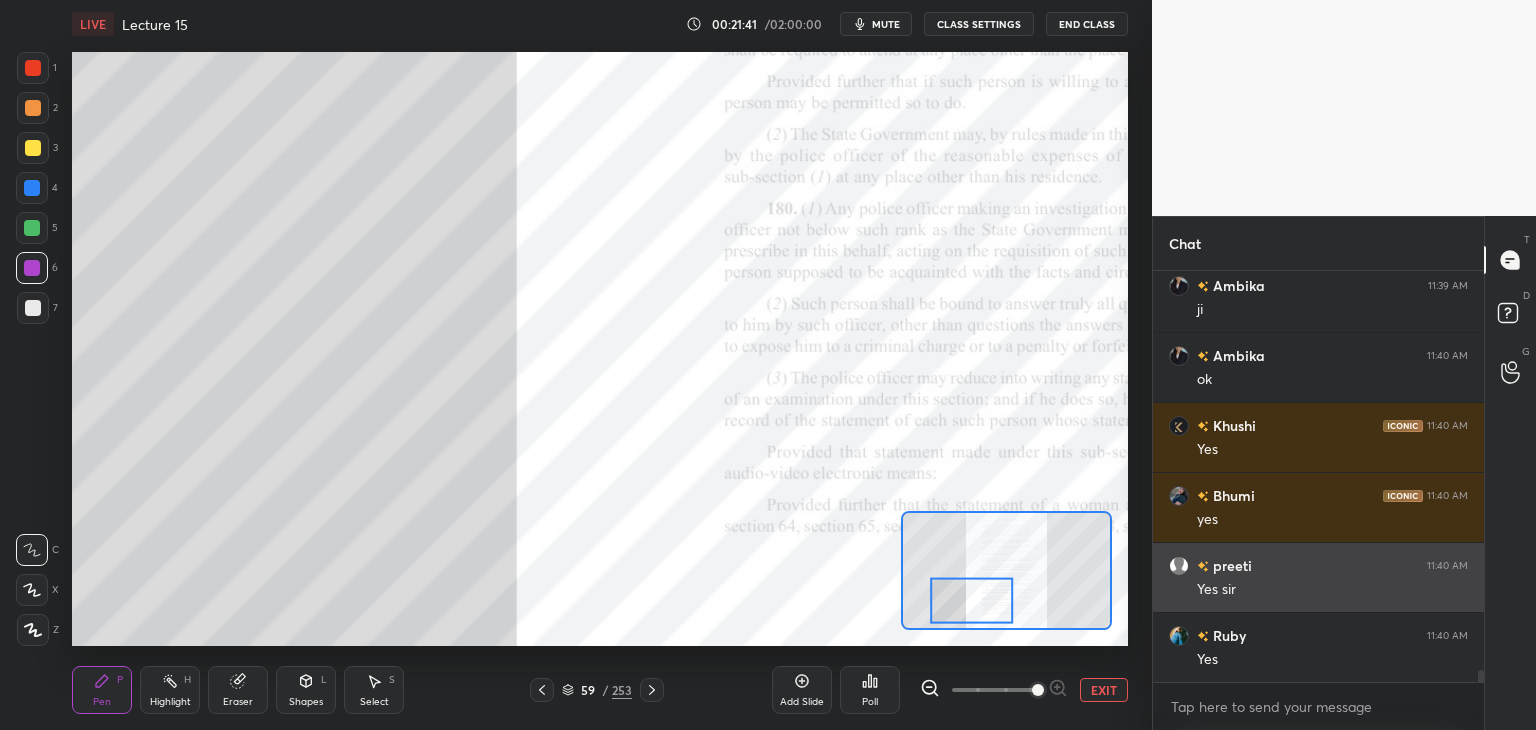 scroll, scrollTop: 13268, scrollLeft: 0, axis: vertical 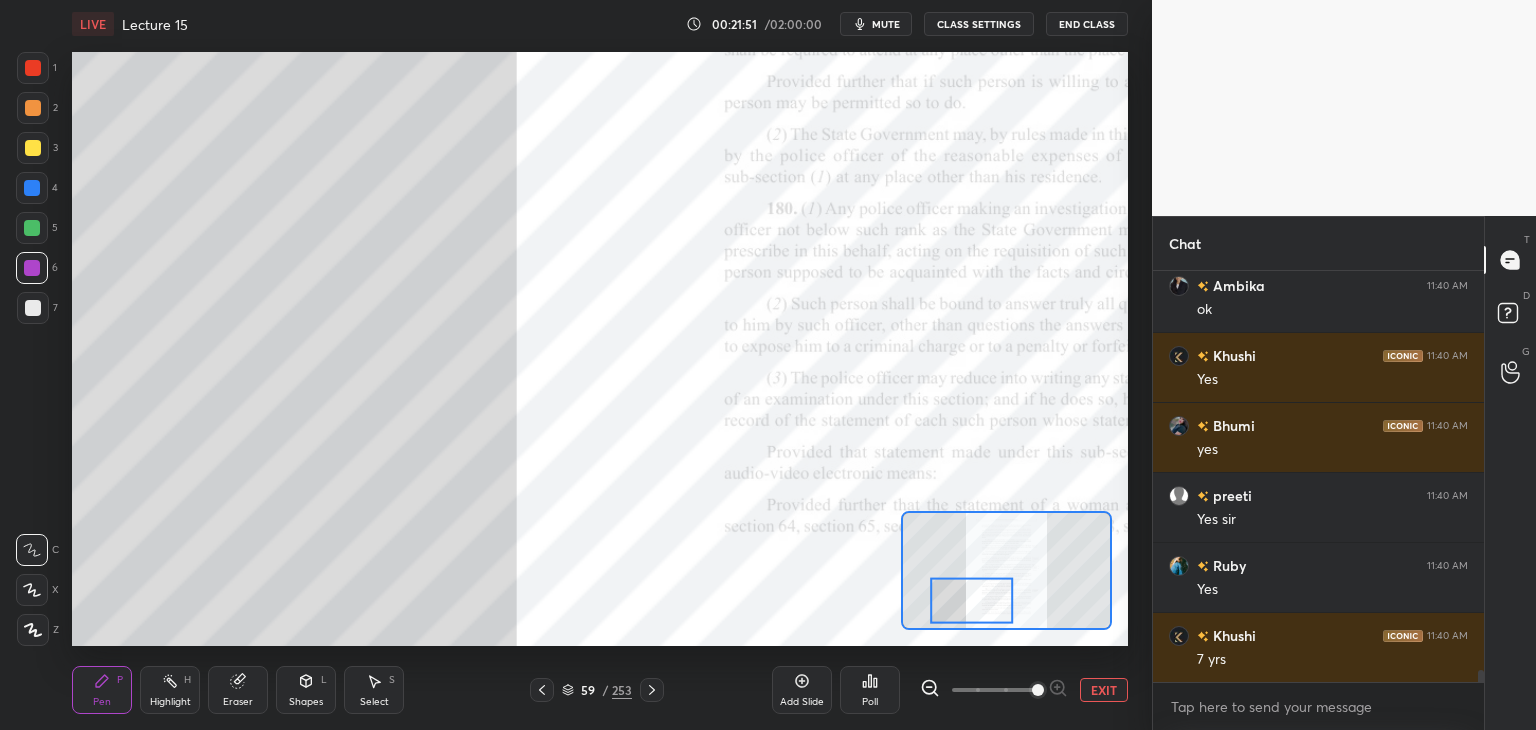 click on "Poll" at bounding box center (870, 702) 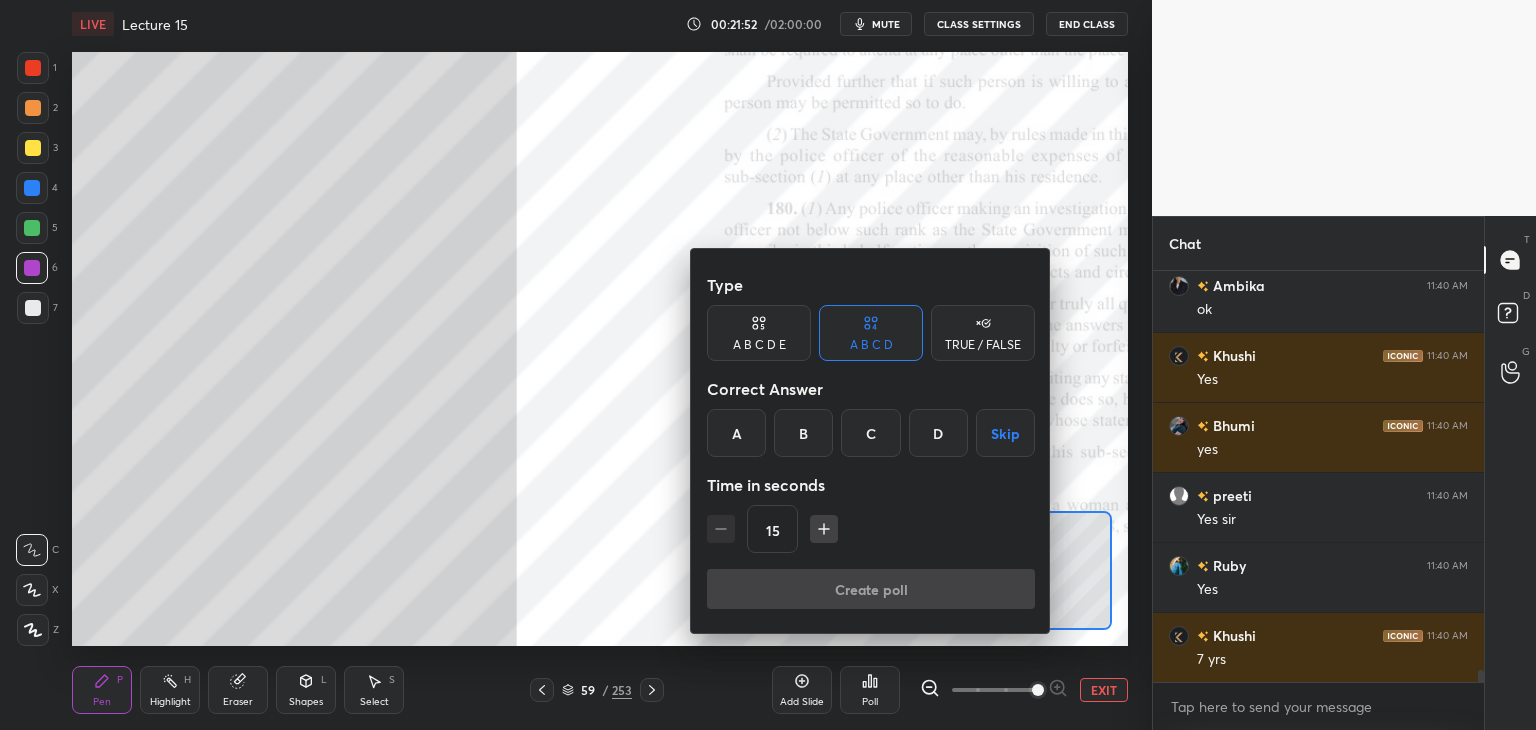 click on "D" at bounding box center [938, 433] 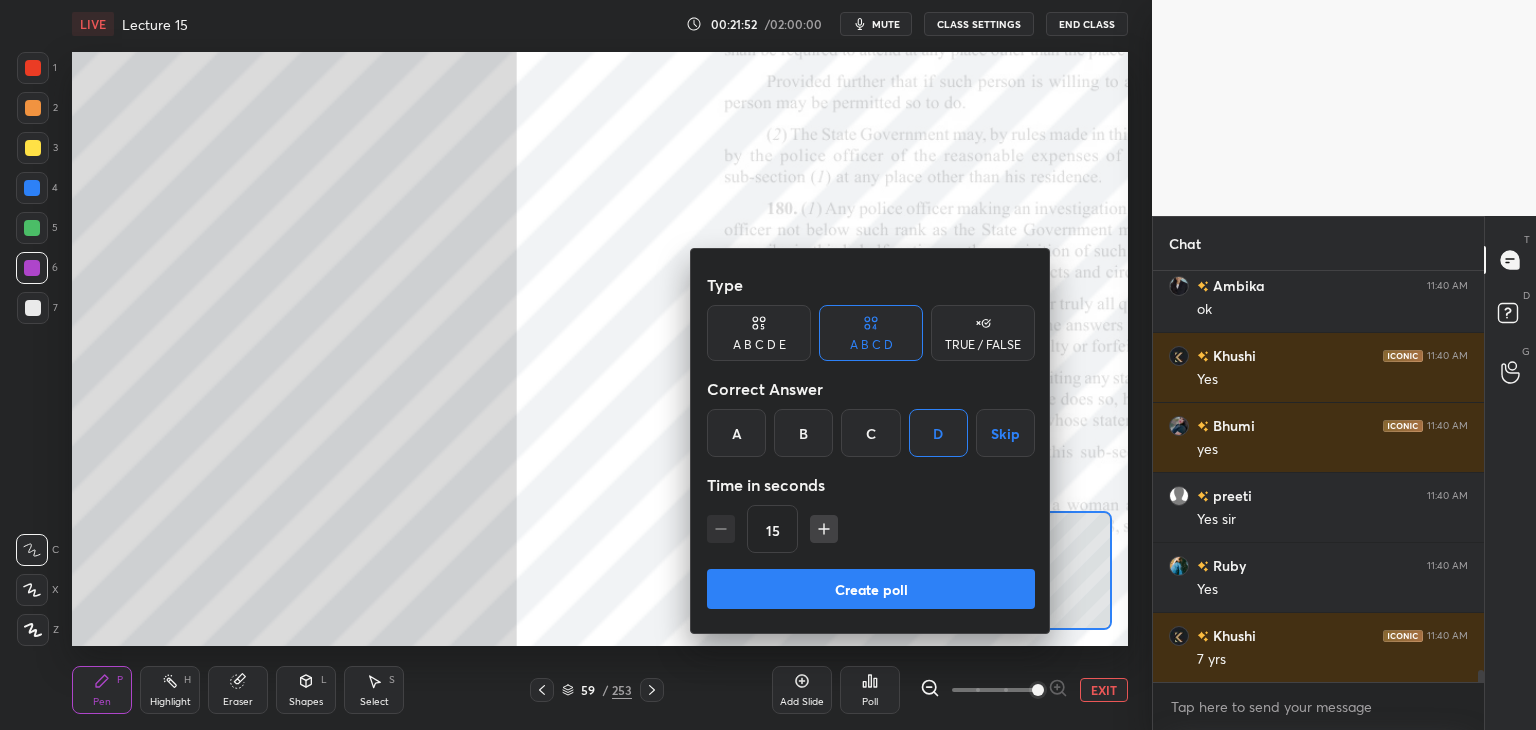 click on "Create poll" at bounding box center [871, 589] 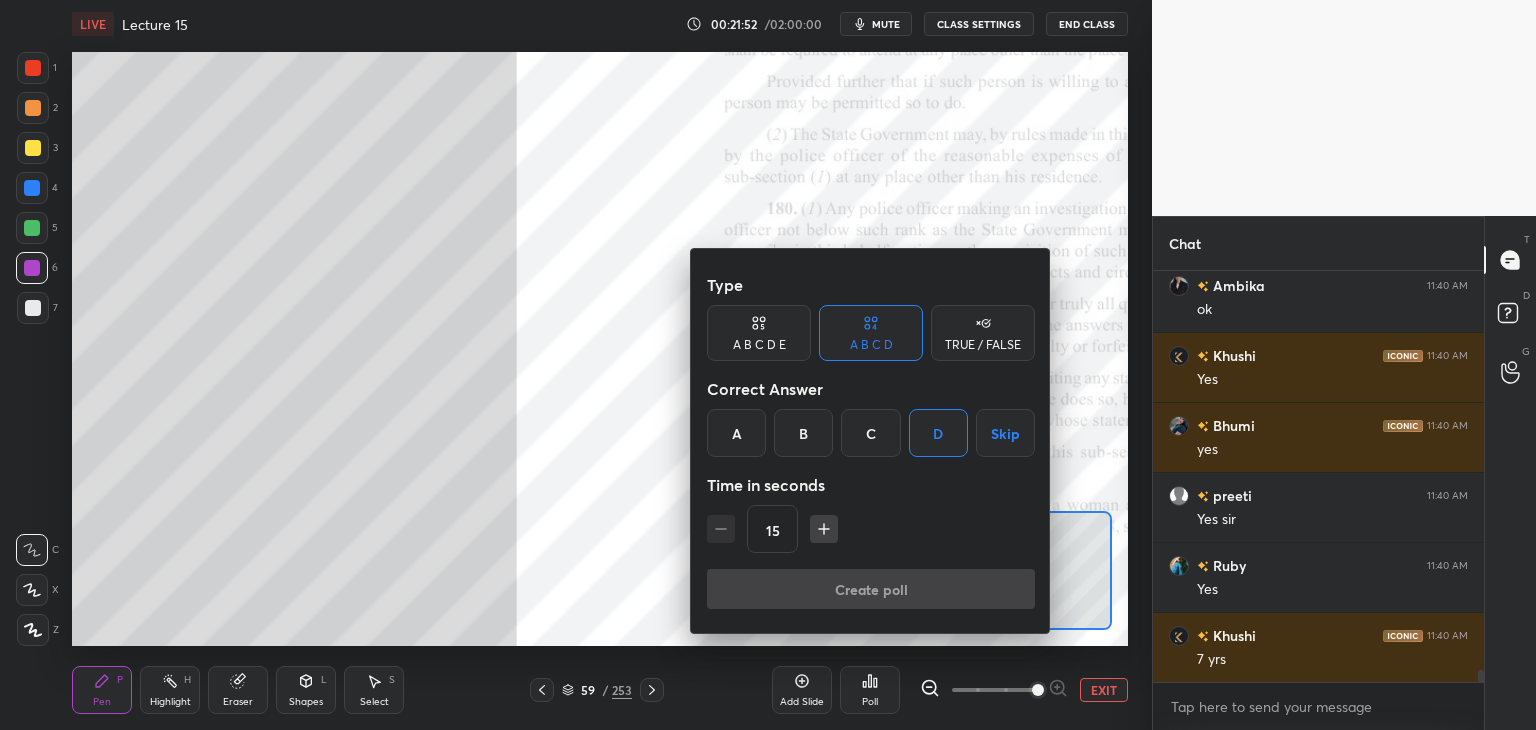 scroll, scrollTop: 363, scrollLeft: 325, axis: both 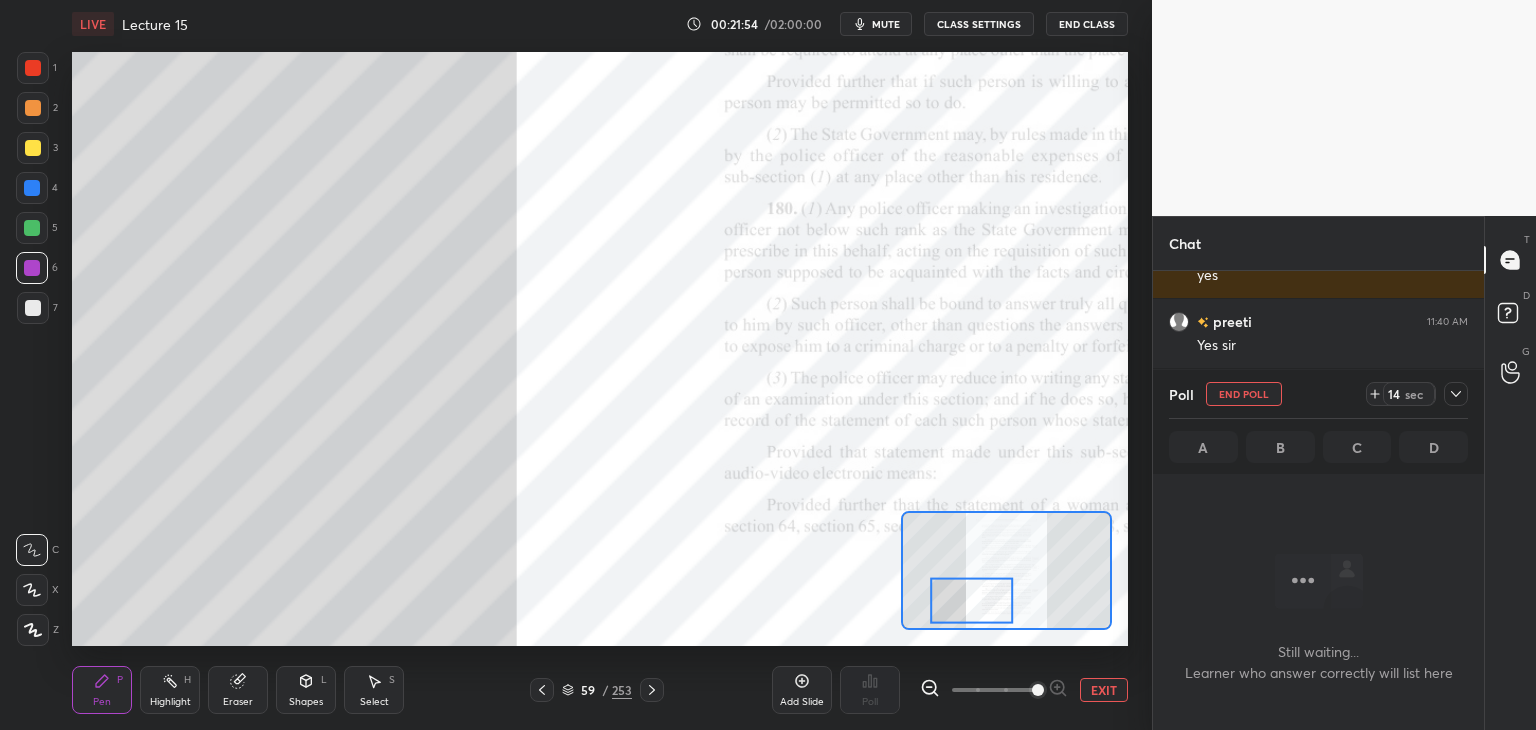 click at bounding box center [33, 68] 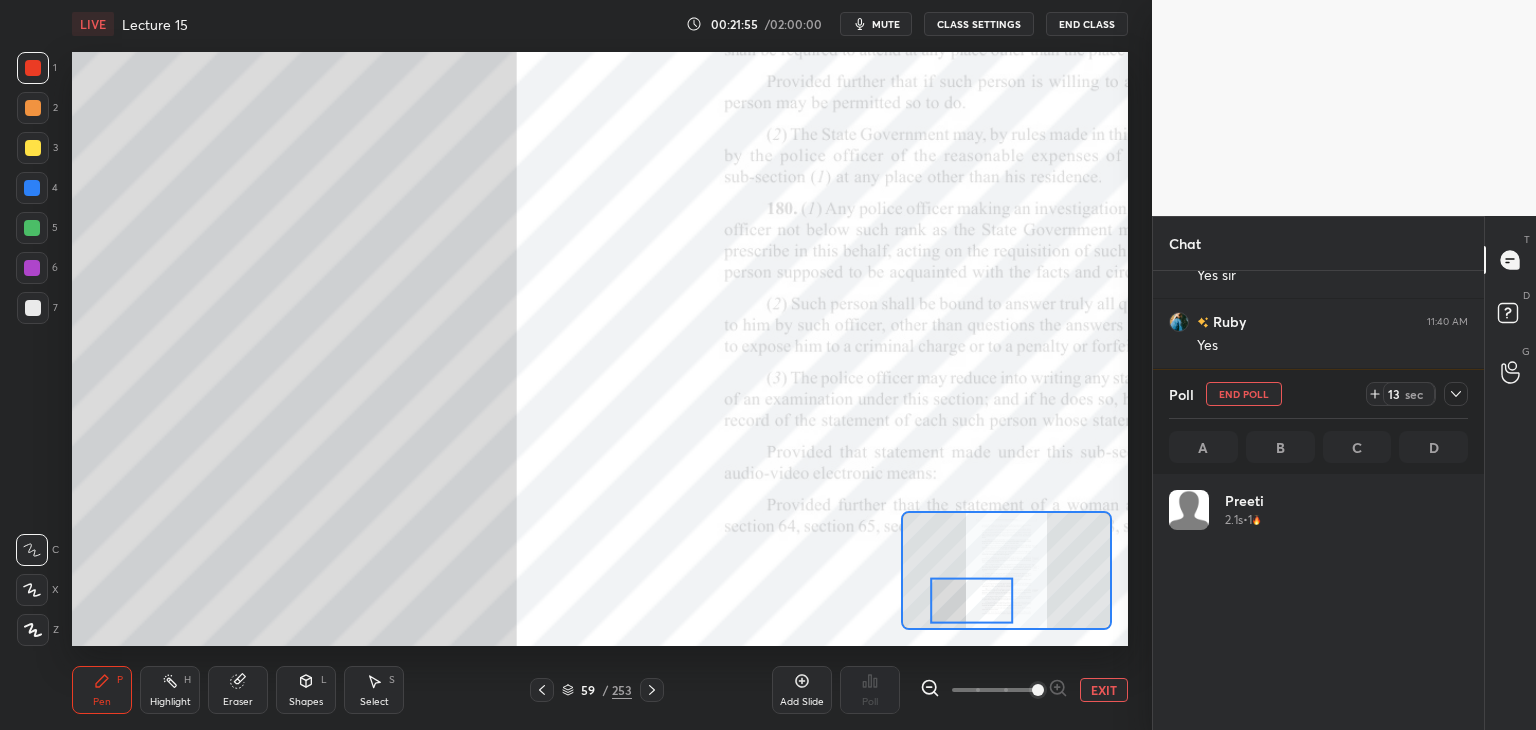 scroll, scrollTop: 6, scrollLeft: 6, axis: both 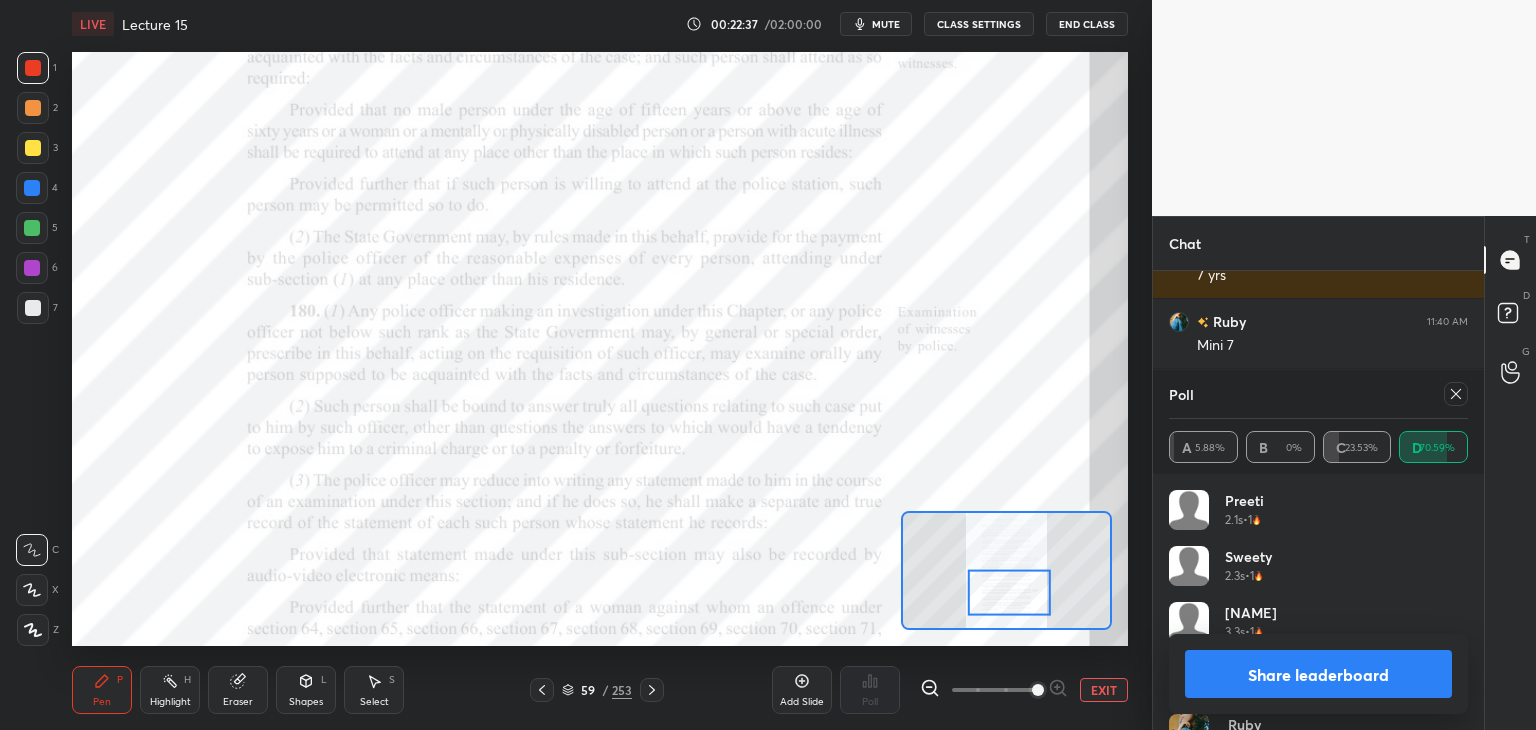 click on "Poll" at bounding box center [1318, 394] 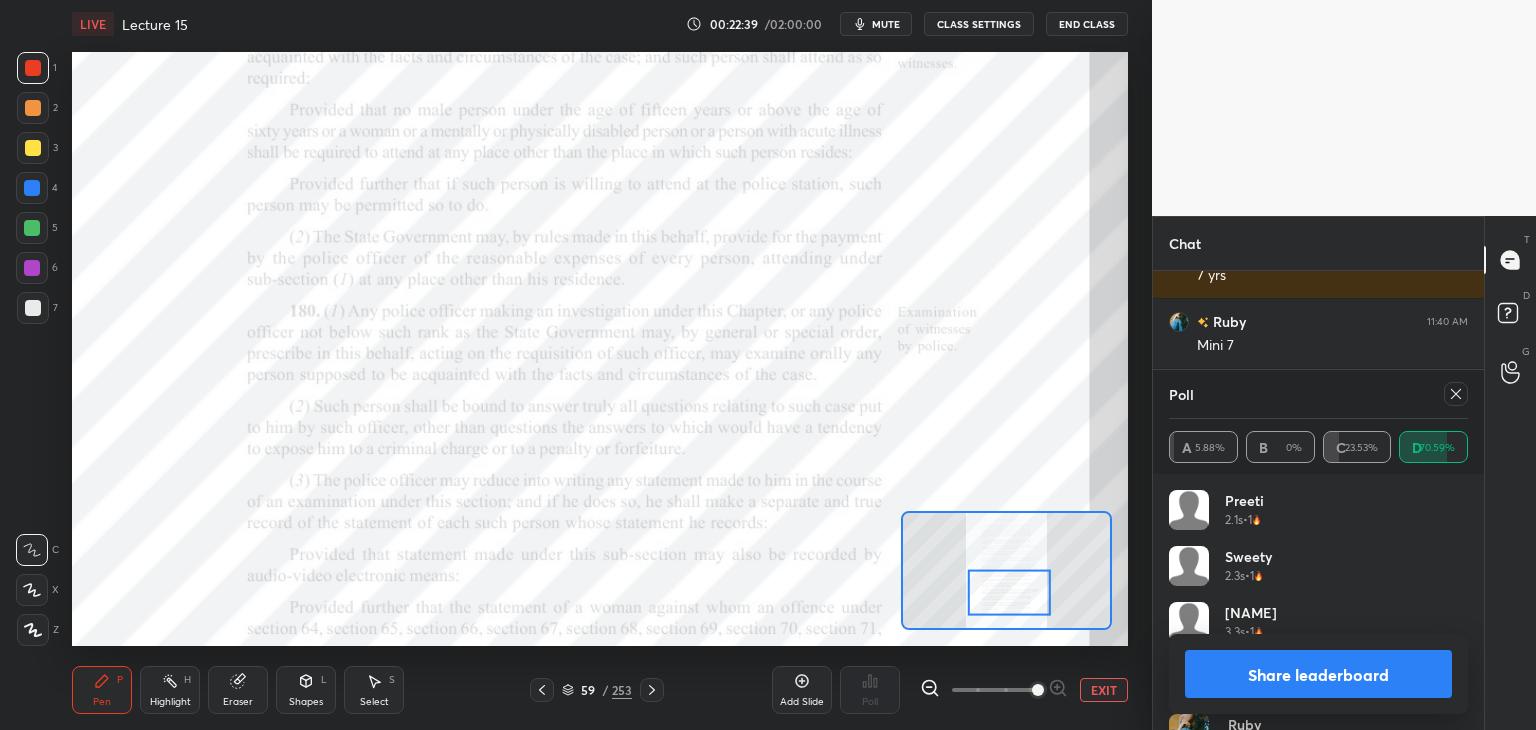 click 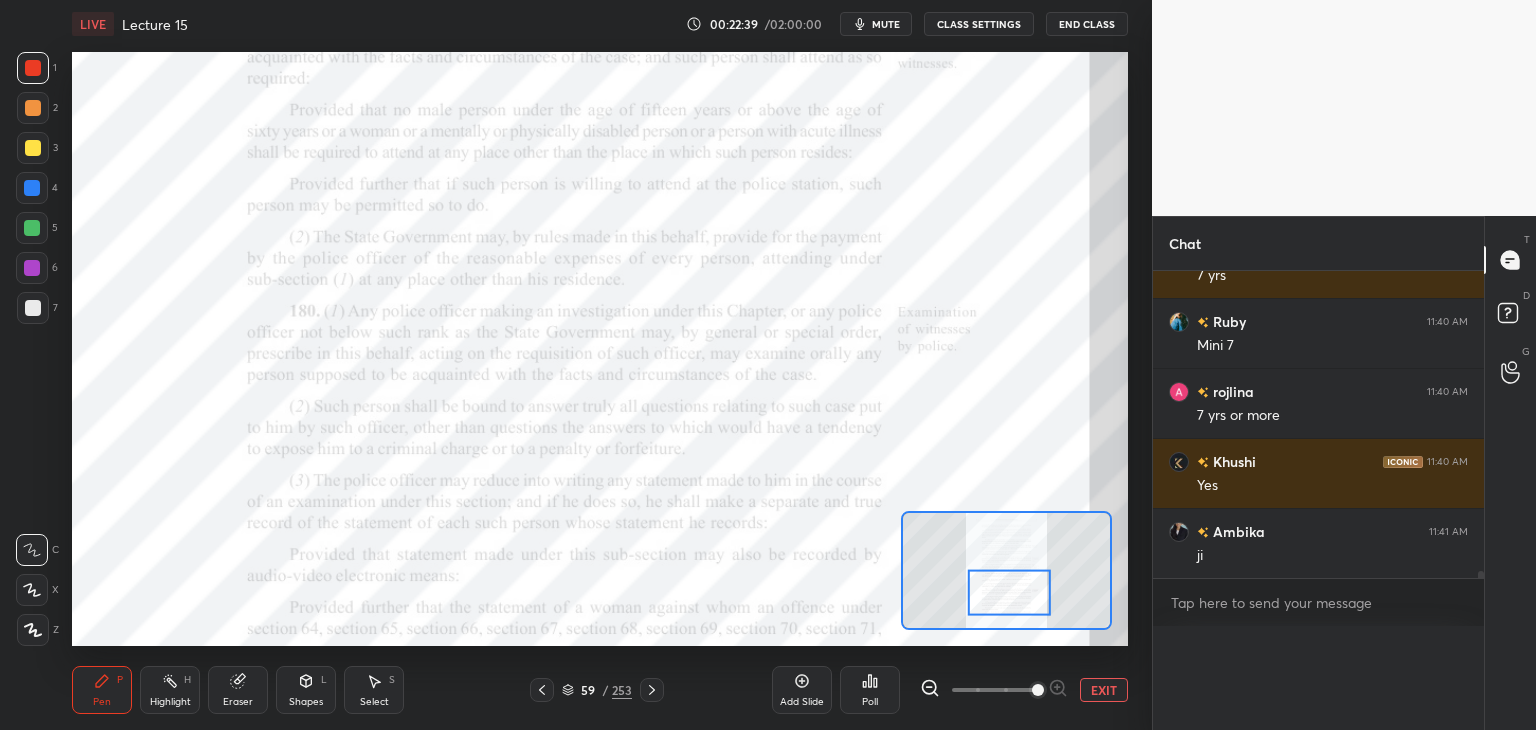 scroll, scrollTop: 0, scrollLeft: 0, axis: both 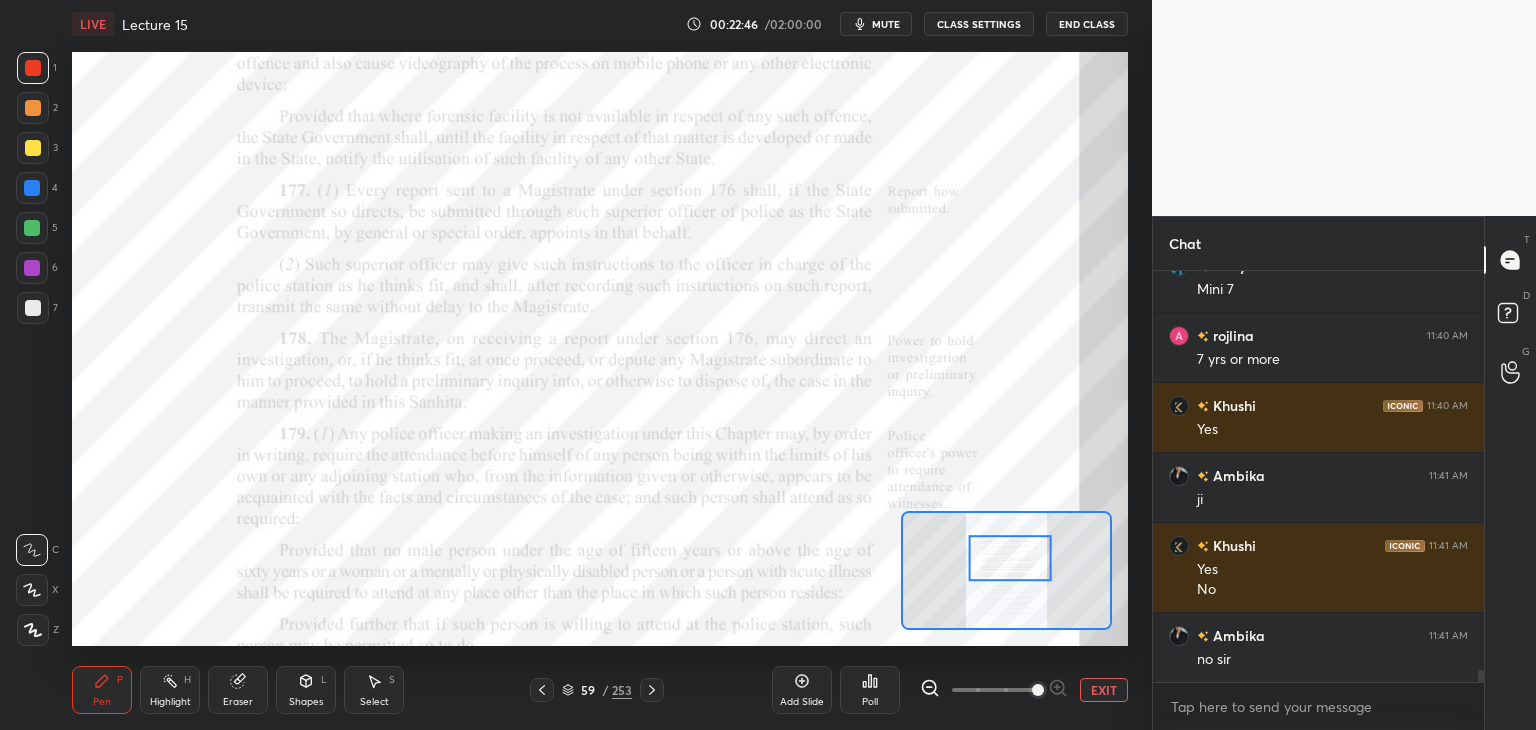 click 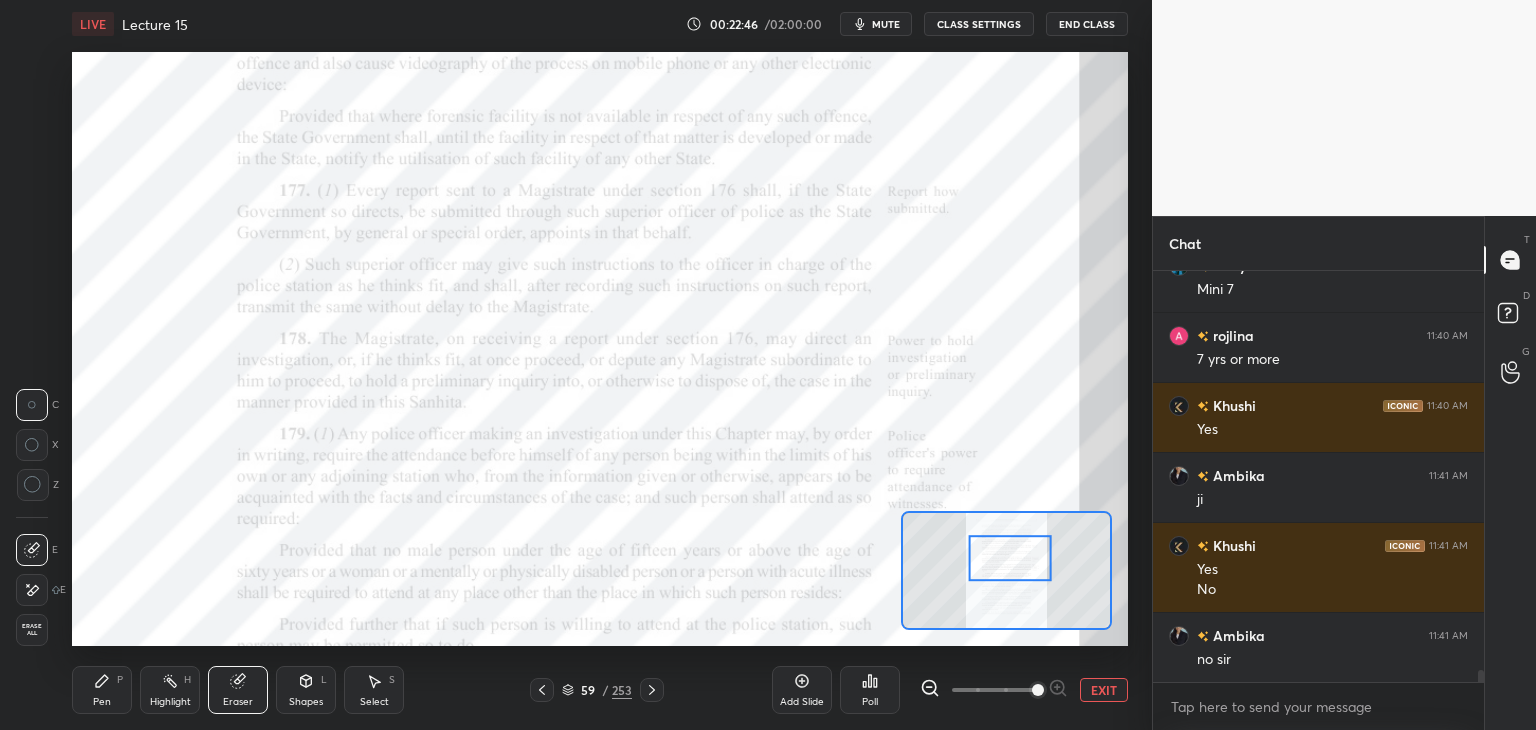 click on "Erase all" at bounding box center (32, 630) 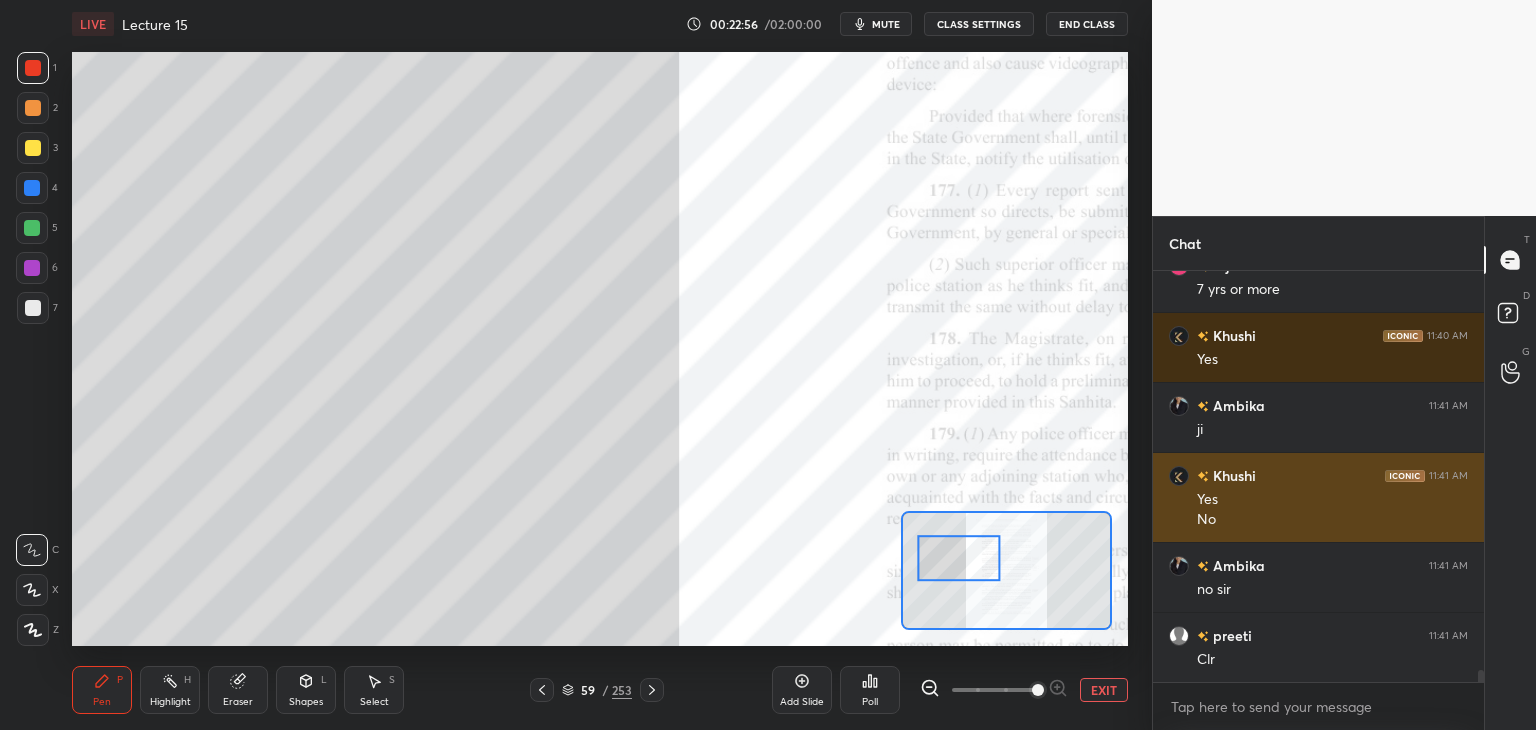 scroll, scrollTop: 13848, scrollLeft: 0, axis: vertical 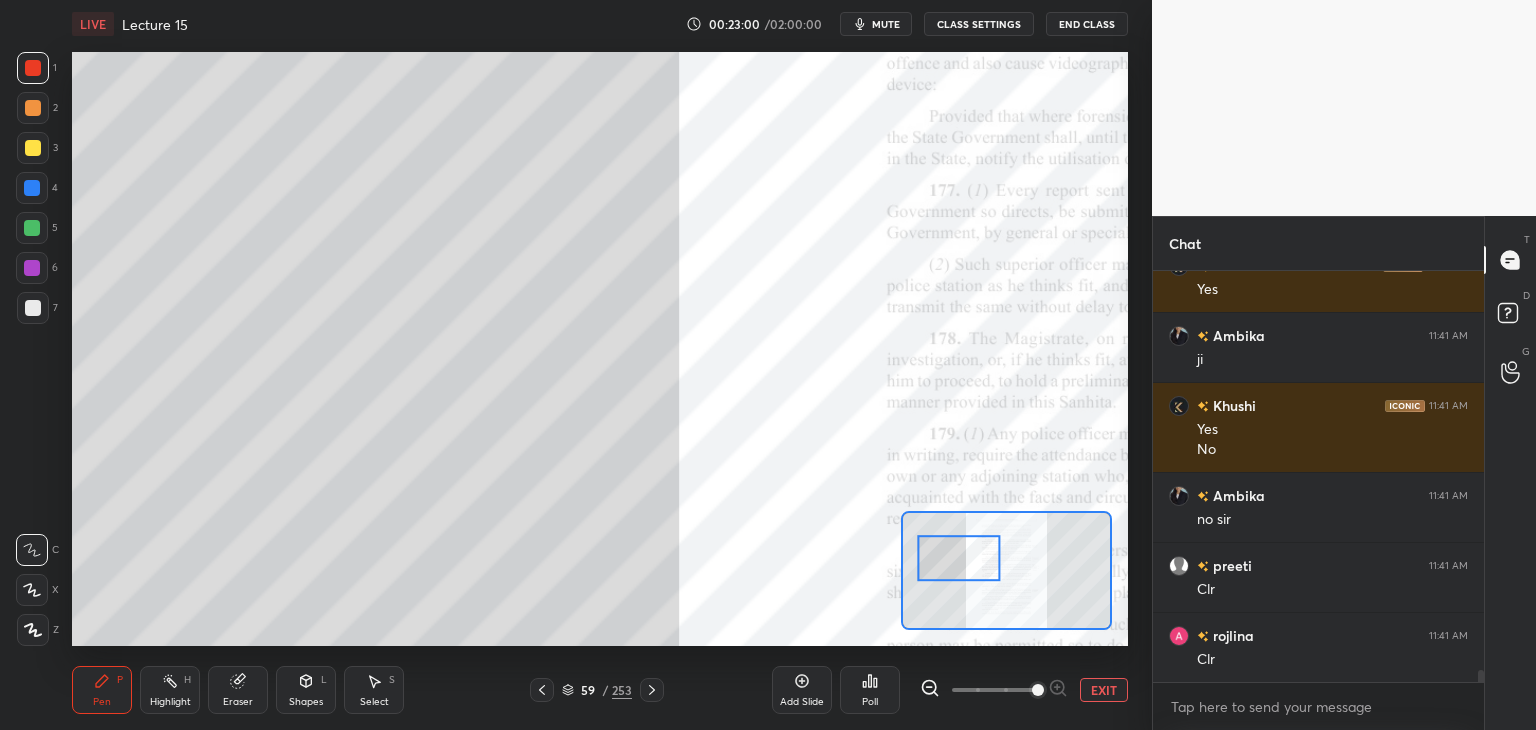 click at bounding box center [32, 228] 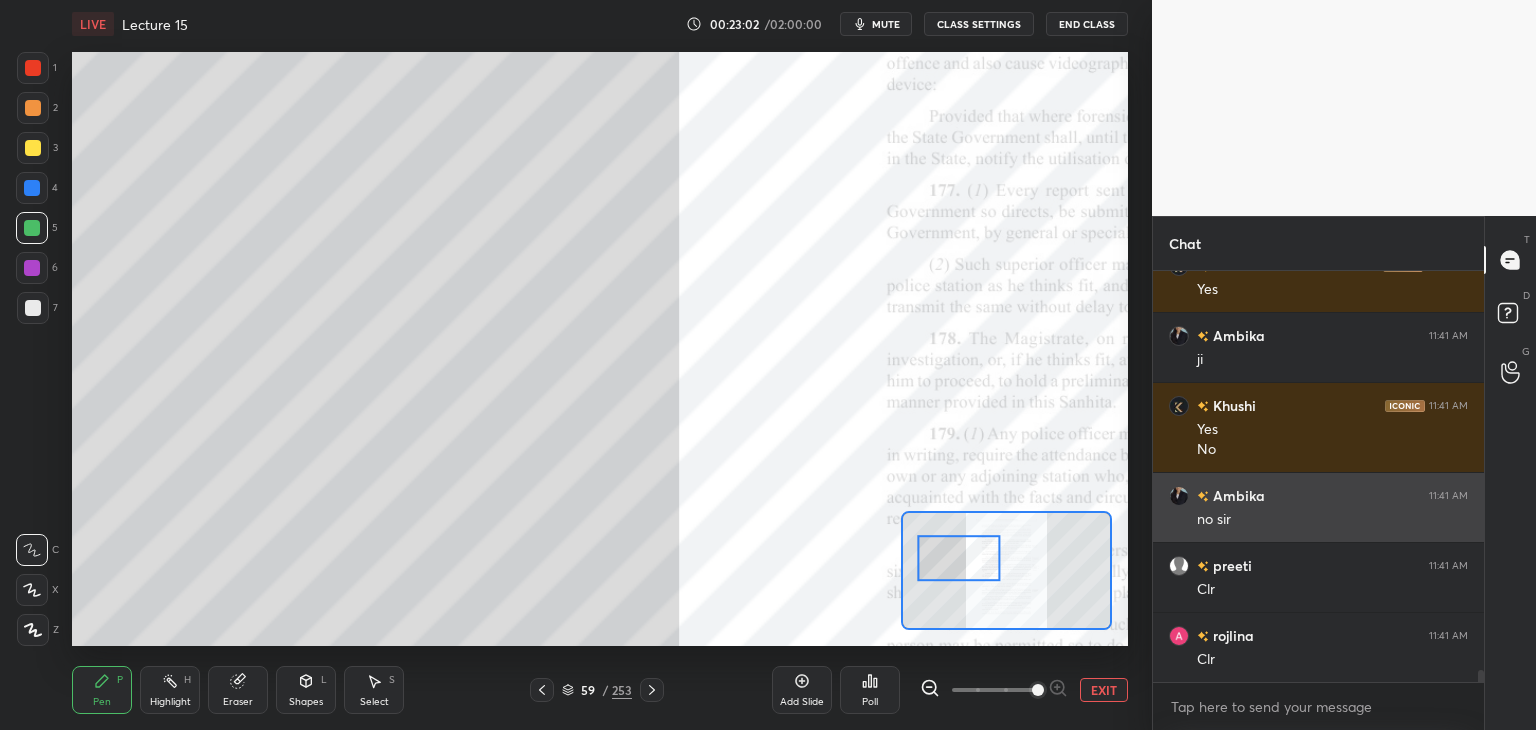 scroll, scrollTop: 13918, scrollLeft: 0, axis: vertical 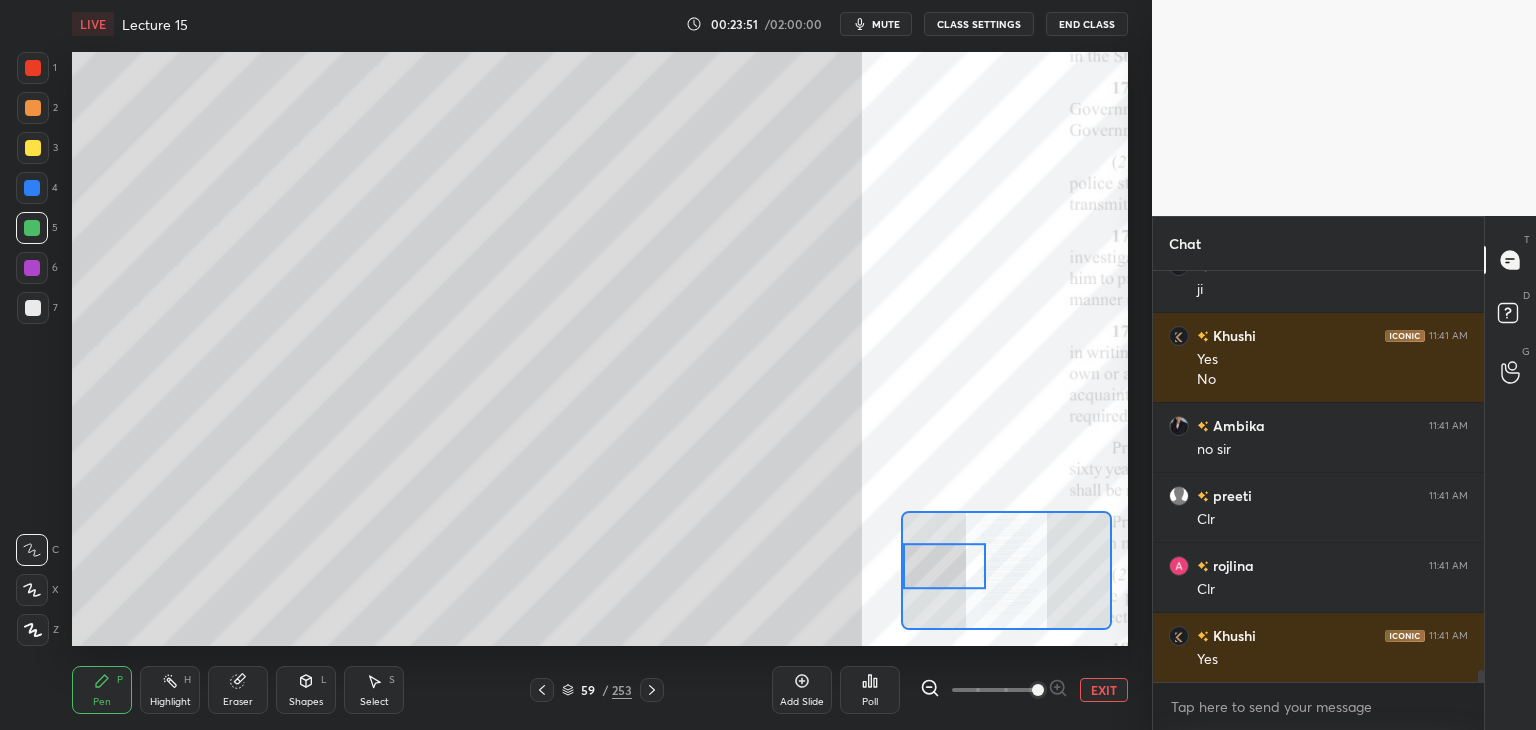click at bounding box center (33, 308) 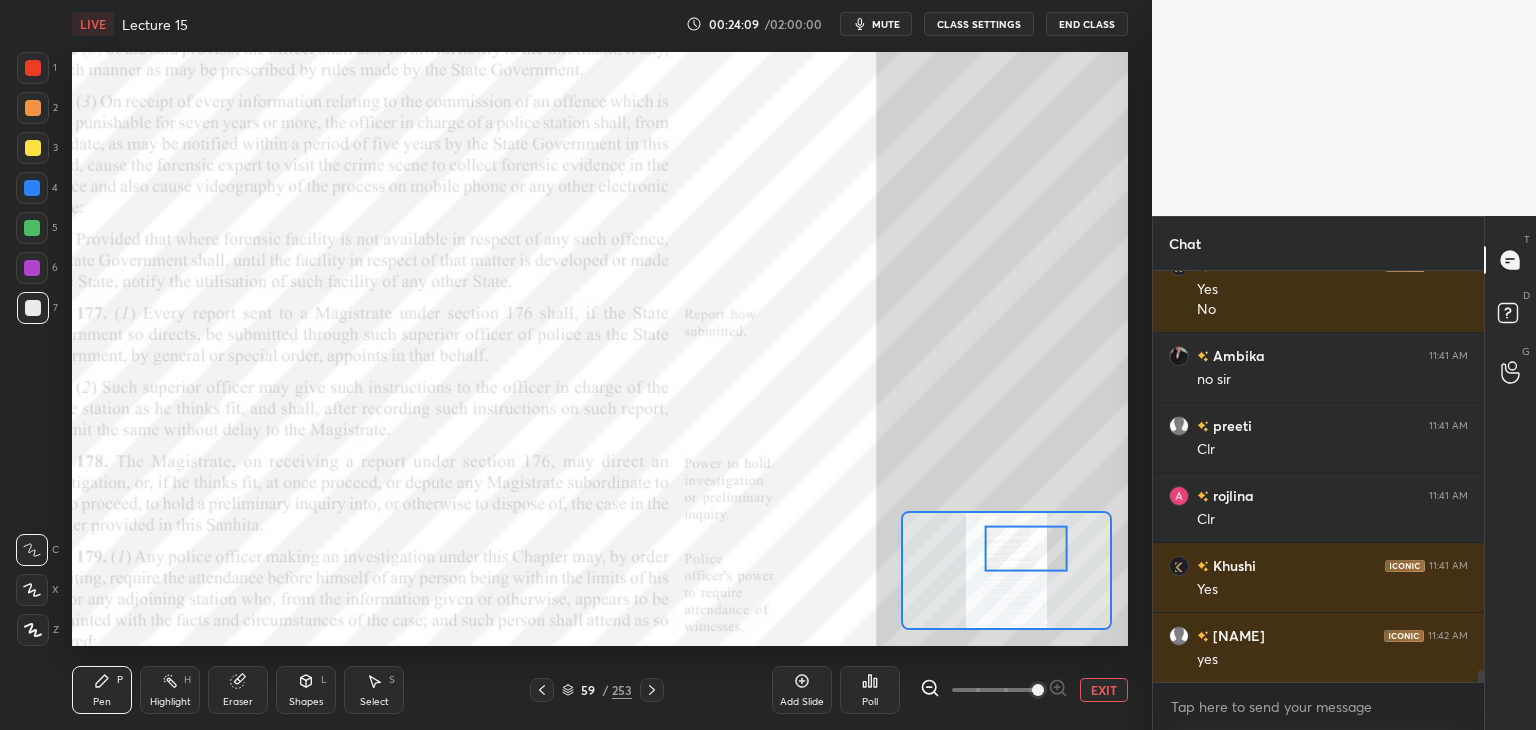 scroll, scrollTop: 14058, scrollLeft: 0, axis: vertical 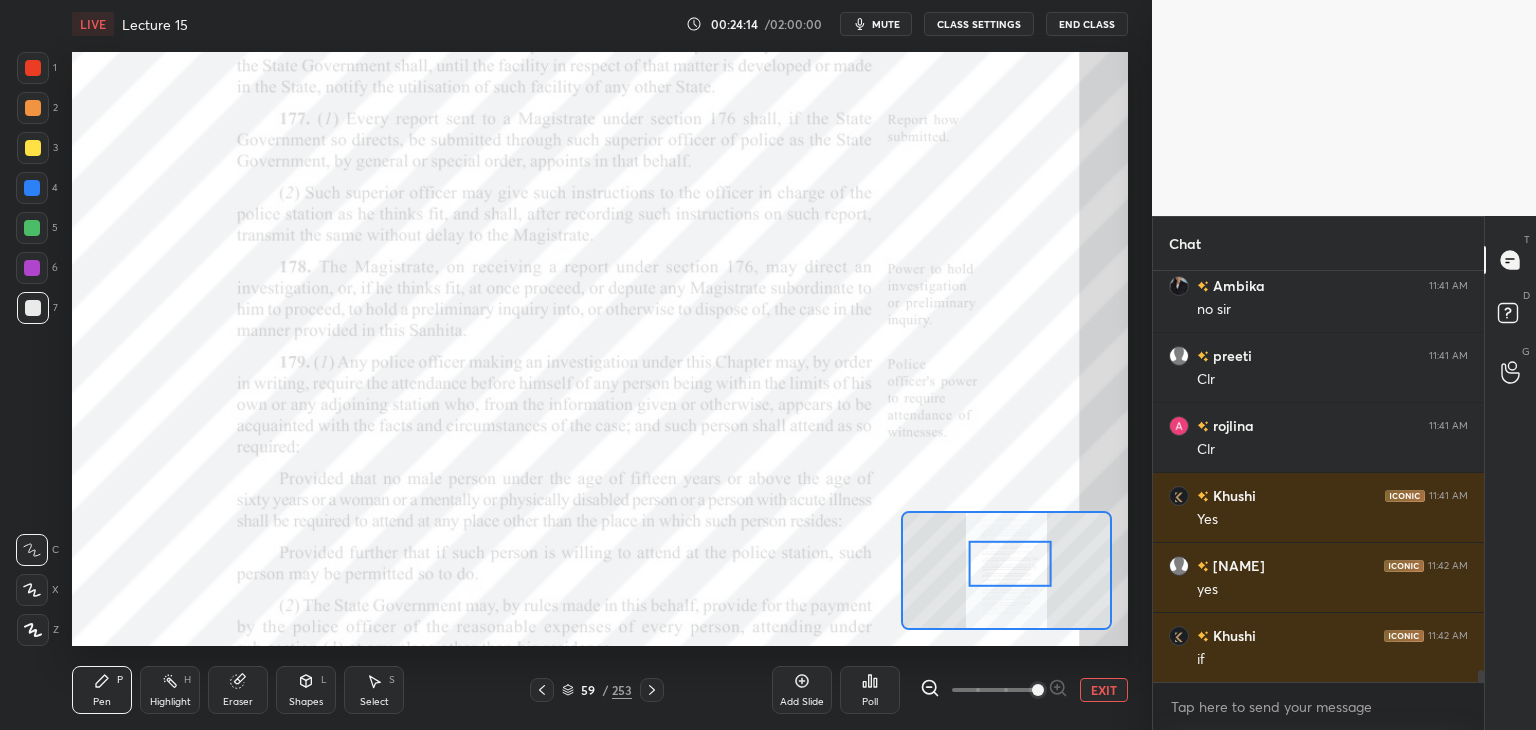 click on "1 2 3 4 5 6 7 C X Z C X Z E E Erase all   H H" at bounding box center [32, 349] 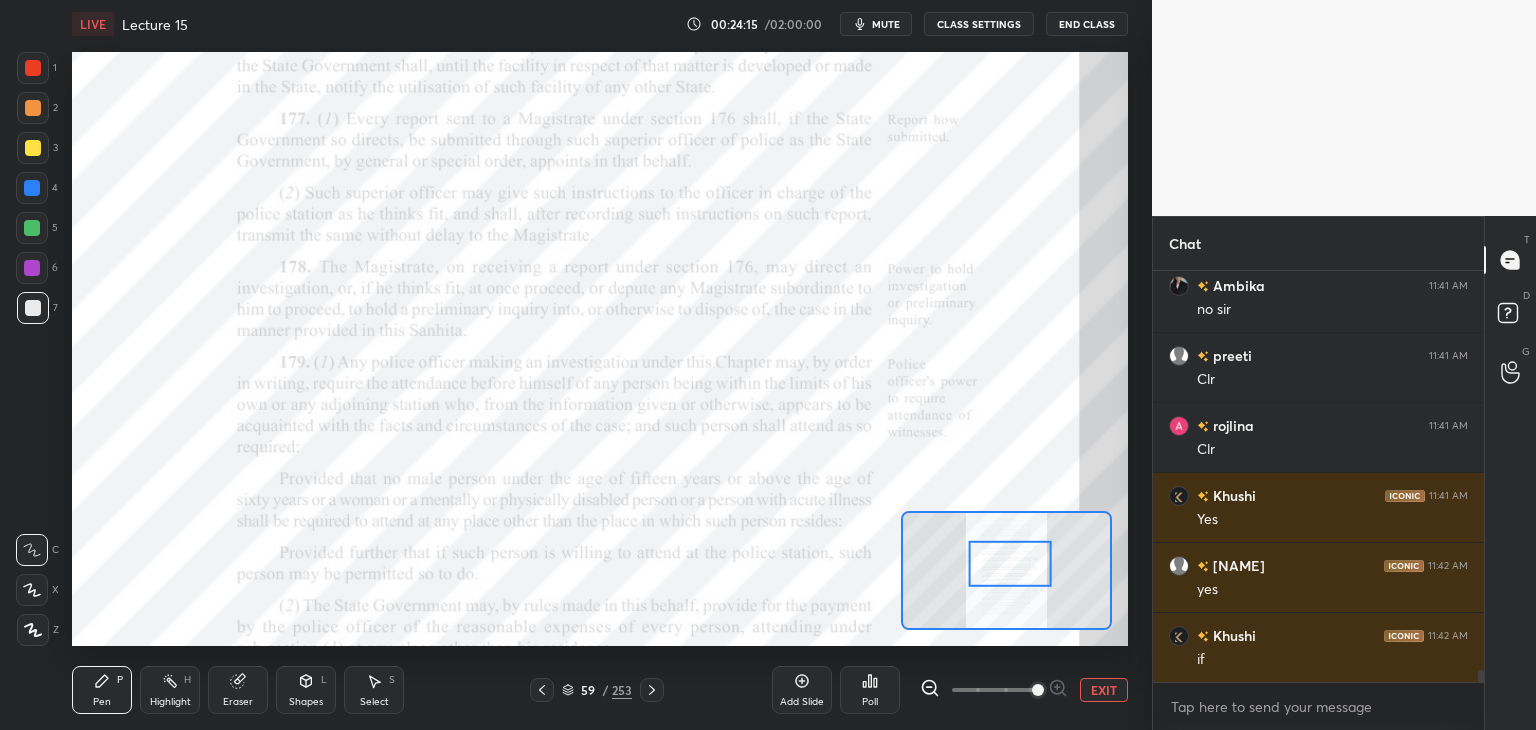 click at bounding box center [32, 268] 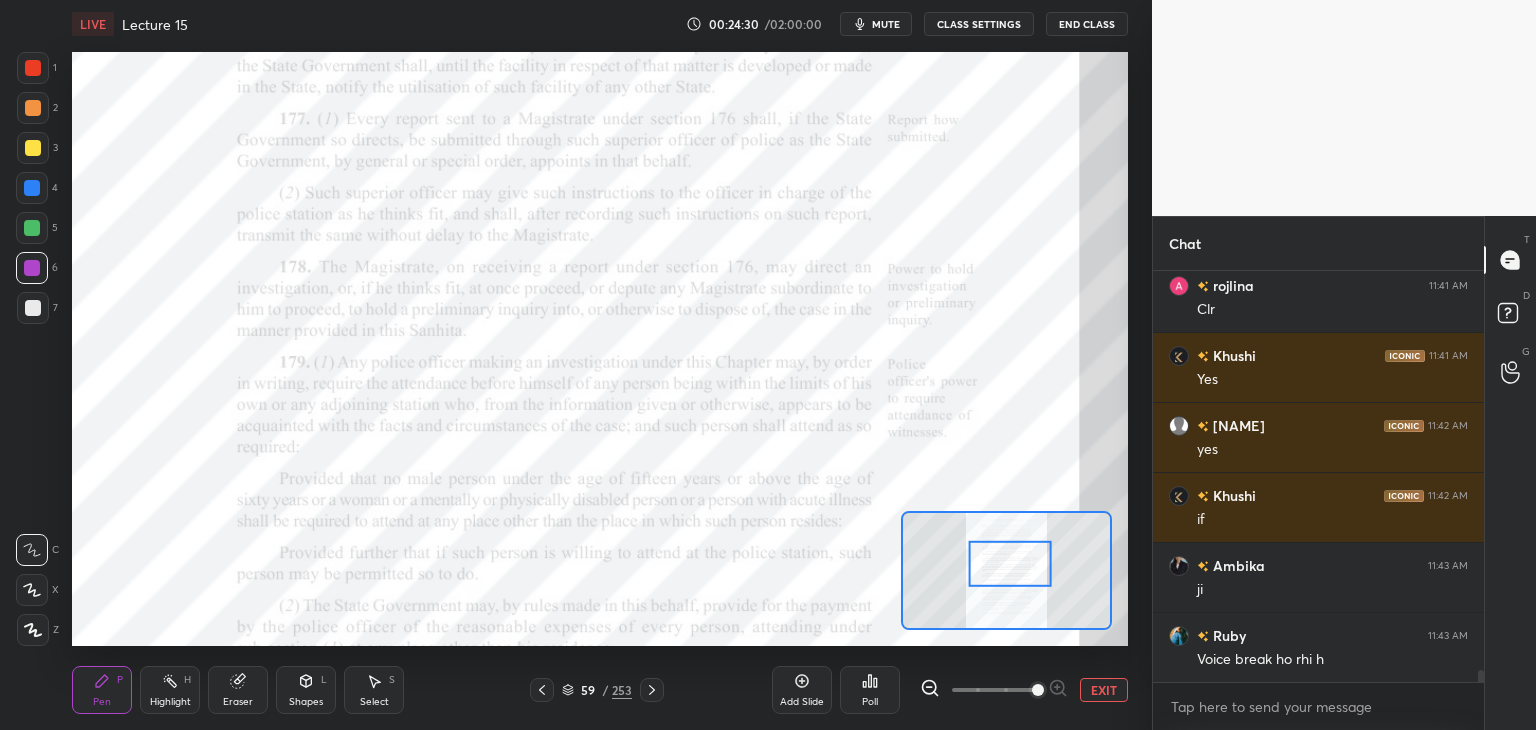 scroll, scrollTop: 14268, scrollLeft: 0, axis: vertical 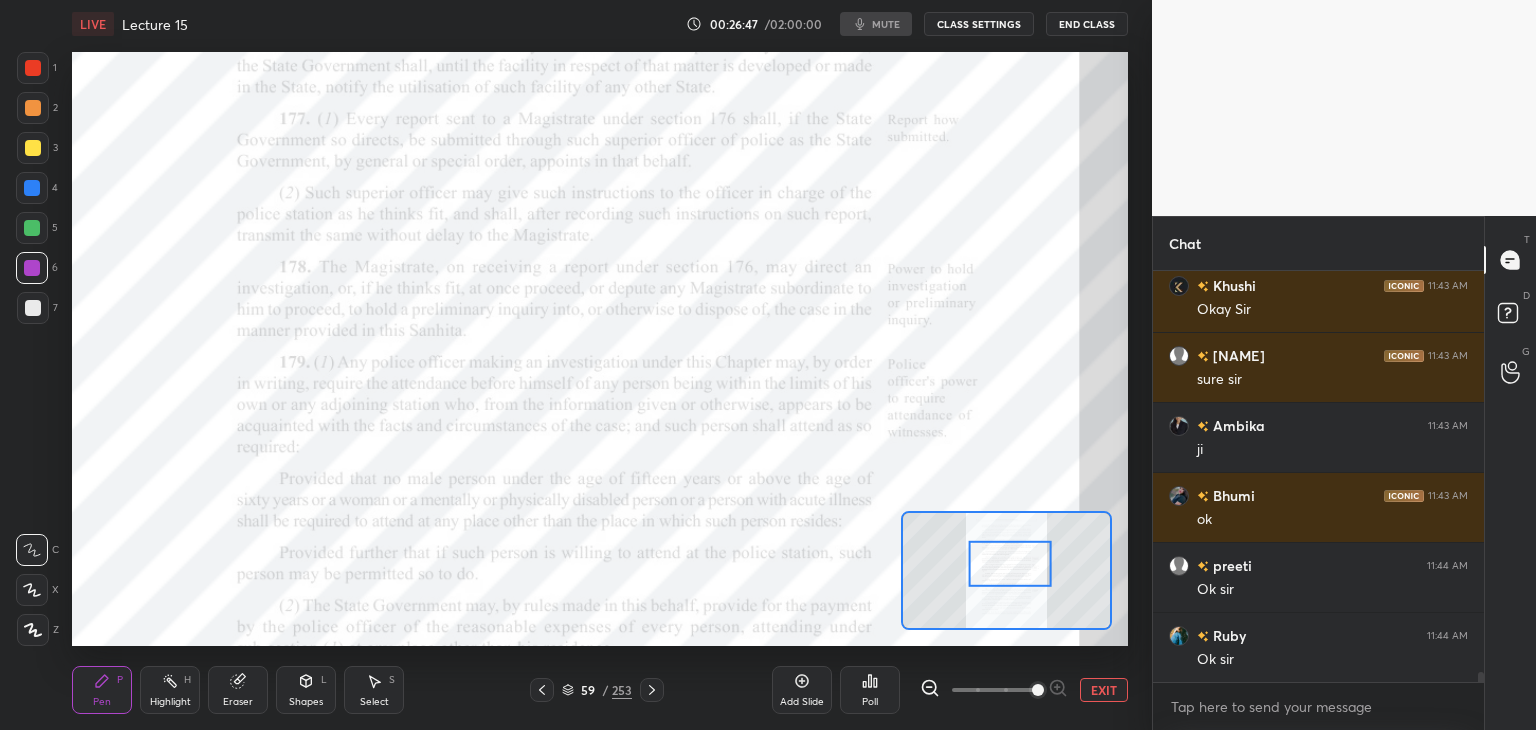 type on "x" 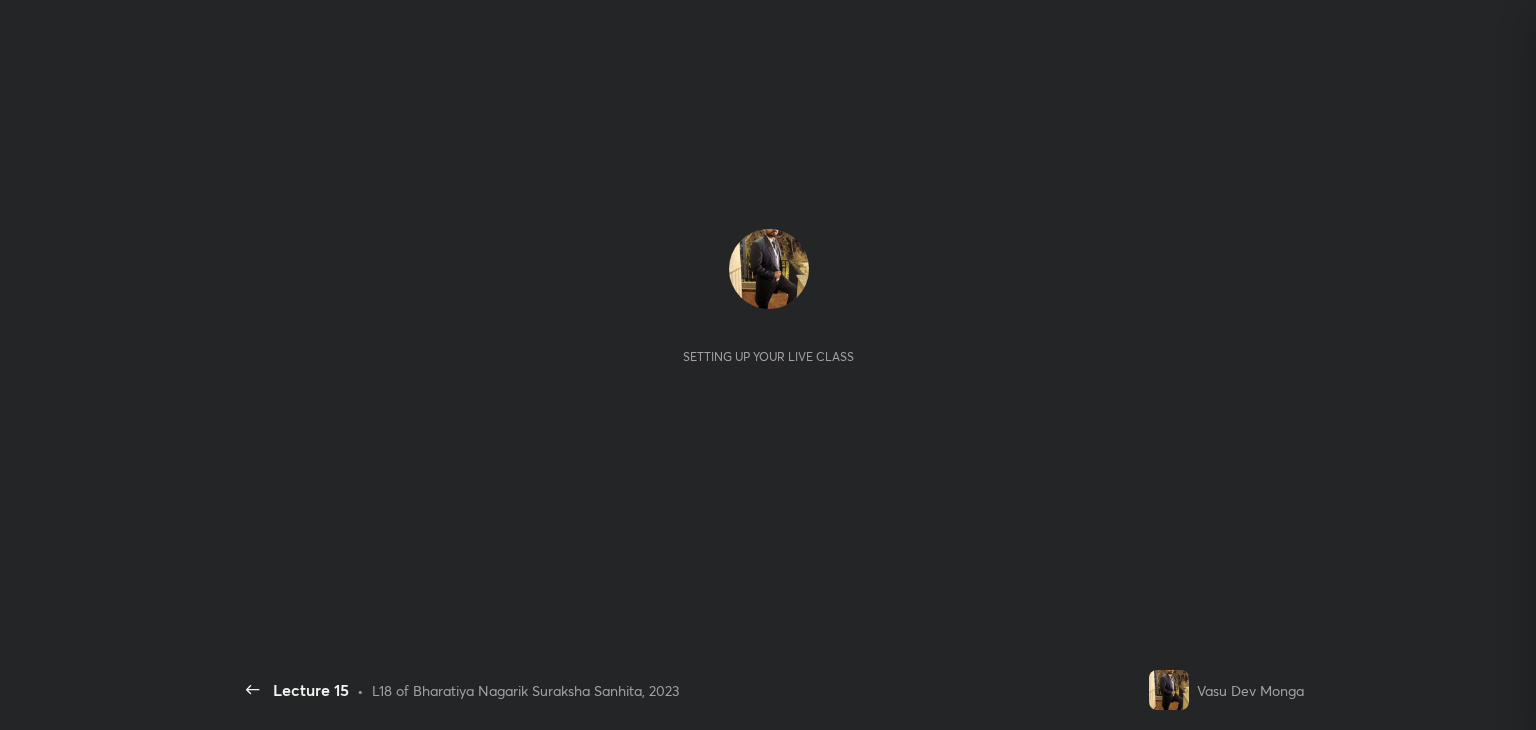 scroll, scrollTop: 0, scrollLeft: 0, axis: both 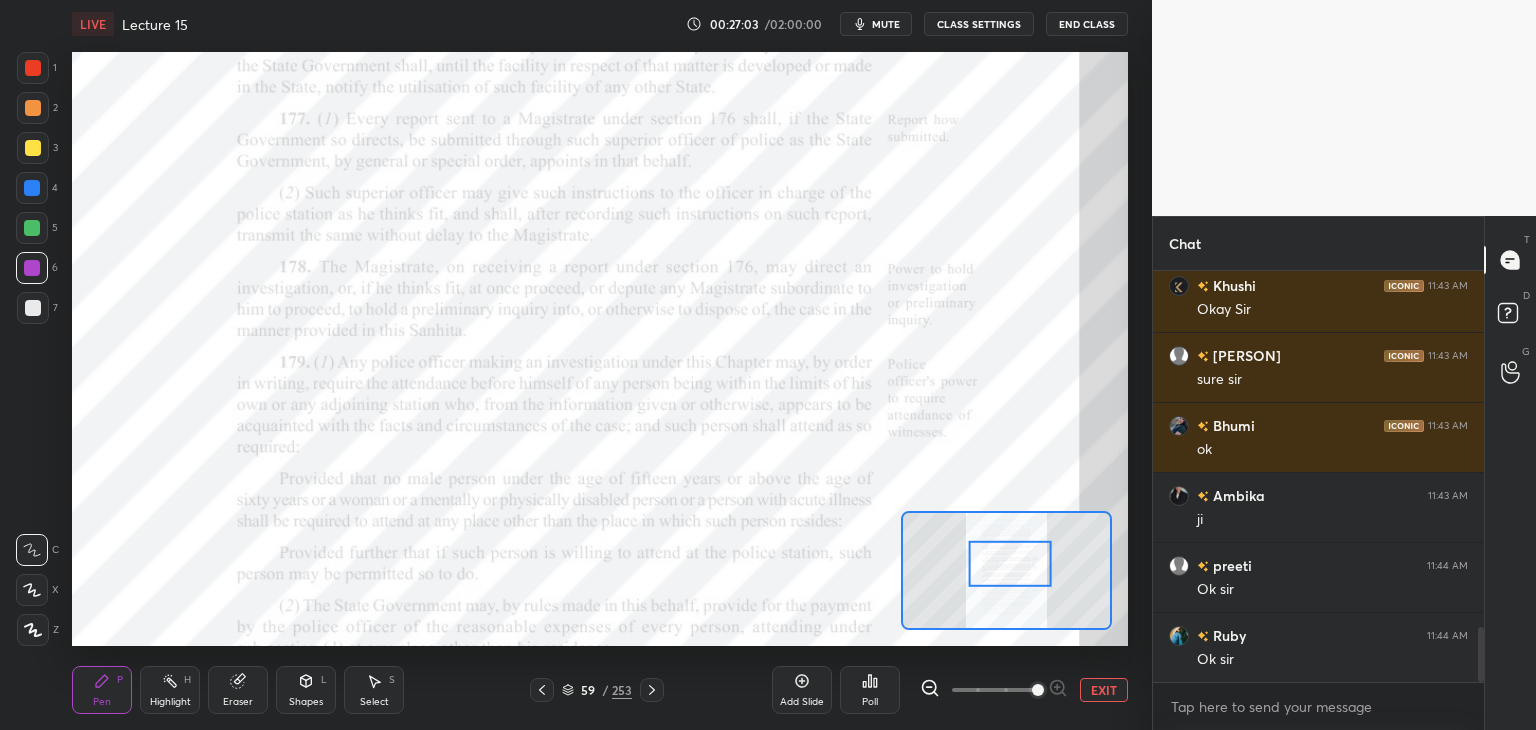 click 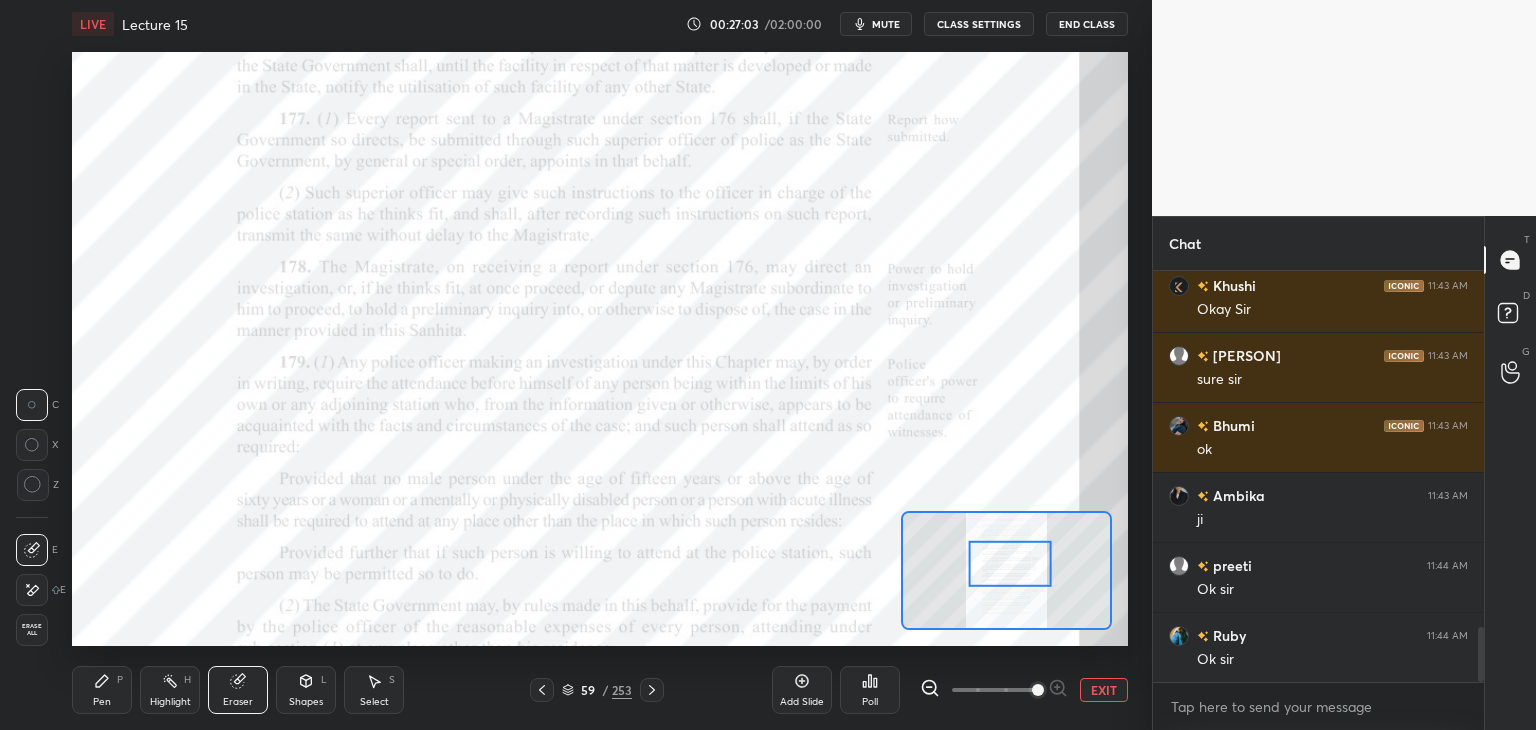 click on "1 2 3 4 5 6 7 C X Z C X Z E E Erase all   H H" at bounding box center (32, 349) 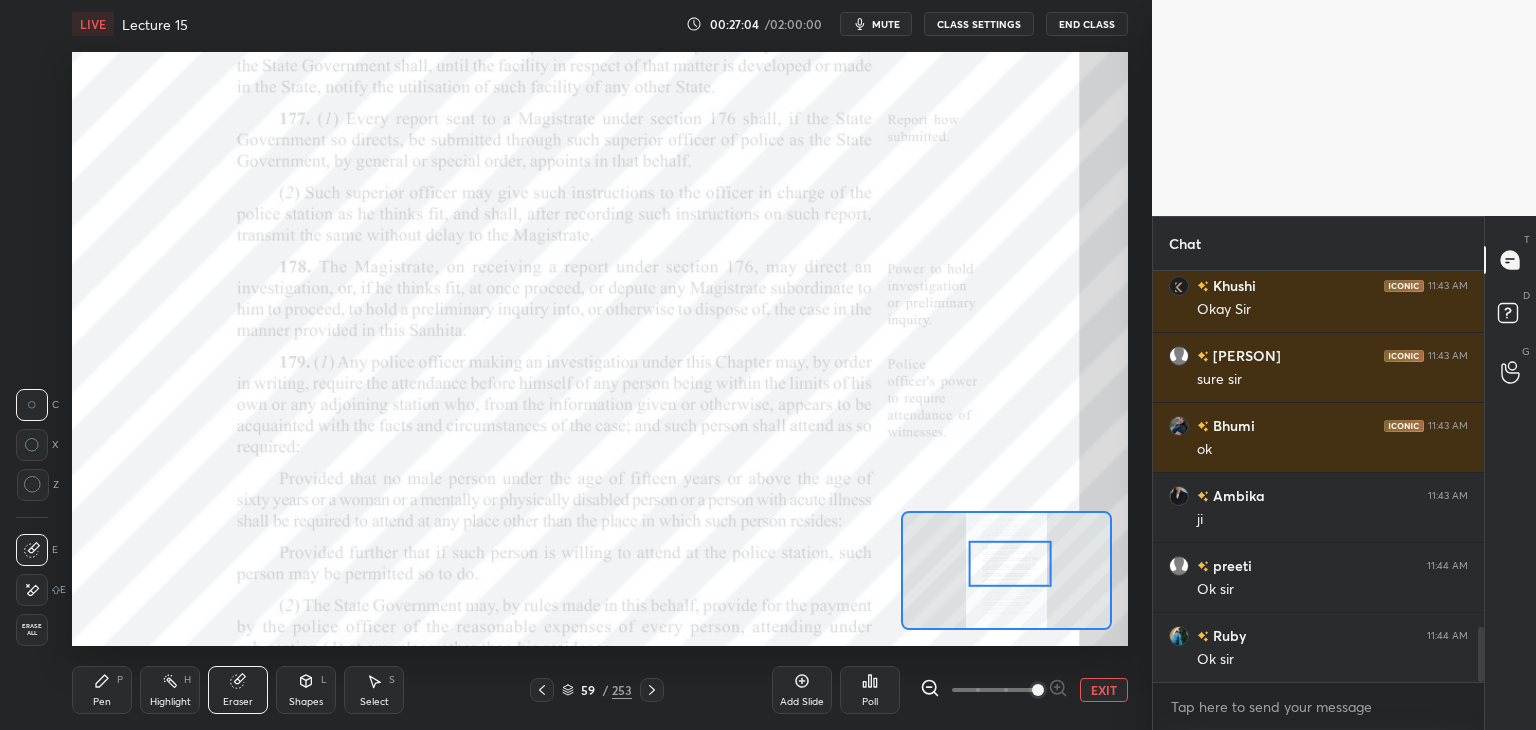 click on "Erase all" at bounding box center [32, 630] 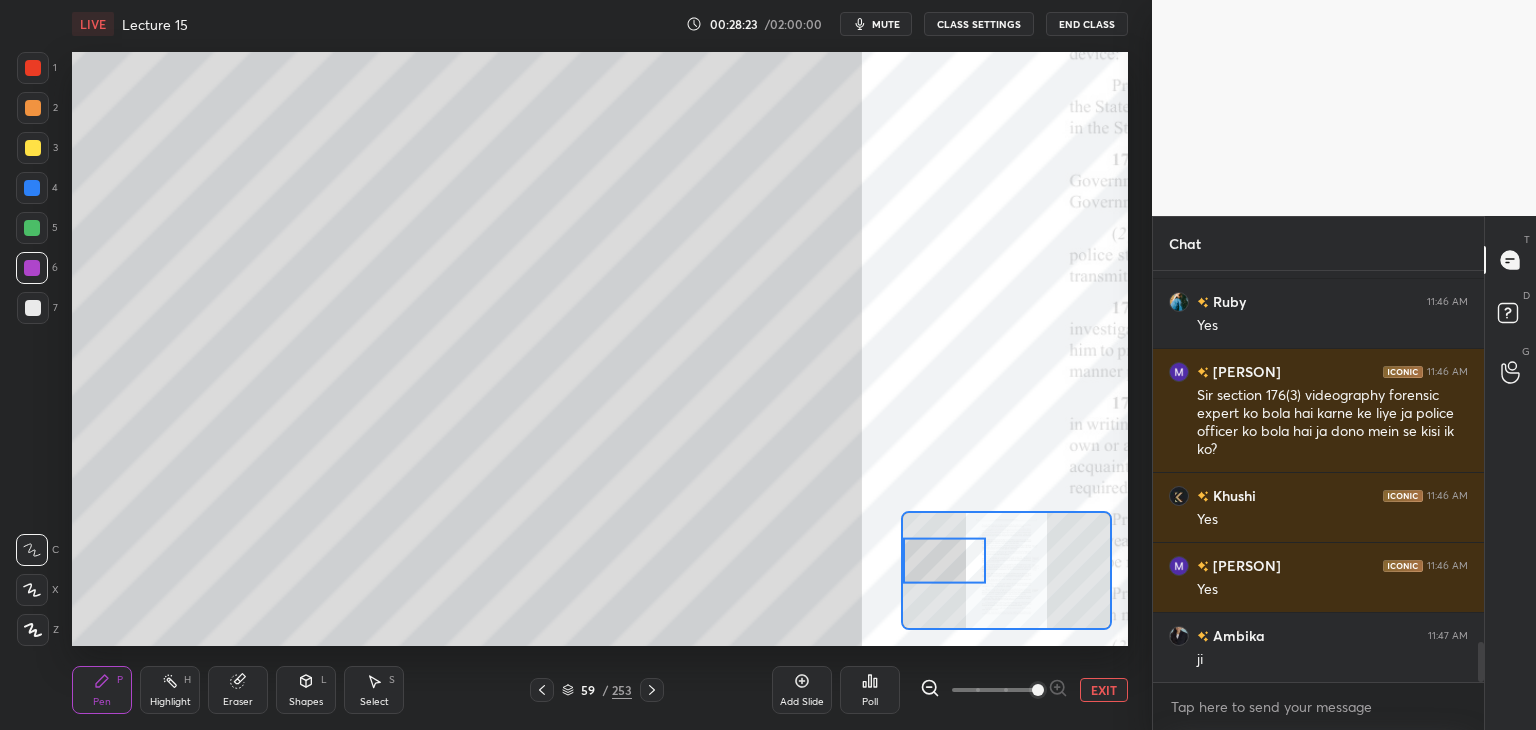 scroll, scrollTop: 3812, scrollLeft: 0, axis: vertical 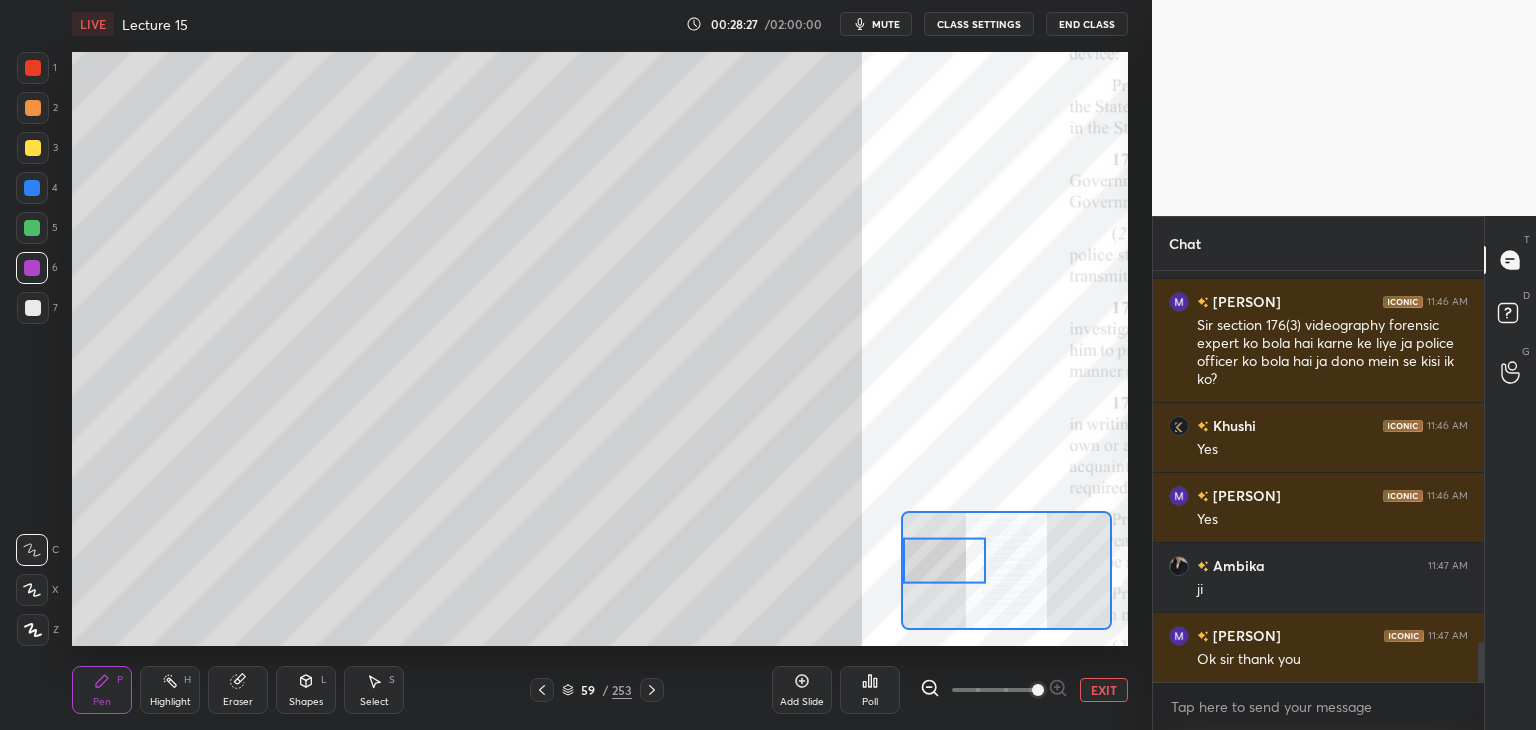 click at bounding box center [33, 308] 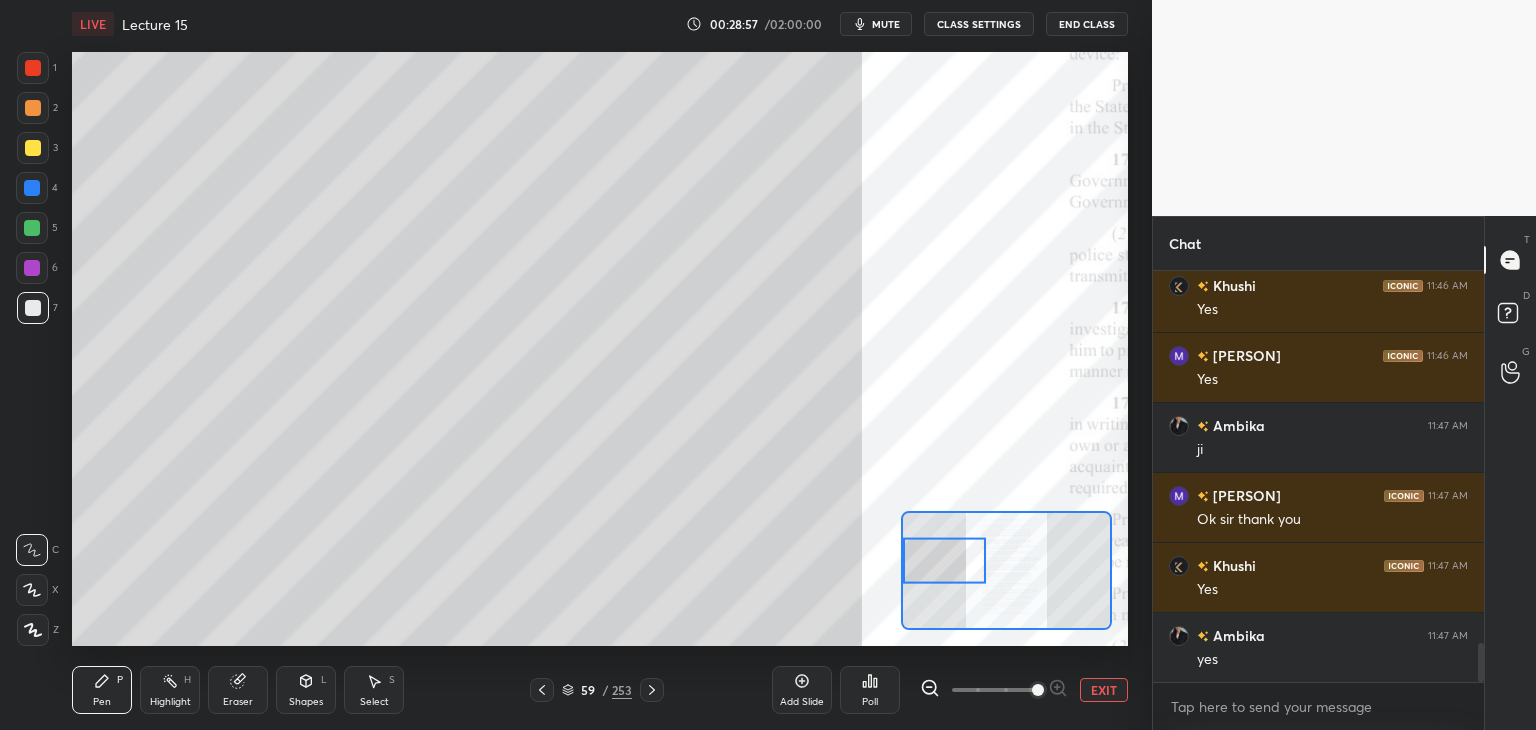 scroll, scrollTop: 3972, scrollLeft: 0, axis: vertical 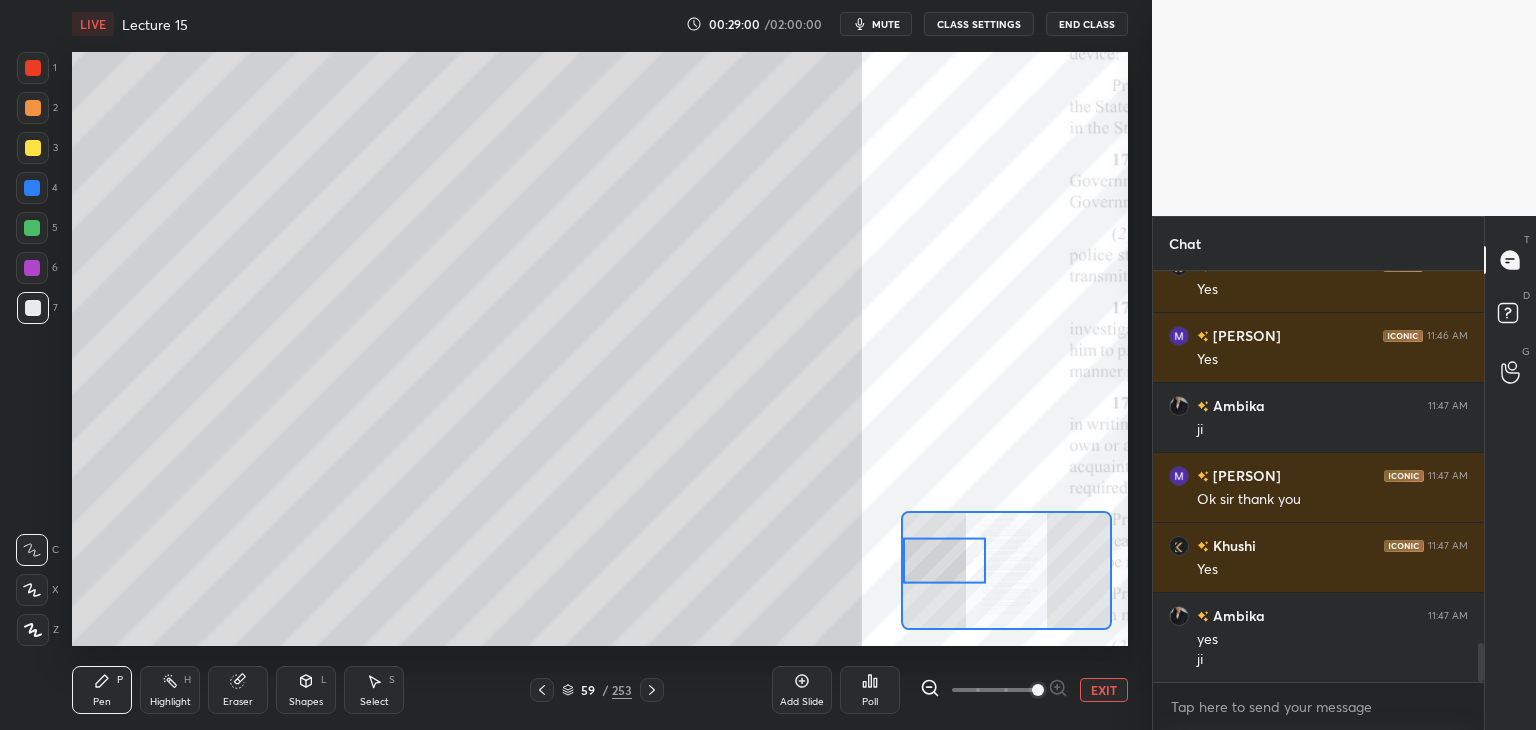 click at bounding box center [32, 188] 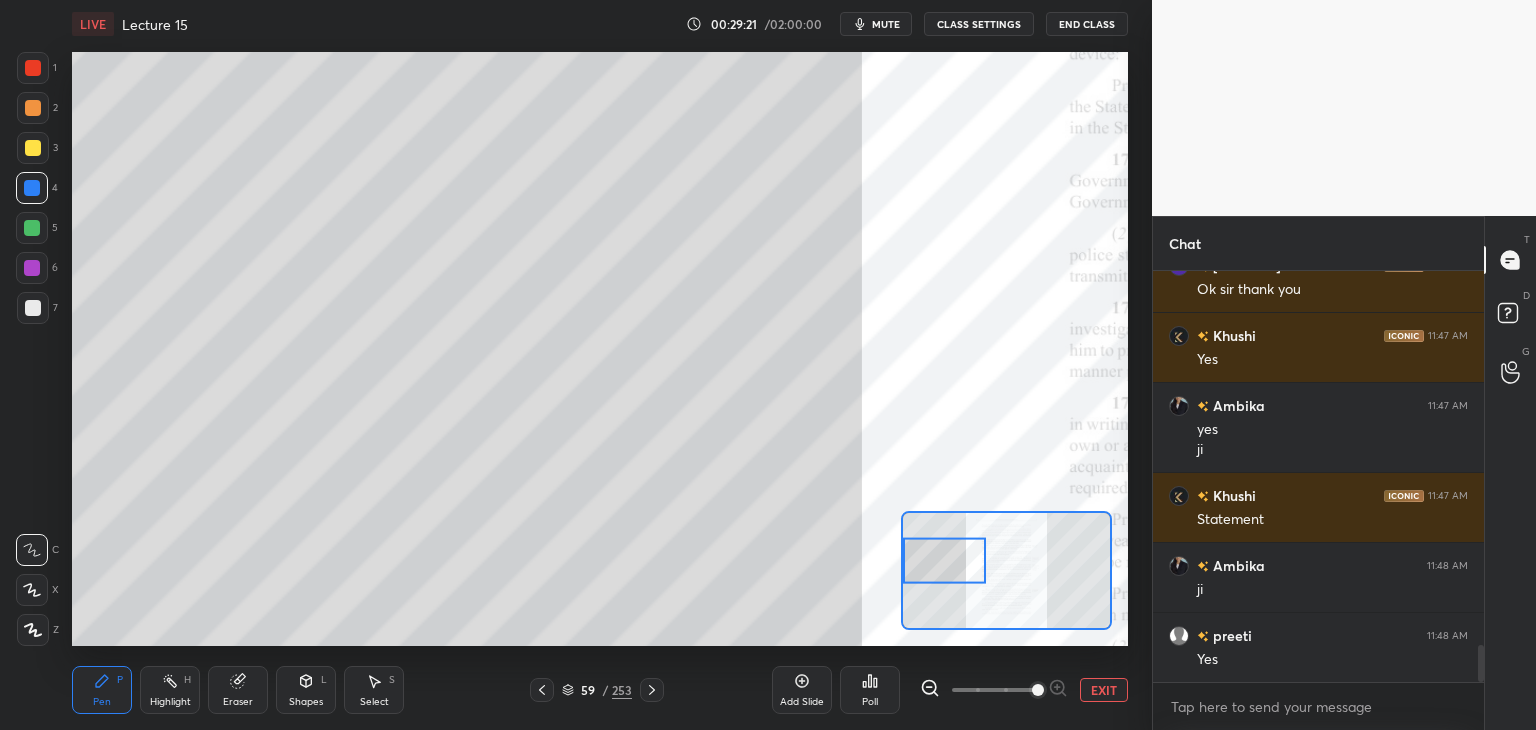 scroll, scrollTop: 4252, scrollLeft: 0, axis: vertical 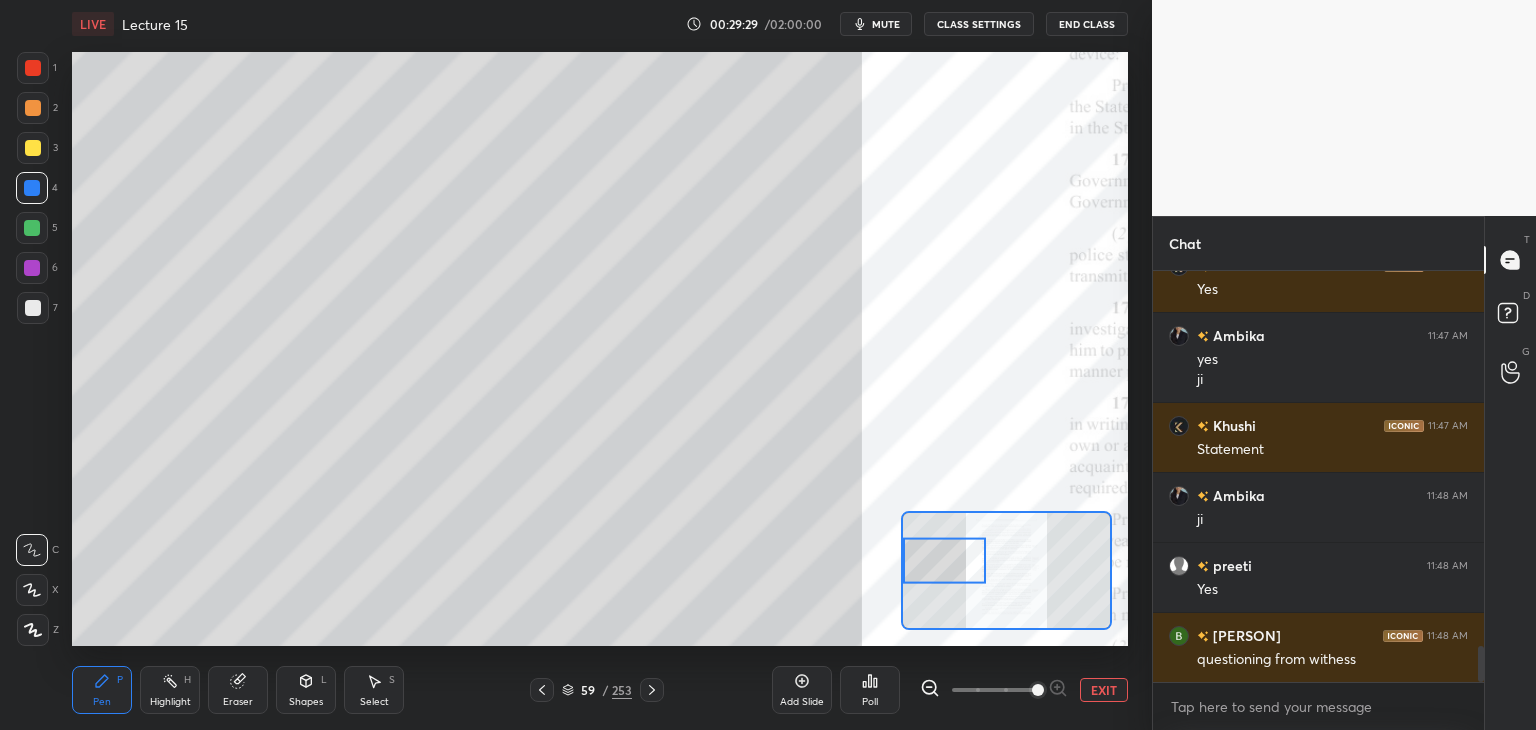 click at bounding box center (32, 228) 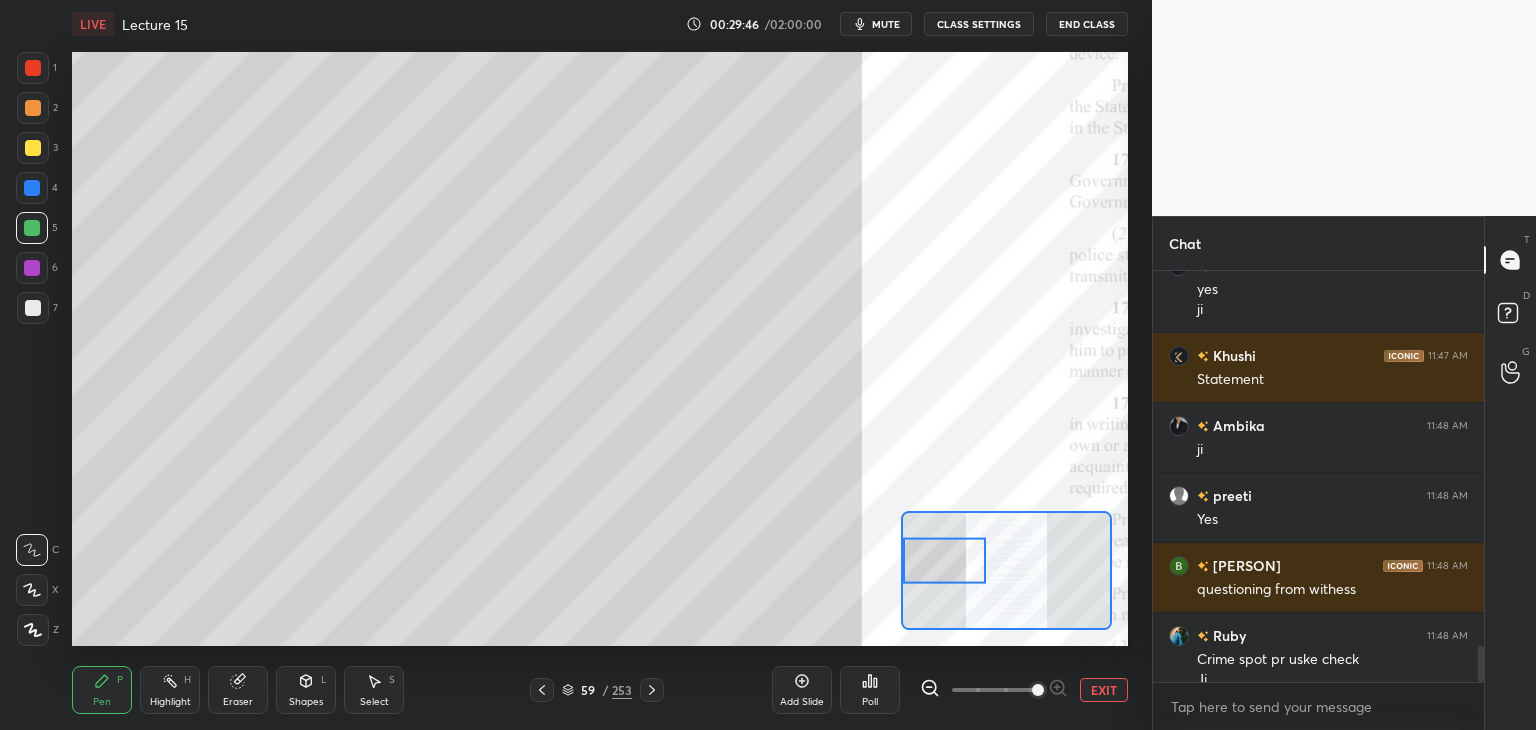 scroll, scrollTop: 4342, scrollLeft: 0, axis: vertical 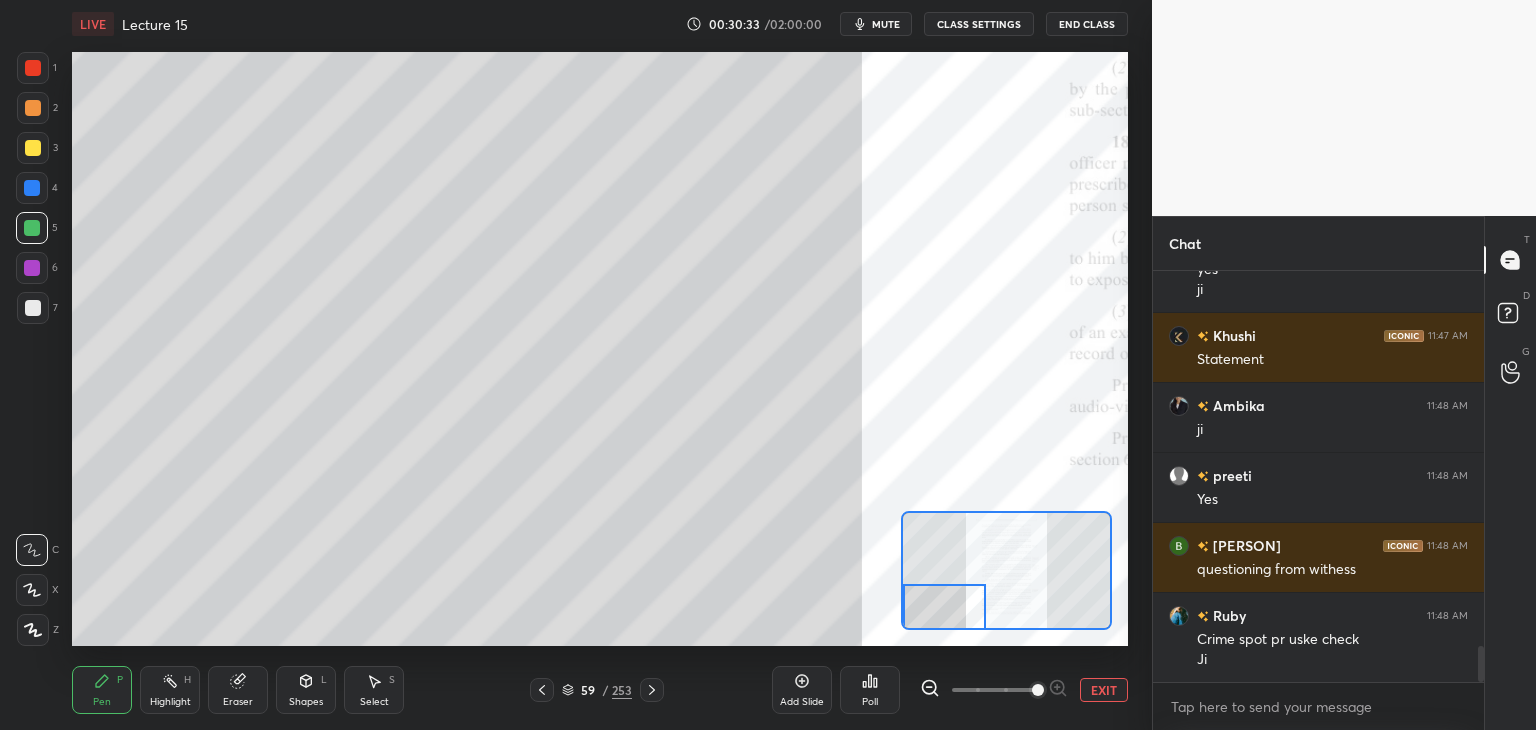 click at bounding box center [32, 188] 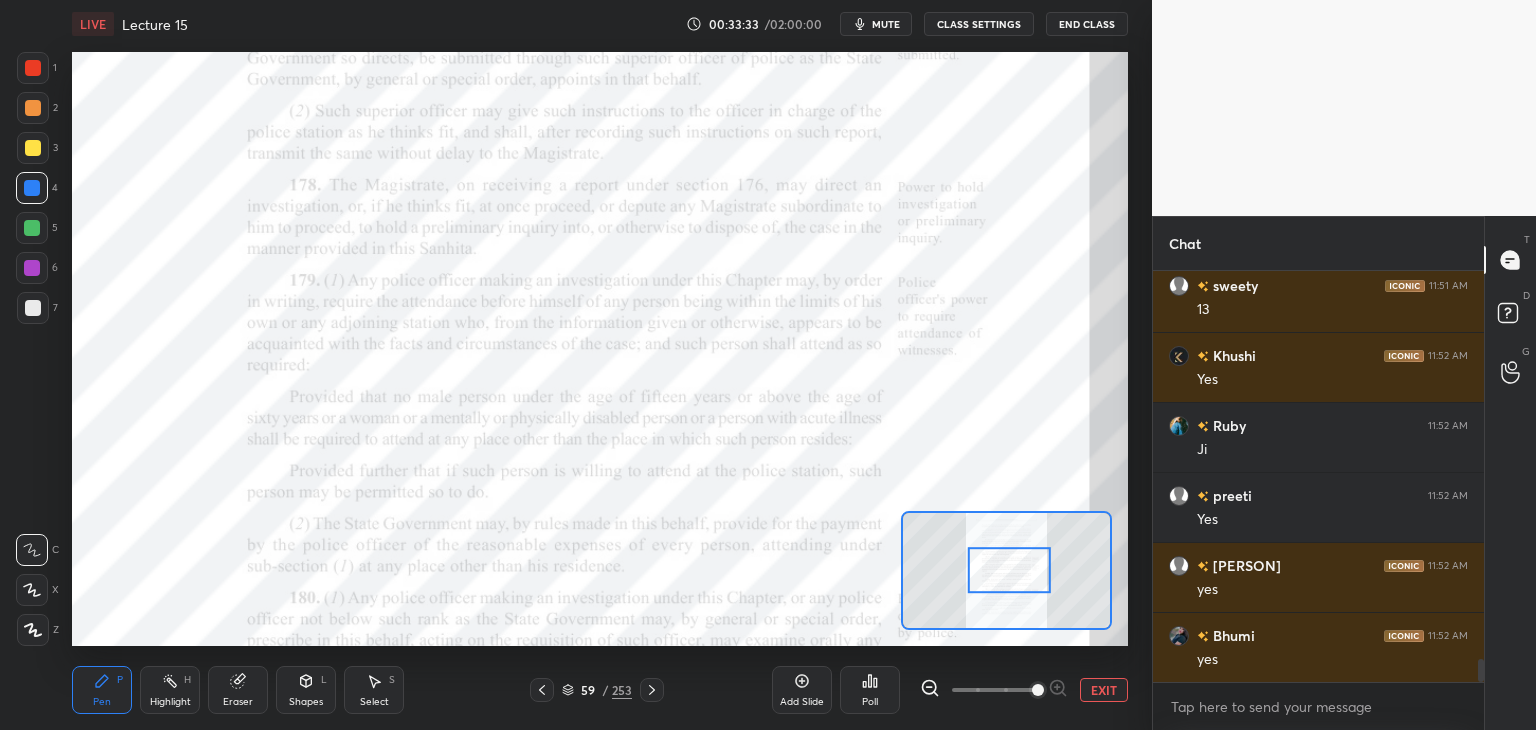 scroll, scrollTop: 7002, scrollLeft: 0, axis: vertical 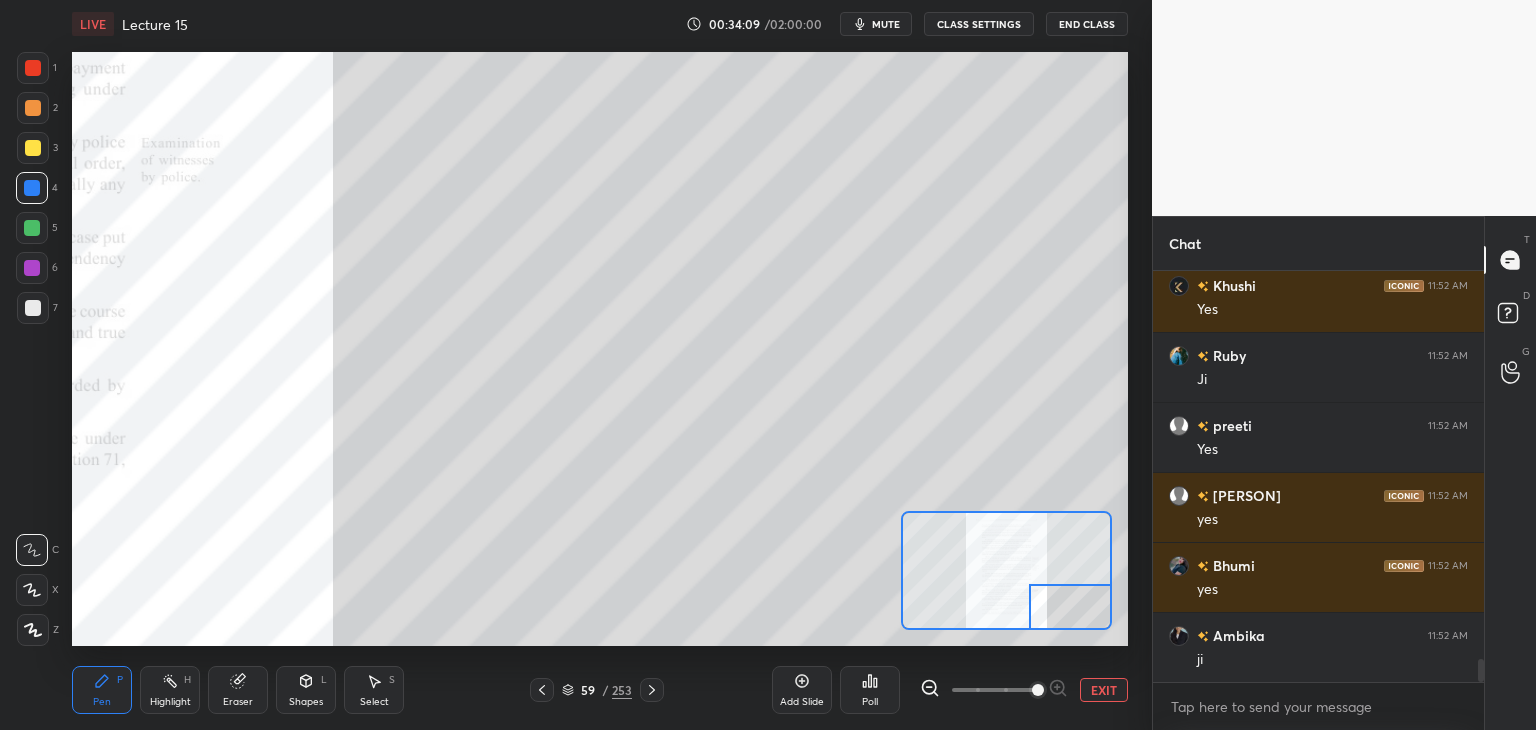 click at bounding box center (33, 308) 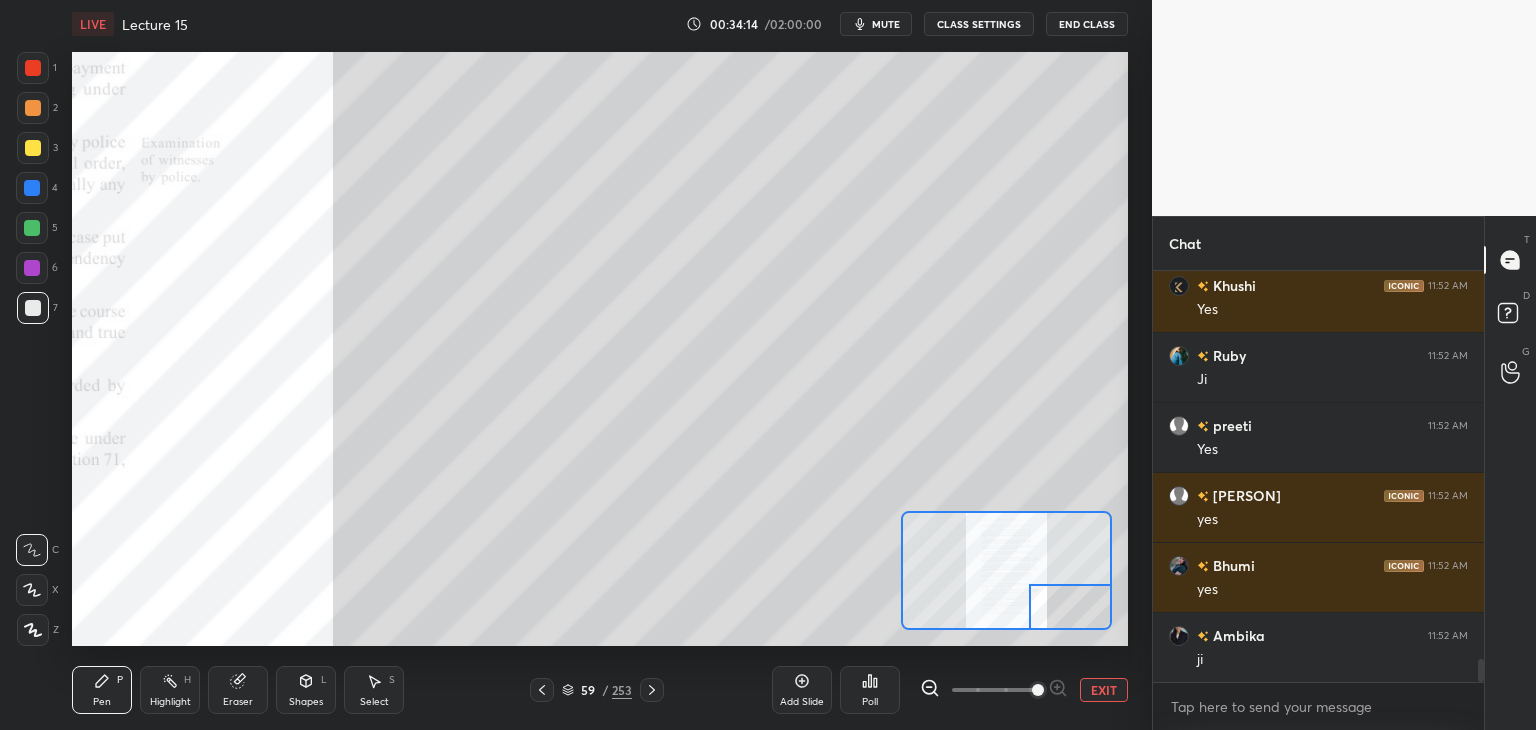 click 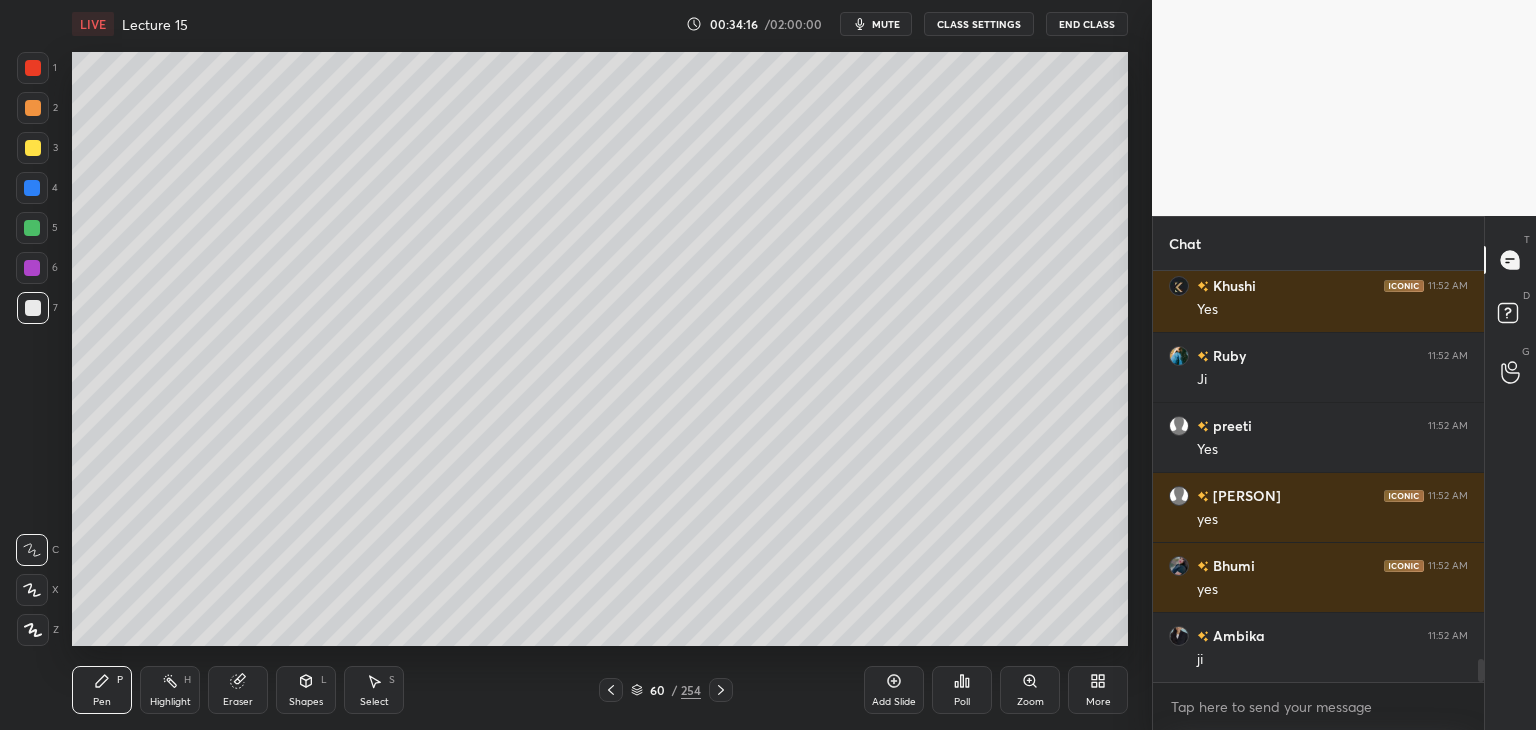 scroll, scrollTop: 7072, scrollLeft: 0, axis: vertical 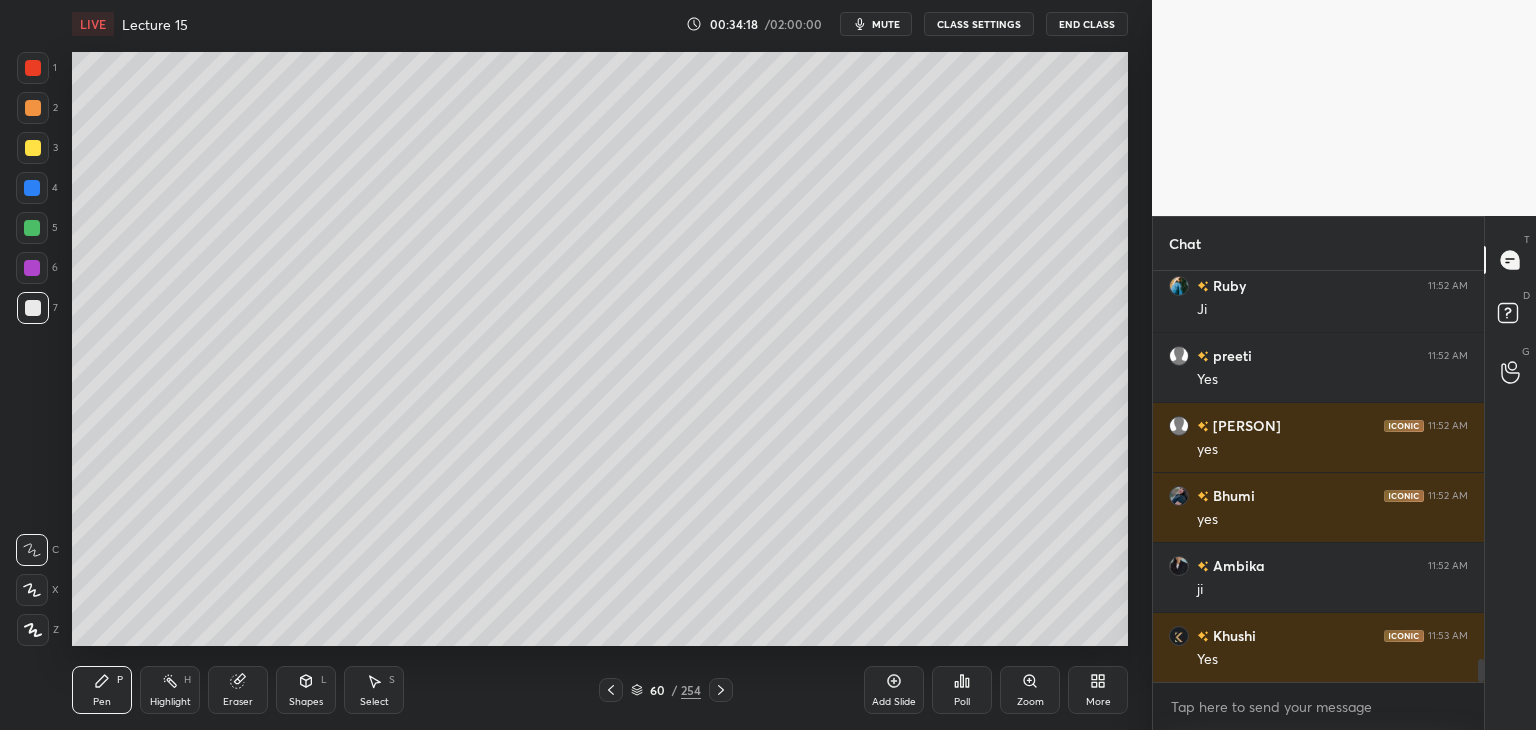 click at bounding box center (32, 268) 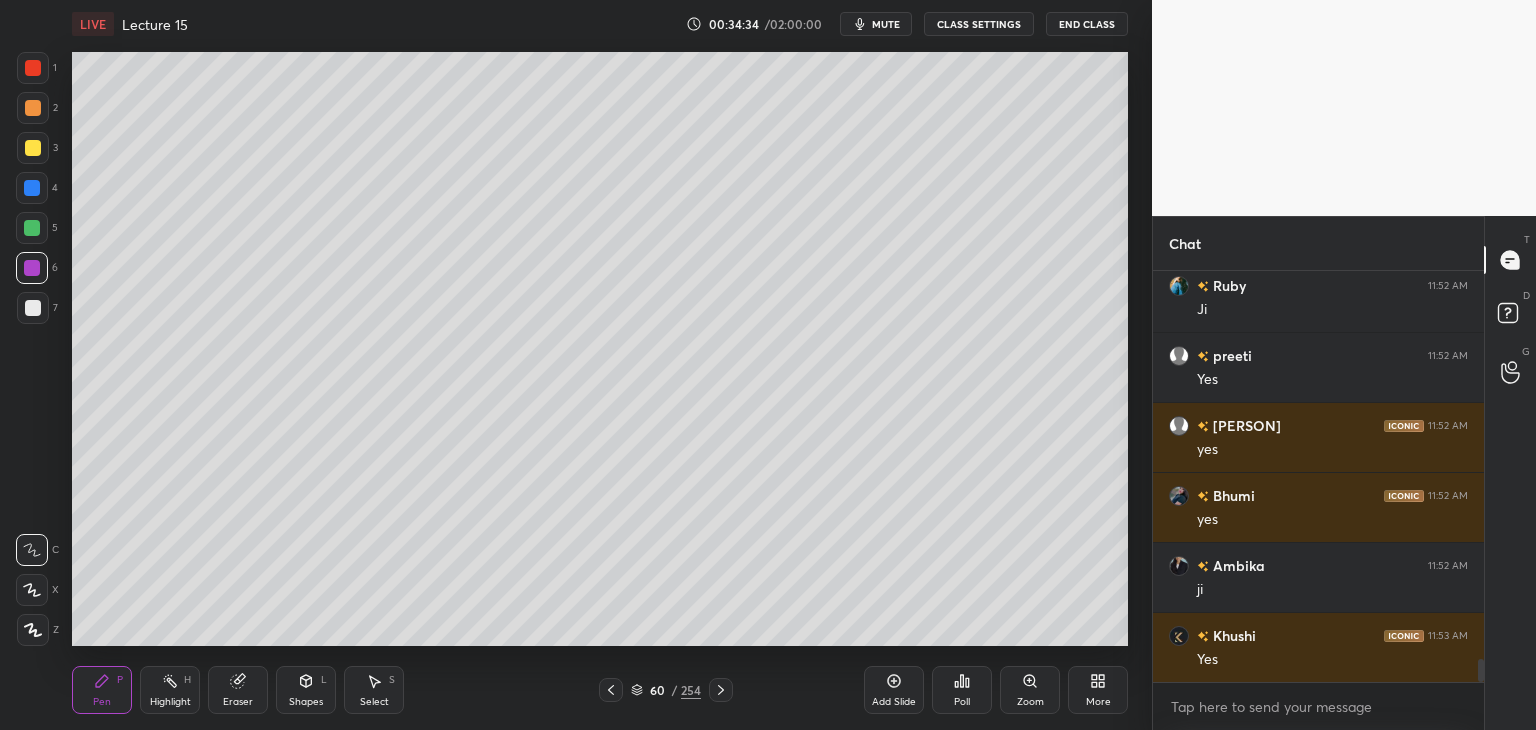 click at bounding box center [32, 228] 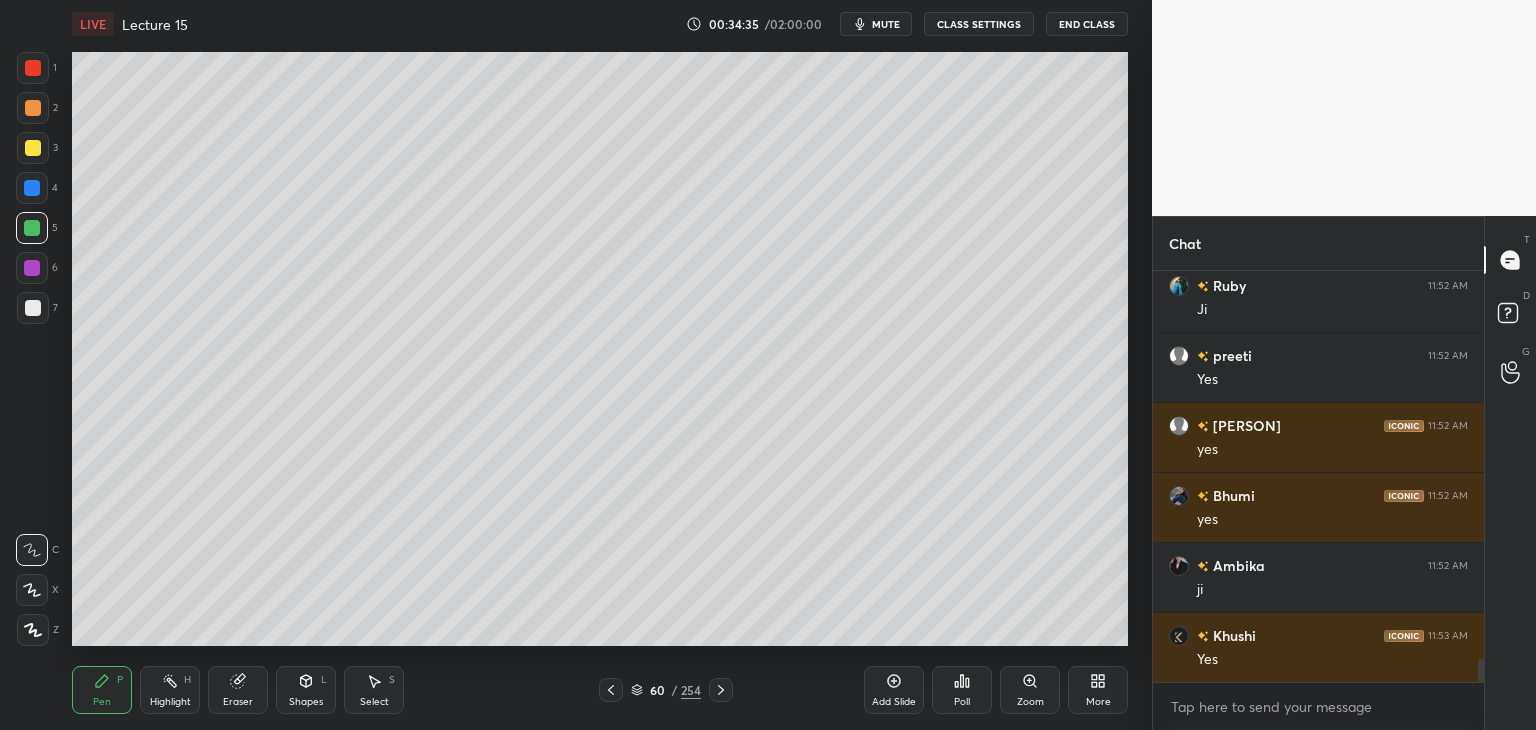 click at bounding box center (33, 630) 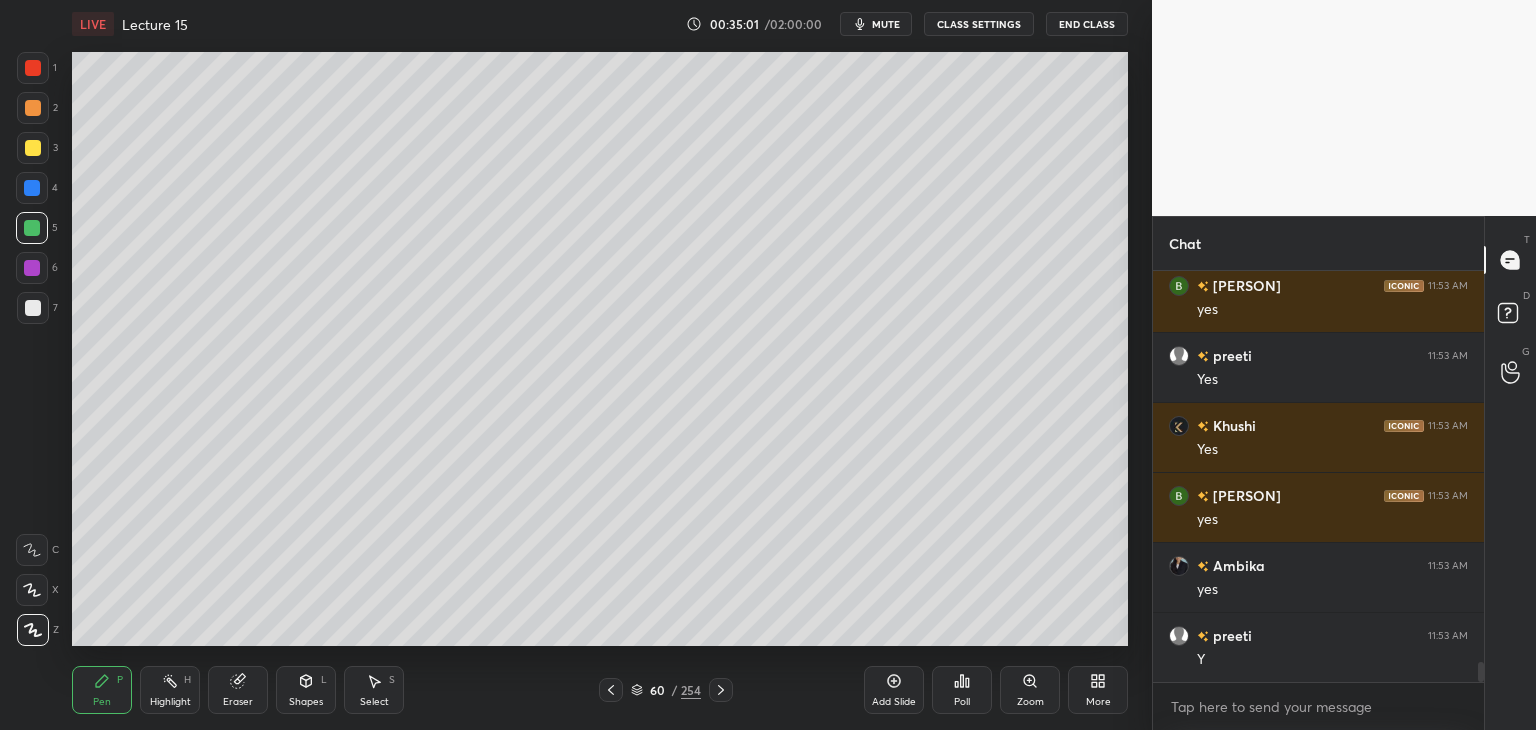 scroll, scrollTop: 7932, scrollLeft: 0, axis: vertical 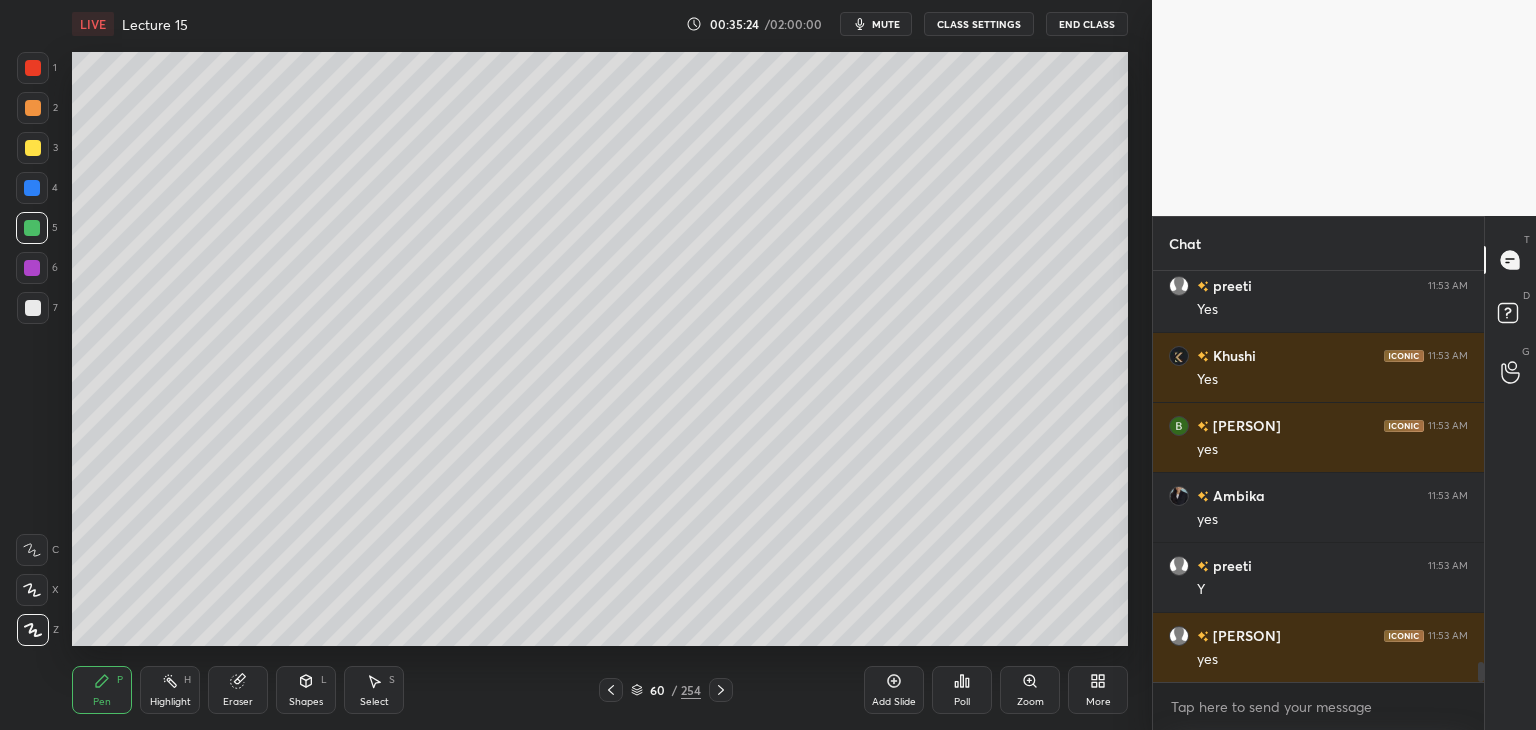 click on "1 2 3 4 5 6 7 C X Z C X Z E E Erase all   H H LIVE Lecture 15 00:35:24 /  02:00:00 mute CLASS SETTINGS End Class Setting up your live class Poll for   secs No correct answer Start poll Back Lecture 15 • L18 of Bharatiya Nagarik Suraksha Sanhita, 2023 Vasu Dev Monga Pen P Highlight H Eraser Shapes L Select S 60 / 254 Add Slide Poll Zoom More" at bounding box center [576, 365] 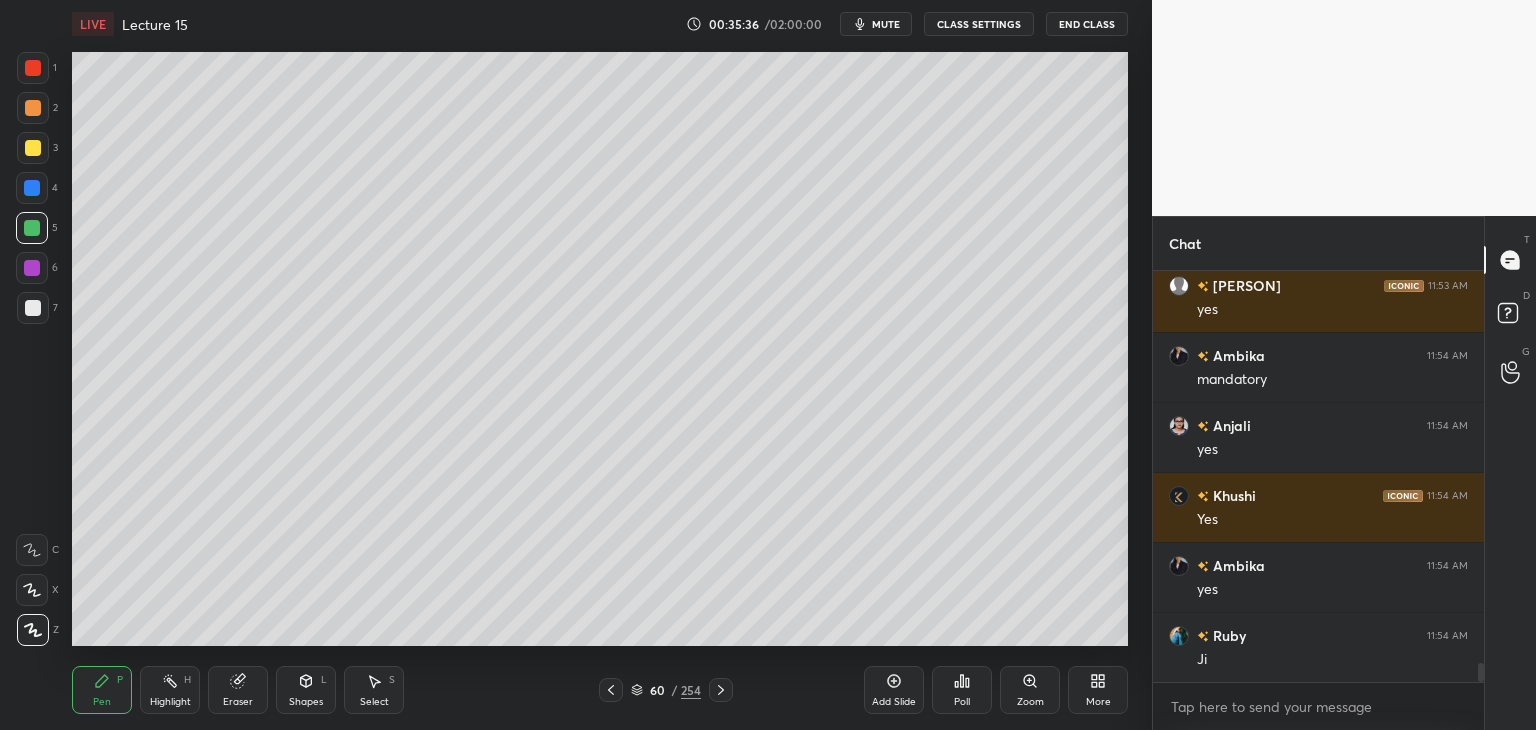 scroll, scrollTop: 8352, scrollLeft: 0, axis: vertical 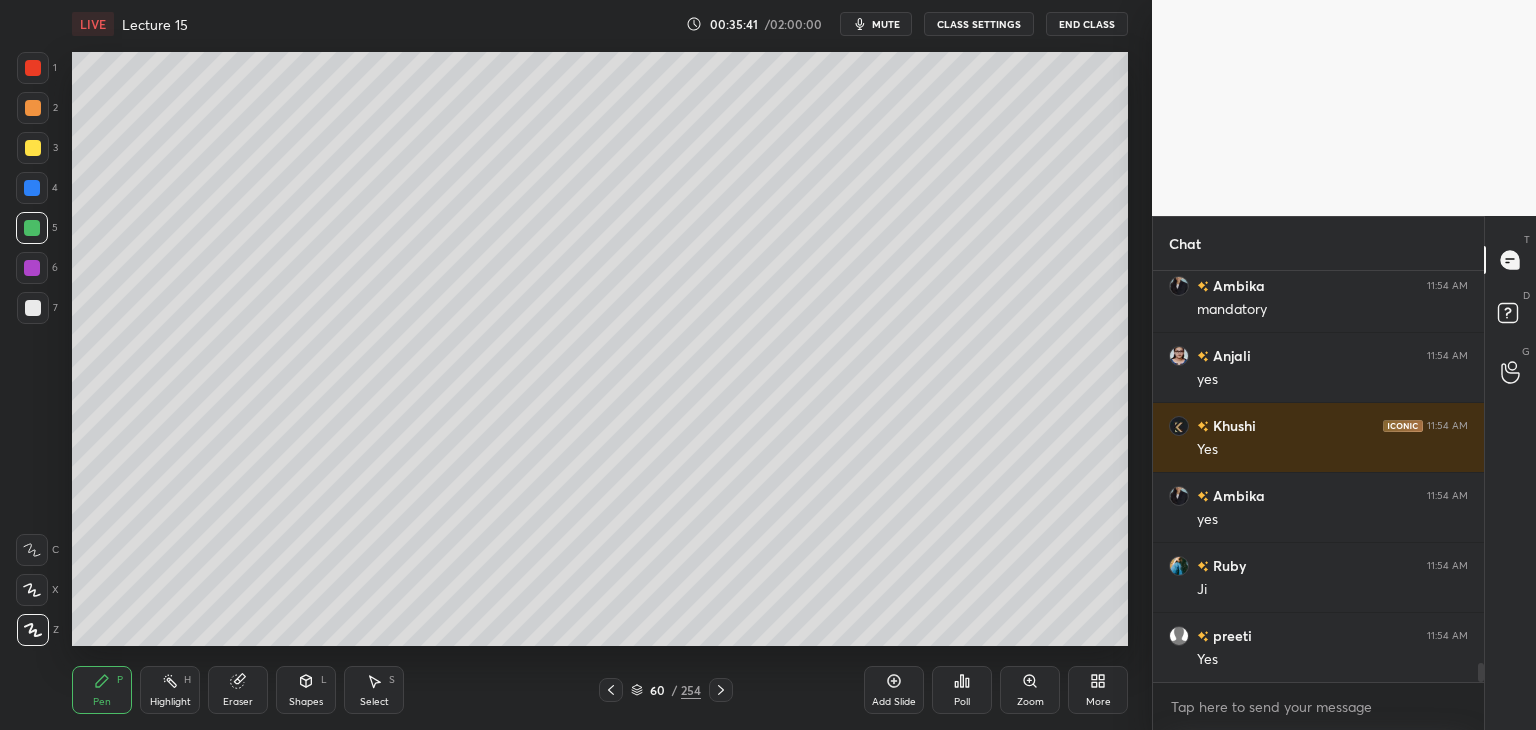 click on "1 2 3 4 5 6 7 C X Z C X Z E E Erase all   H H" at bounding box center (32, 349) 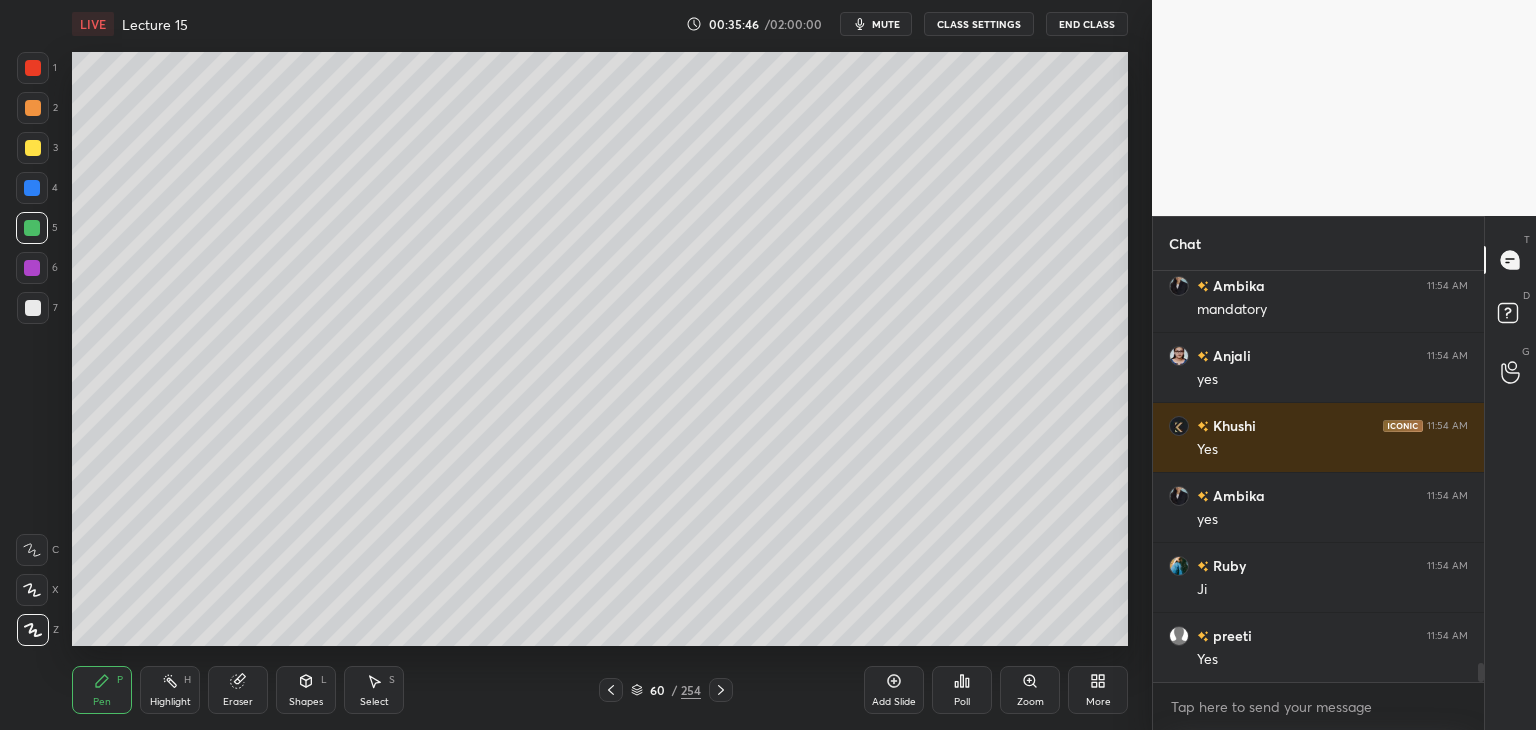 click on "Add Slide" at bounding box center (894, 690) 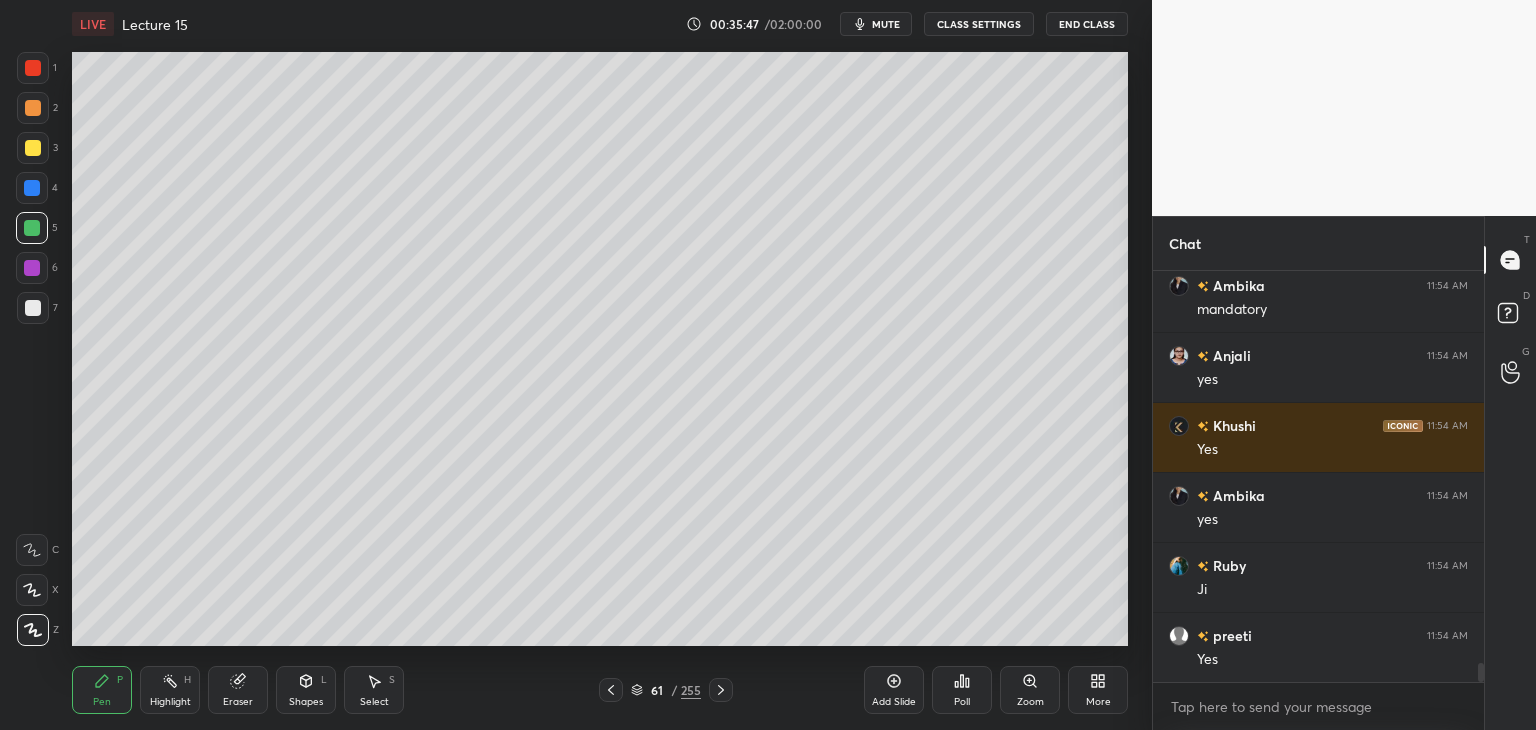 scroll, scrollTop: 8422, scrollLeft: 0, axis: vertical 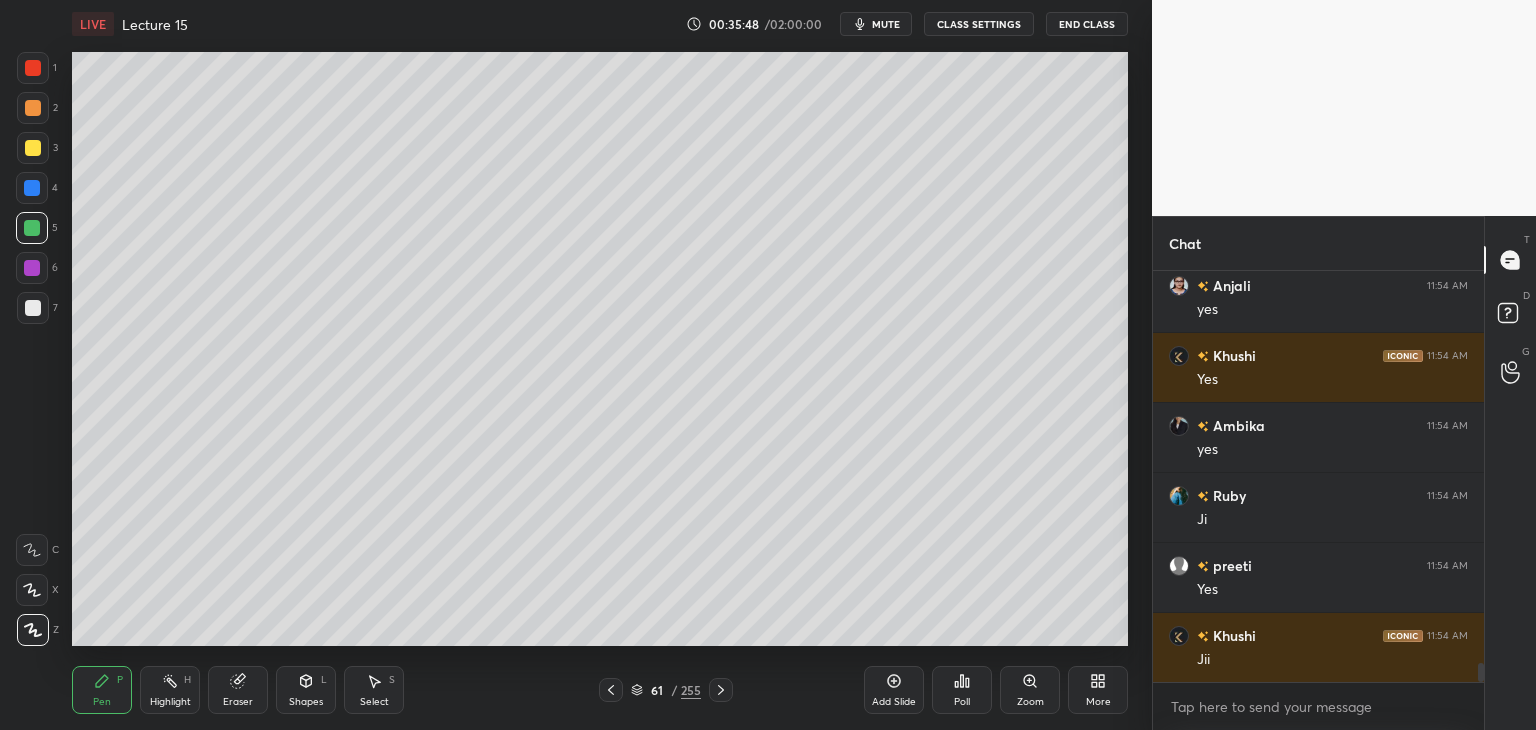 click at bounding box center (33, 148) 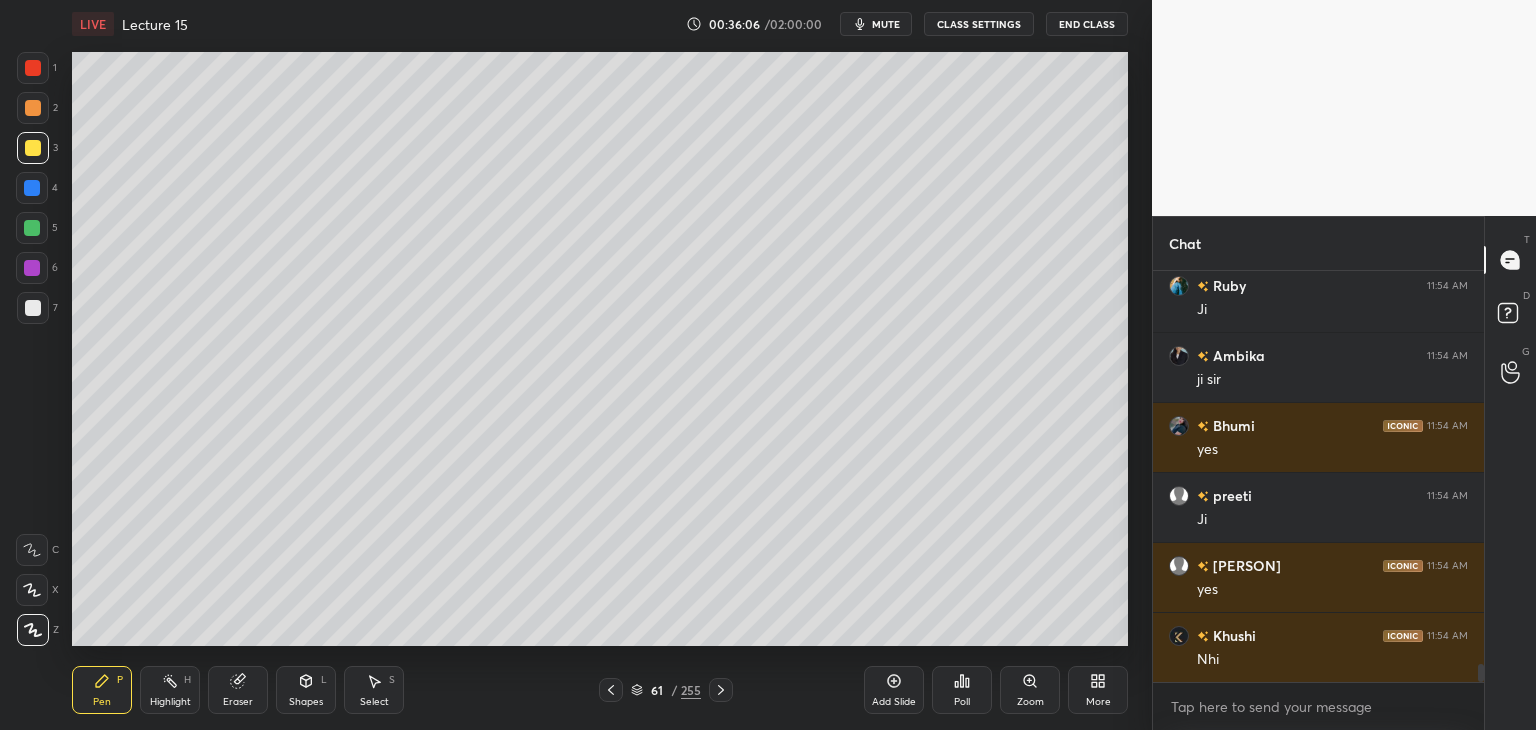 scroll, scrollTop: 8982, scrollLeft: 0, axis: vertical 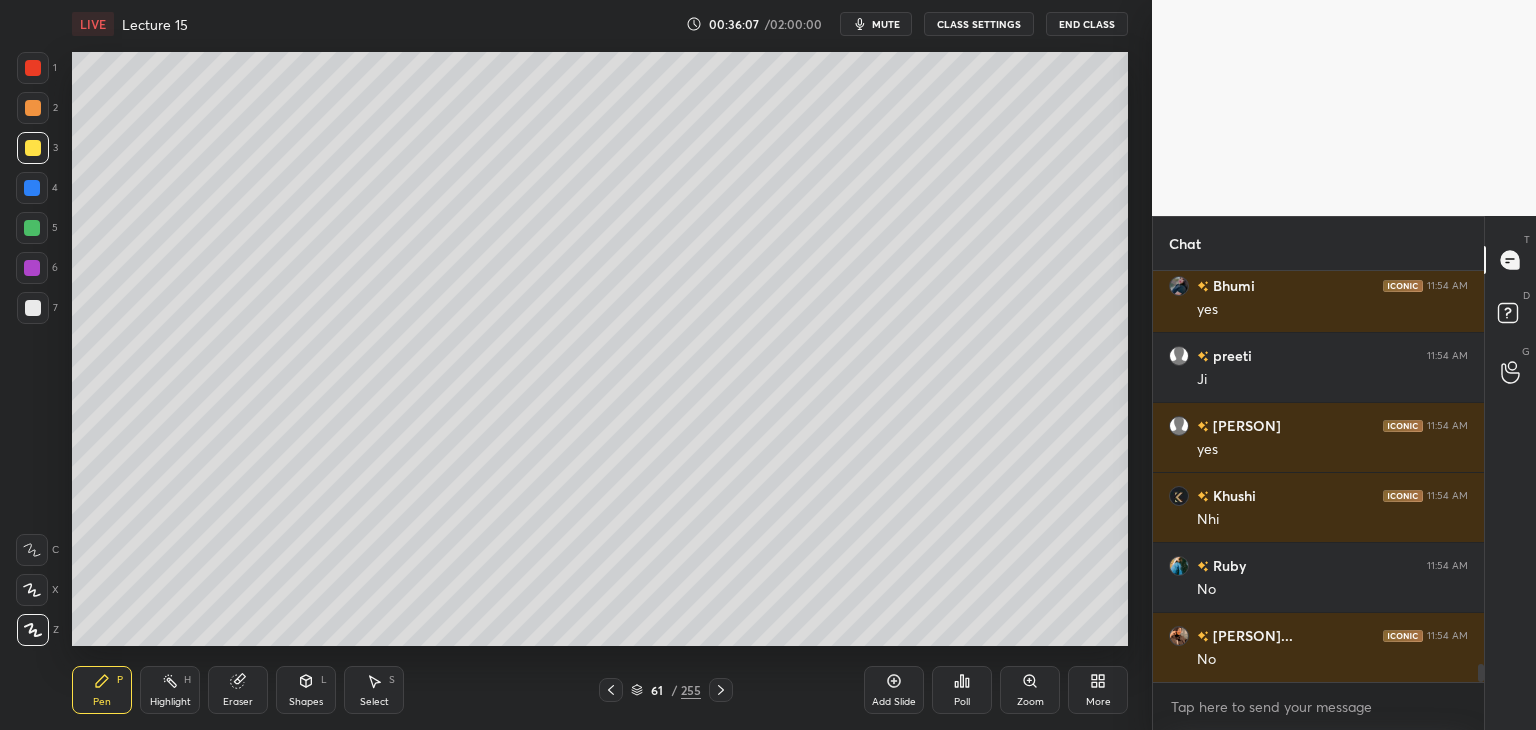 click at bounding box center [32, 188] 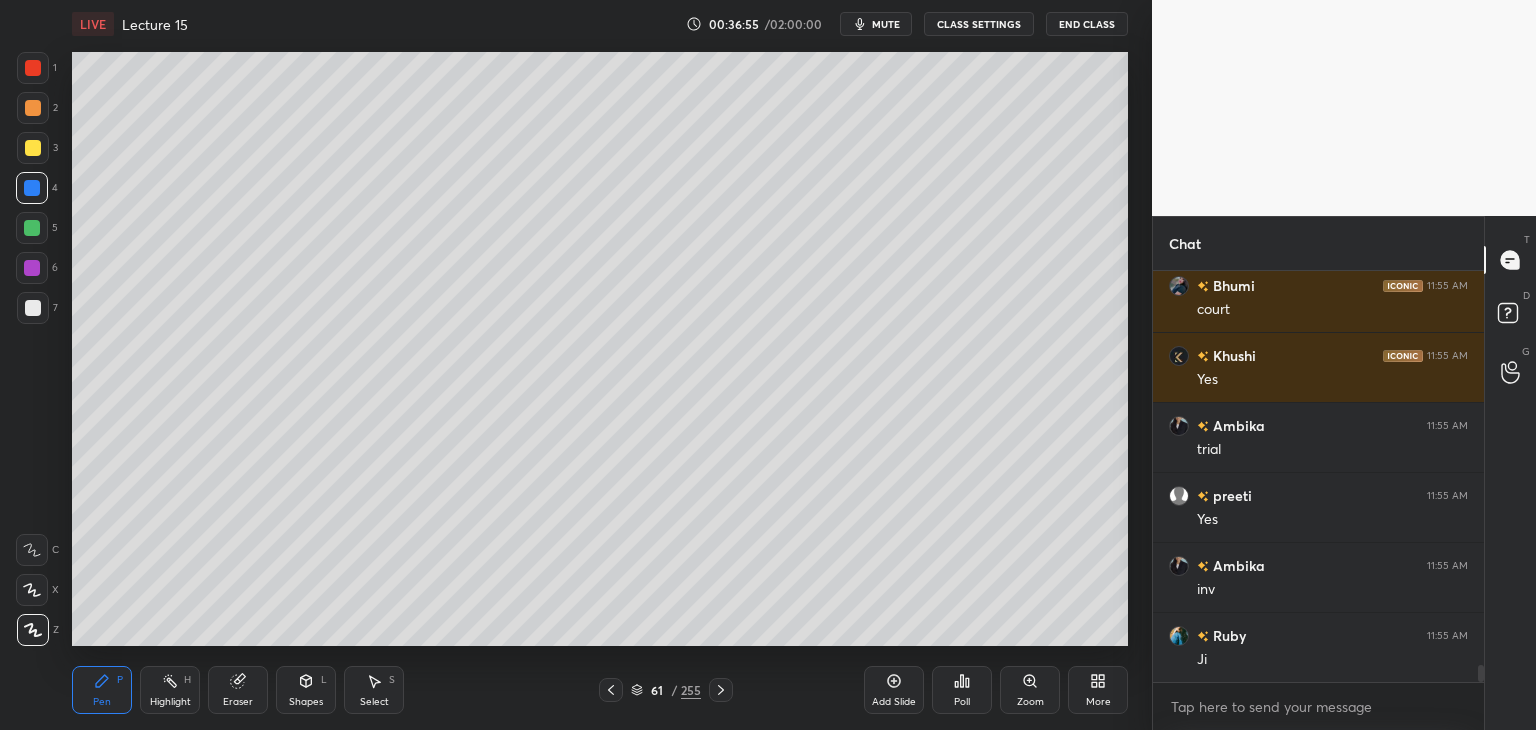 scroll, scrollTop: 9822, scrollLeft: 0, axis: vertical 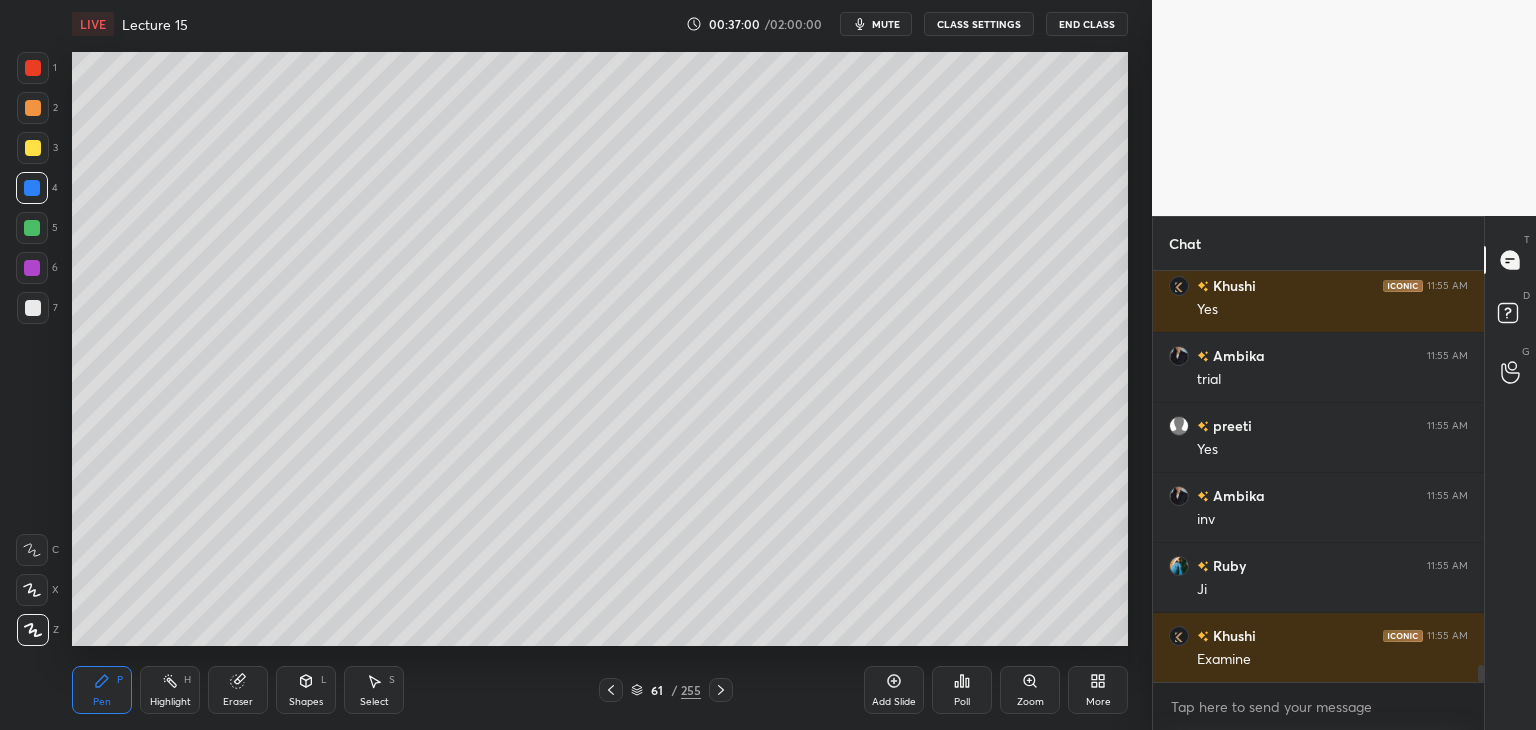 click at bounding box center (32, 228) 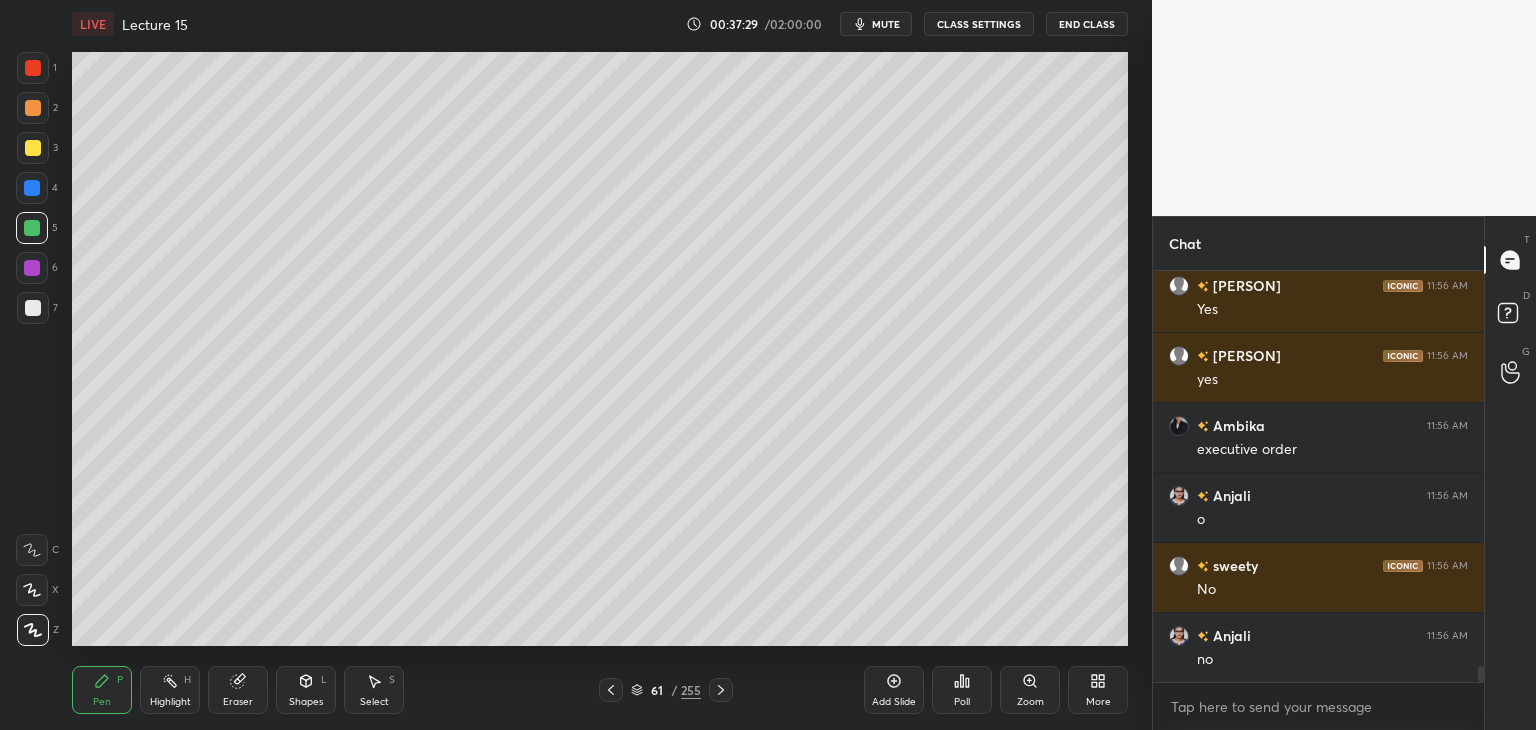scroll, scrollTop: 10422, scrollLeft: 0, axis: vertical 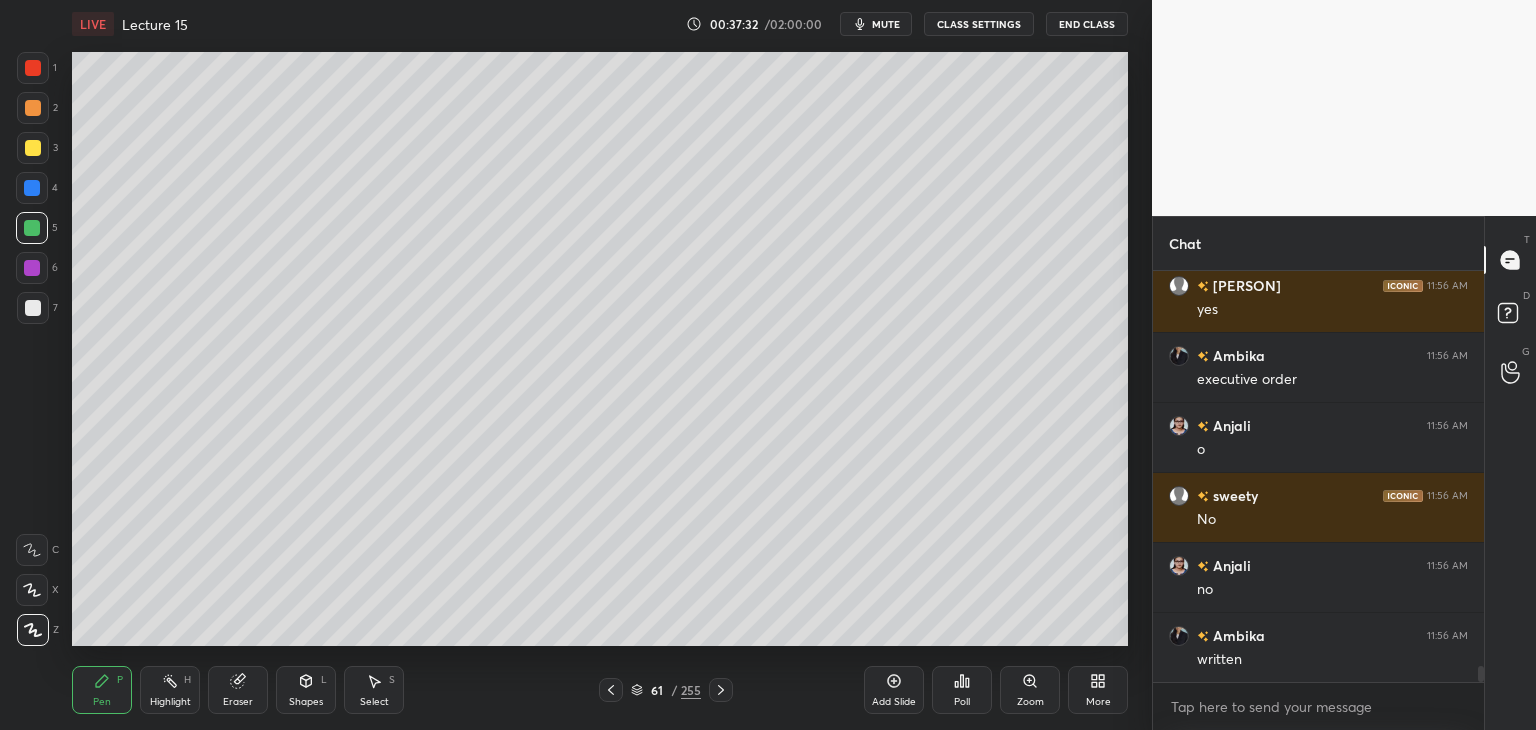click 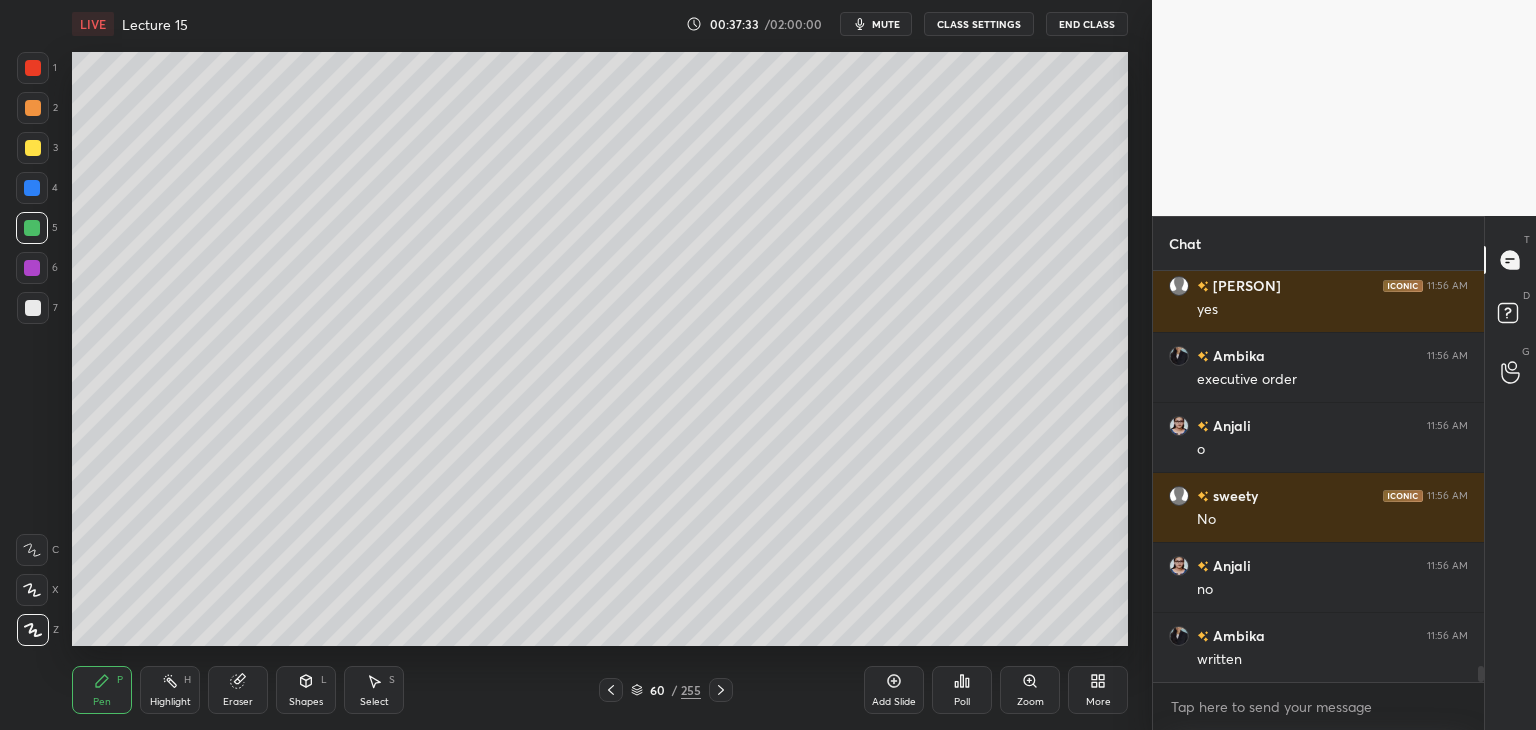 click 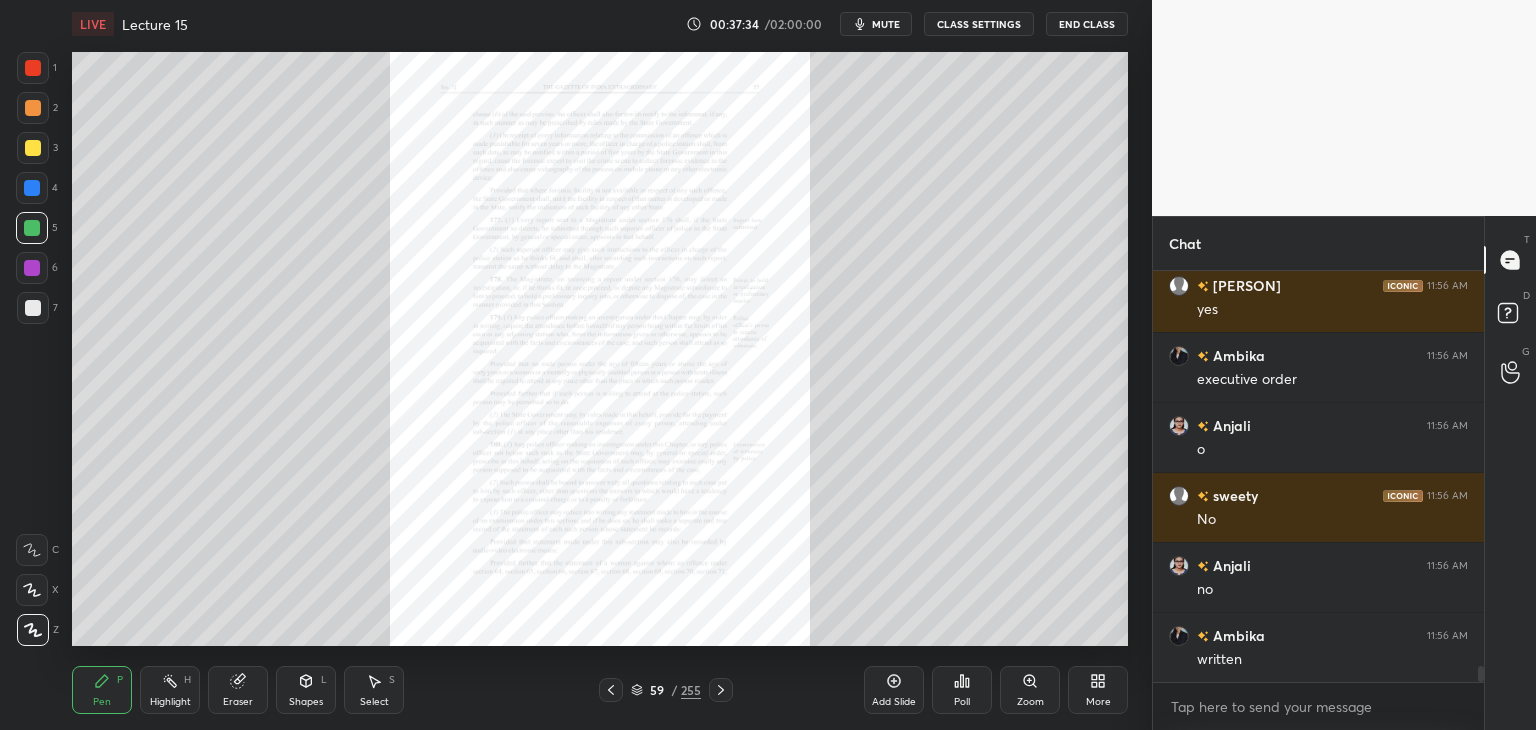 click on "Zoom" at bounding box center [1030, 702] 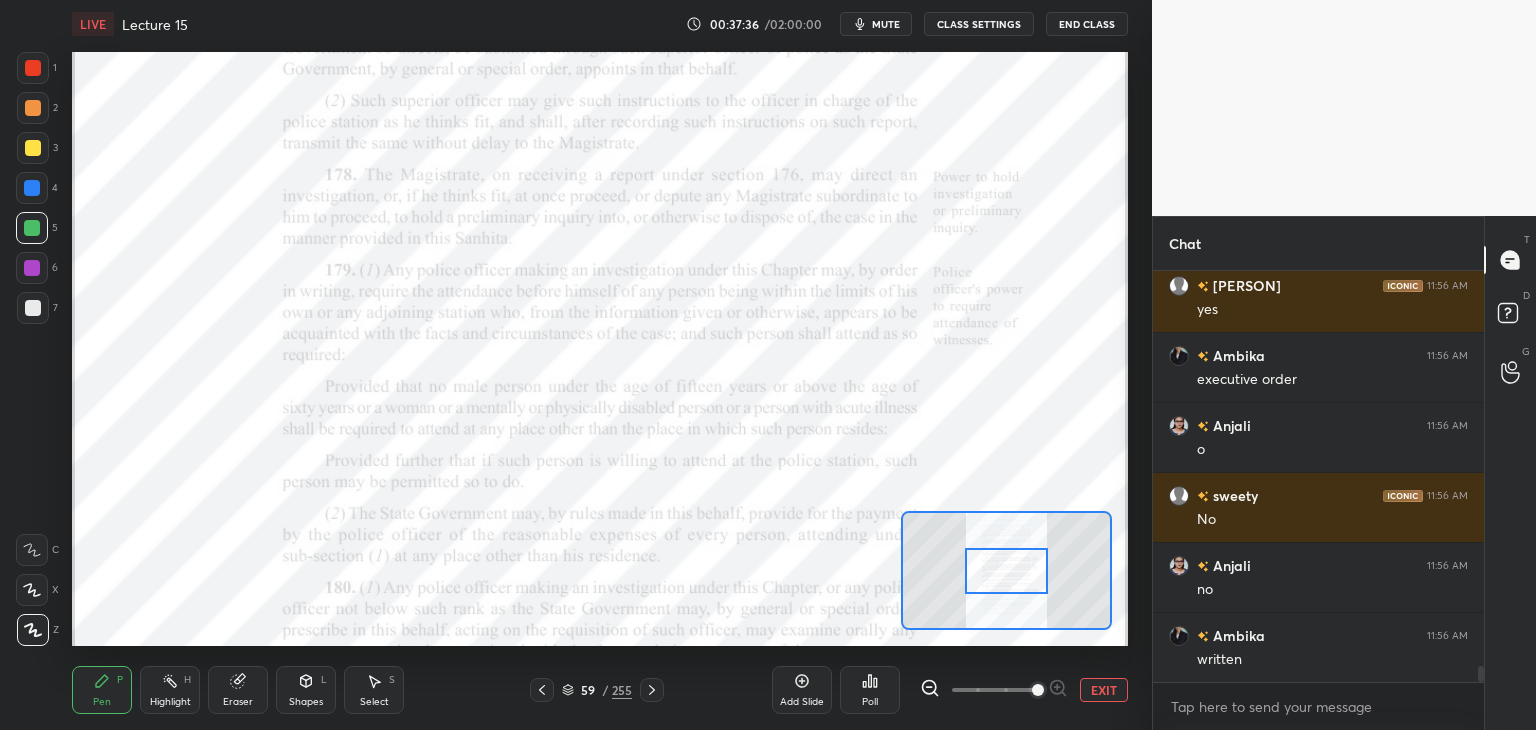 click on "Eraser" at bounding box center [238, 702] 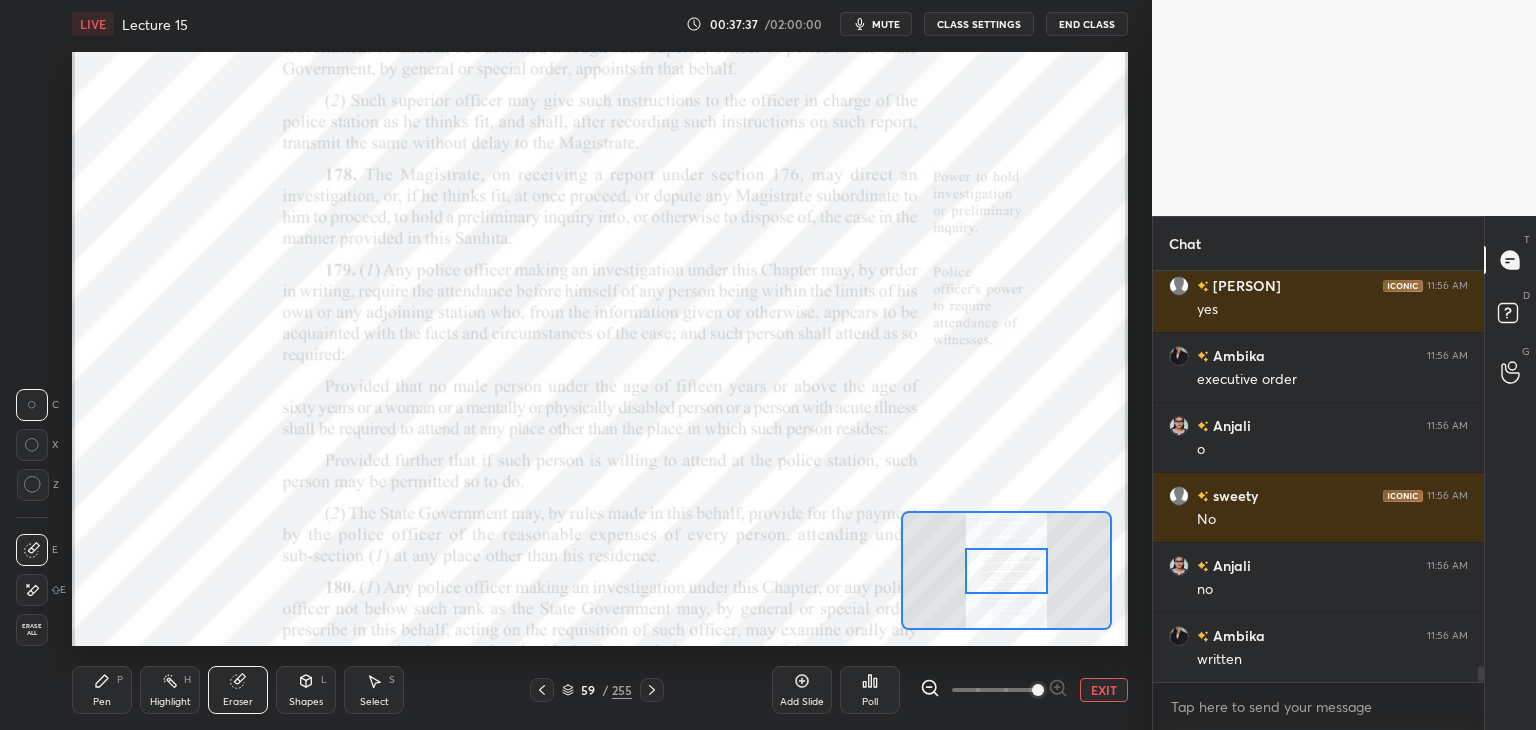 click on "Erase all" at bounding box center (32, 630) 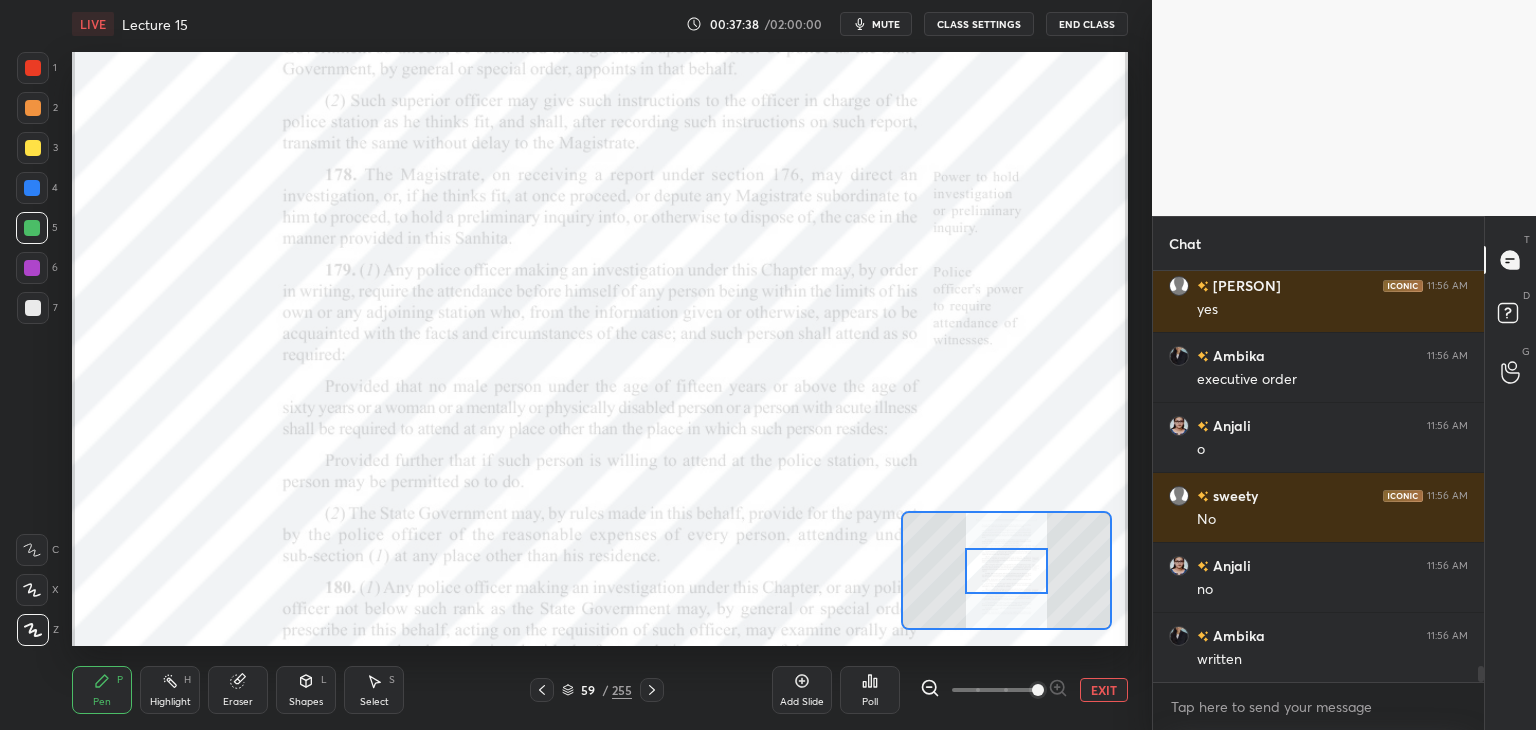 scroll, scrollTop: 10492, scrollLeft: 0, axis: vertical 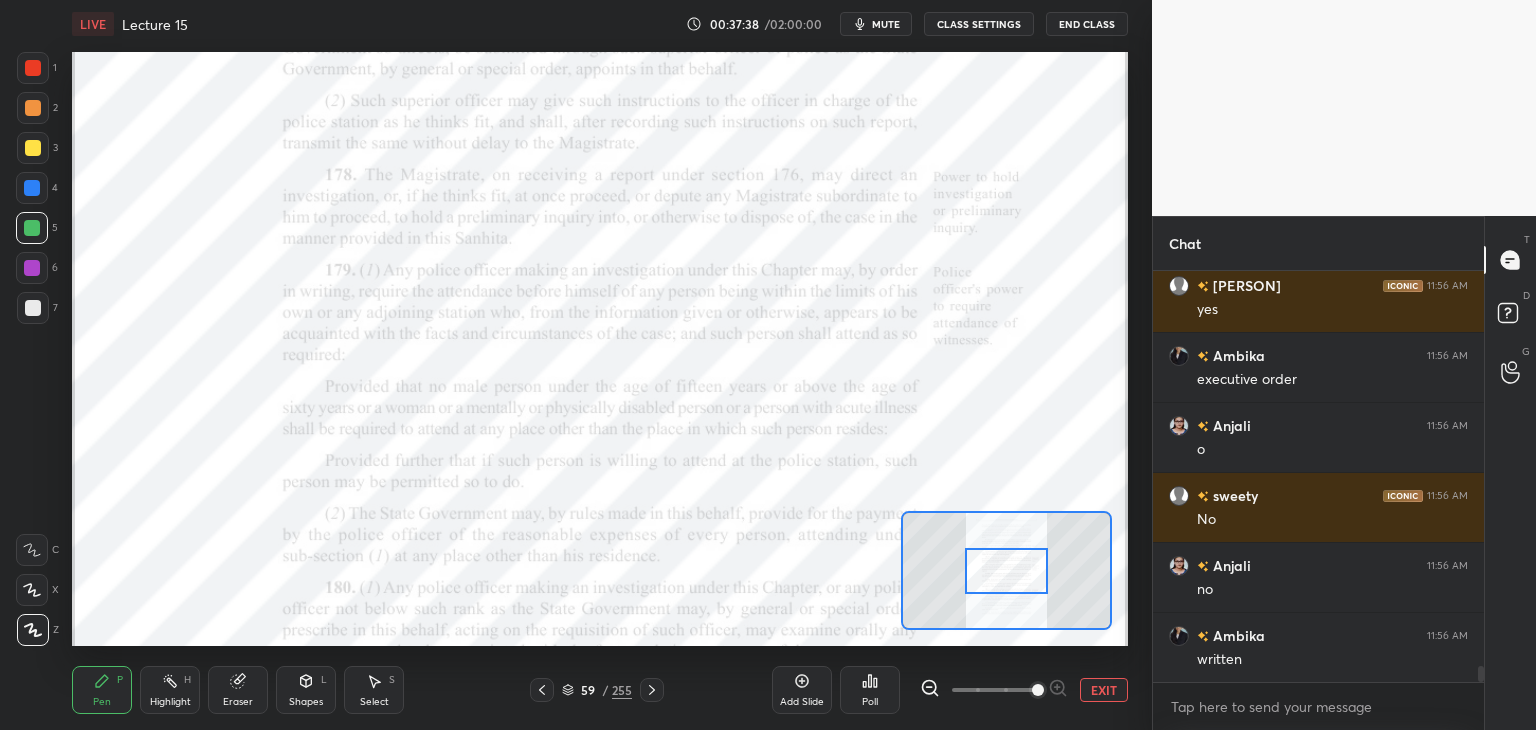 click at bounding box center [33, 68] 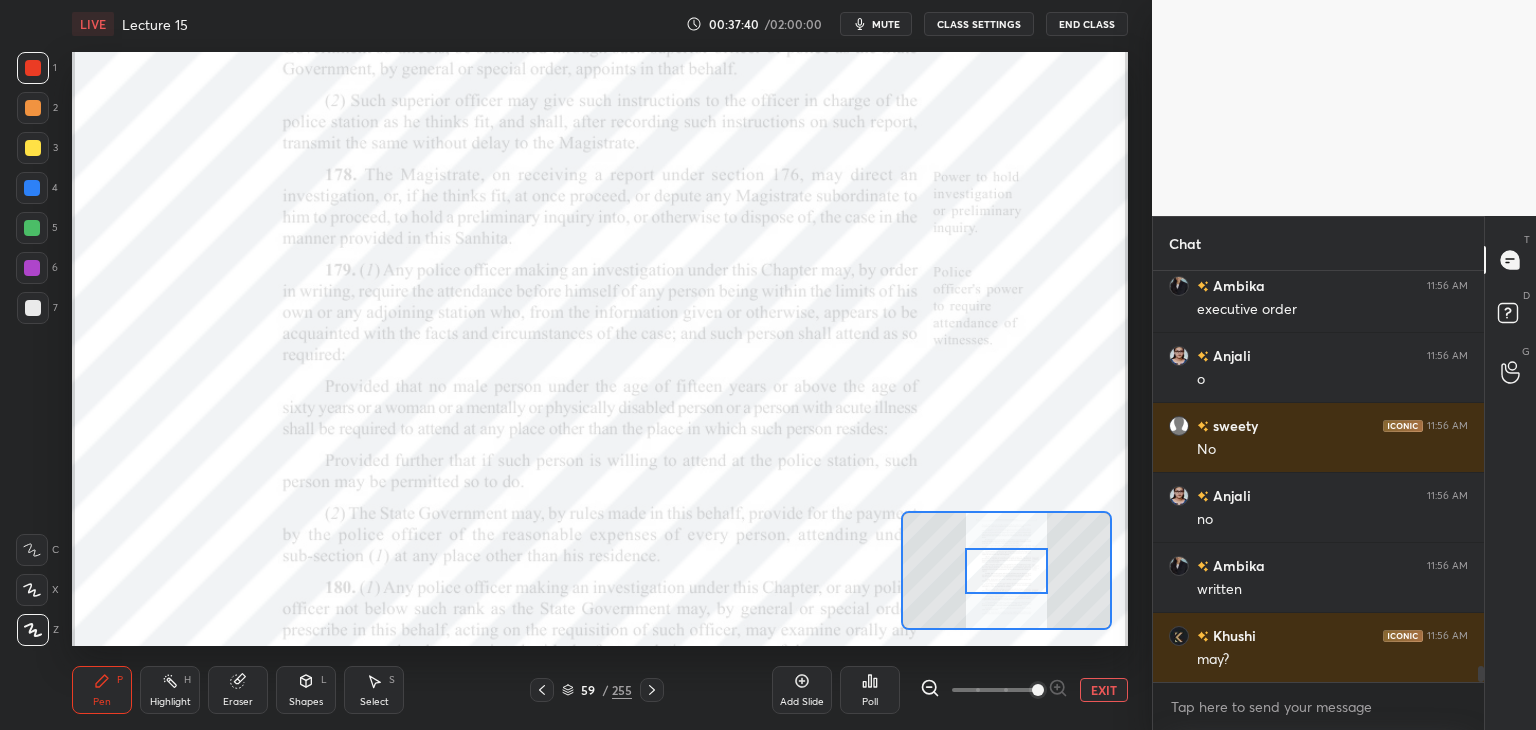 scroll, scrollTop: 10580, scrollLeft: 0, axis: vertical 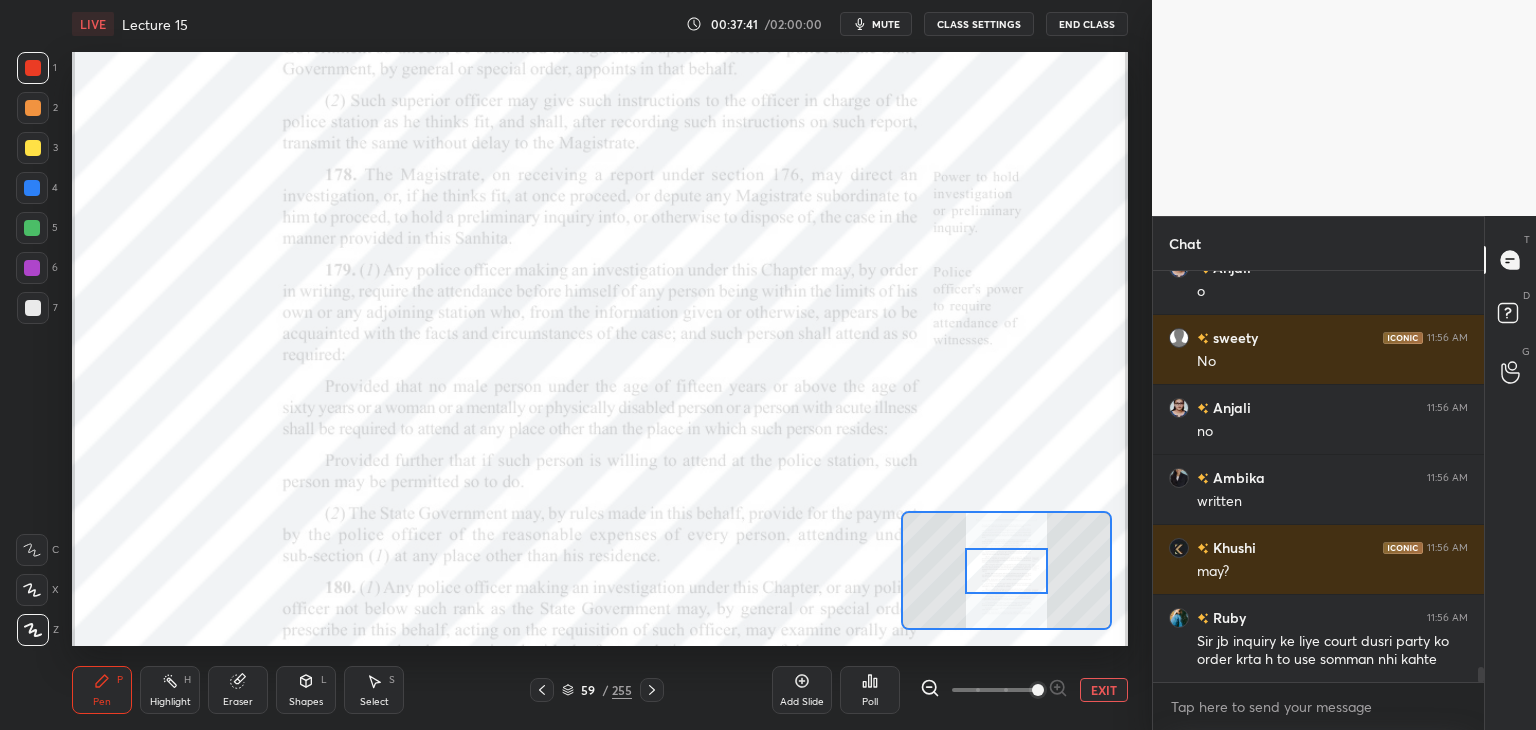 click at bounding box center (32, 550) 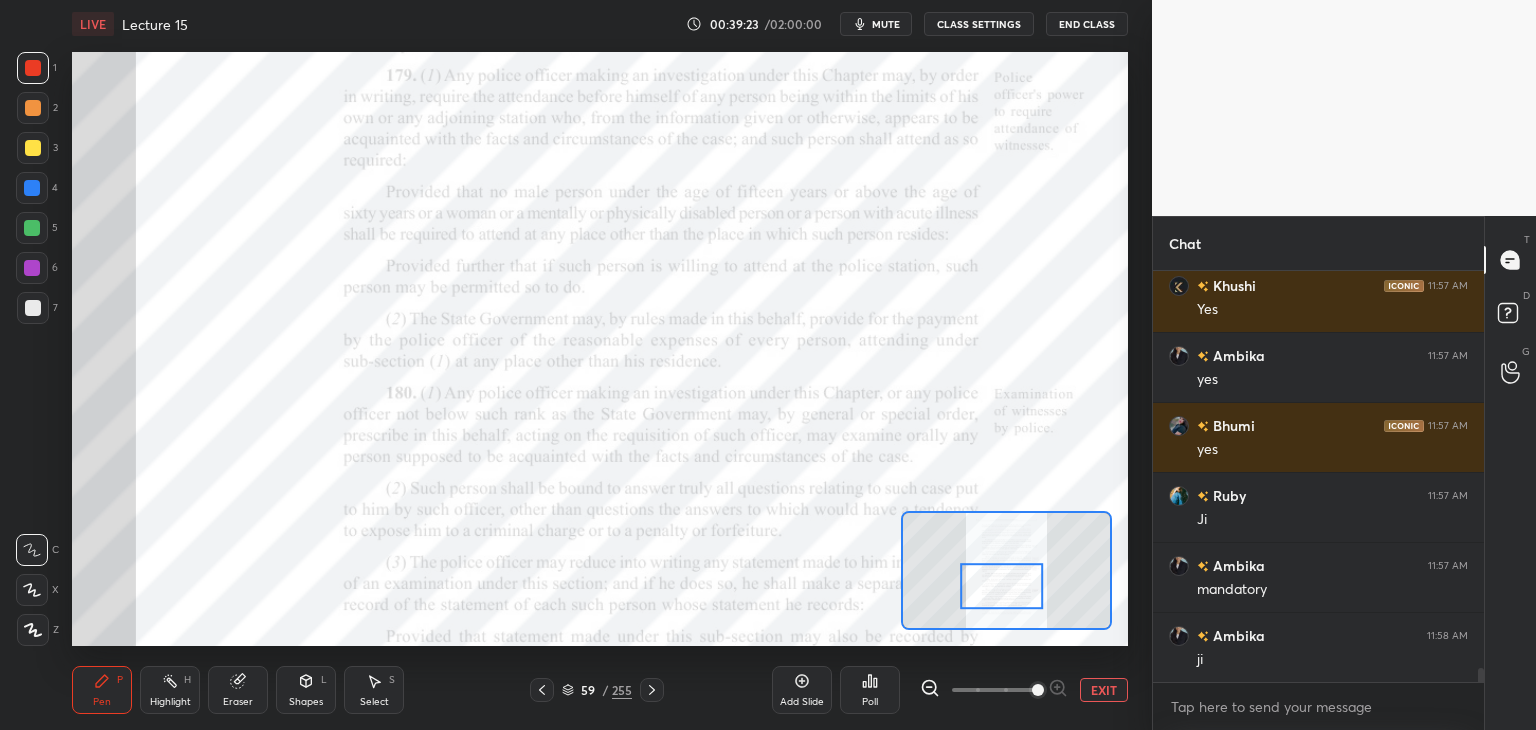 scroll, scrollTop: 11350, scrollLeft: 0, axis: vertical 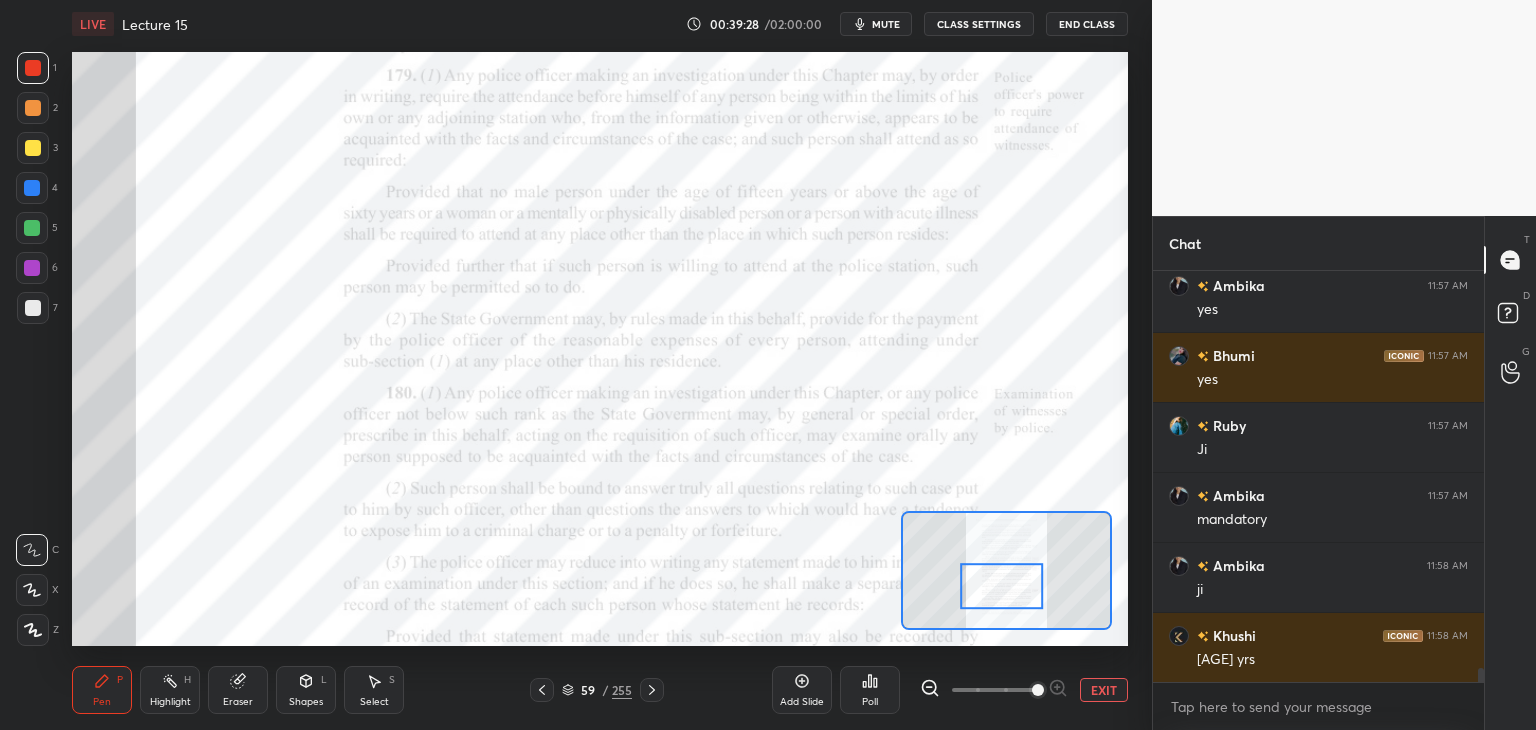 click on "Eraser" at bounding box center [238, 702] 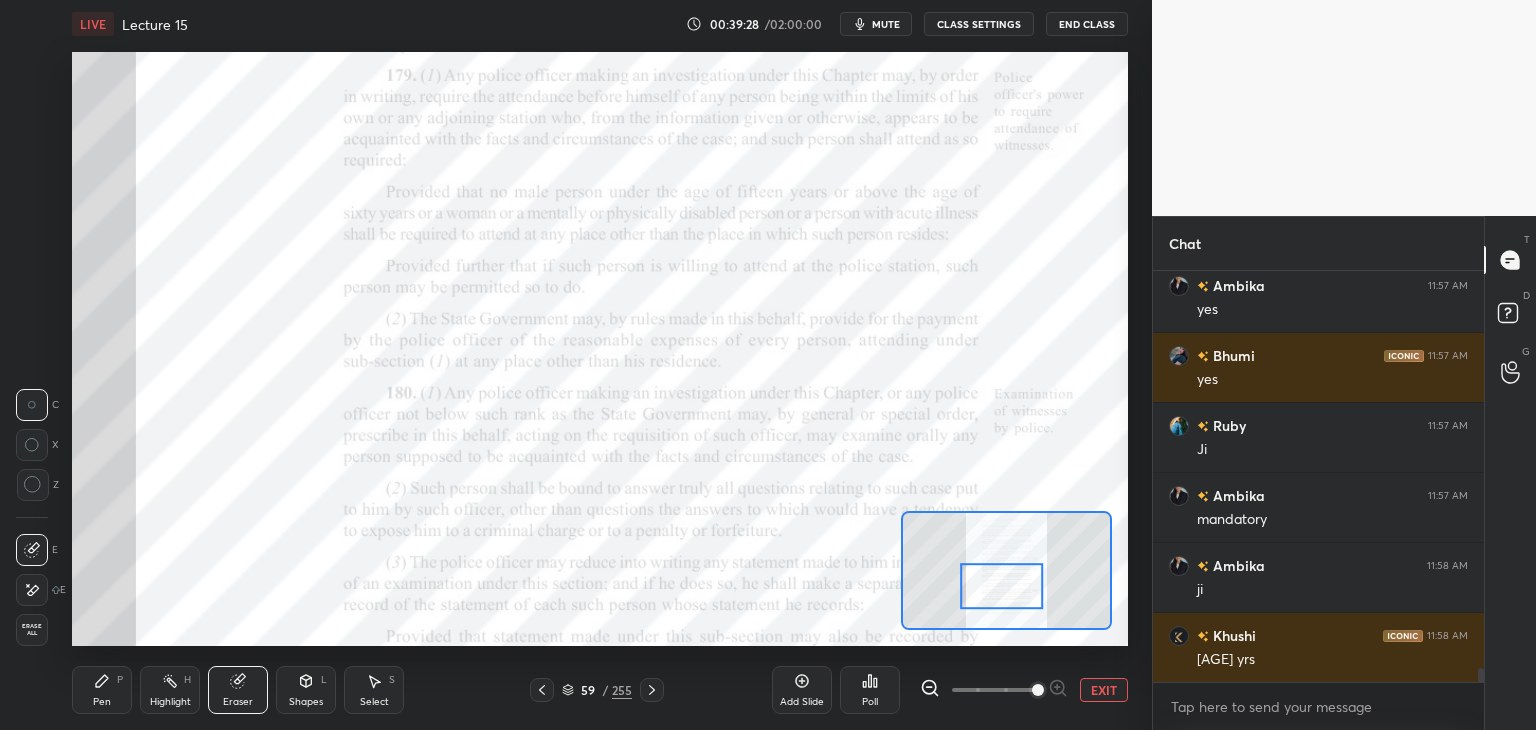 click on "Erase all" at bounding box center (34, 630) 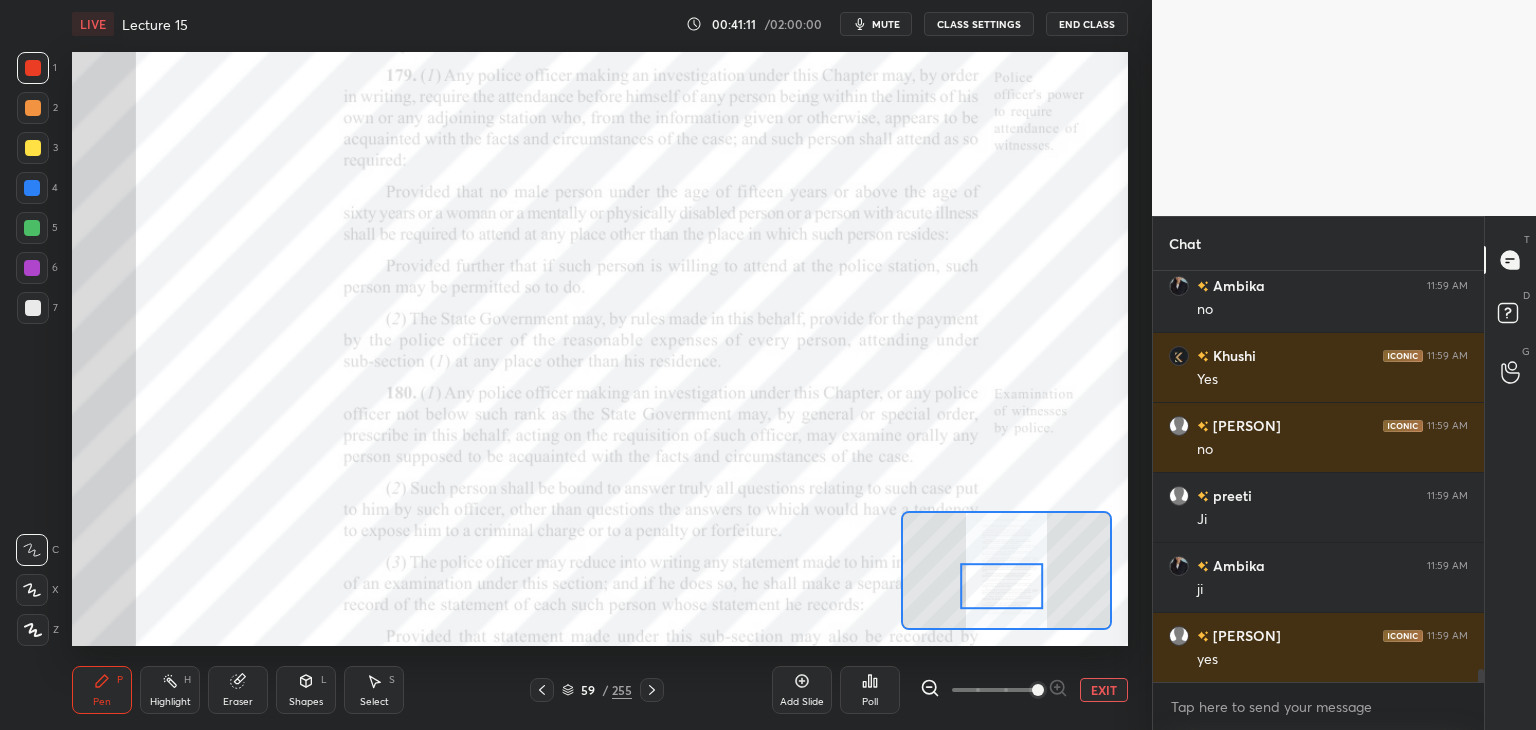 scroll, scrollTop: 12470, scrollLeft: 0, axis: vertical 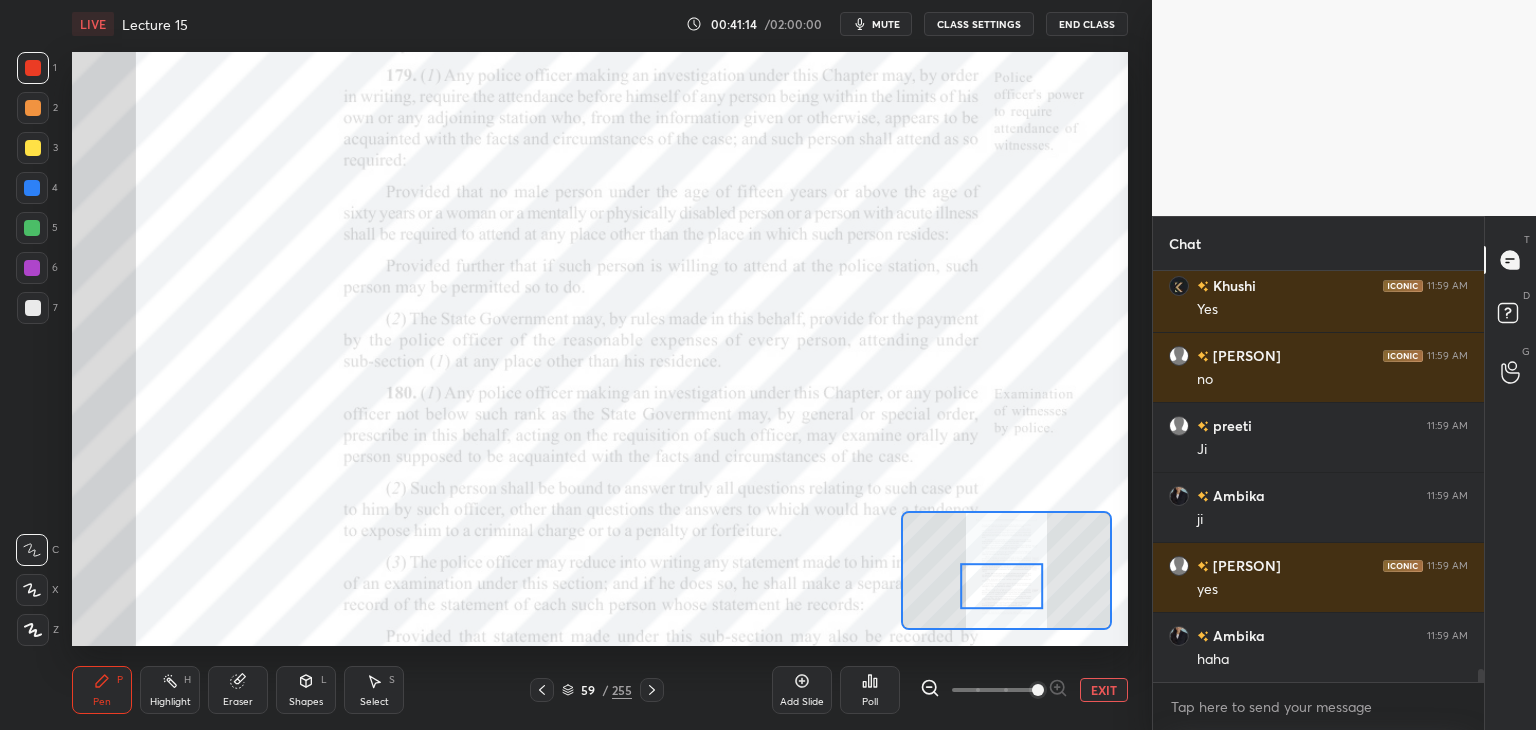 click on "6" at bounding box center (37, 272) 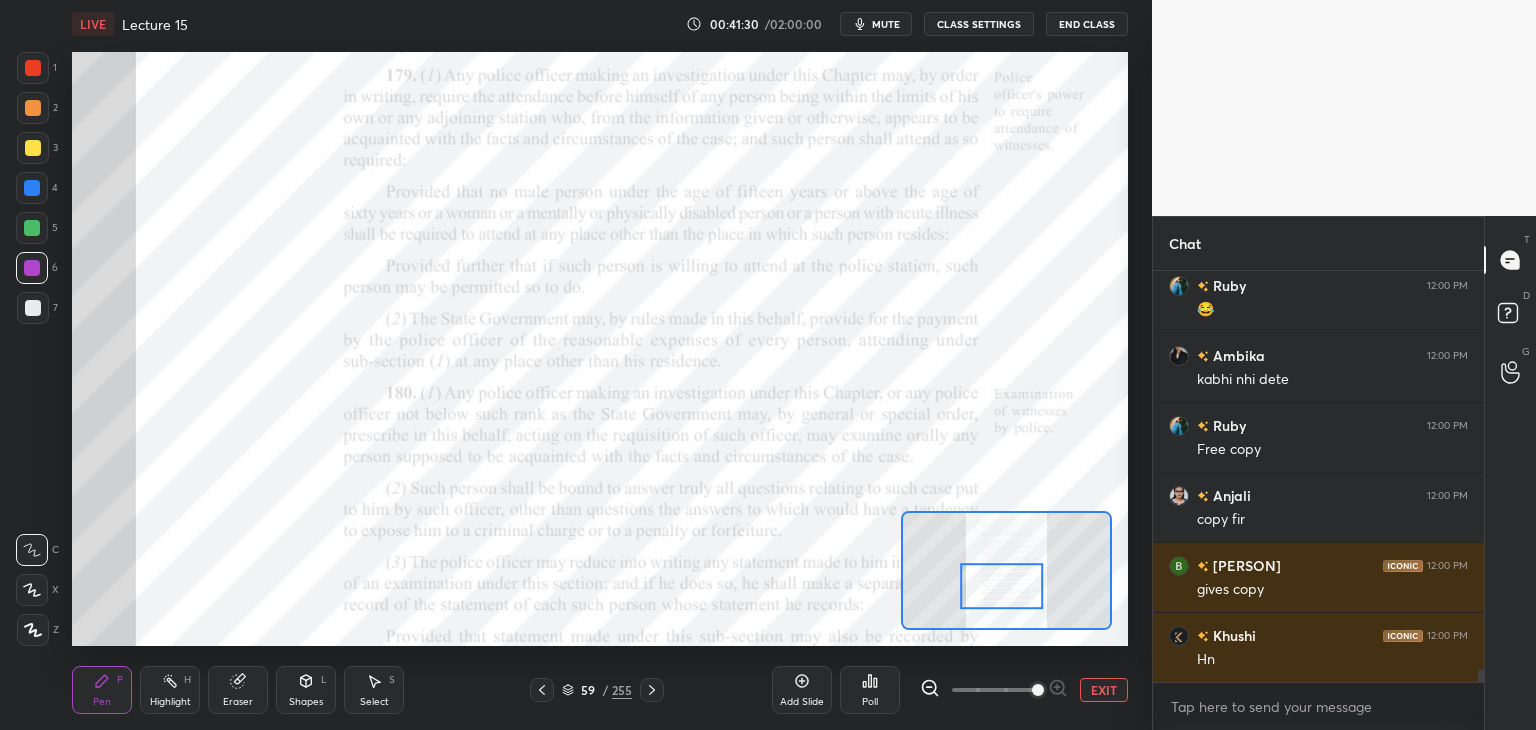 scroll, scrollTop: 13030, scrollLeft: 0, axis: vertical 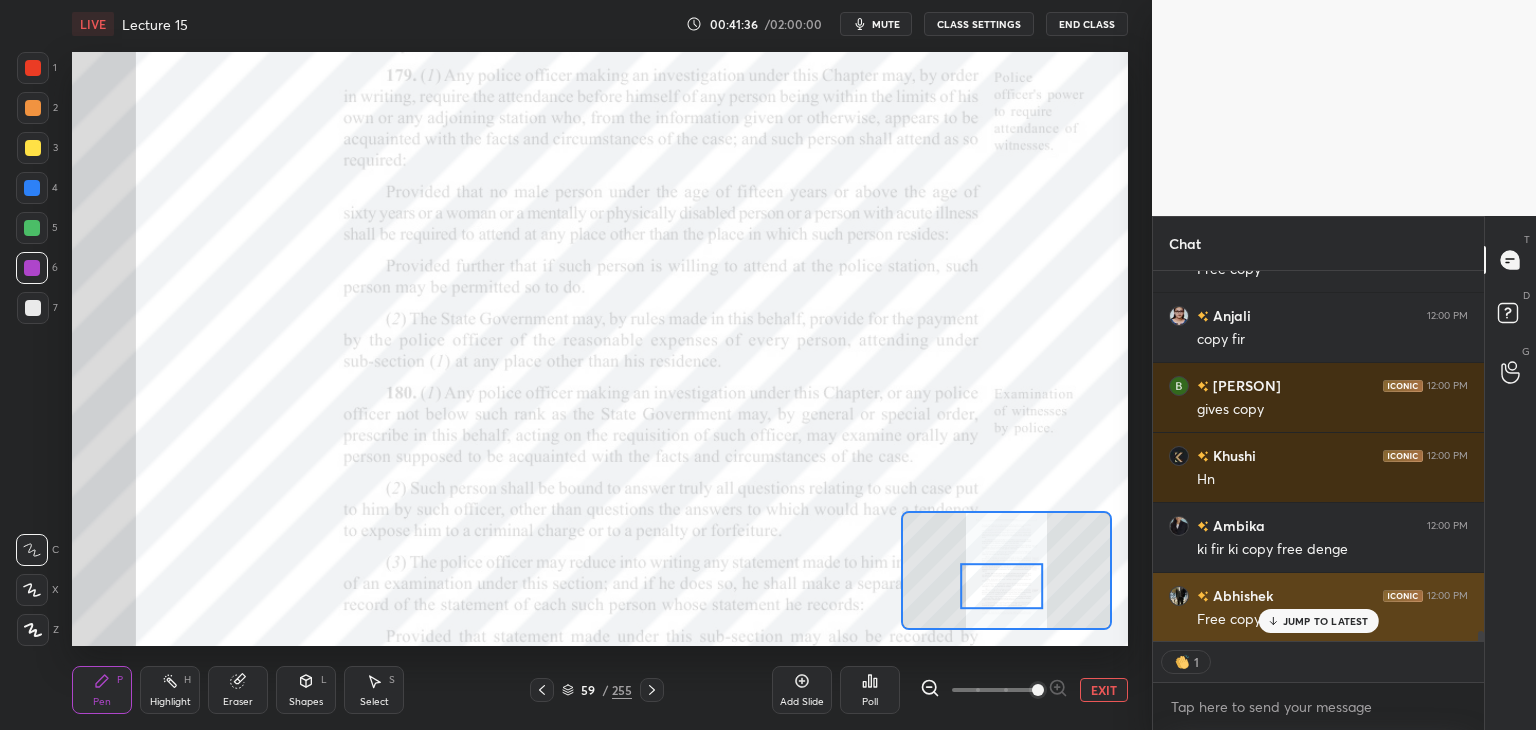 click on "JUMP TO LATEST" at bounding box center (1326, 621) 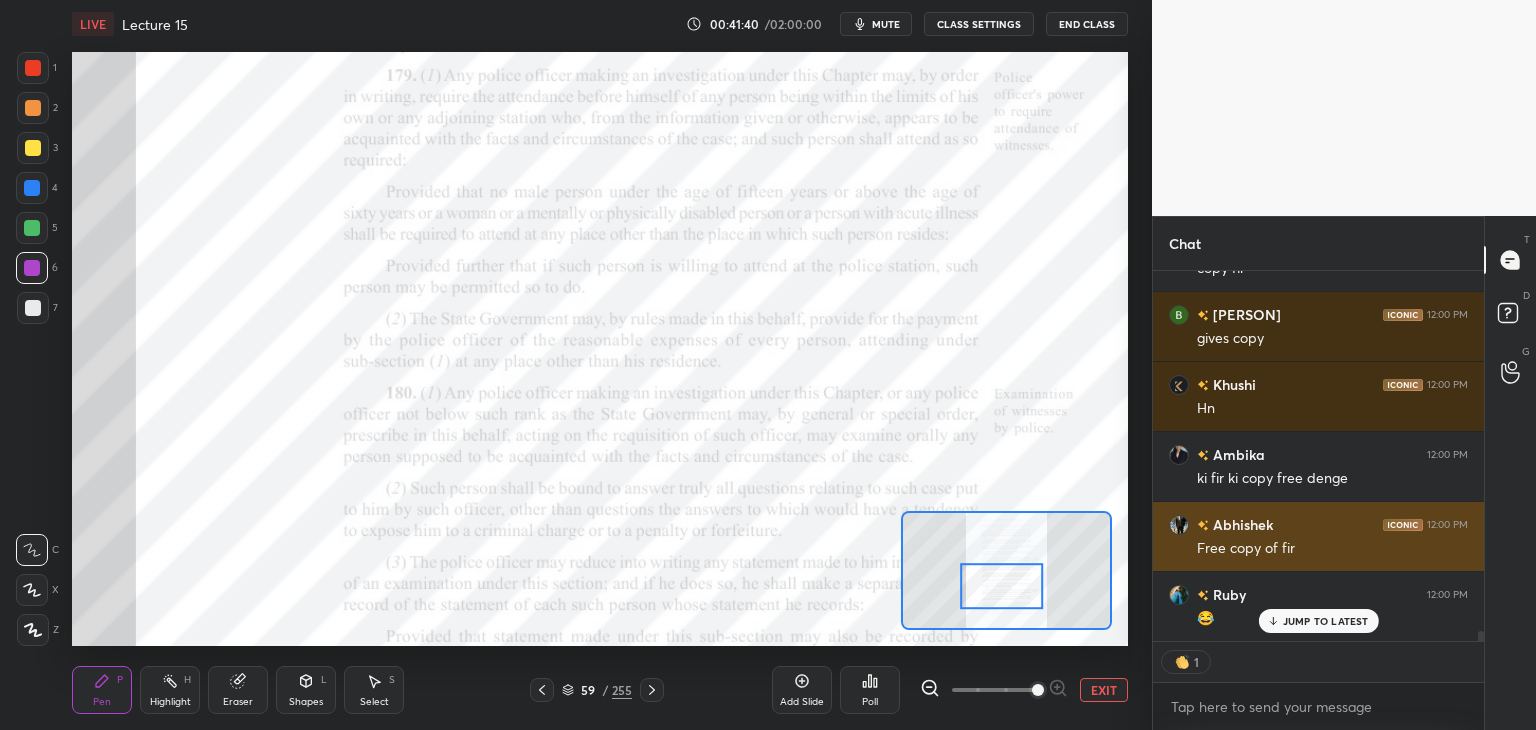 scroll, scrollTop: 13420, scrollLeft: 0, axis: vertical 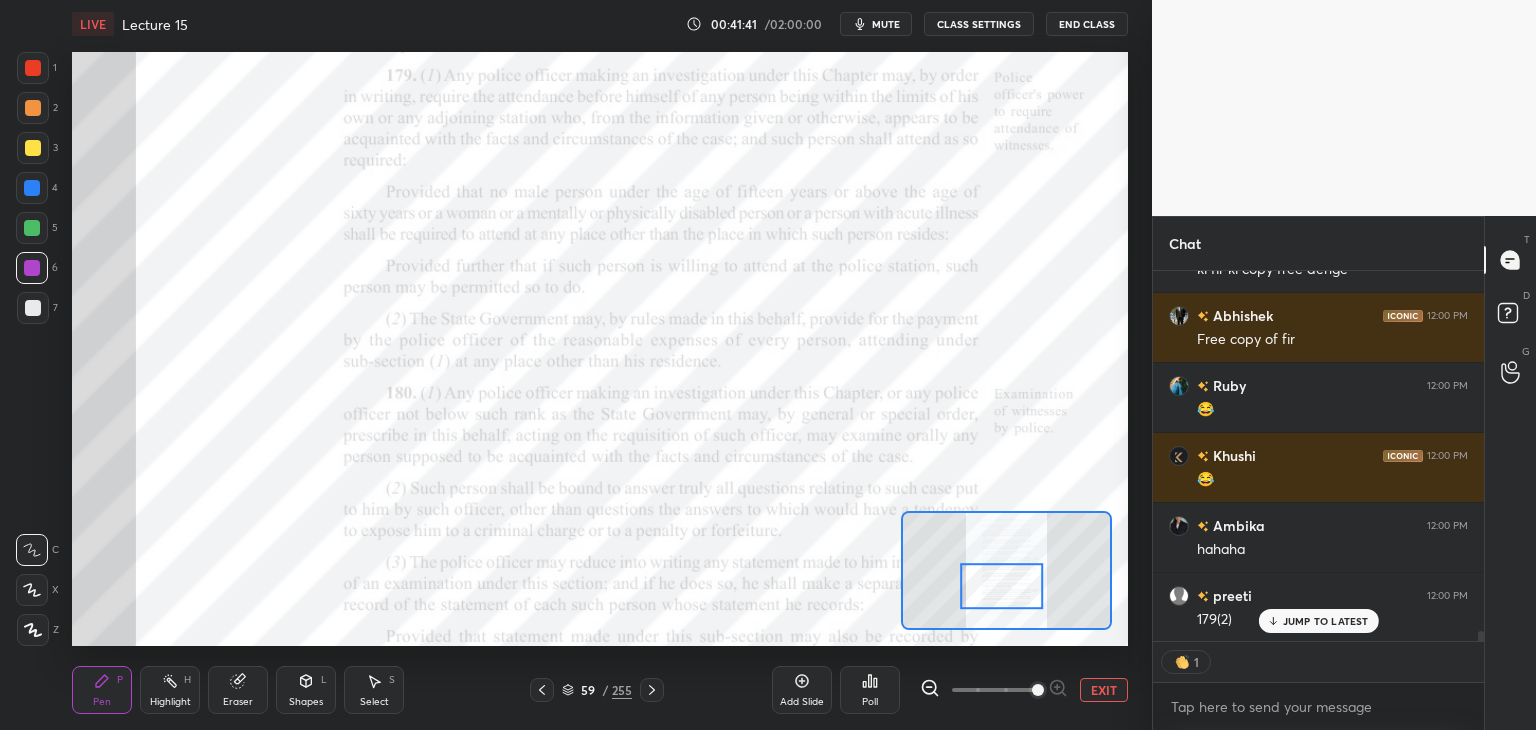 click on "JUMP TO LATEST" at bounding box center (1326, 621) 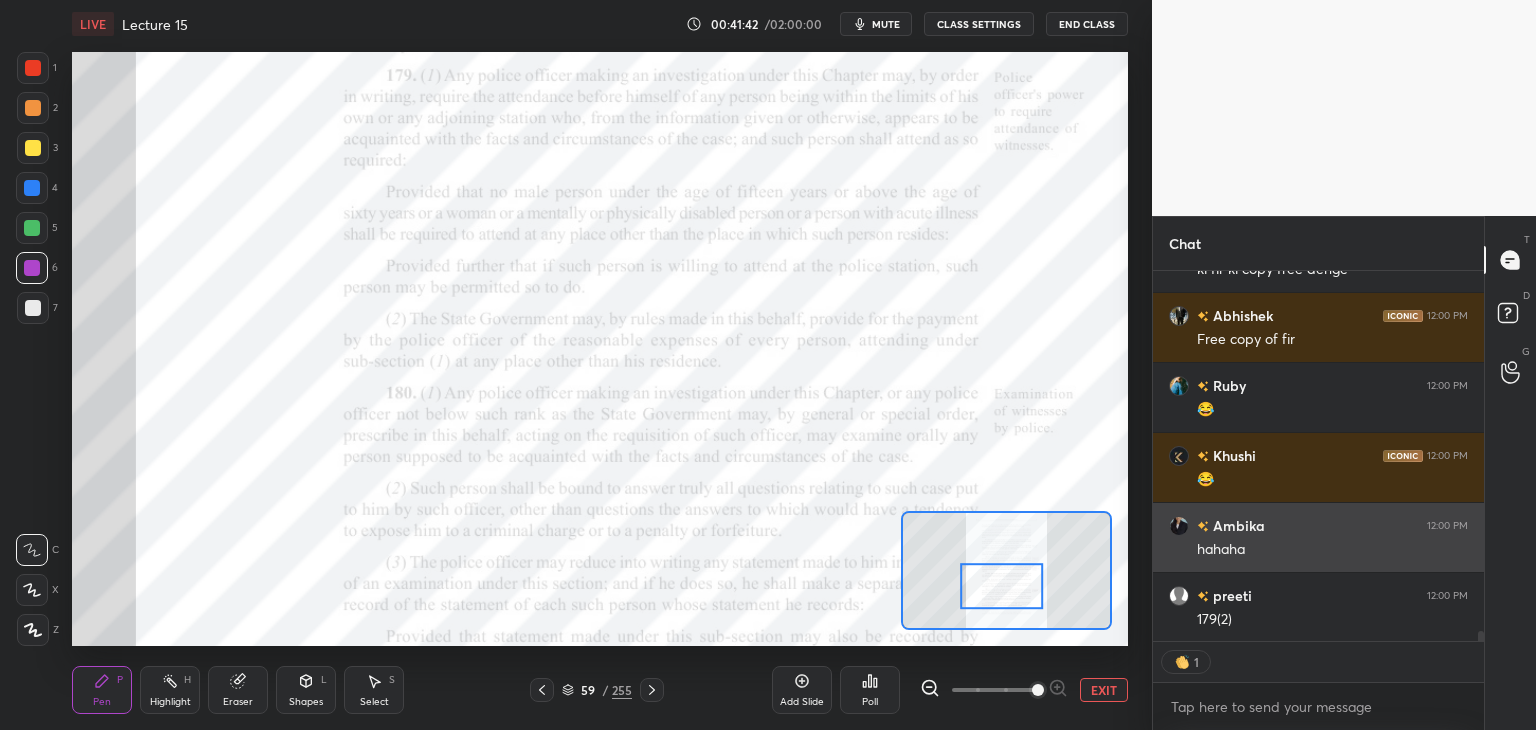 scroll, scrollTop: 7, scrollLeft: 6, axis: both 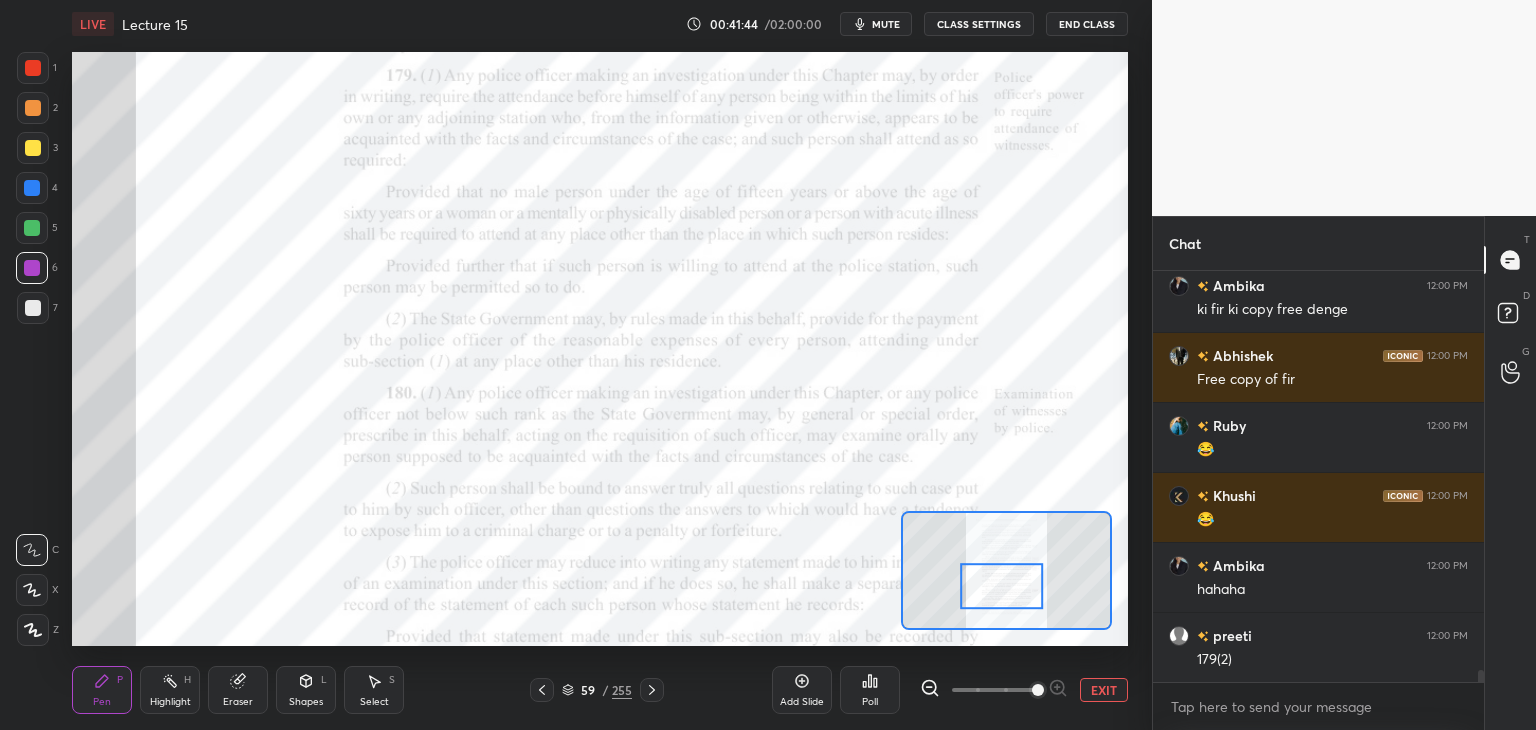 click on "Eraser" at bounding box center [238, 690] 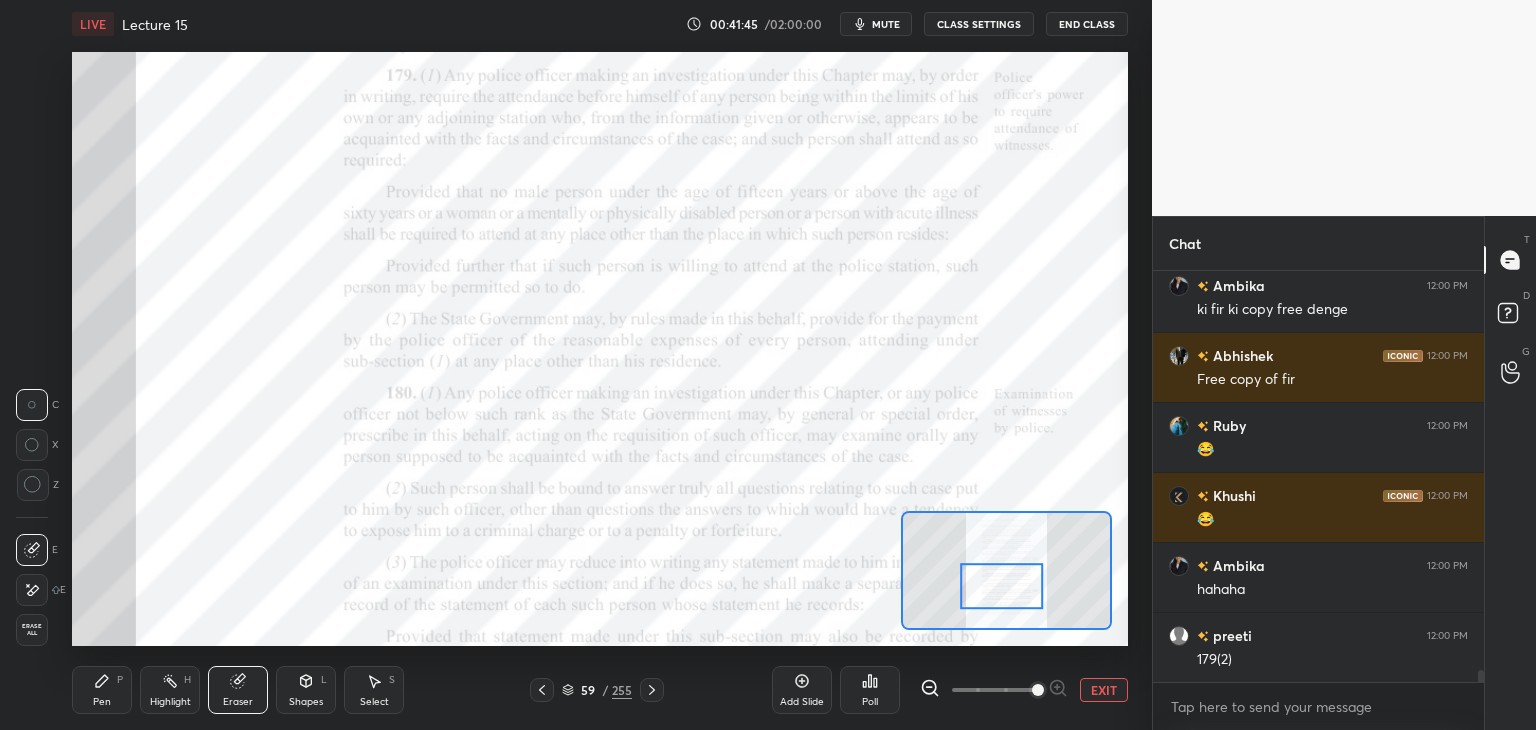 click on "Erase all" at bounding box center [32, 630] 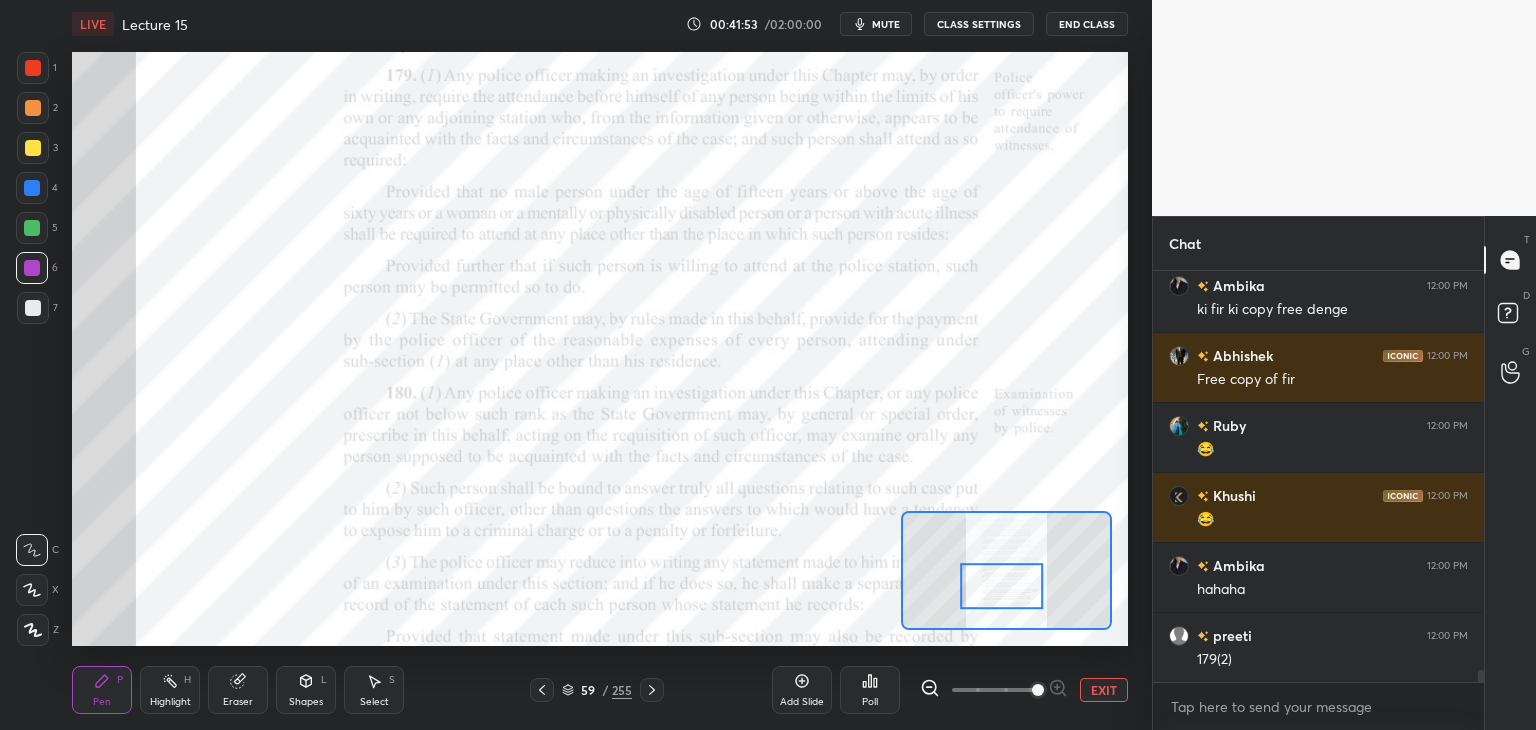 click at bounding box center (32, 188) 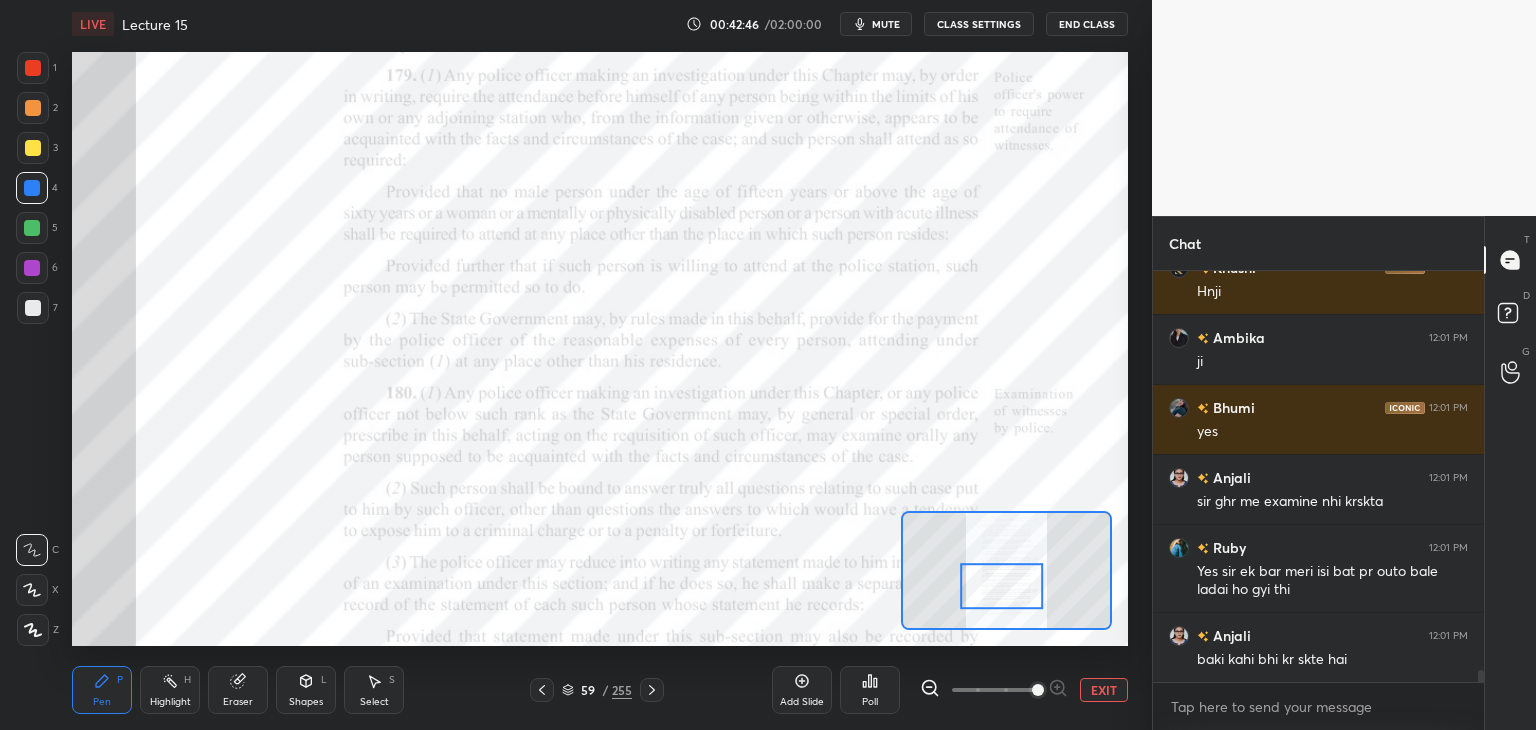 scroll, scrollTop: 14356, scrollLeft: 0, axis: vertical 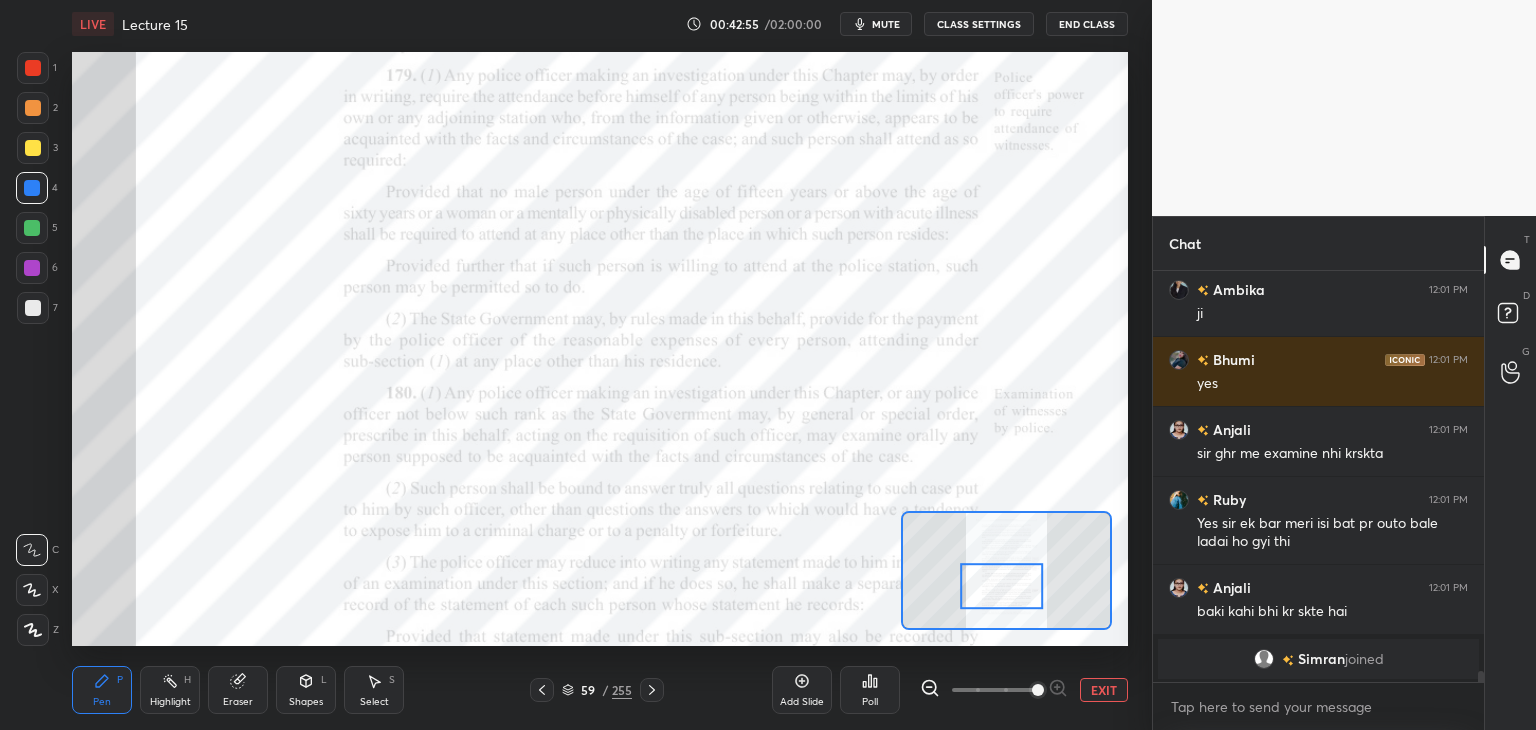 click on "Add Slide" at bounding box center (802, 702) 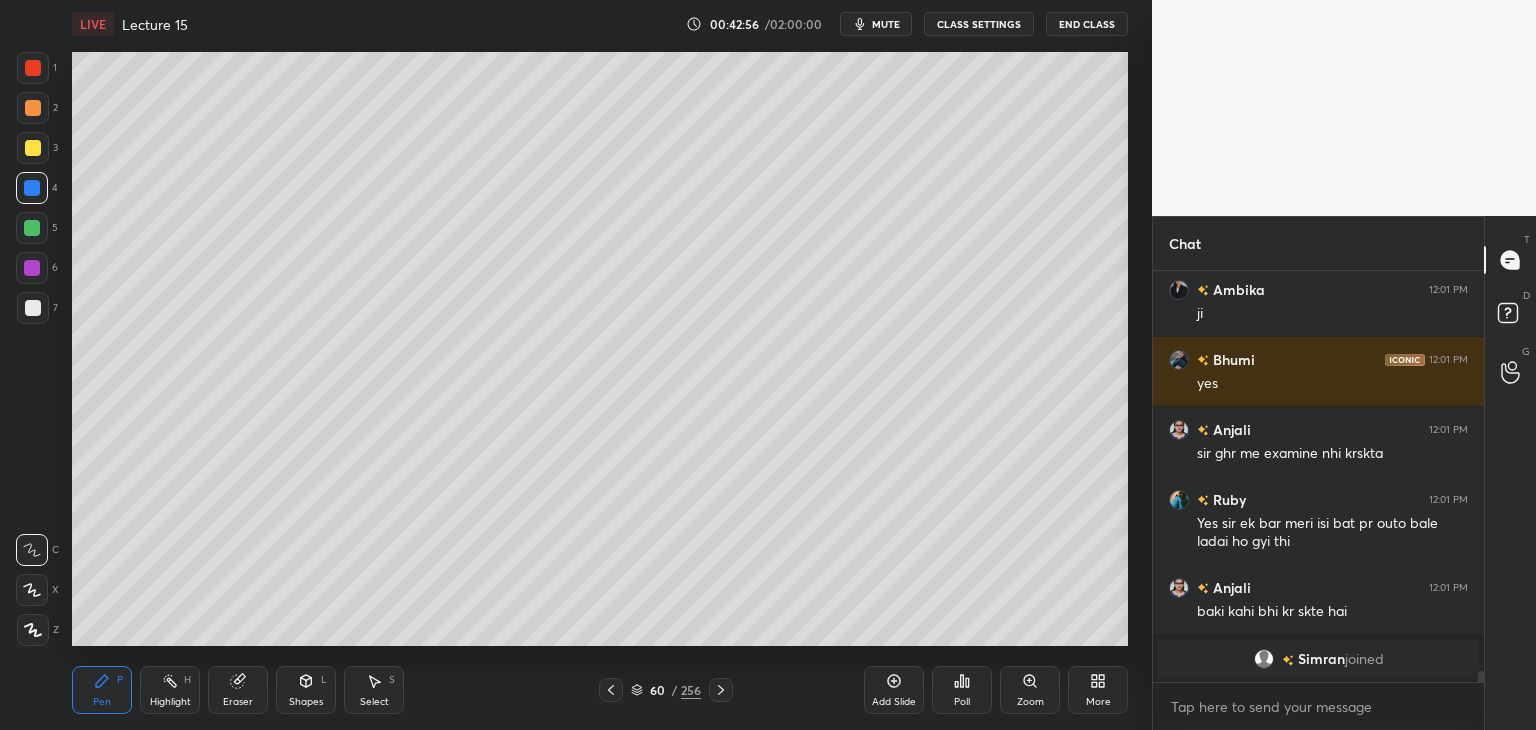 click at bounding box center [33, 68] 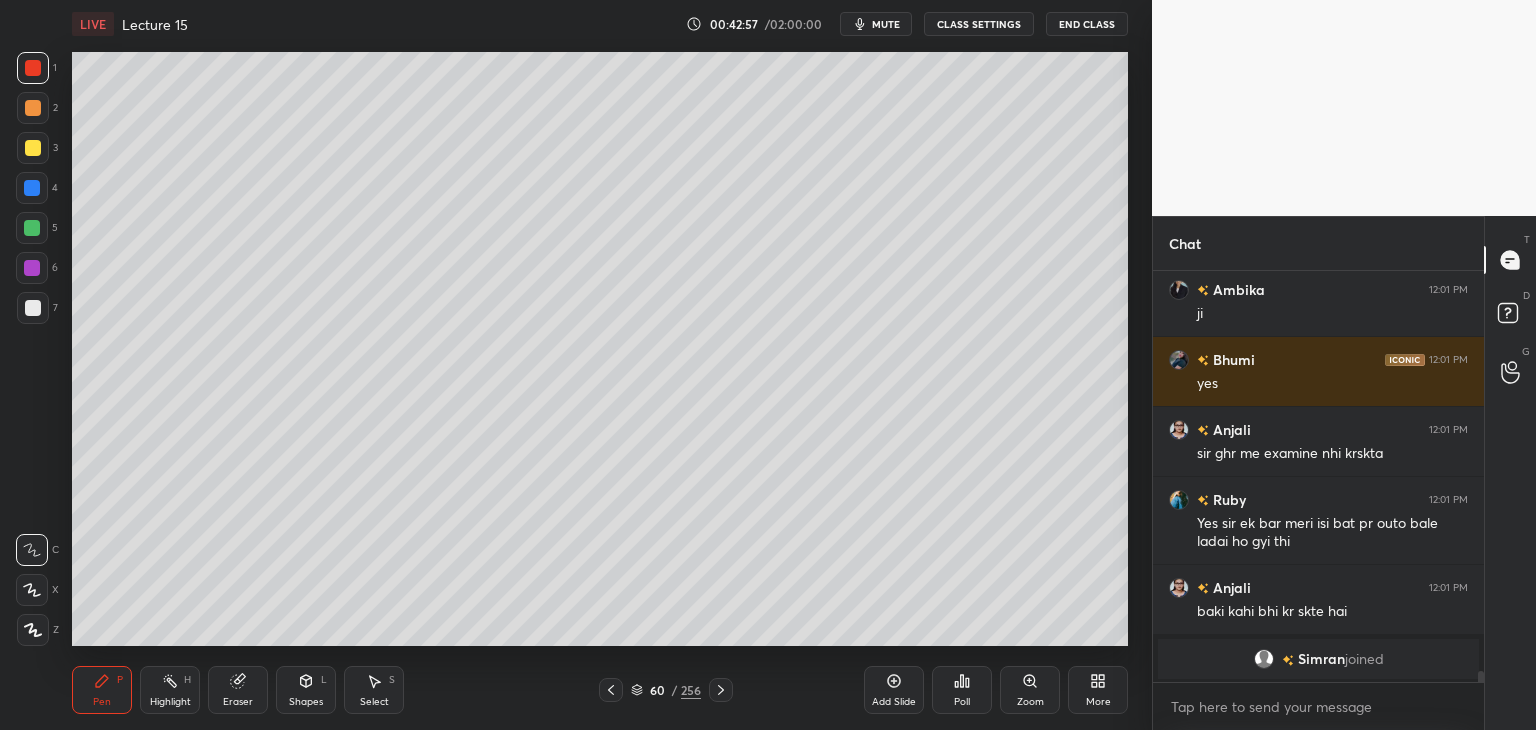 click at bounding box center (33, 630) 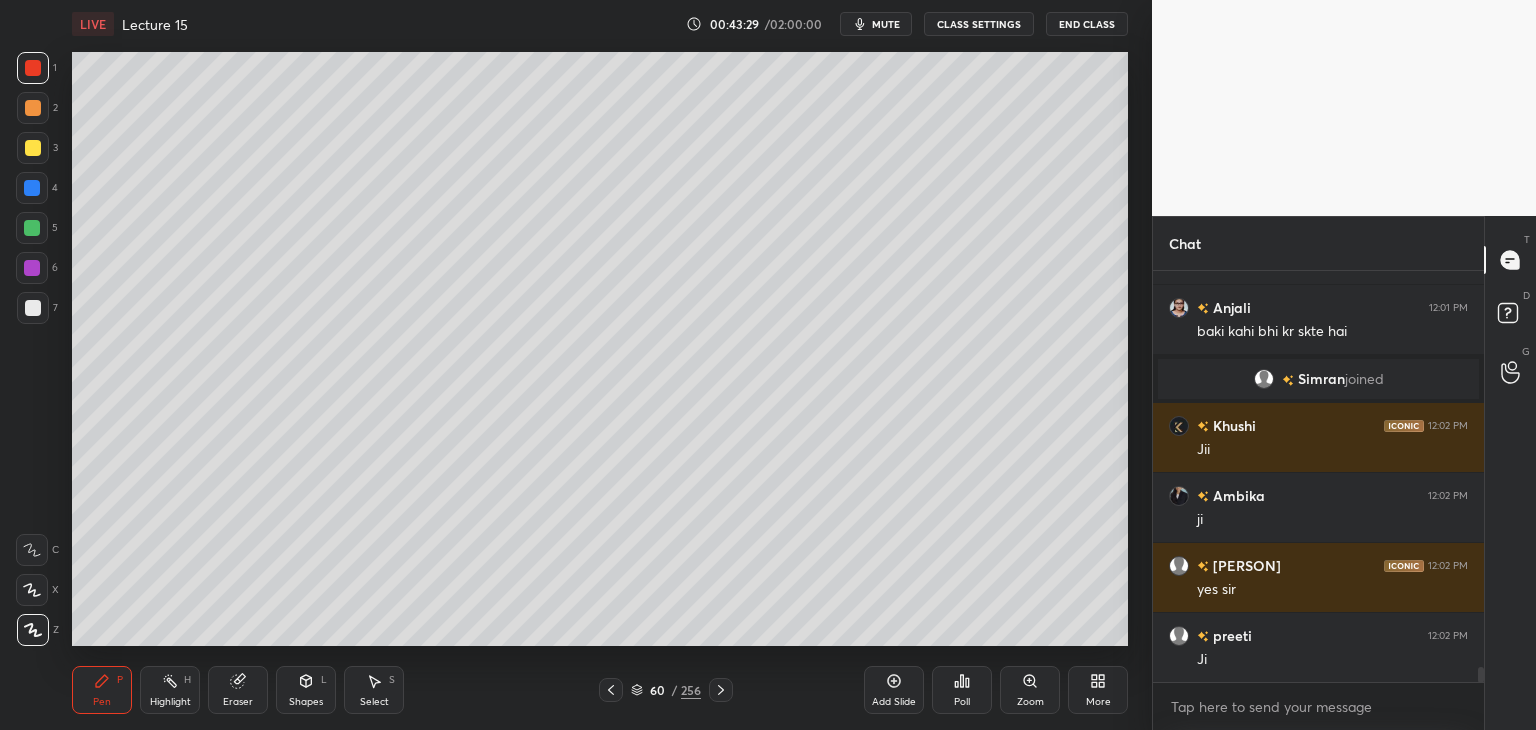 scroll, scrollTop: 10994, scrollLeft: 0, axis: vertical 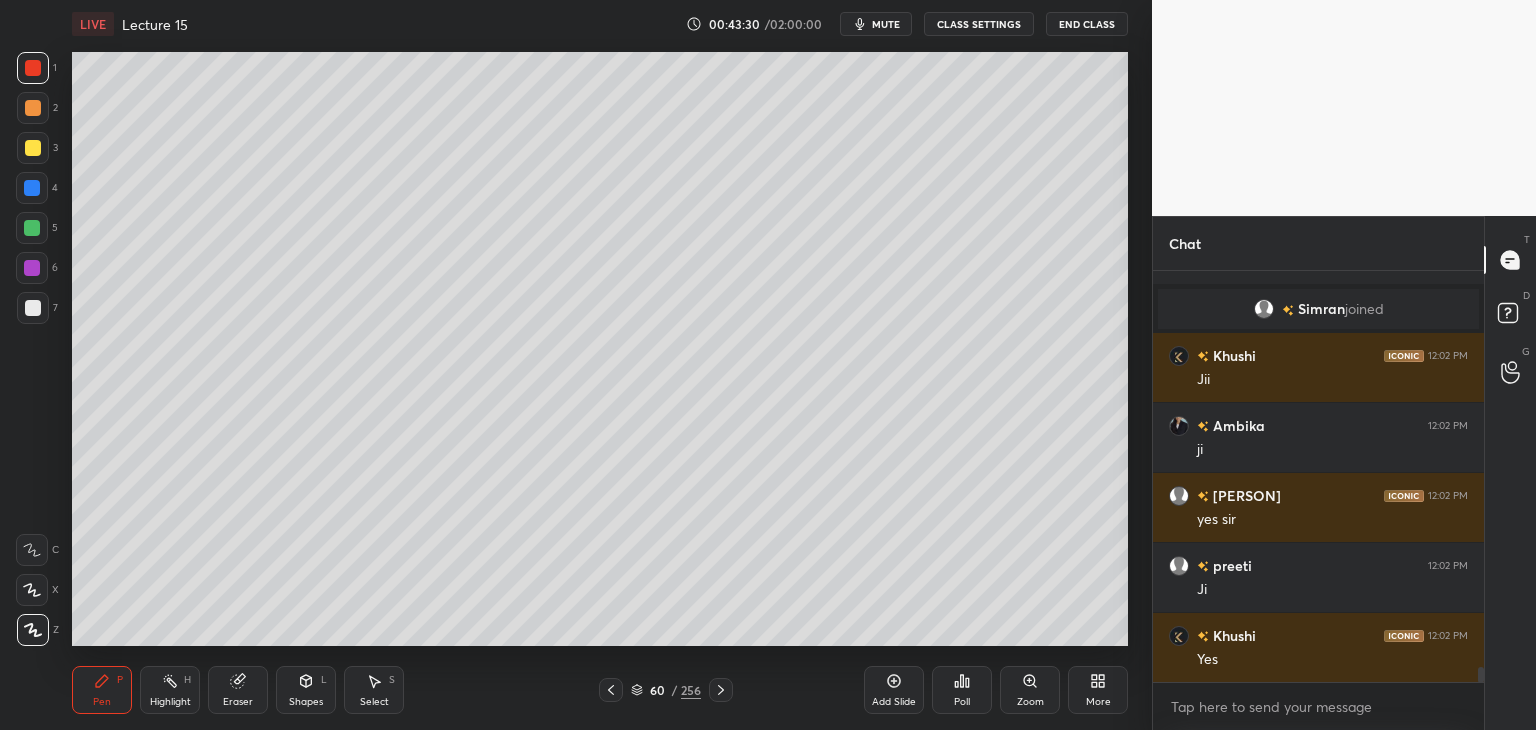 click on "1 2 3 4 5 6 7 C X Z C X Z E E Erase all   H H" at bounding box center (32, 349) 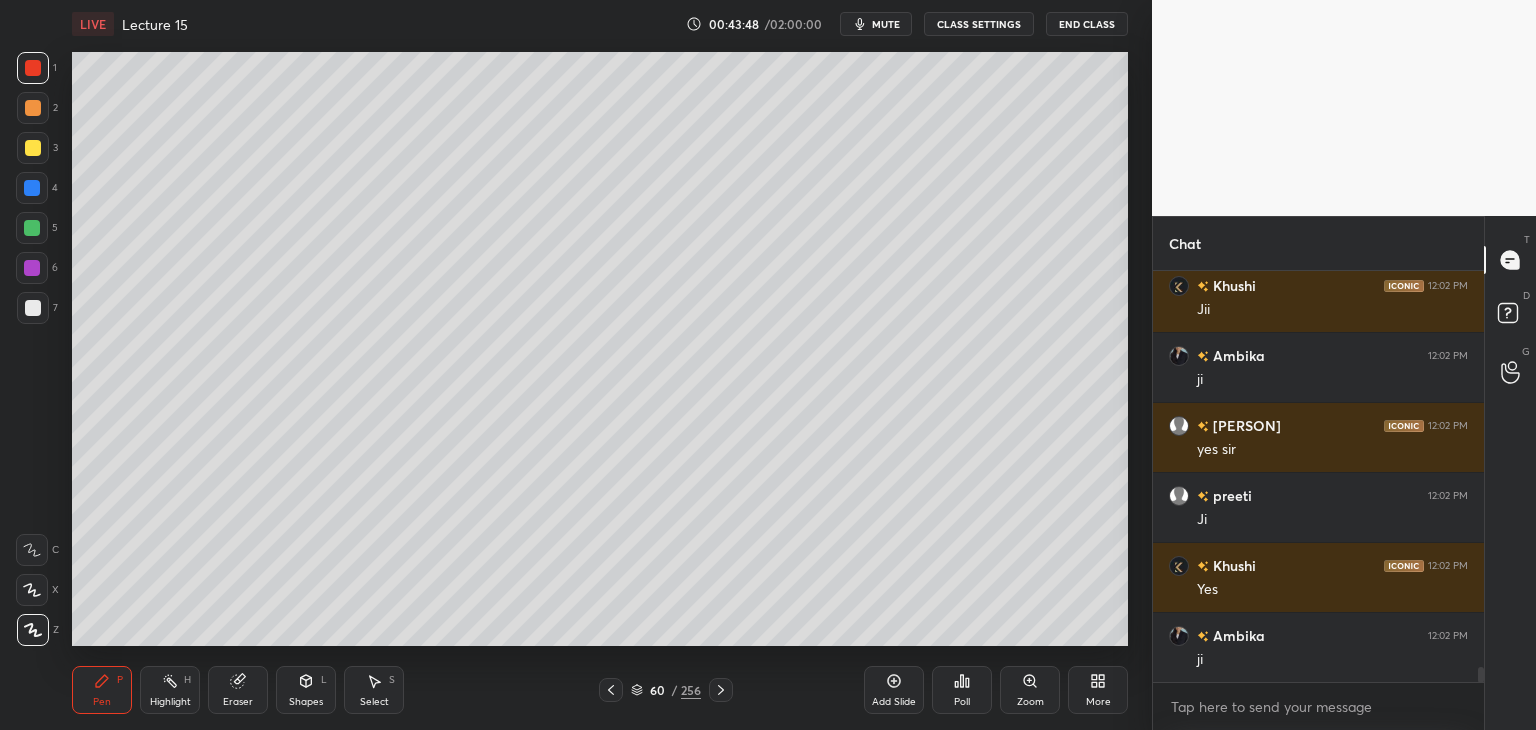 scroll, scrollTop: 11134, scrollLeft: 0, axis: vertical 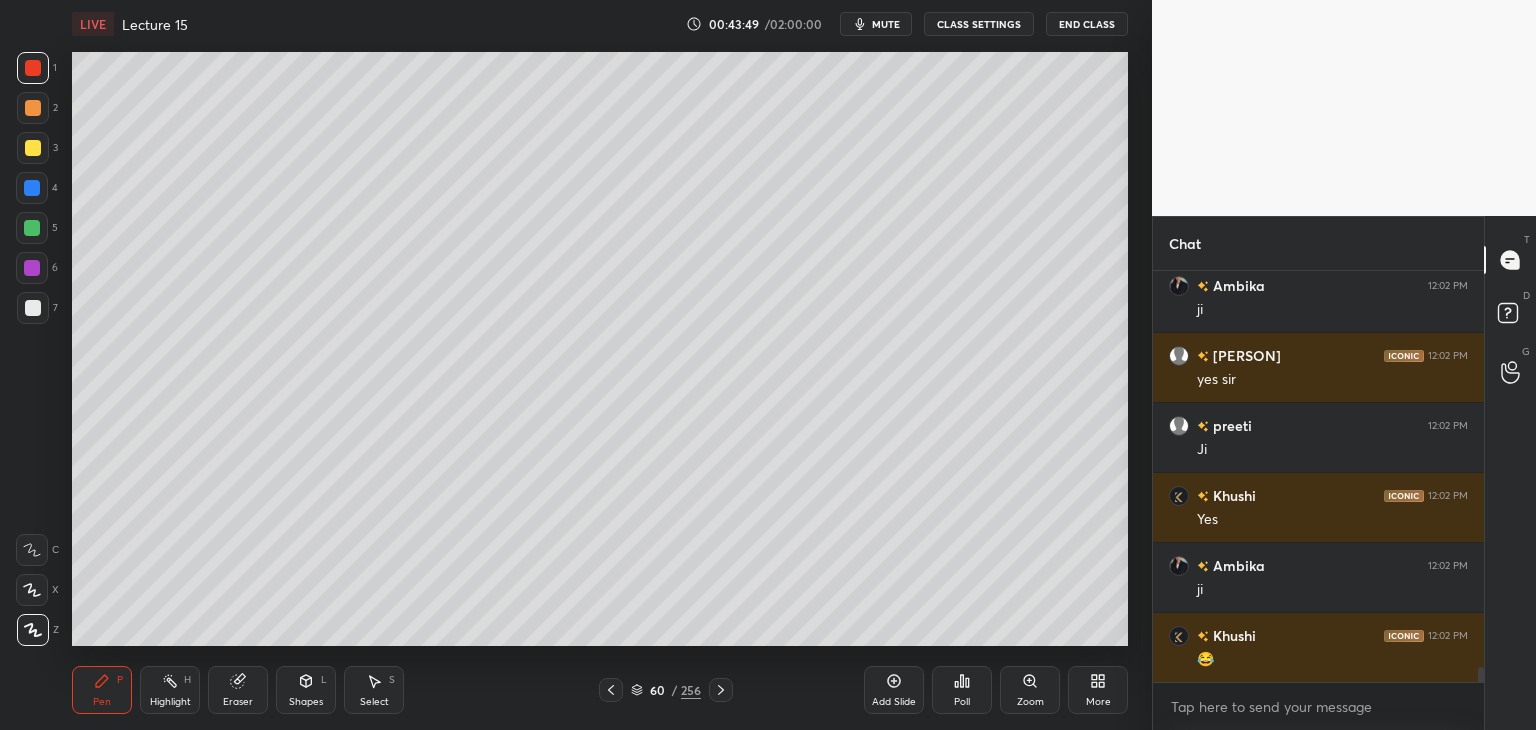 click on "7" at bounding box center (37, 308) 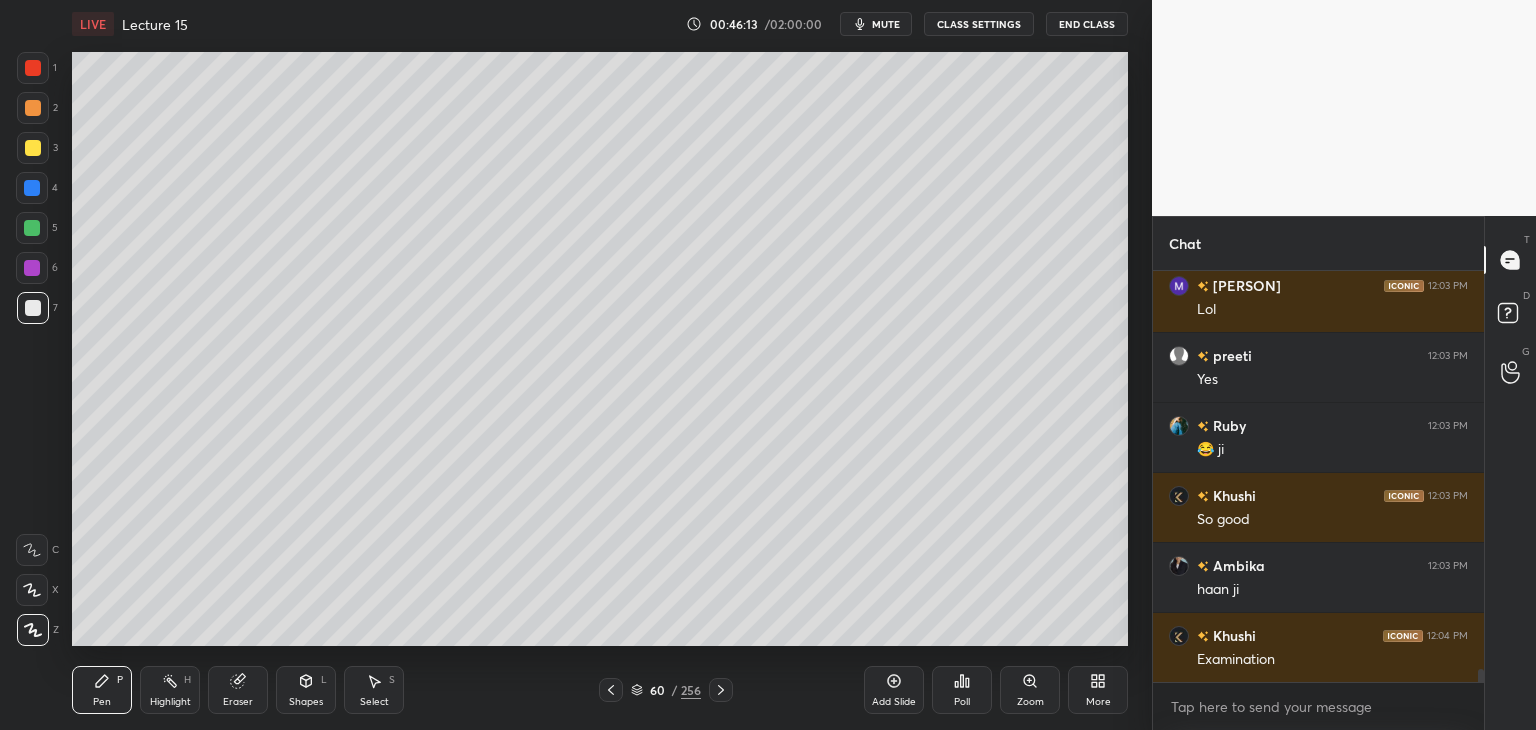 scroll, scrollTop: 12324, scrollLeft: 0, axis: vertical 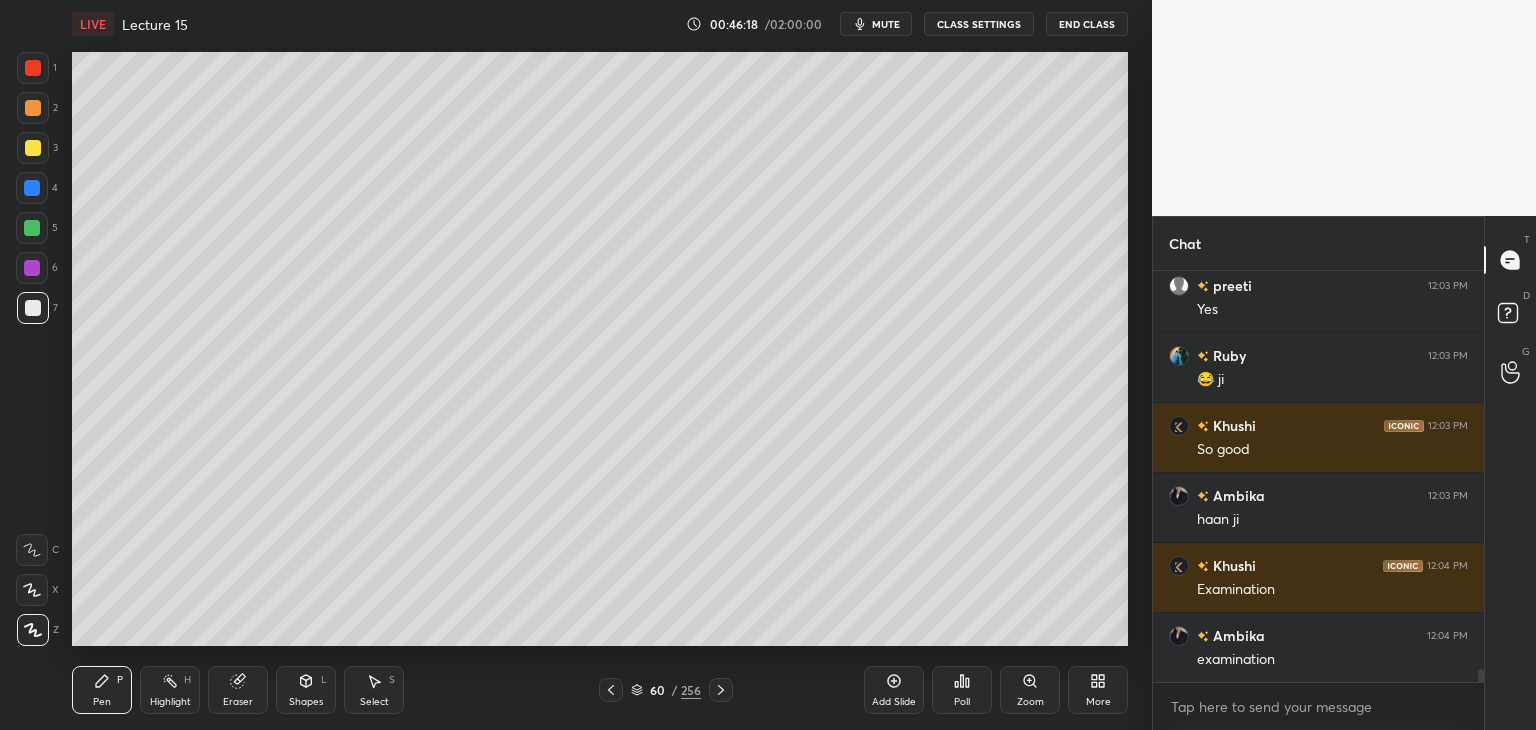 click at bounding box center [33, 148] 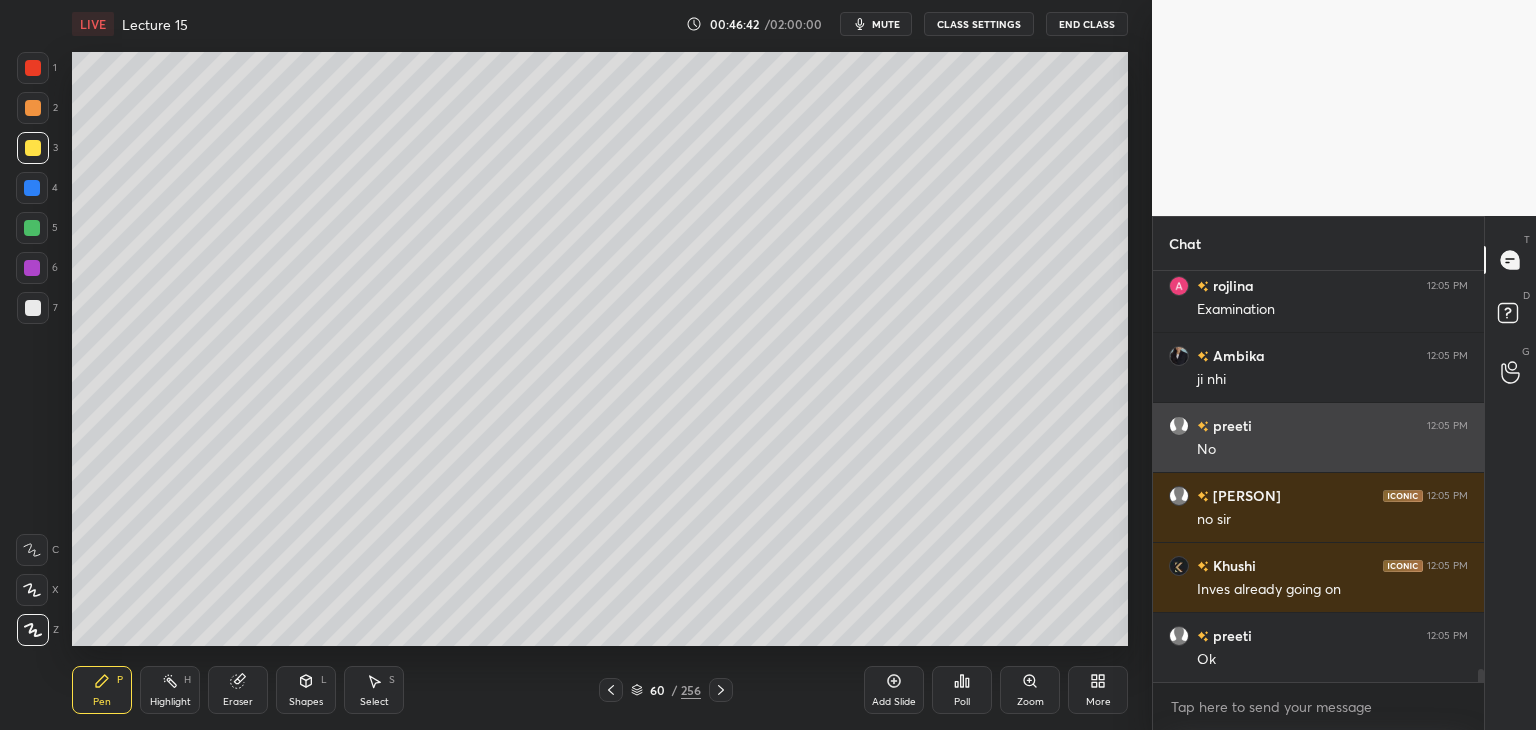scroll, scrollTop: 12814, scrollLeft: 0, axis: vertical 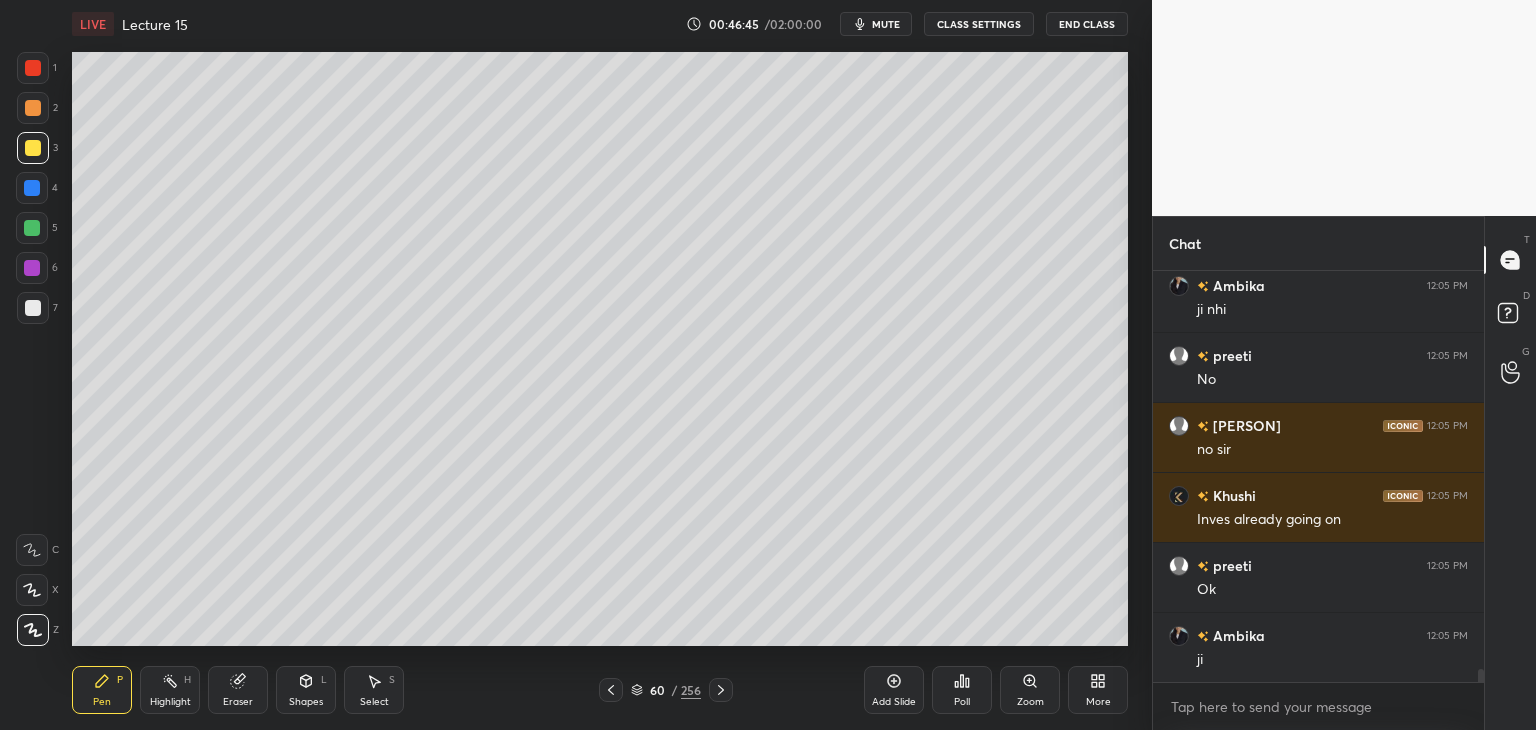 click on "Add Slide" at bounding box center [894, 690] 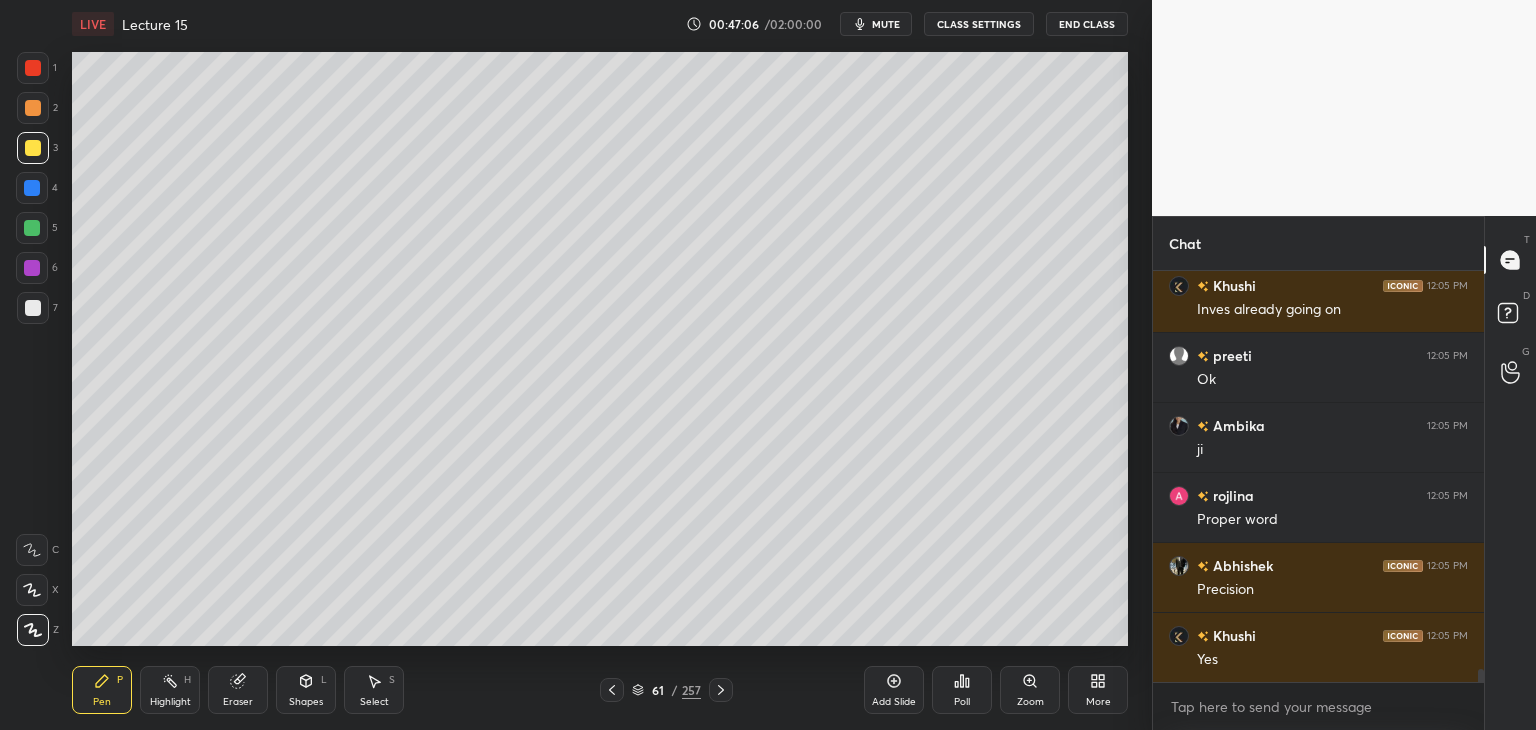 scroll, scrollTop: 13094, scrollLeft: 0, axis: vertical 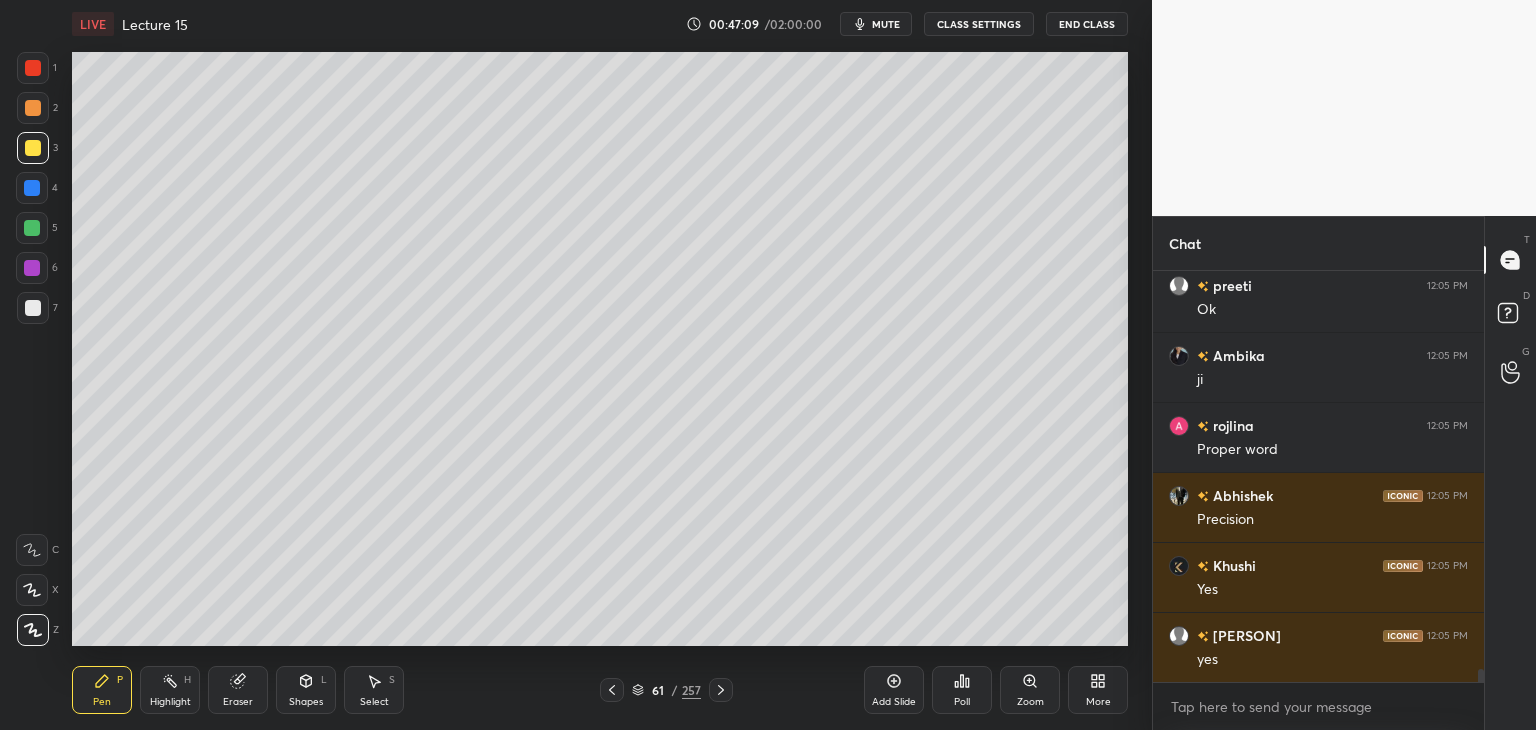 click on "Add Slide" at bounding box center (894, 702) 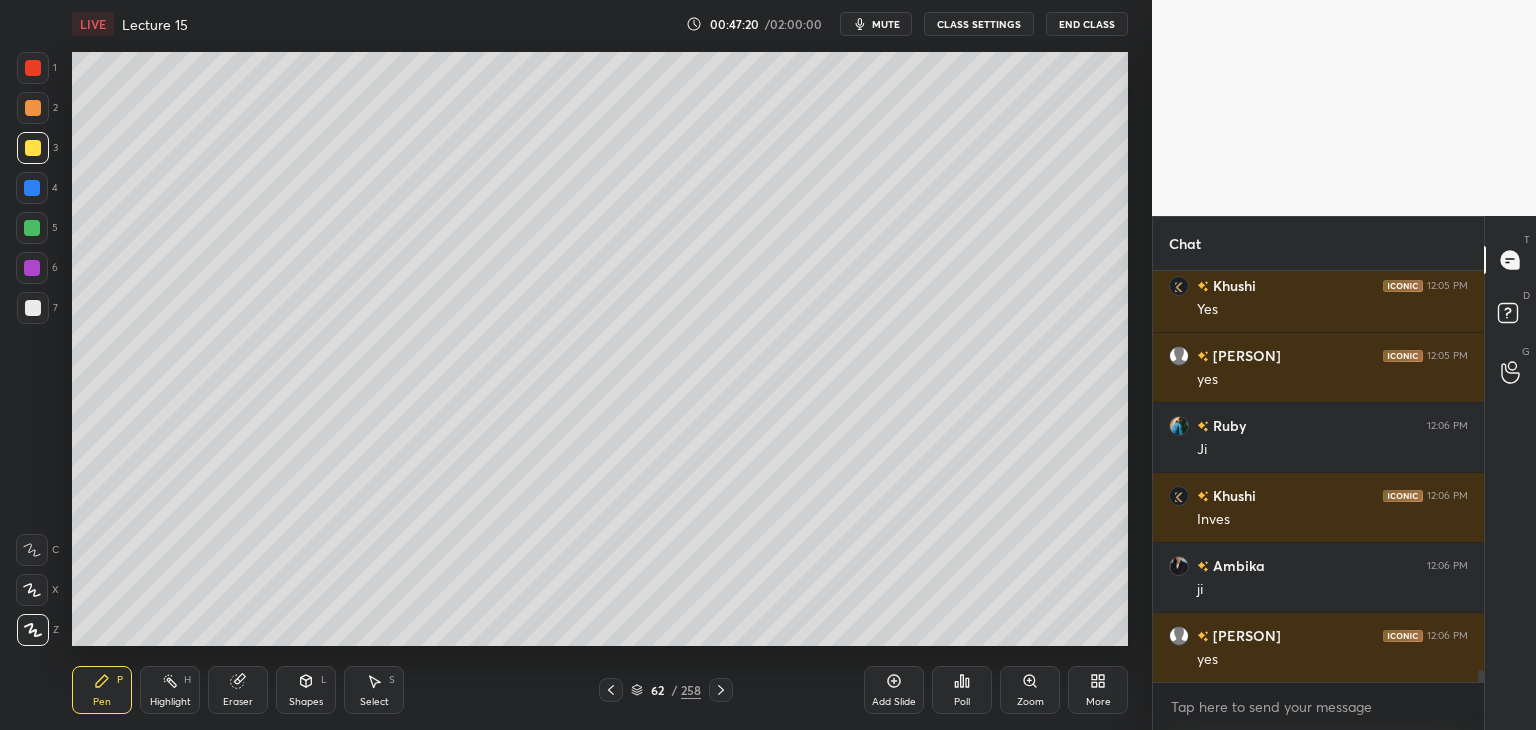 scroll, scrollTop: 13444, scrollLeft: 0, axis: vertical 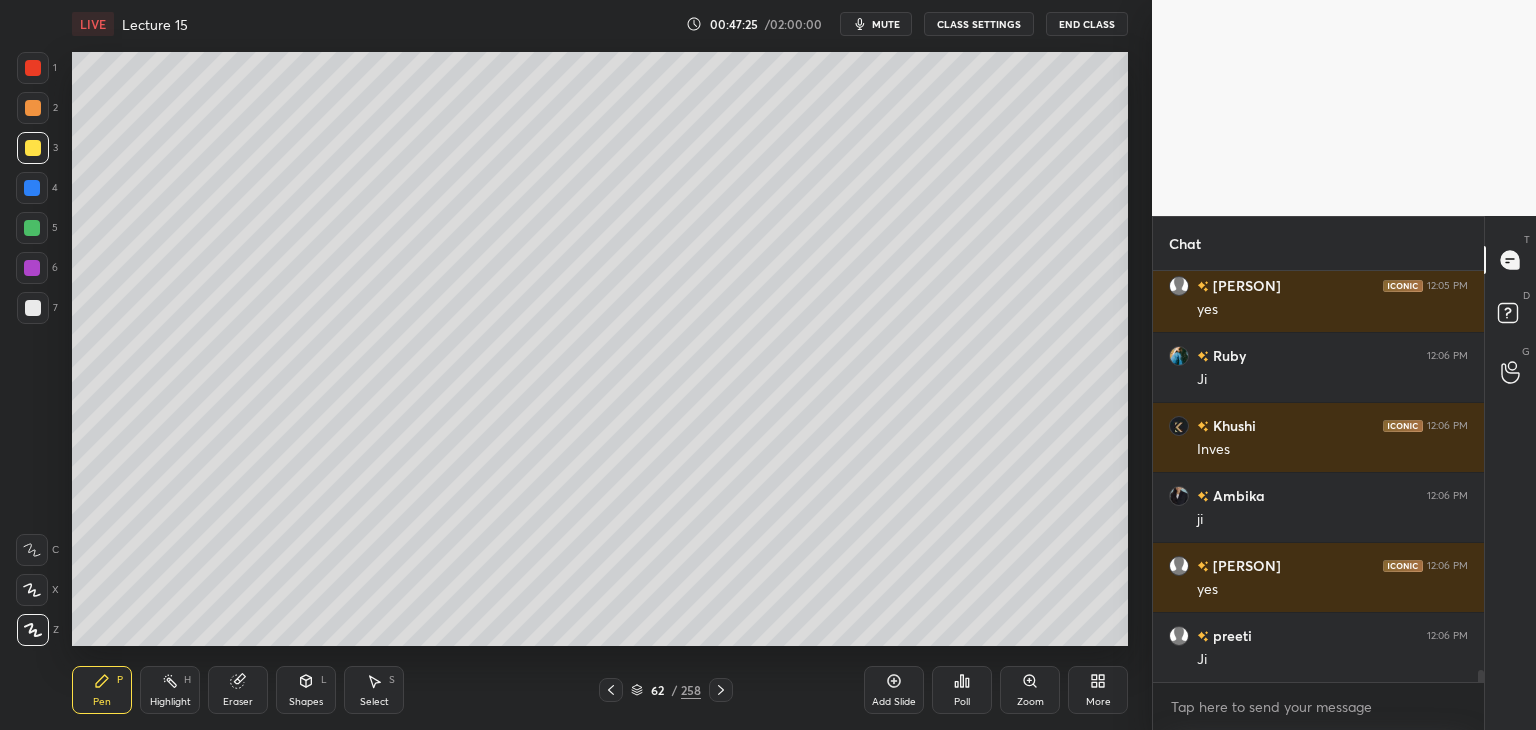 click at bounding box center [32, 188] 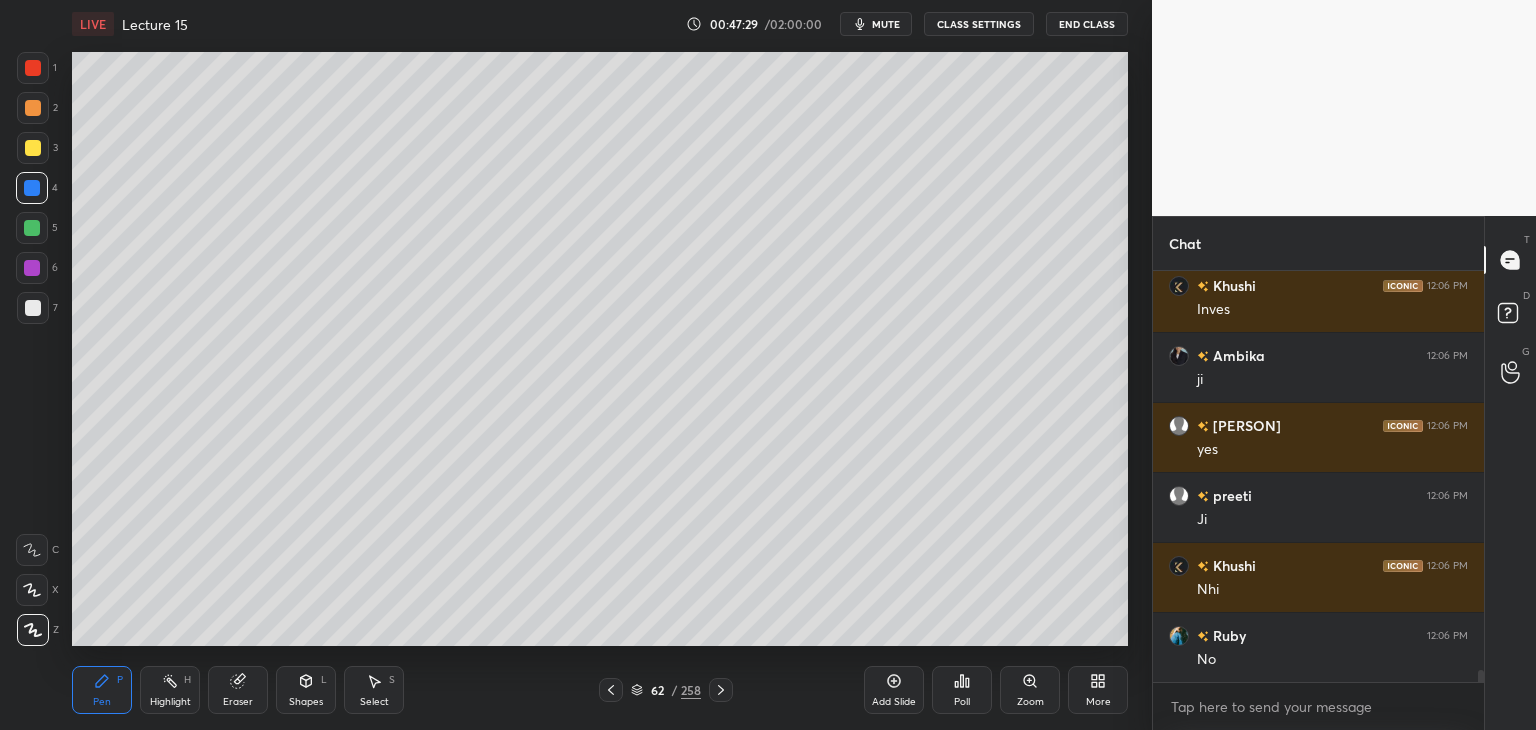 scroll, scrollTop: 13654, scrollLeft: 0, axis: vertical 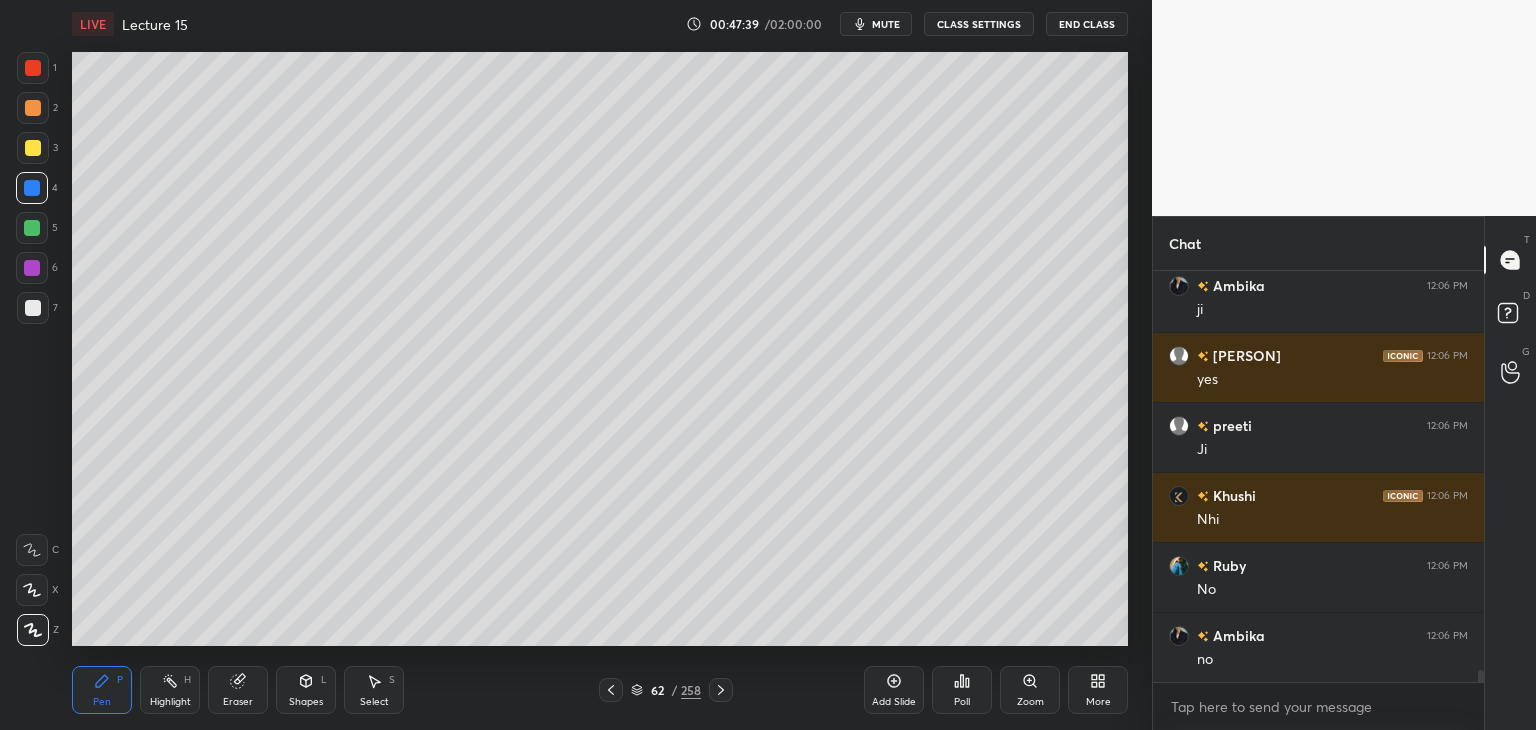 click at bounding box center (32, 228) 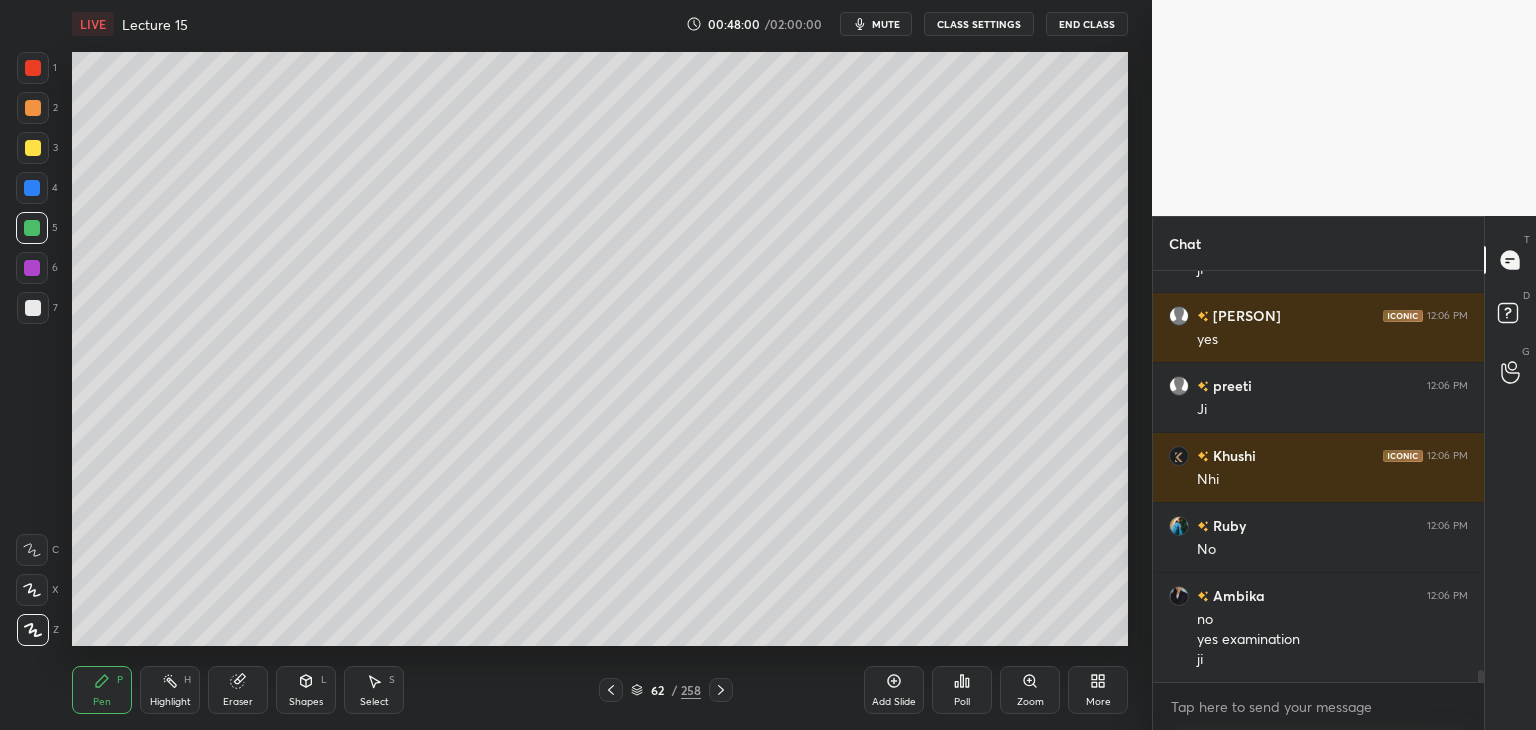 scroll, scrollTop: 13834, scrollLeft: 0, axis: vertical 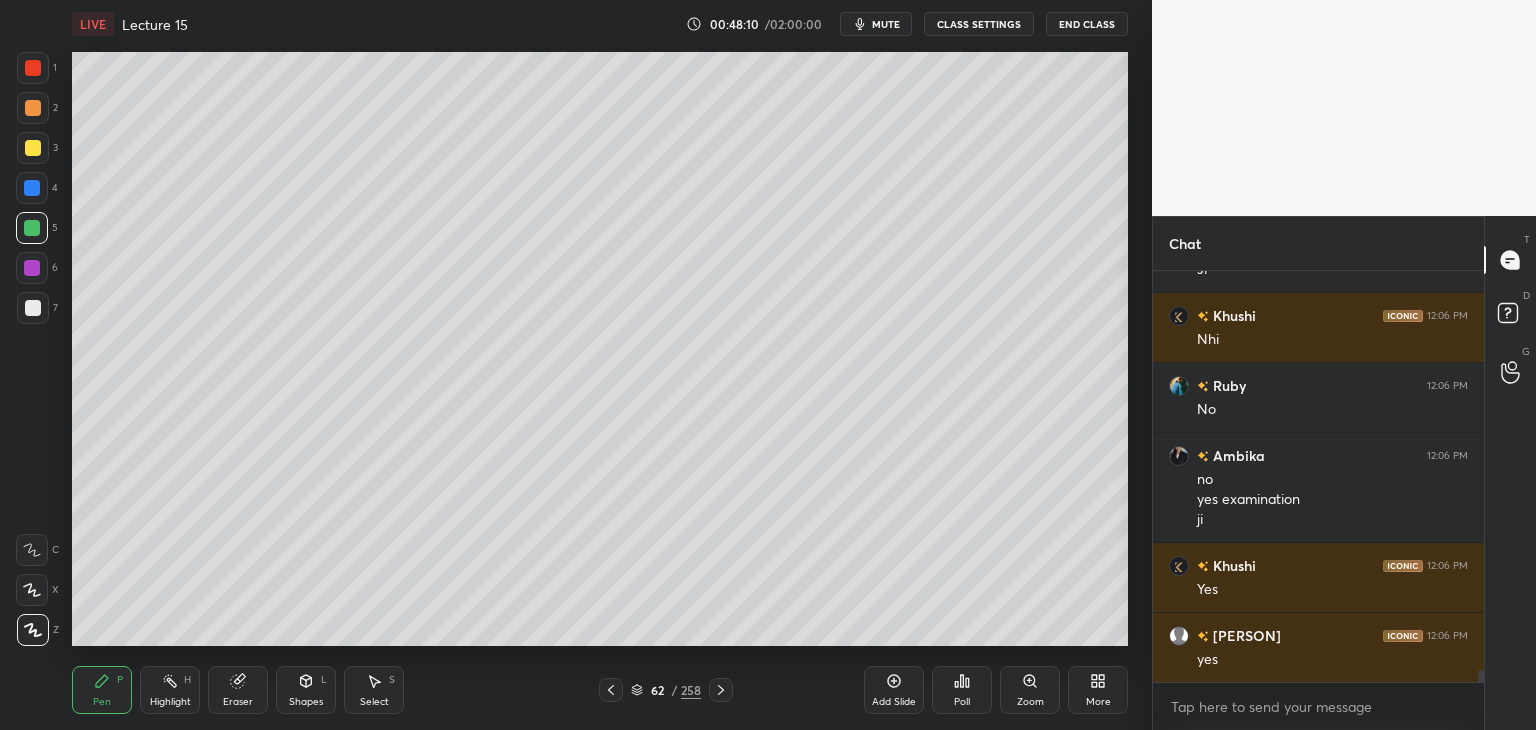 click at bounding box center (32, 188) 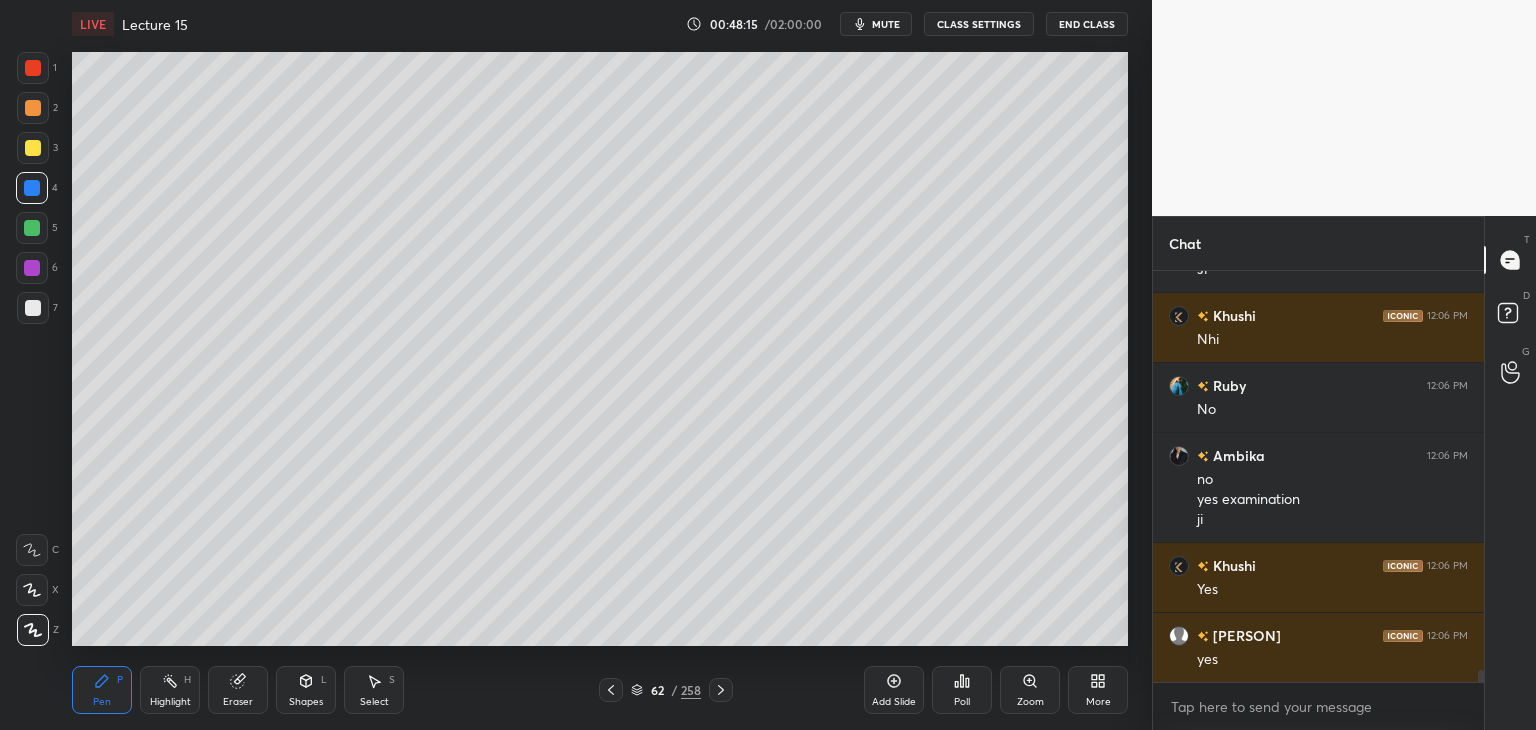 click 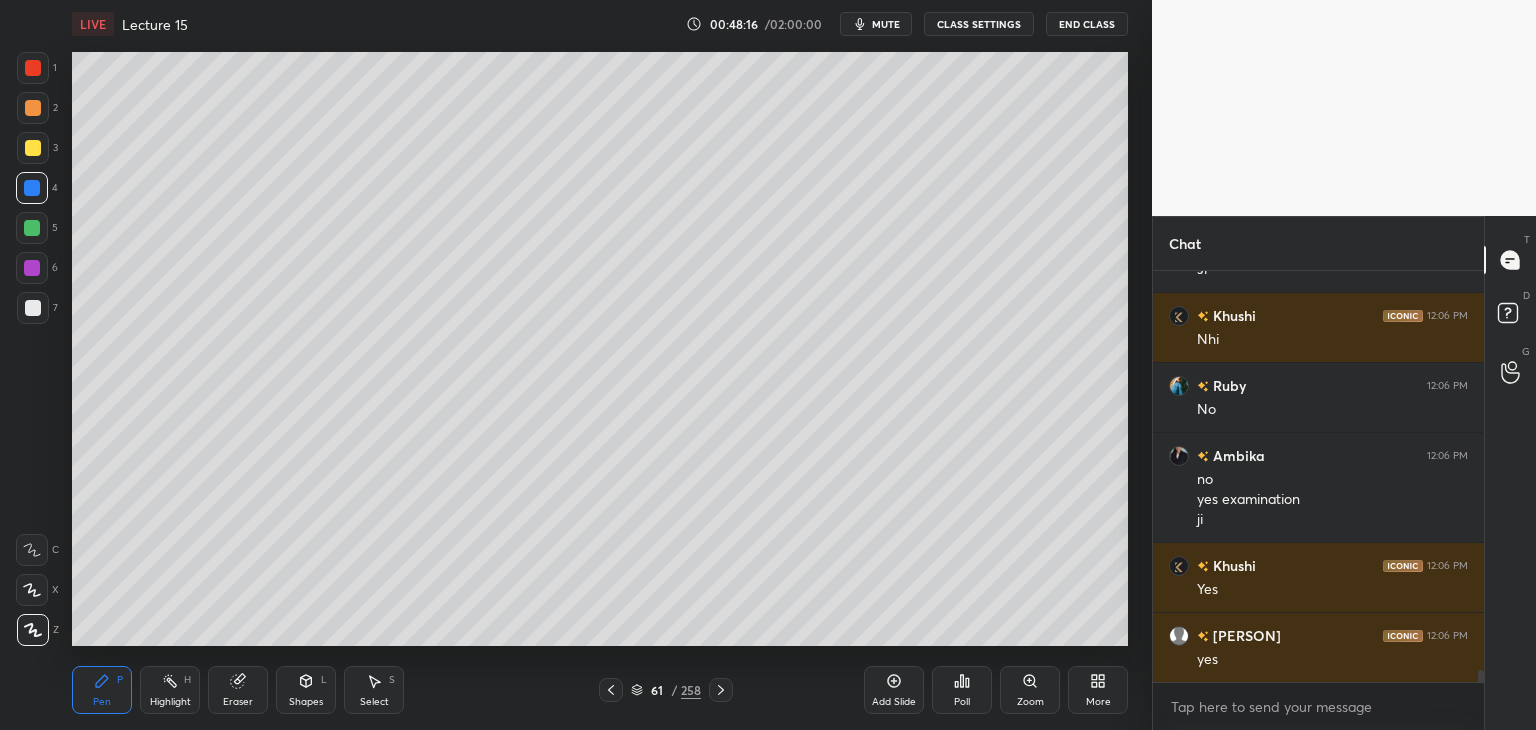 click on "61 / 258" at bounding box center (666, 690) 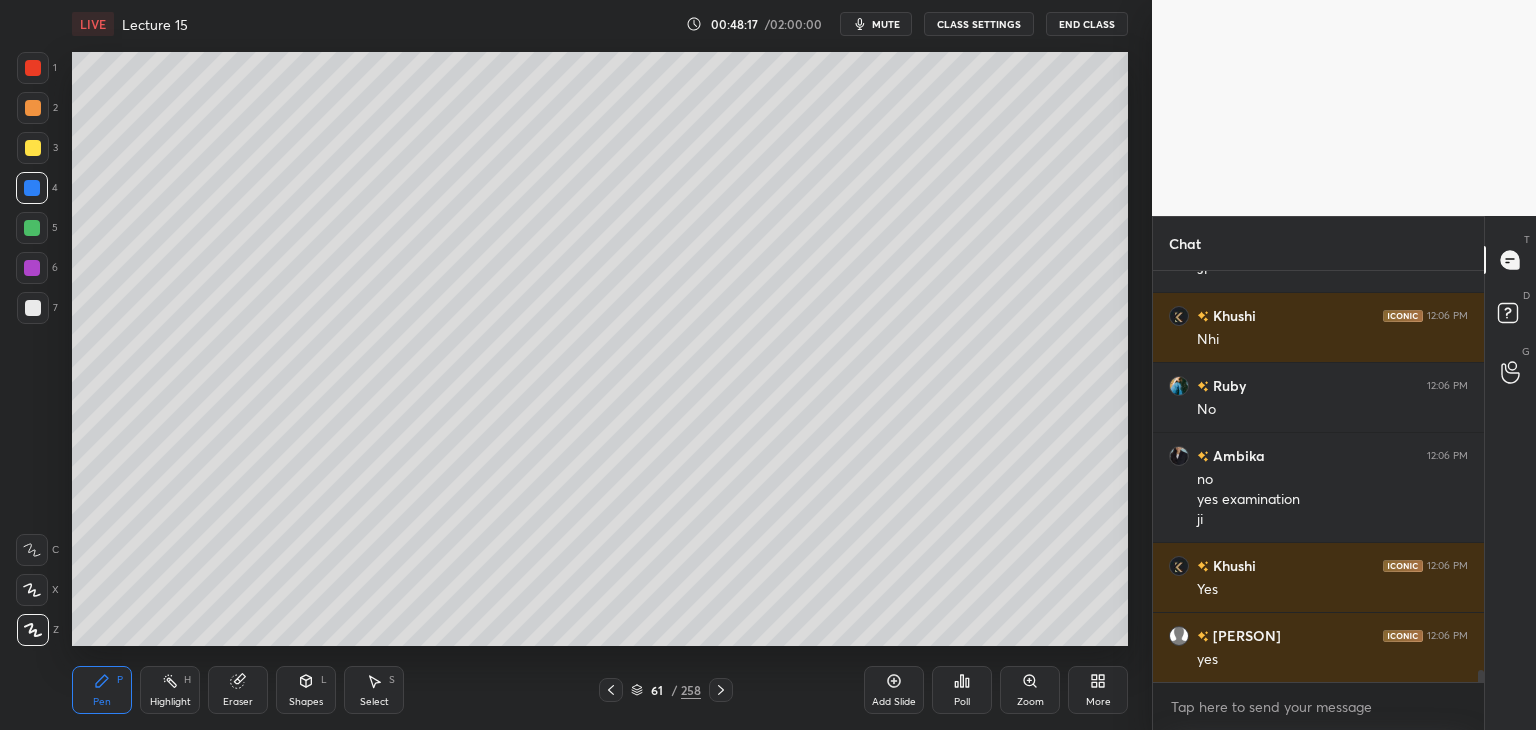 click 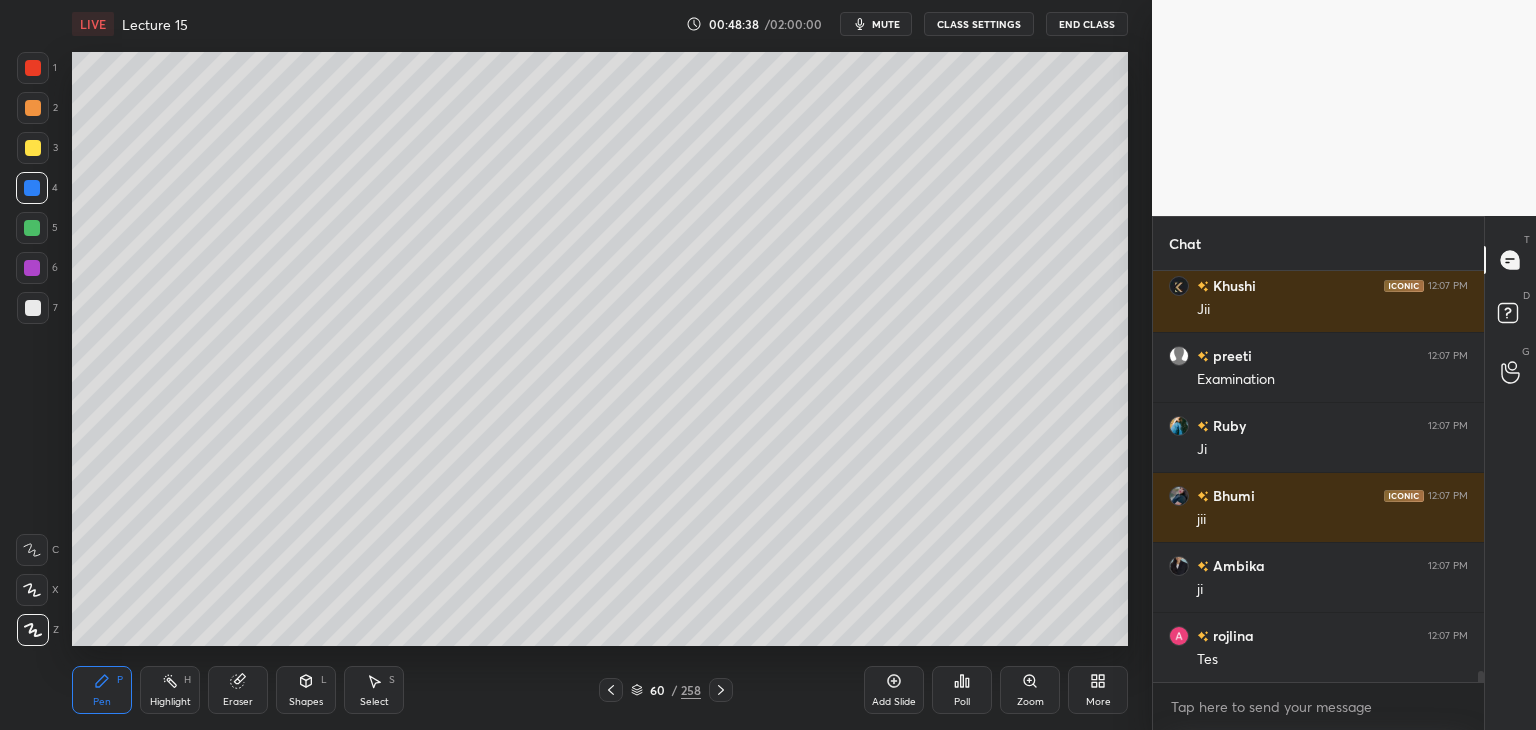 scroll, scrollTop: 14554, scrollLeft: 0, axis: vertical 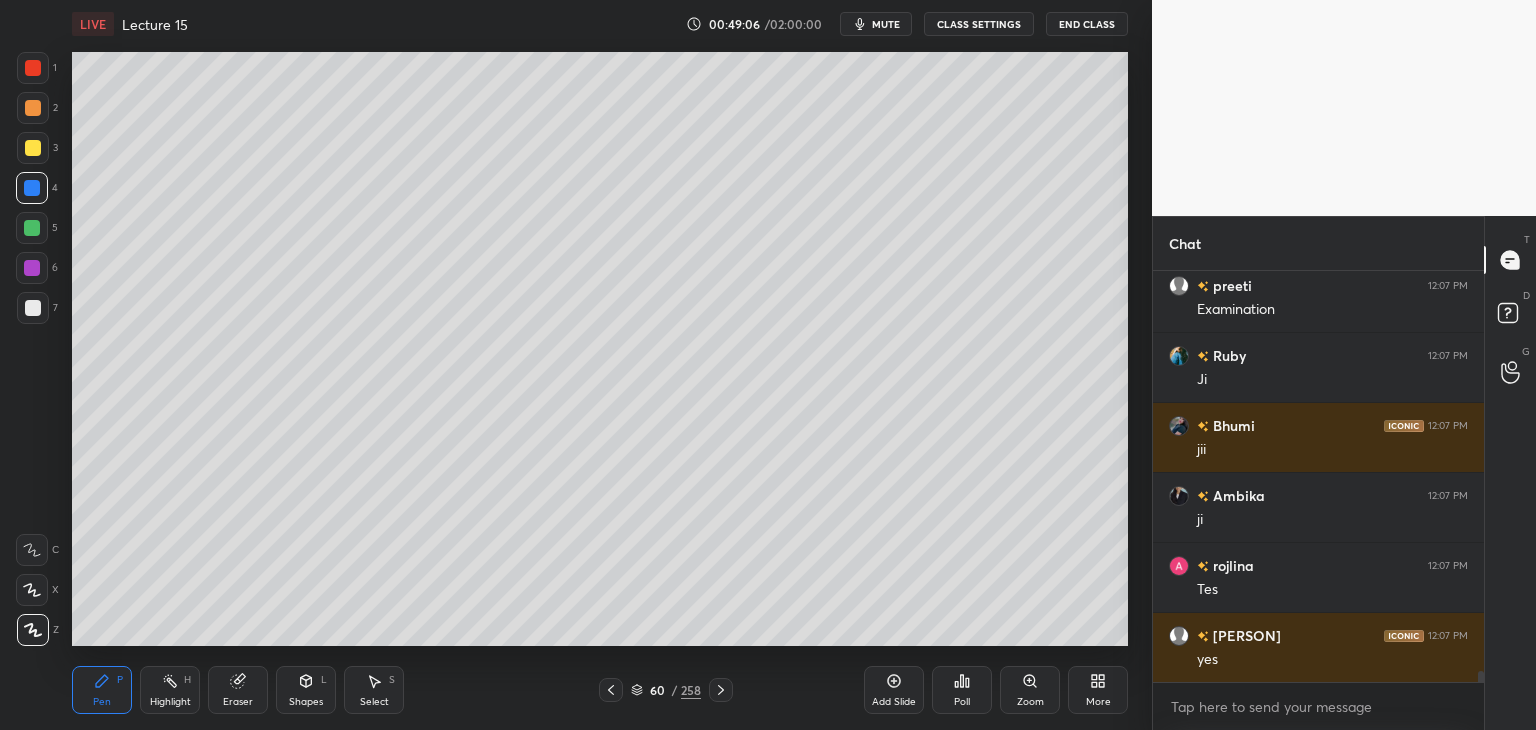 click at bounding box center (32, 268) 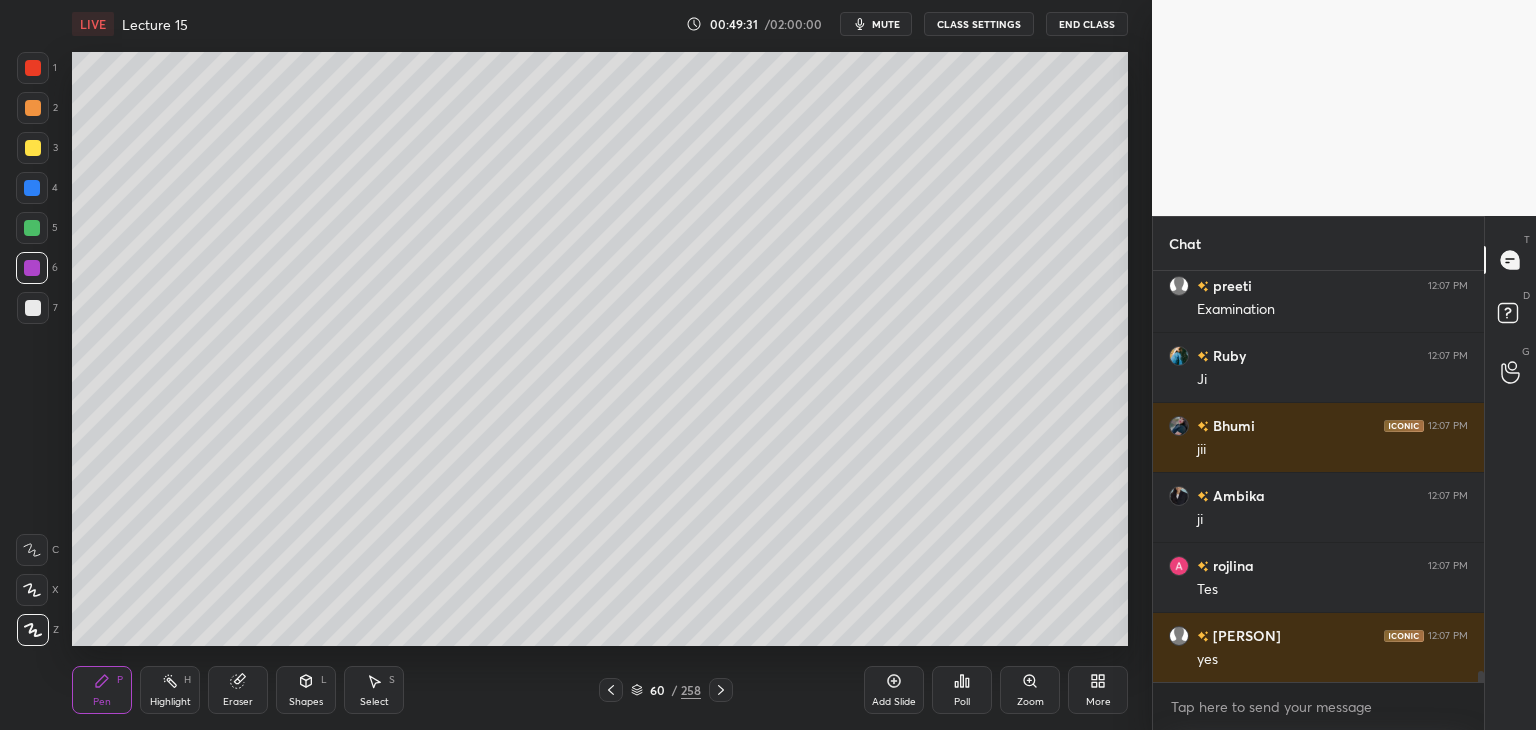 click on "Add Slide" at bounding box center [894, 702] 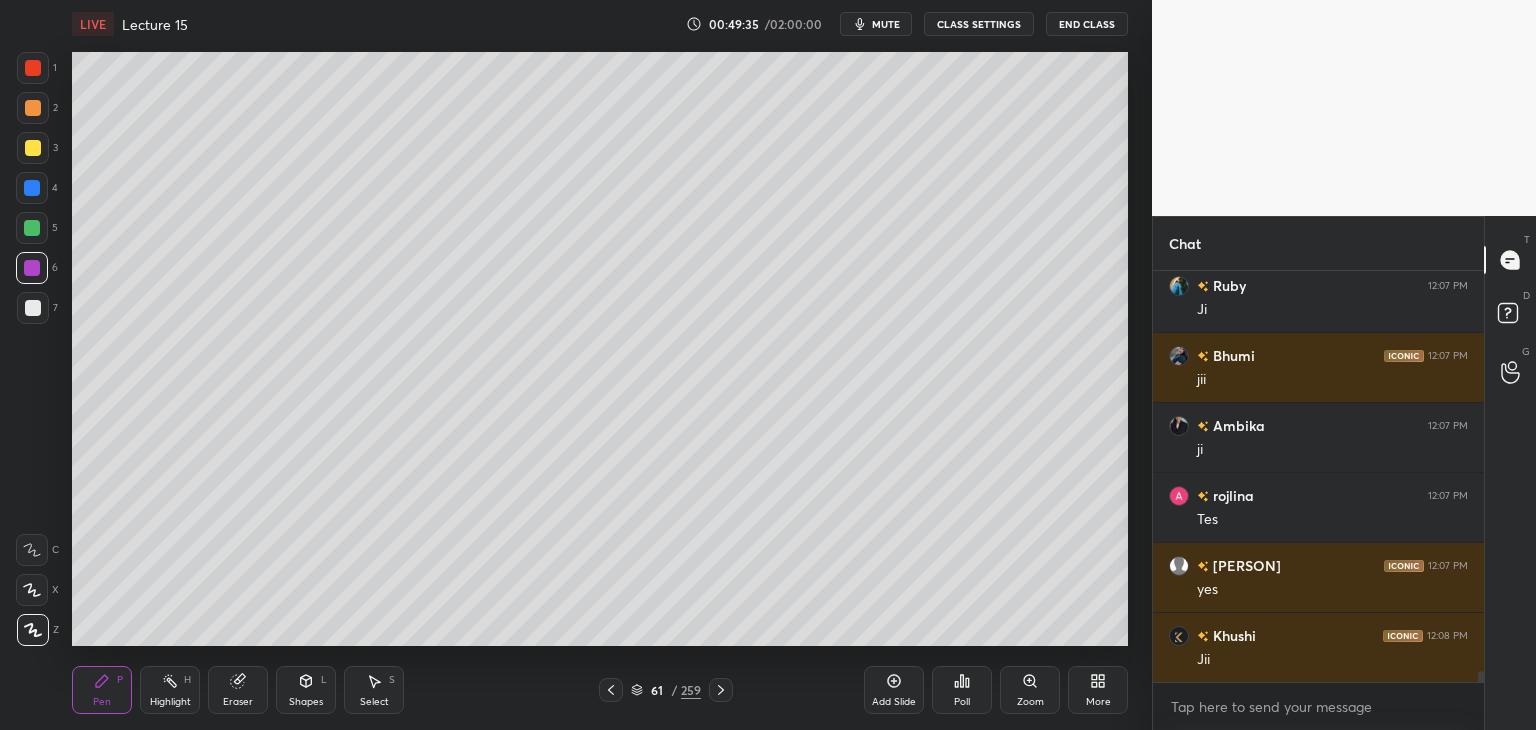 scroll, scrollTop: 14694, scrollLeft: 0, axis: vertical 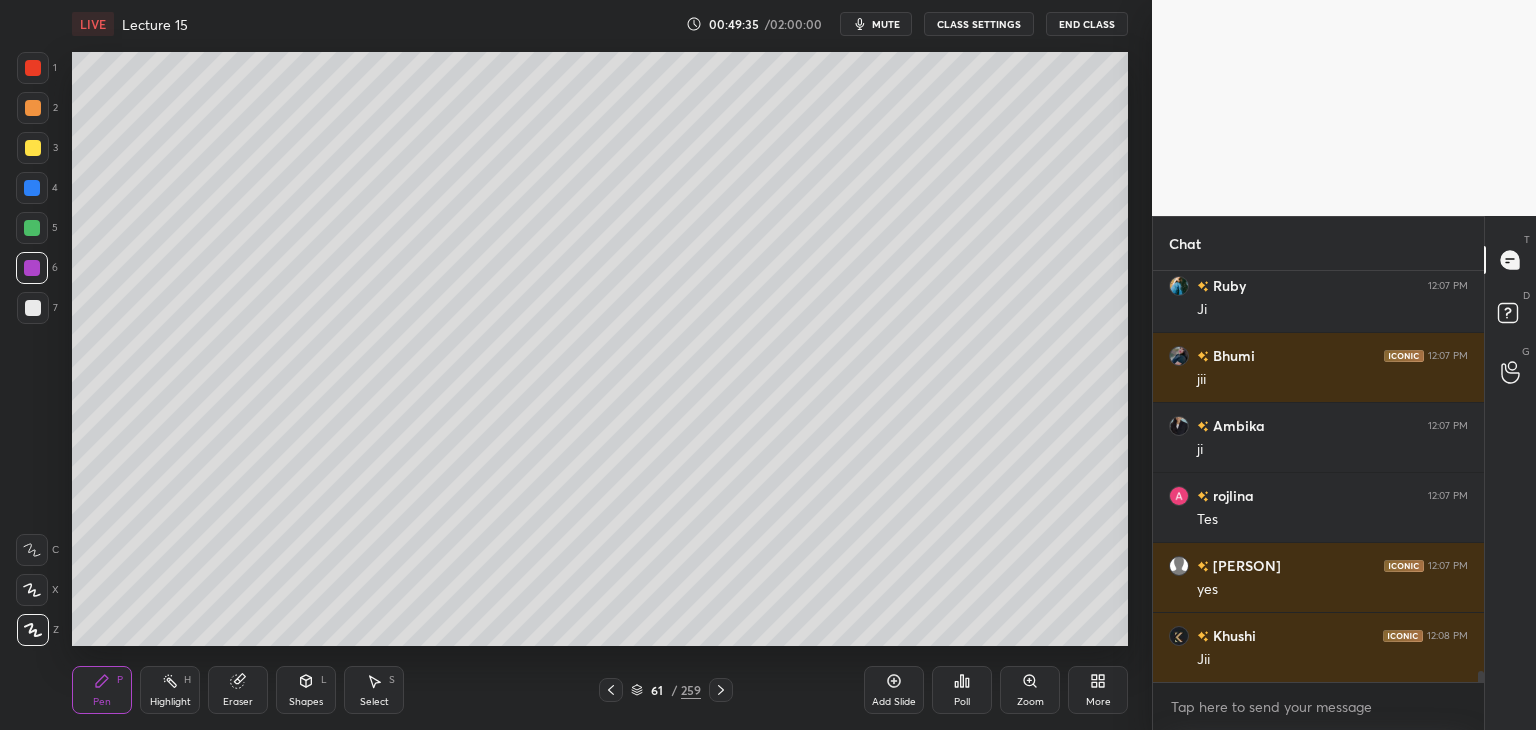 click at bounding box center (33, 148) 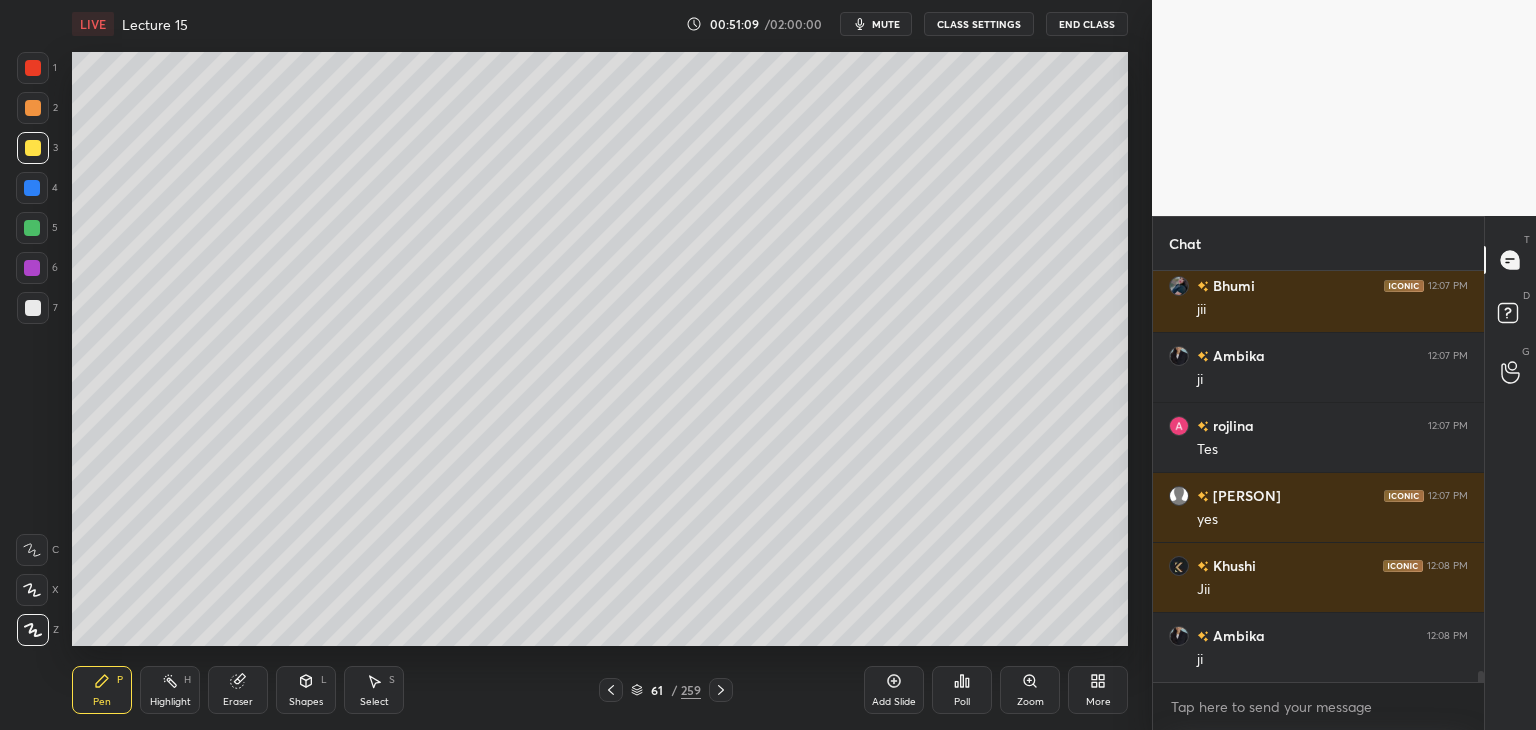 click 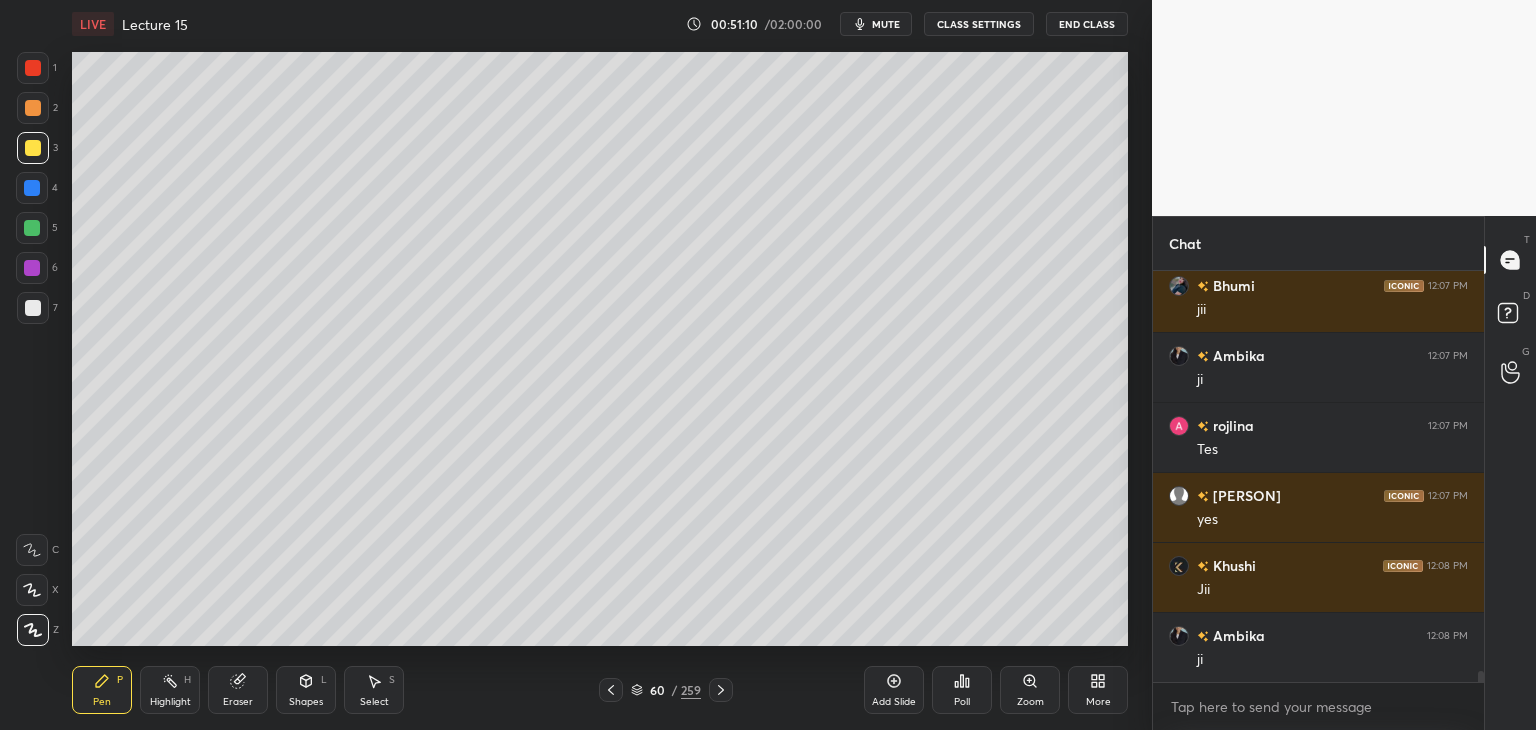 click at bounding box center [611, 690] 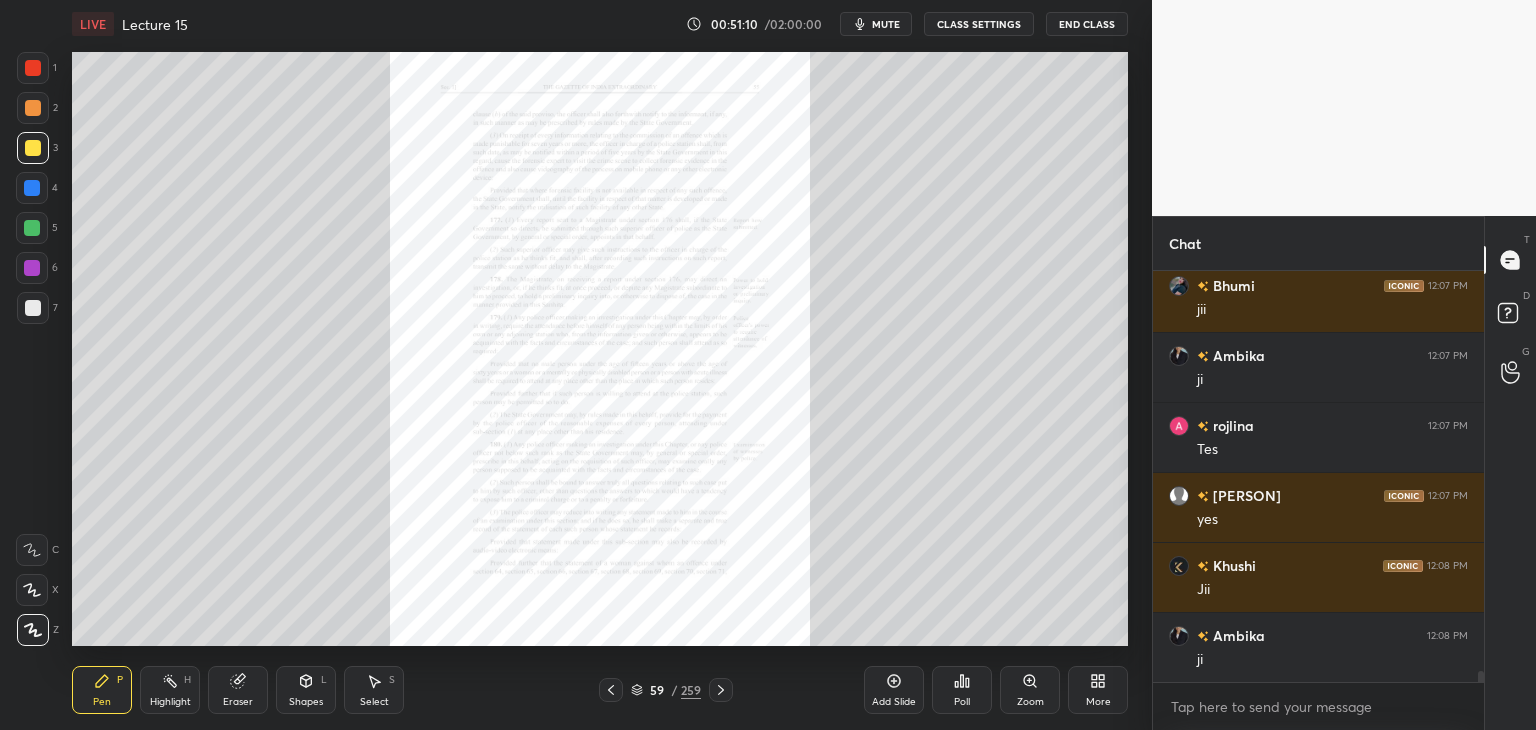 click 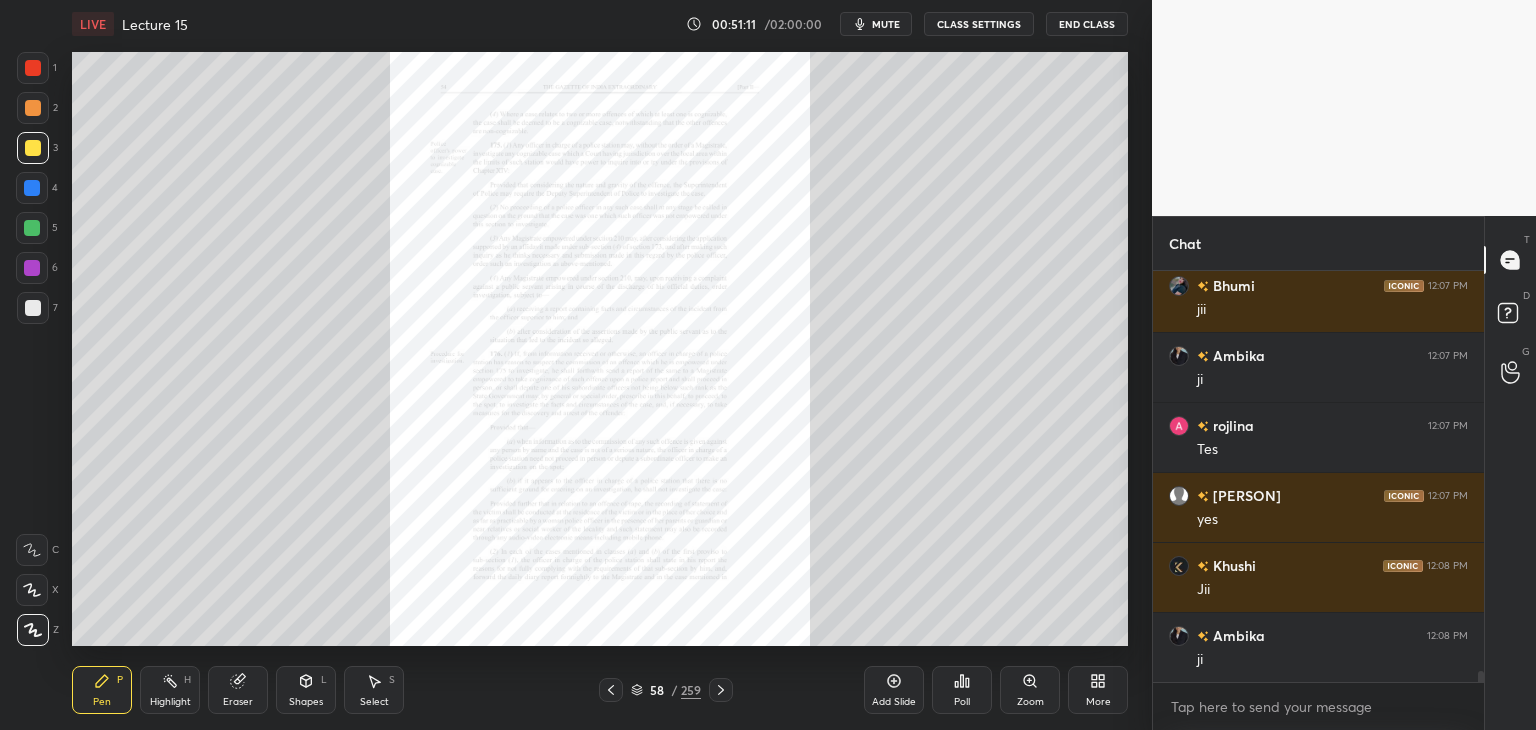 click 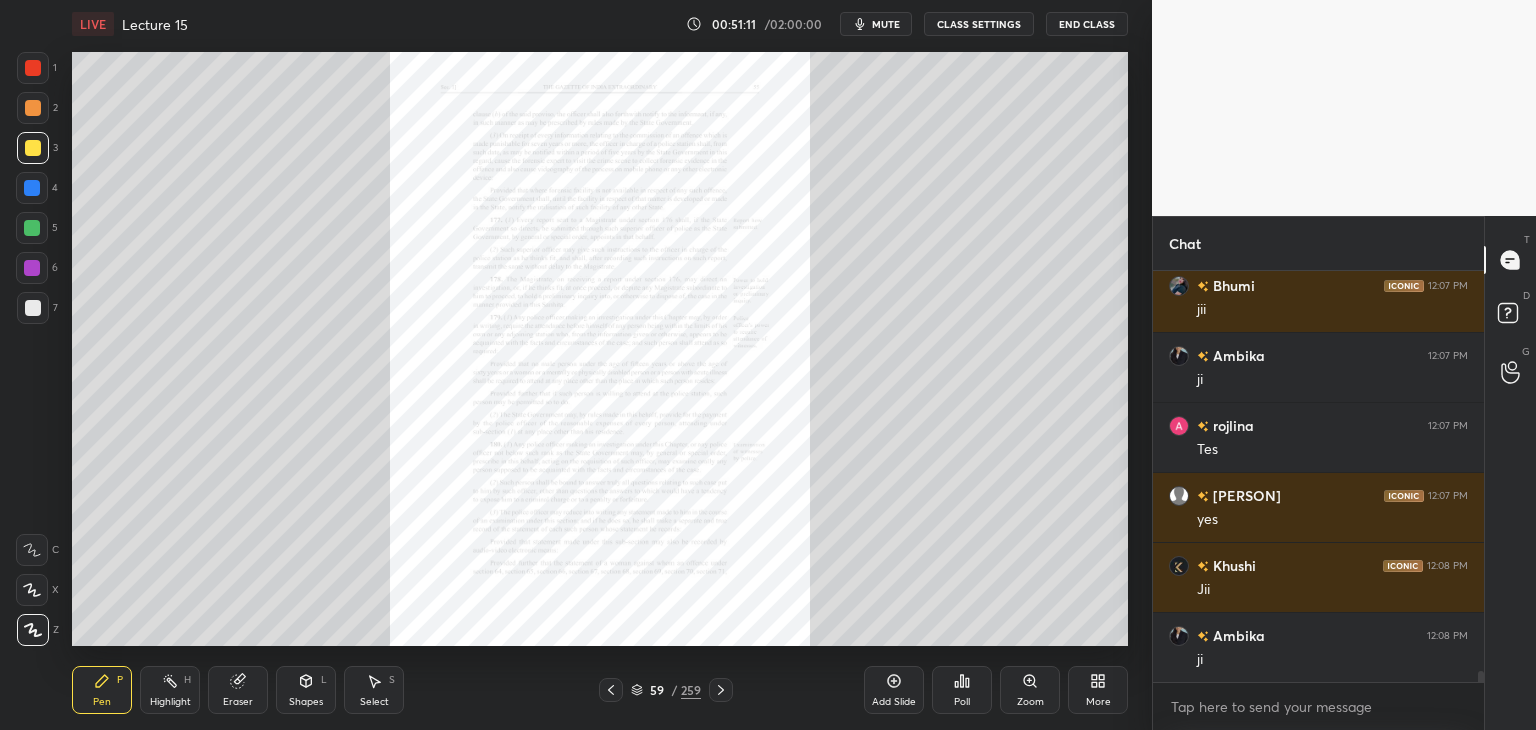 click on "Zoom" at bounding box center [1030, 690] 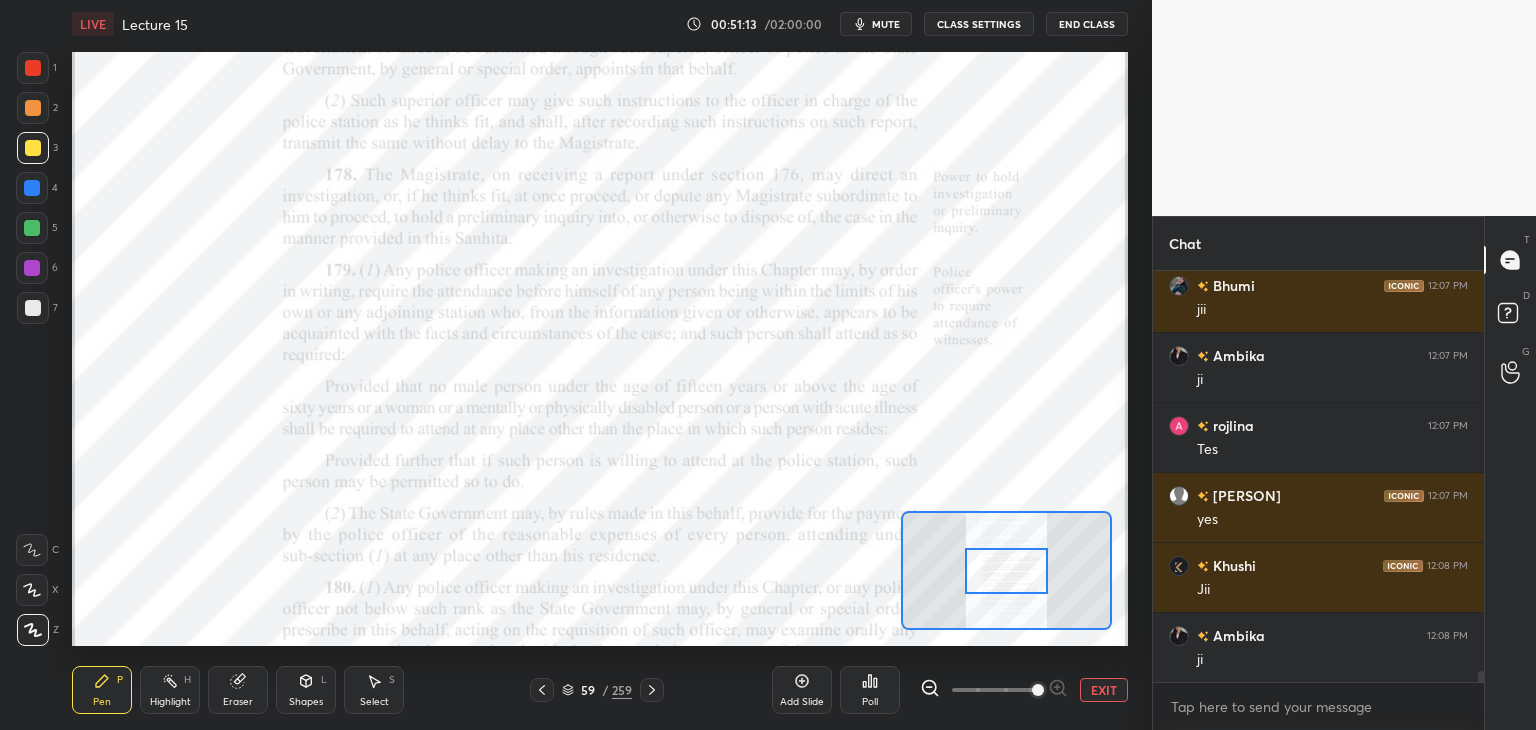 click on "Eraser" at bounding box center (238, 702) 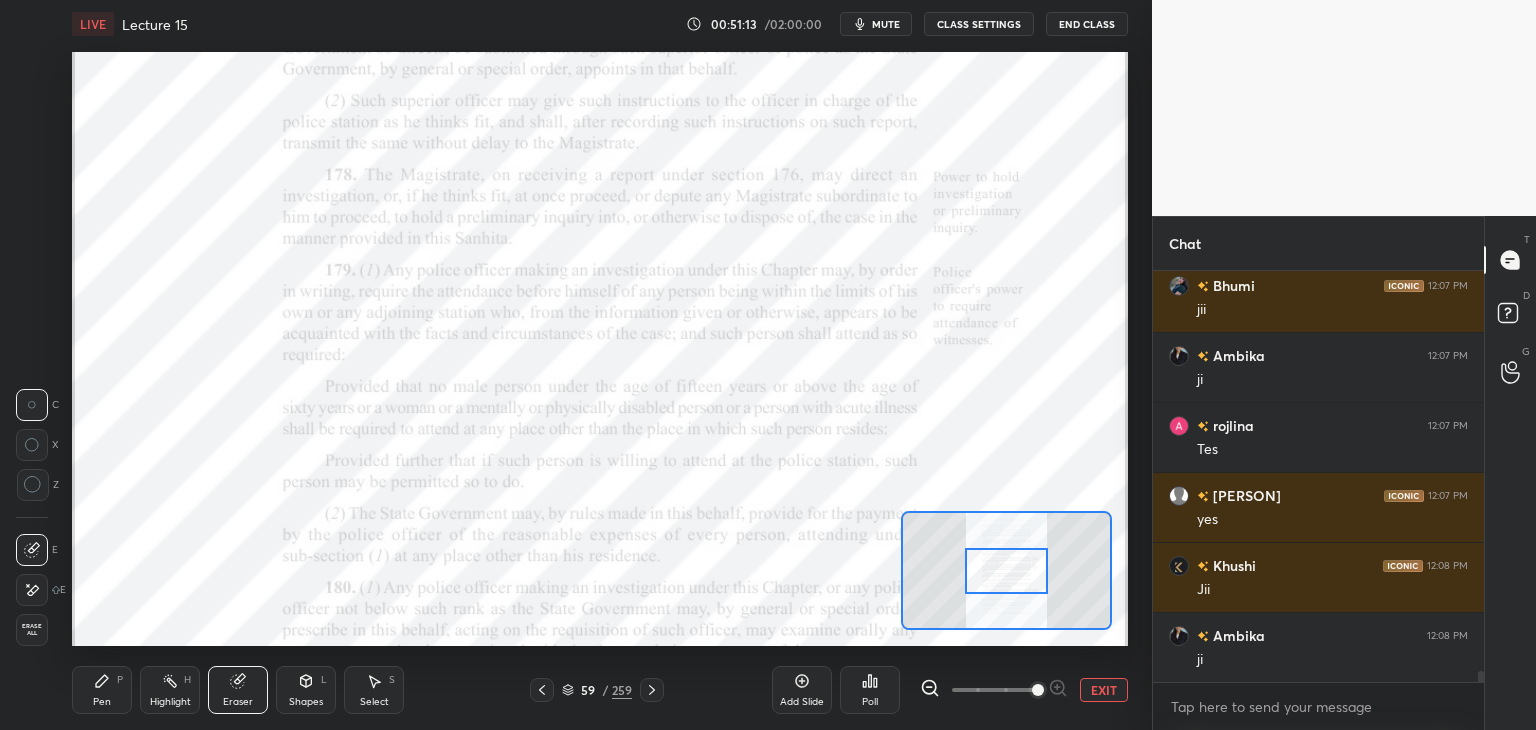 scroll, scrollTop: 14764, scrollLeft: 0, axis: vertical 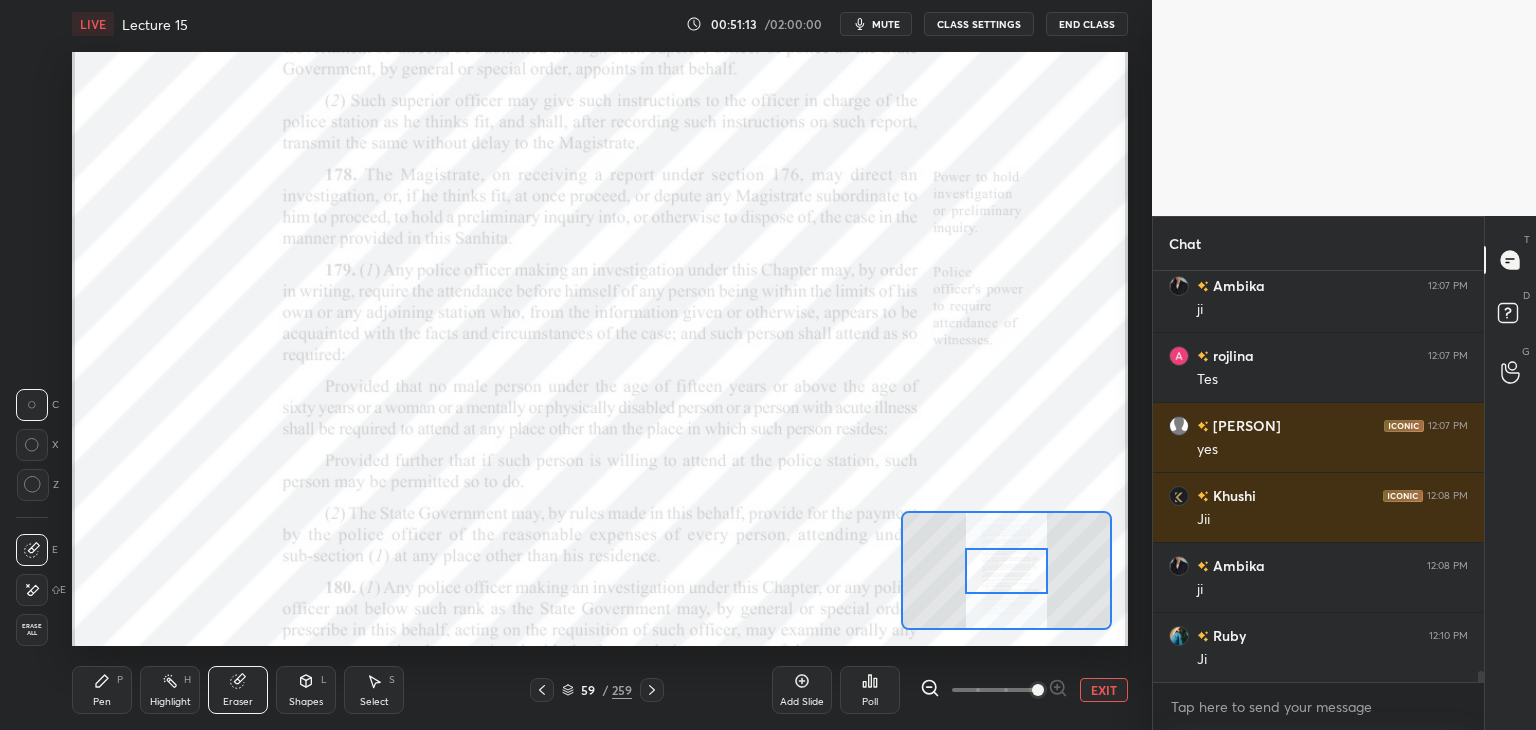 click on "Erase all" at bounding box center (32, 630) 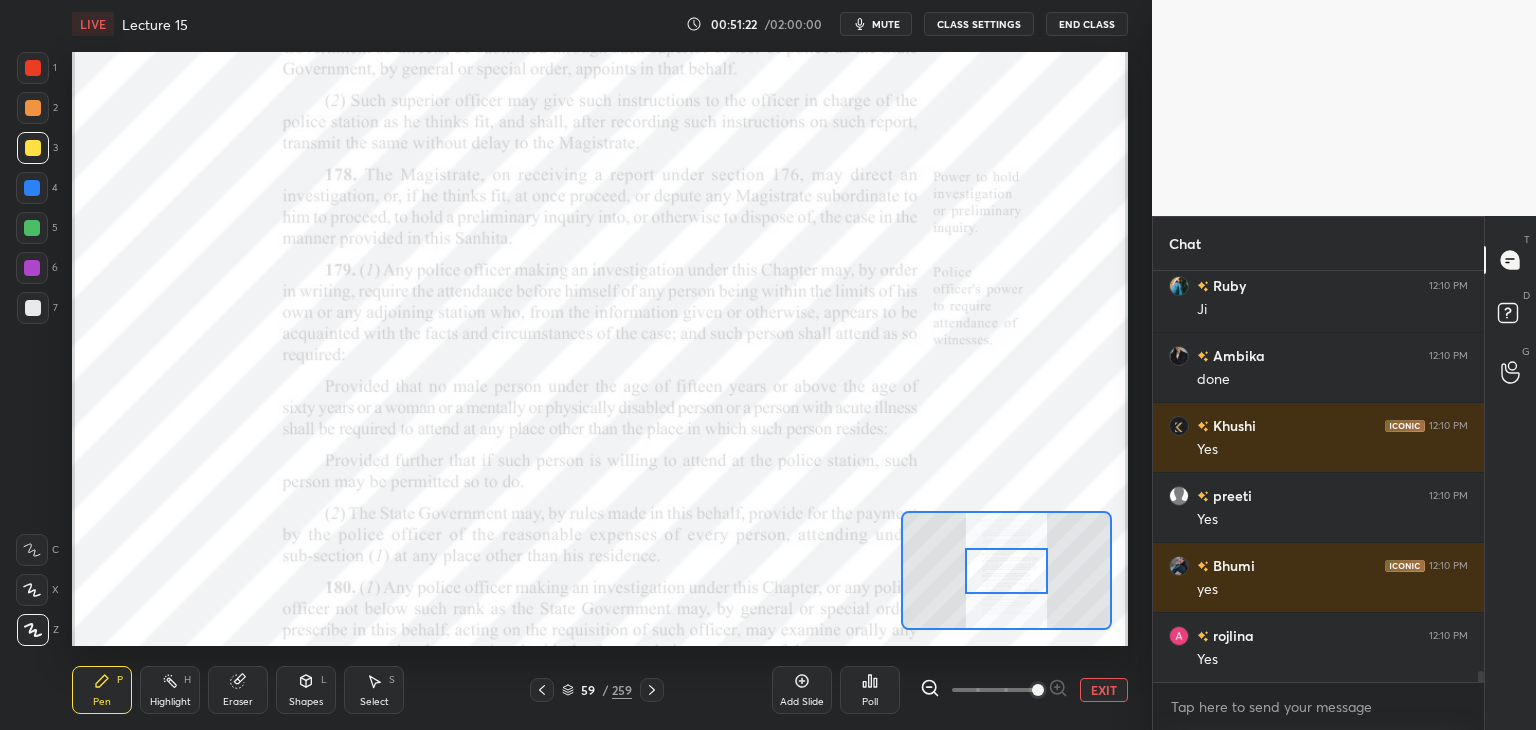 scroll, scrollTop: 15184, scrollLeft: 0, axis: vertical 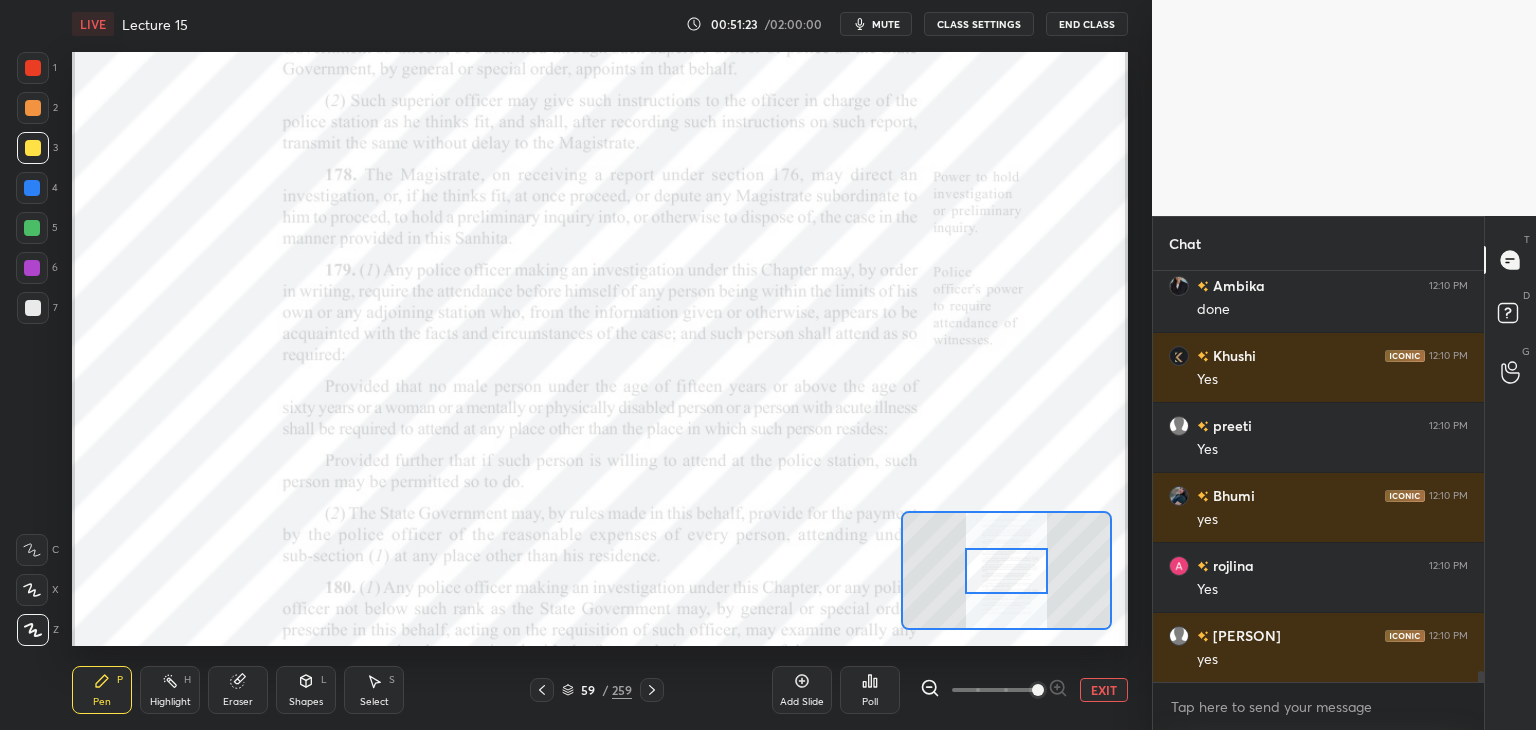 click on "4" at bounding box center [37, 192] 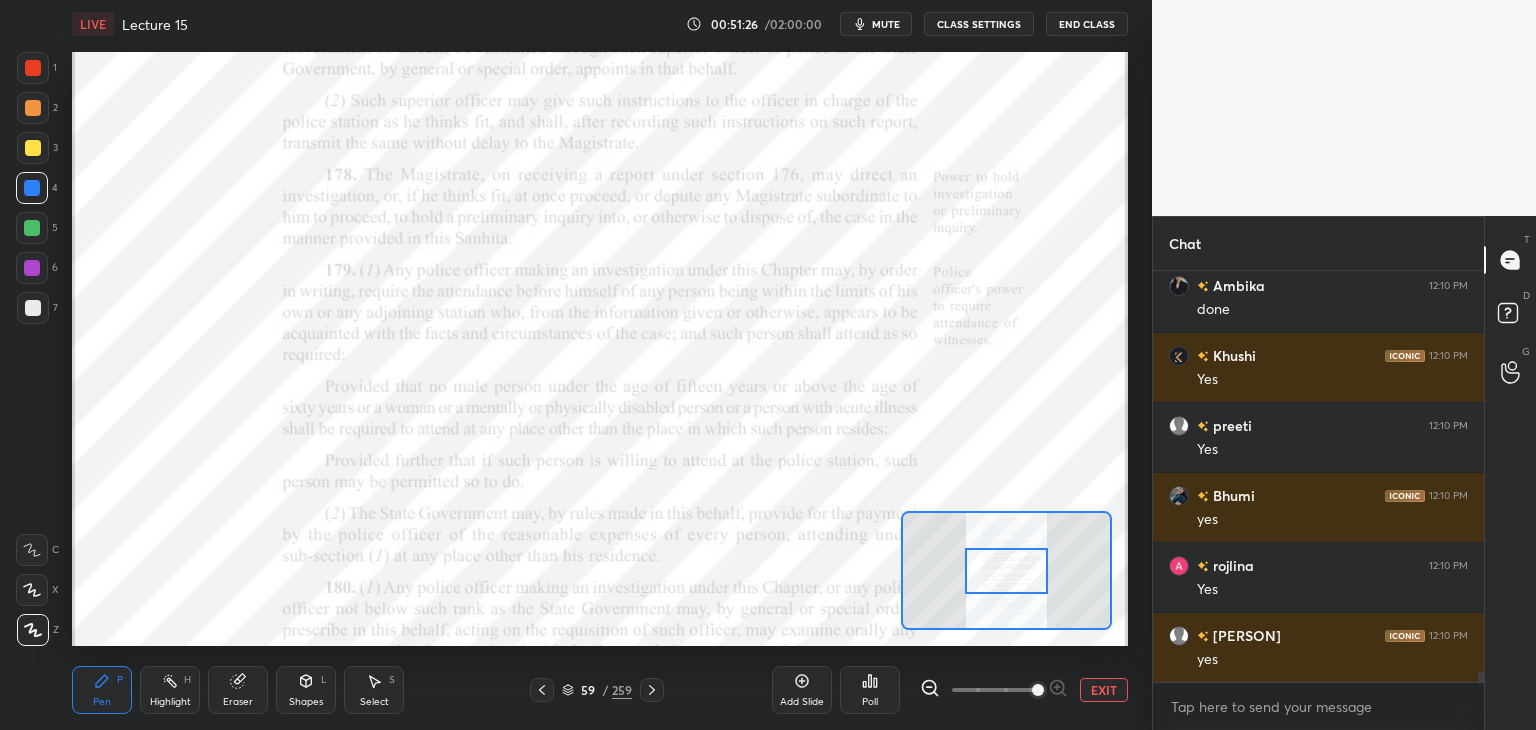 click 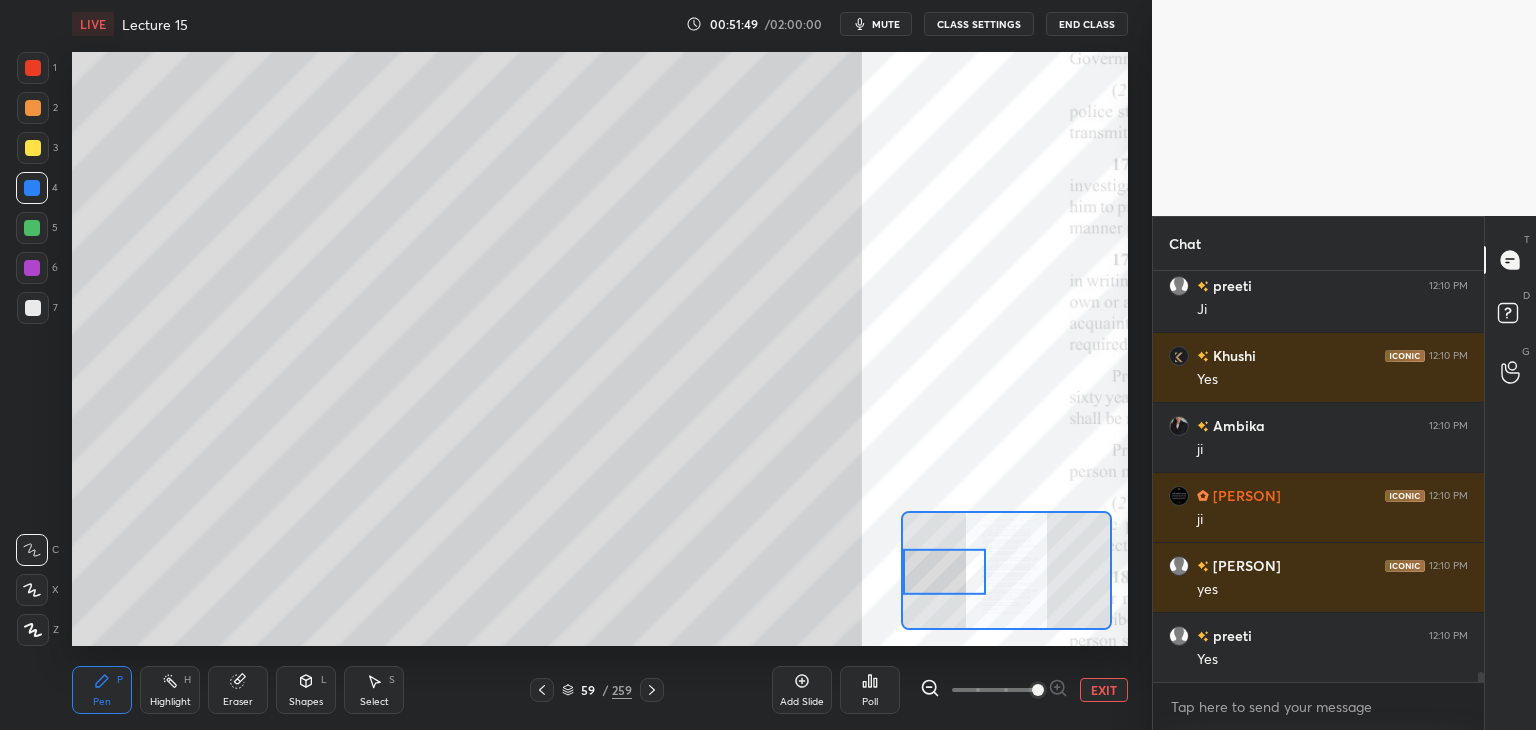 scroll, scrollTop: 15814, scrollLeft: 0, axis: vertical 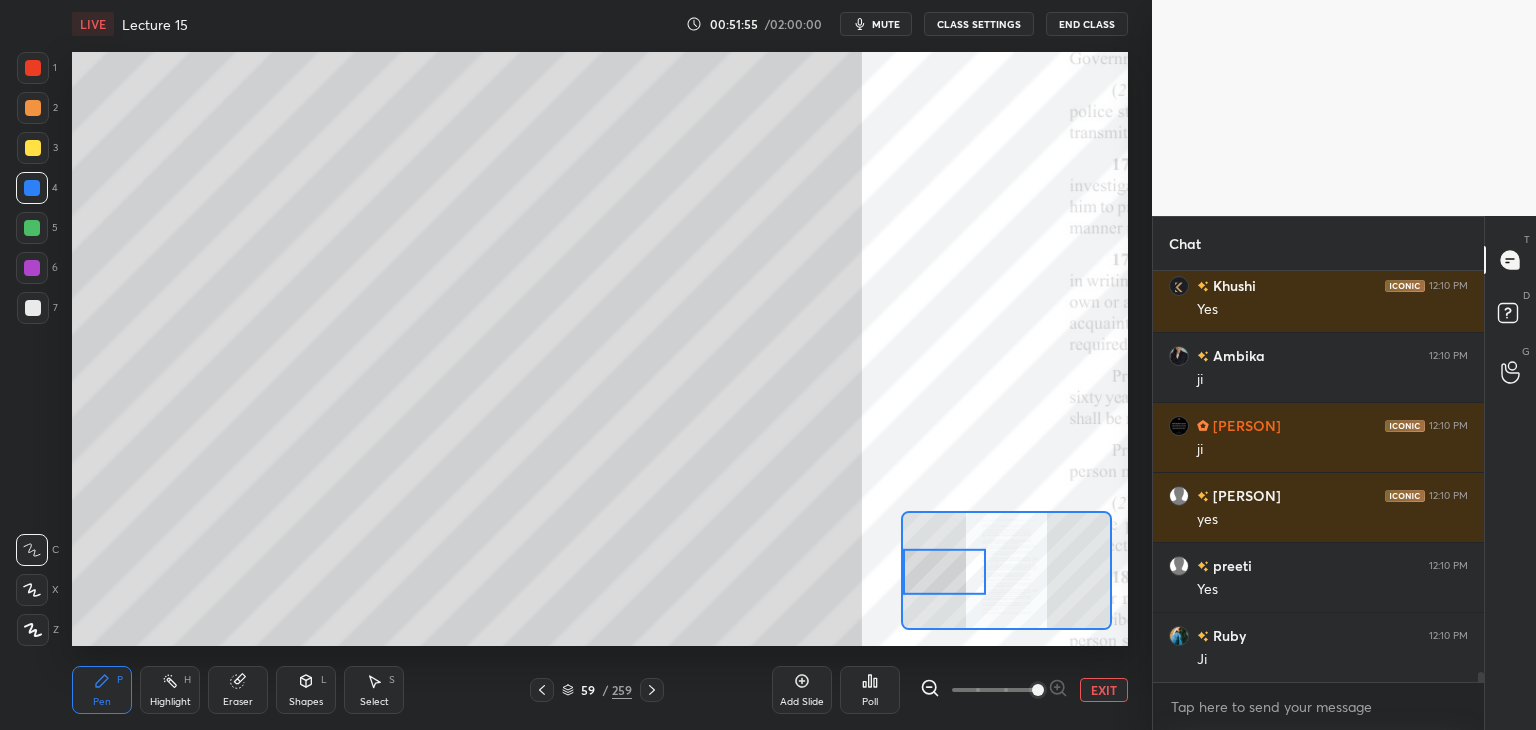 click at bounding box center [33, 308] 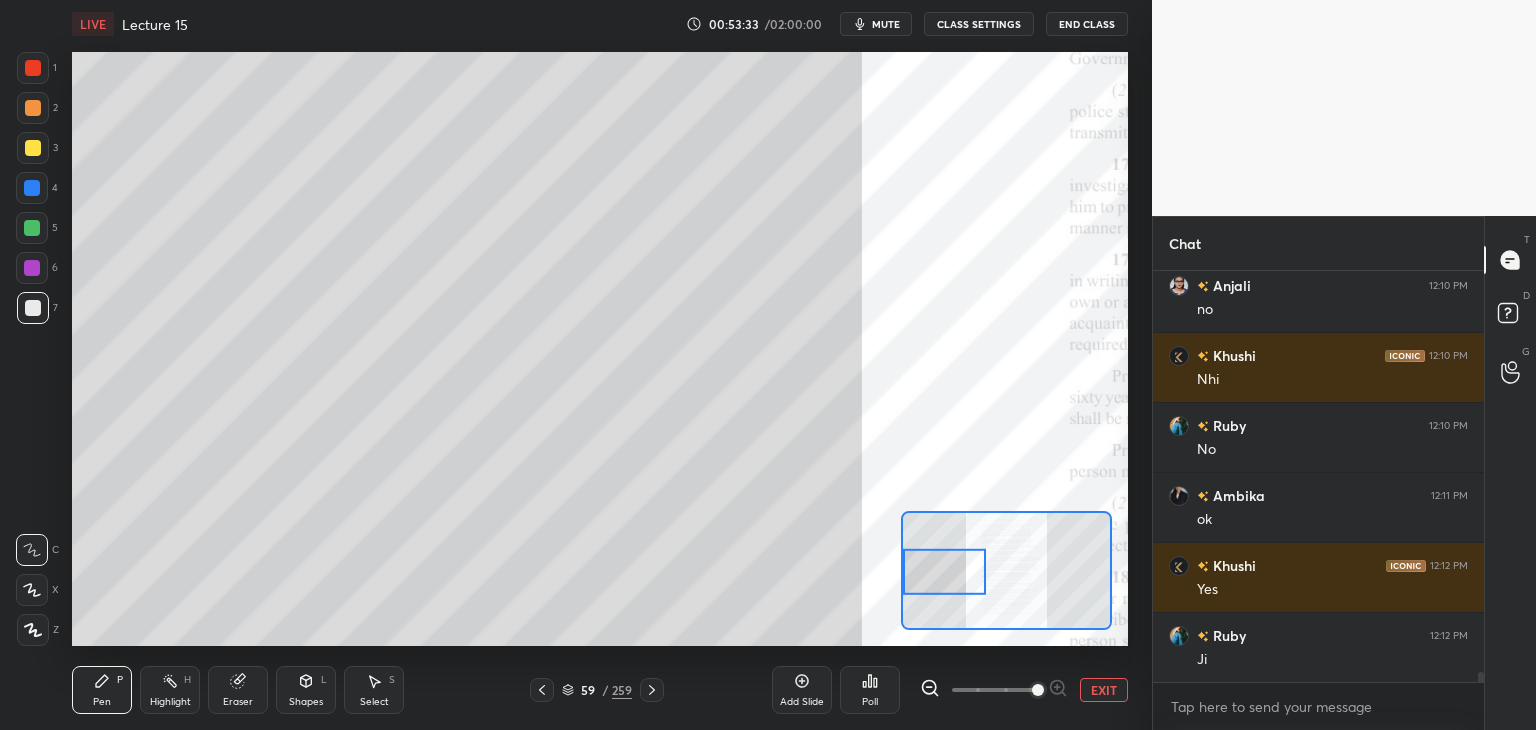 scroll, scrollTop: 16444, scrollLeft: 0, axis: vertical 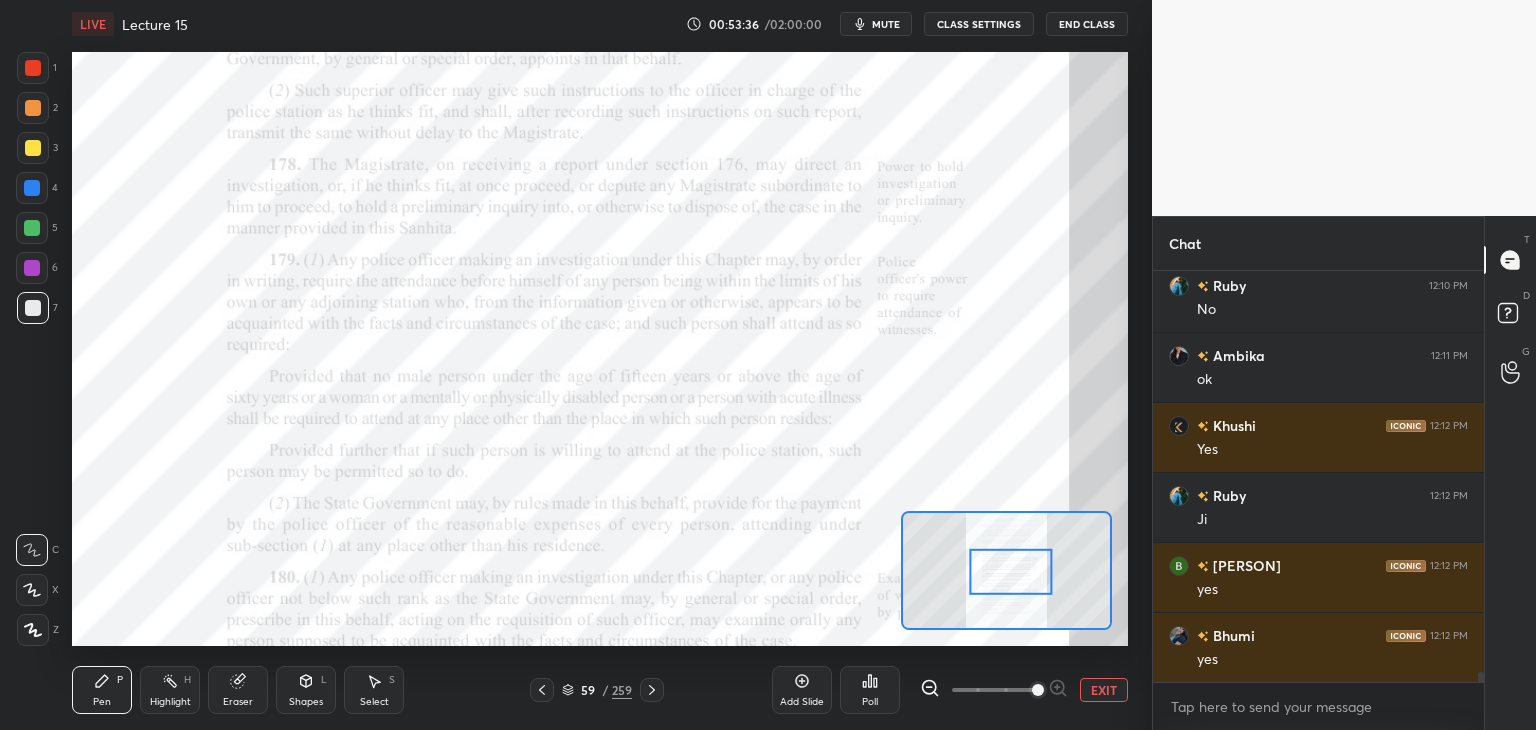 click on "Eraser" at bounding box center [238, 702] 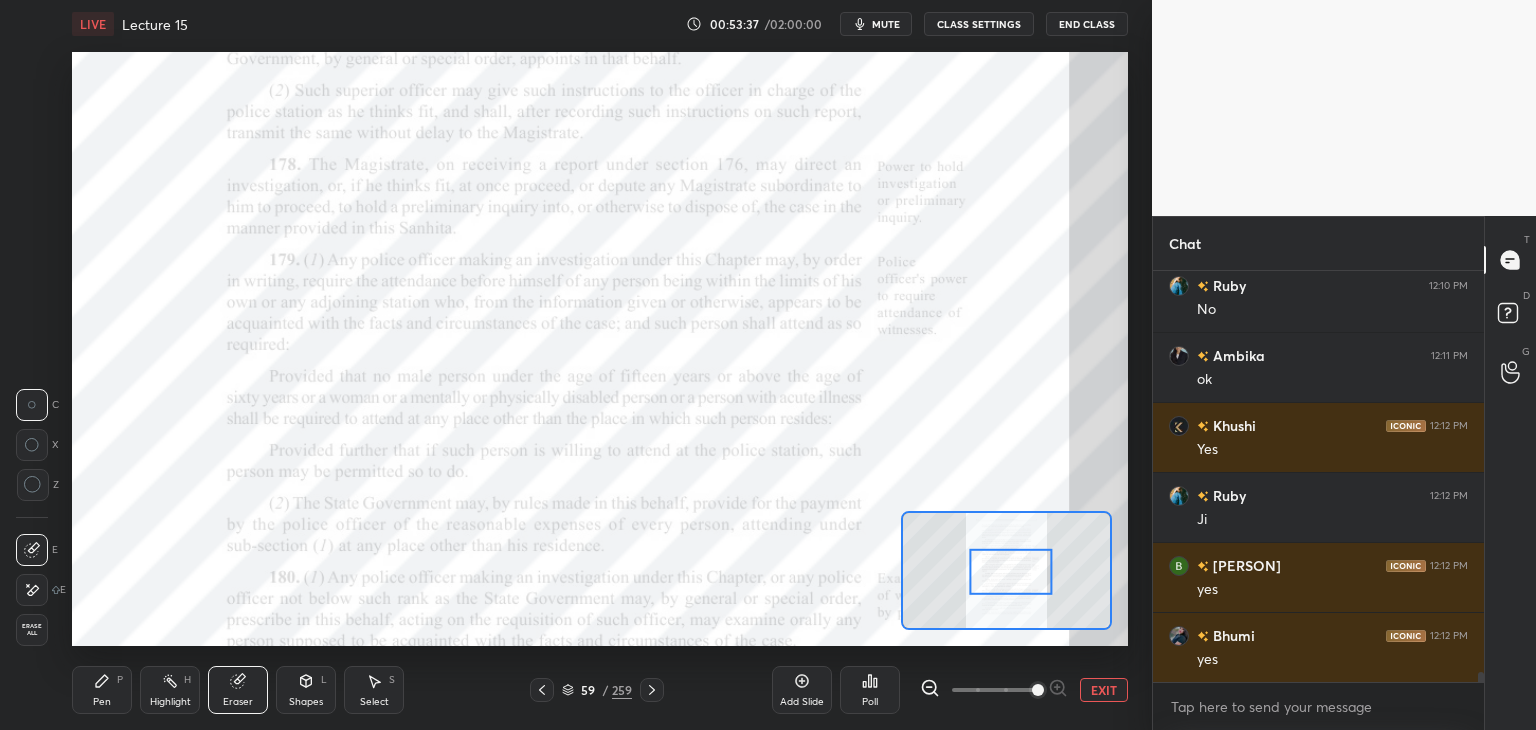 scroll, scrollTop: 16602, scrollLeft: 0, axis: vertical 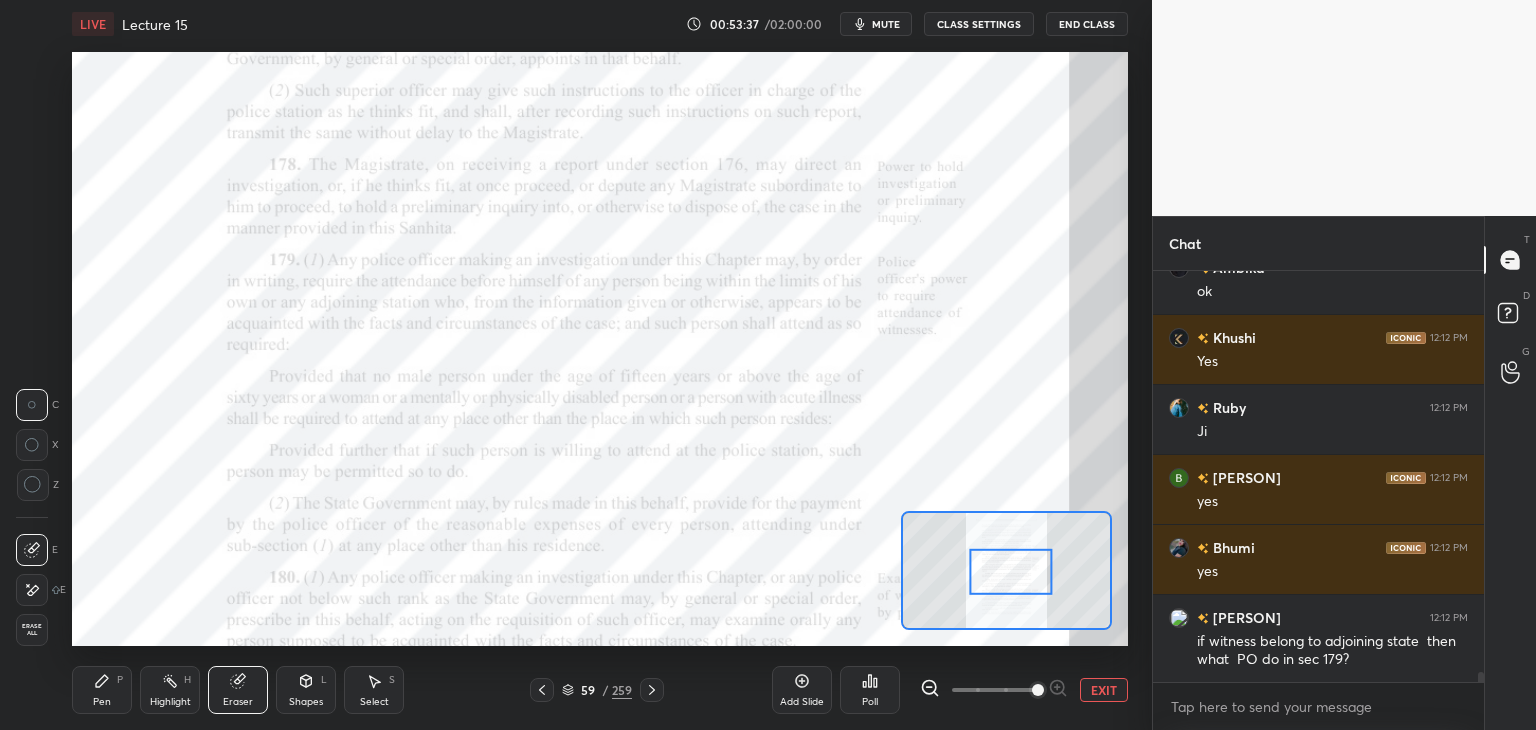 click on "Erase all" at bounding box center (32, 630) 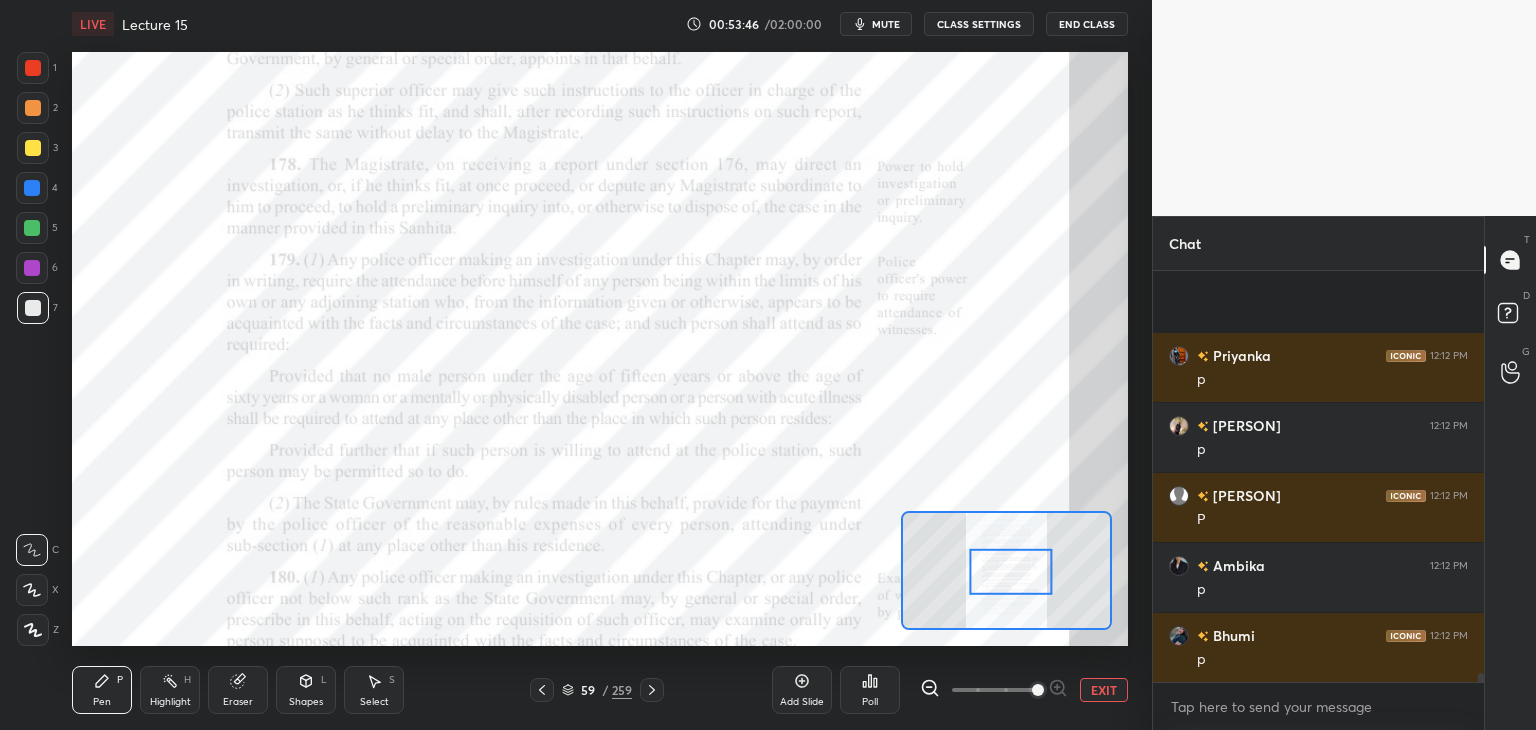 scroll, scrollTop: 17722, scrollLeft: 0, axis: vertical 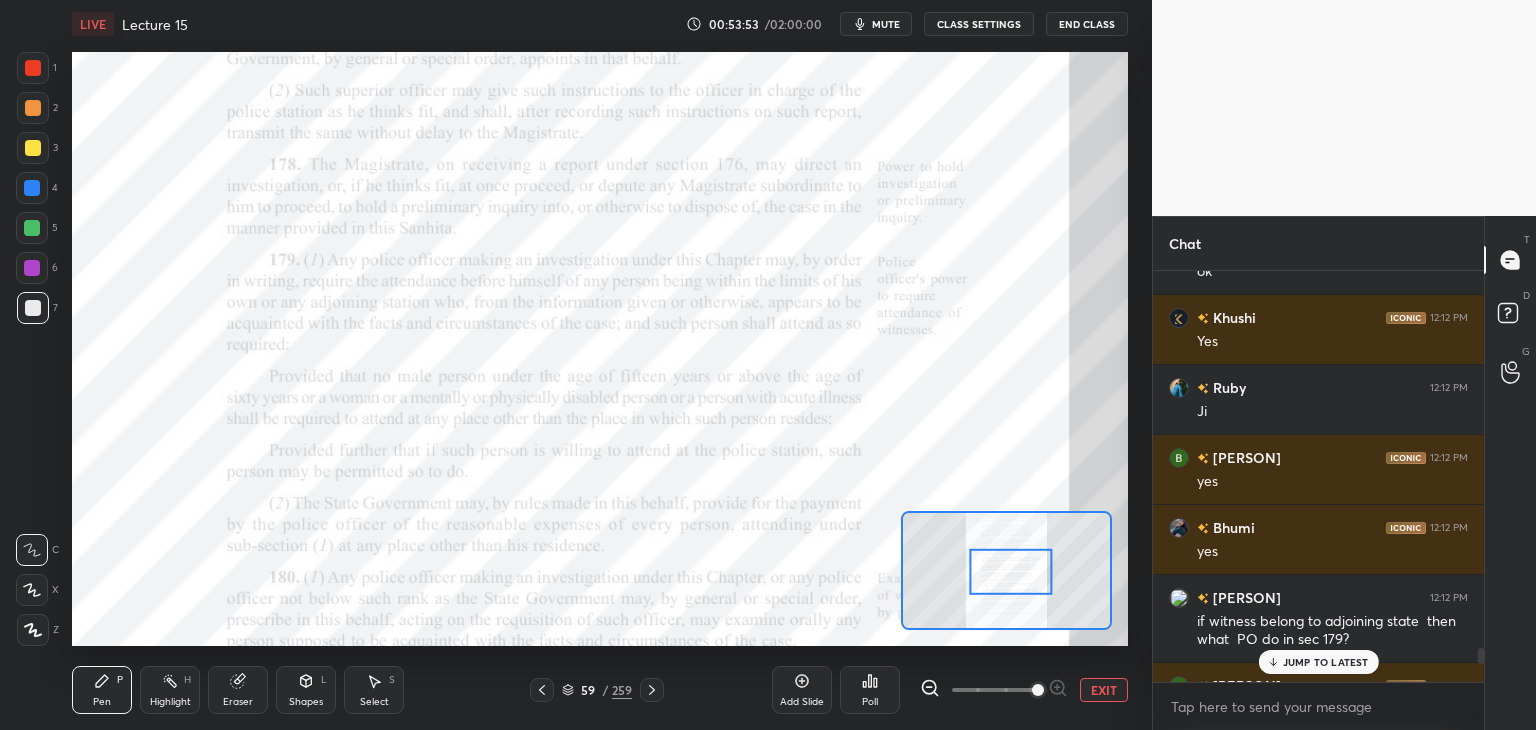 drag, startPoint x: 1480, startPoint y: 675, endPoint x: 1488, endPoint y: 650, distance: 26.24881 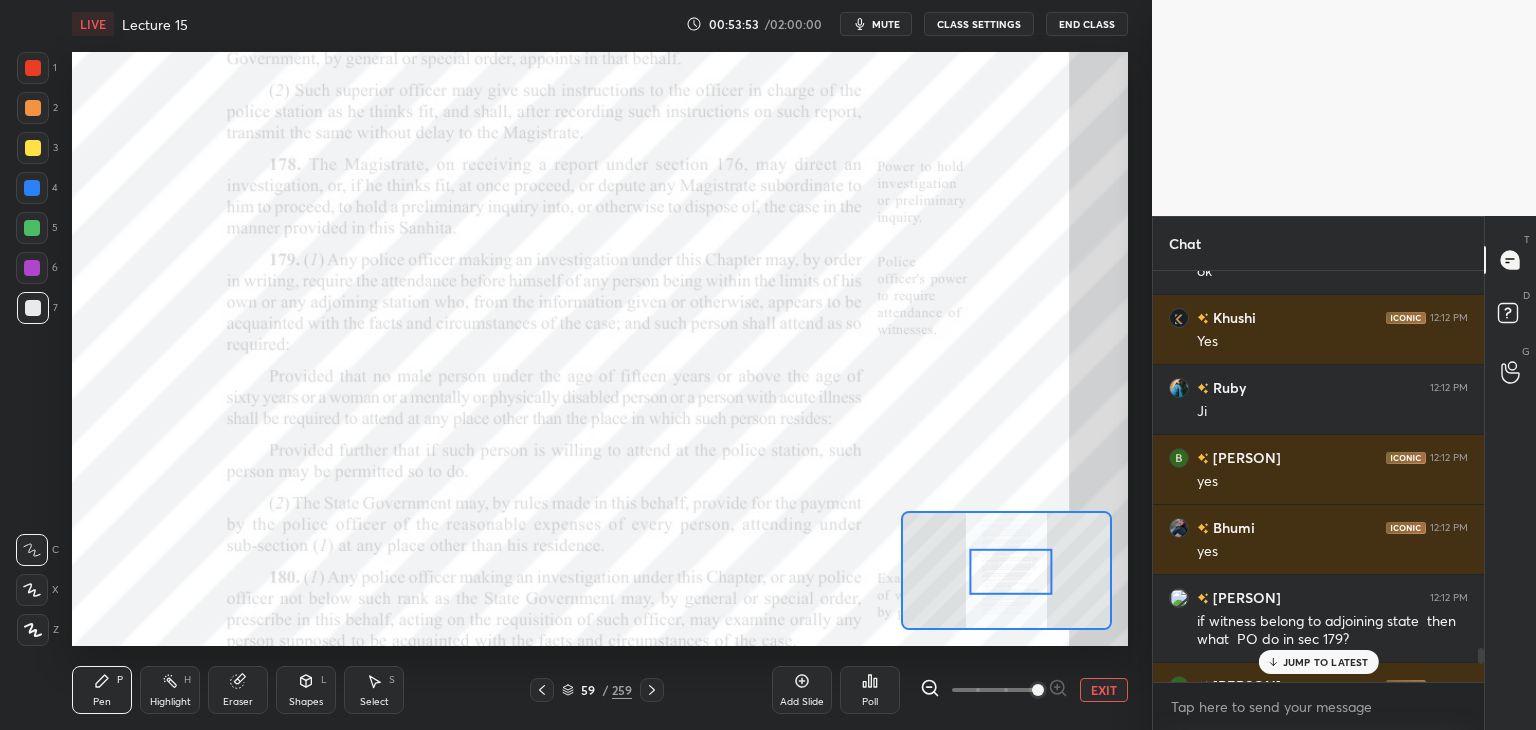 click on "Chat [PERSON] 12:10 PM ji [PERSON] 12:10 PM ji [PERSON] 12:10 PM yes [PERSON] 12:10 PM Yes [PERSON] 12:10 PM Ji [PERSON] 12:10 PM yes [PERSON] 12:10 PM Yes [PERSON] 12:10 PM no [PERSON] 12:10 PM Nhi [PERSON] 12:12 PM Yes [PERSON] 12:12 PM Ji [PERSON] 12:12 PM yes [PERSON] 12:12 PM yes [PERSON] 12:12 PM if witness belong to adjoining state  then what  PO do in sec 179? [PERSON] 12:12 PM P [PERSON] 12:12 PM P JUMP TO LATEST Enable hand raising Enable raise hand to speak to learners. Once enabled, chat will be turned off temporarily. Enable x   Doubts asked by learners will show up here NEW DOUBTS ASKED No one has raised a hand yet Can't raise hand Looks like educator just invited you to speak. Please wait before you can raise your hand again. Got it T Messages (T) D Doubts (D) G Raise Hand (G)" at bounding box center (1344, 473) 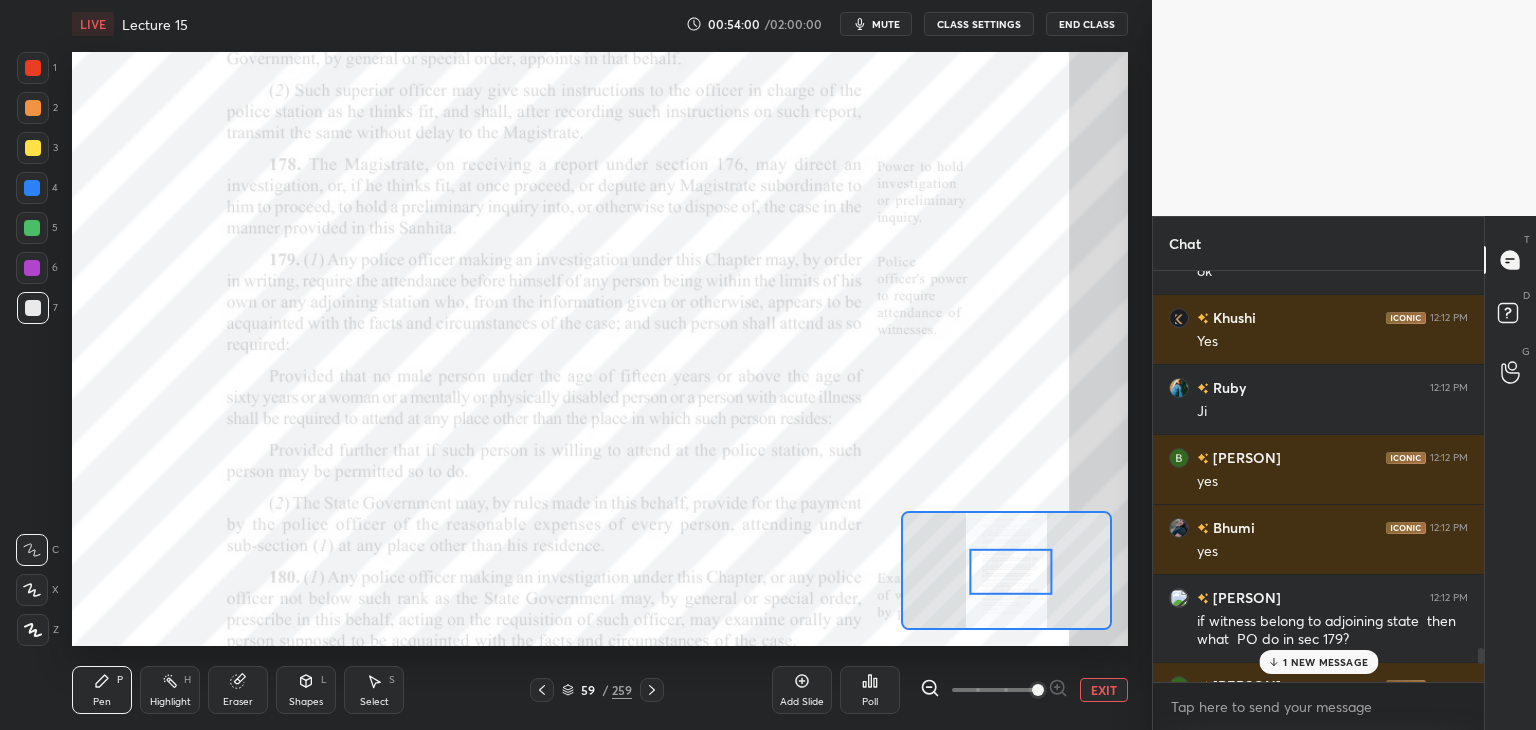 click on "1 NEW MESSAGE" at bounding box center [1325, 662] 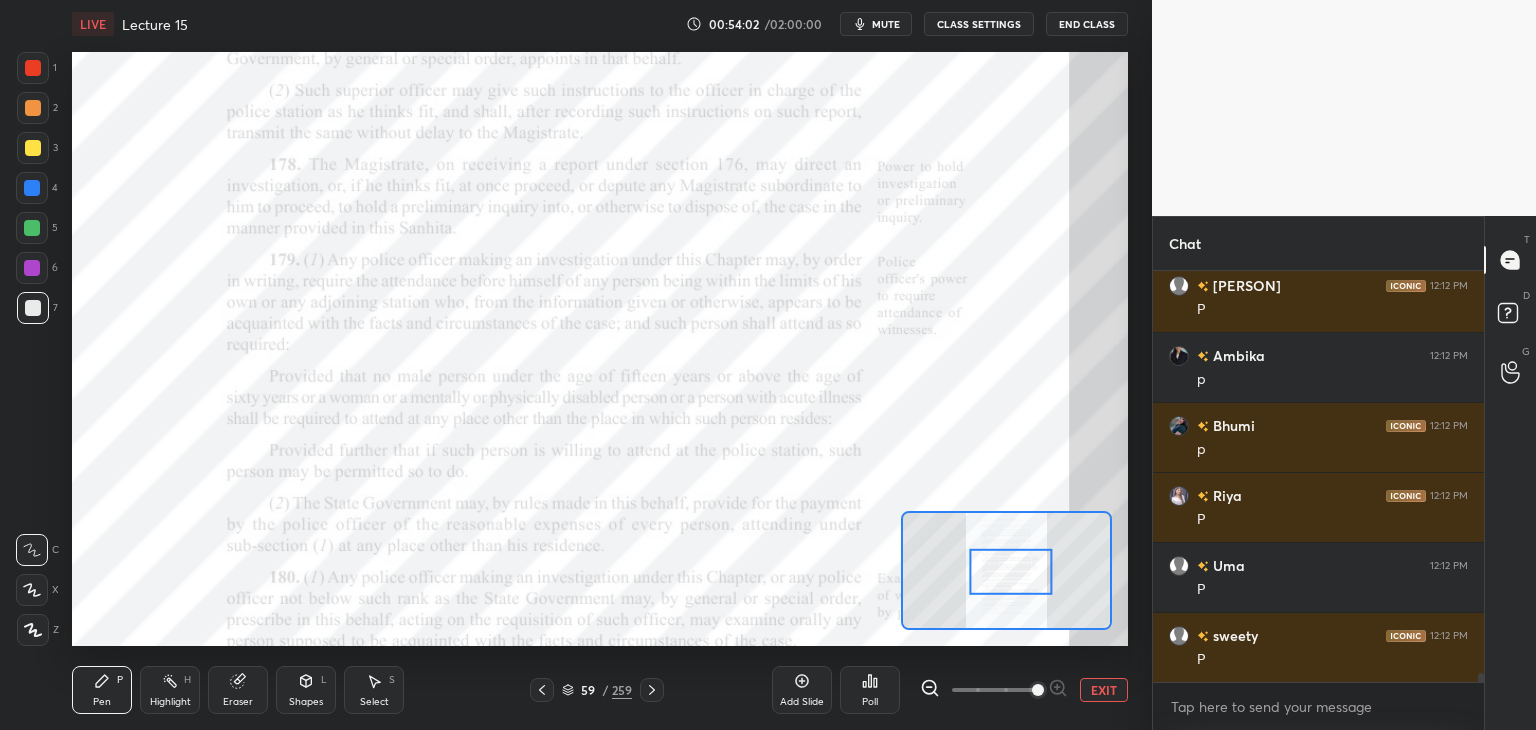 click at bounding box center [32, 228] 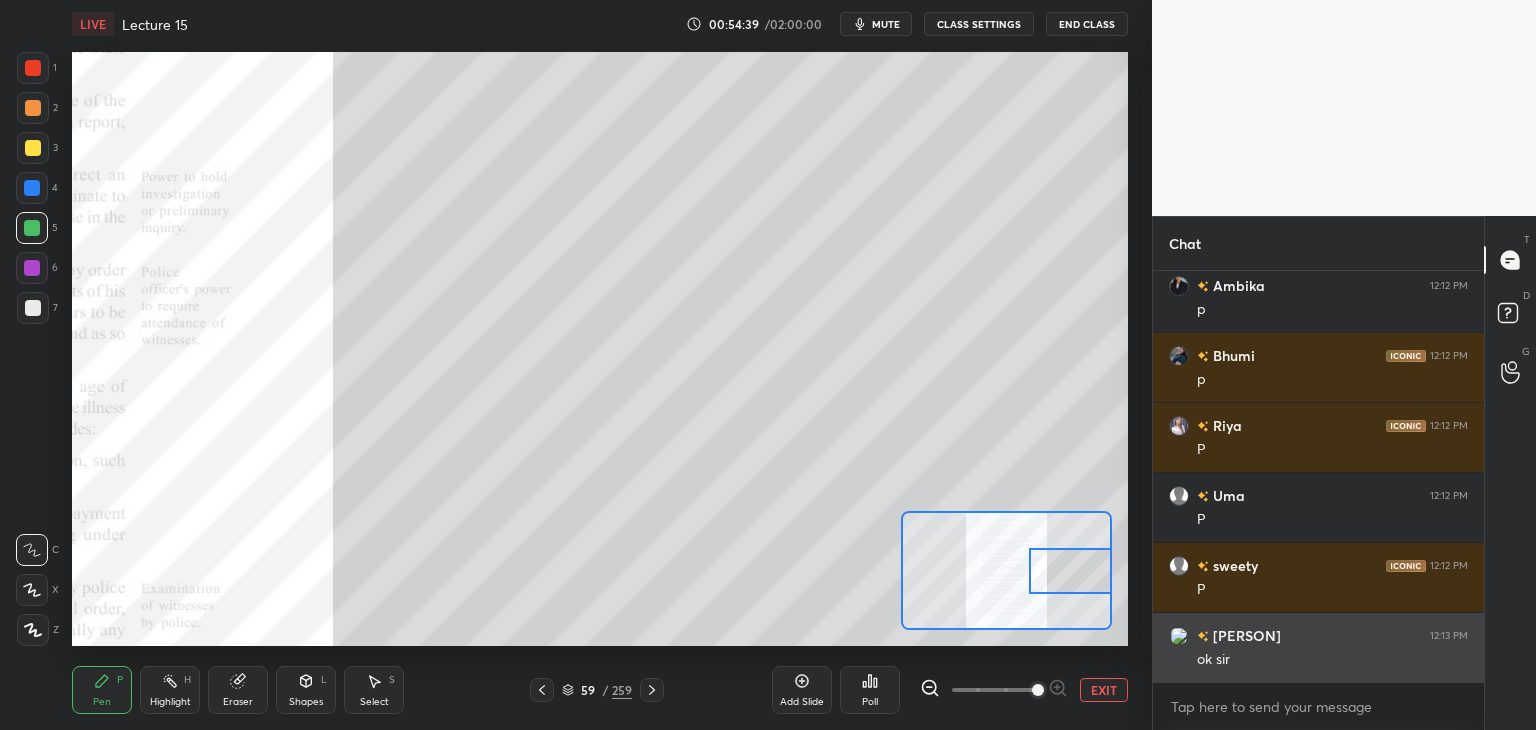 scroll, scrollTop: 17932, scrollLeft: 0, axis: vertical 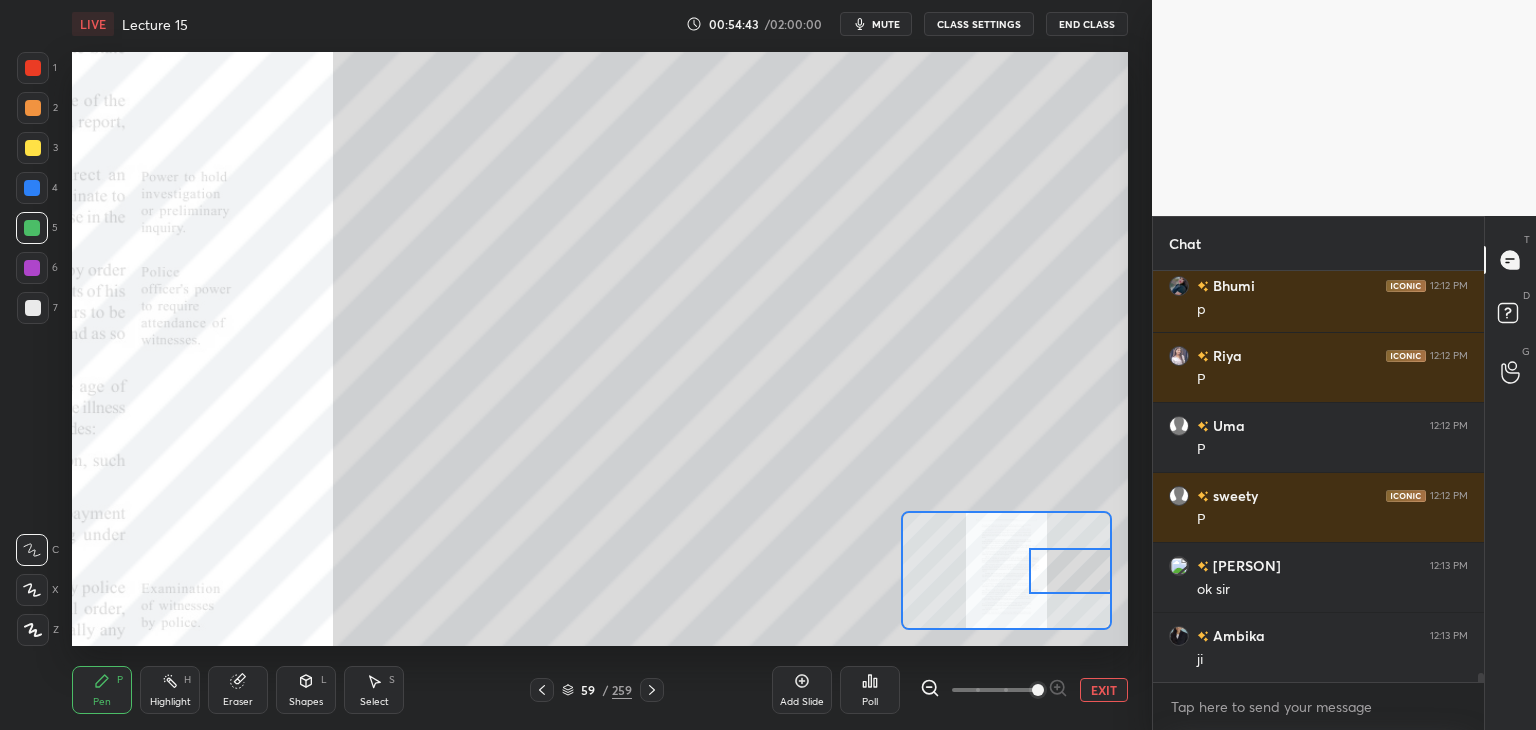 click at bounding box center [32, 268] 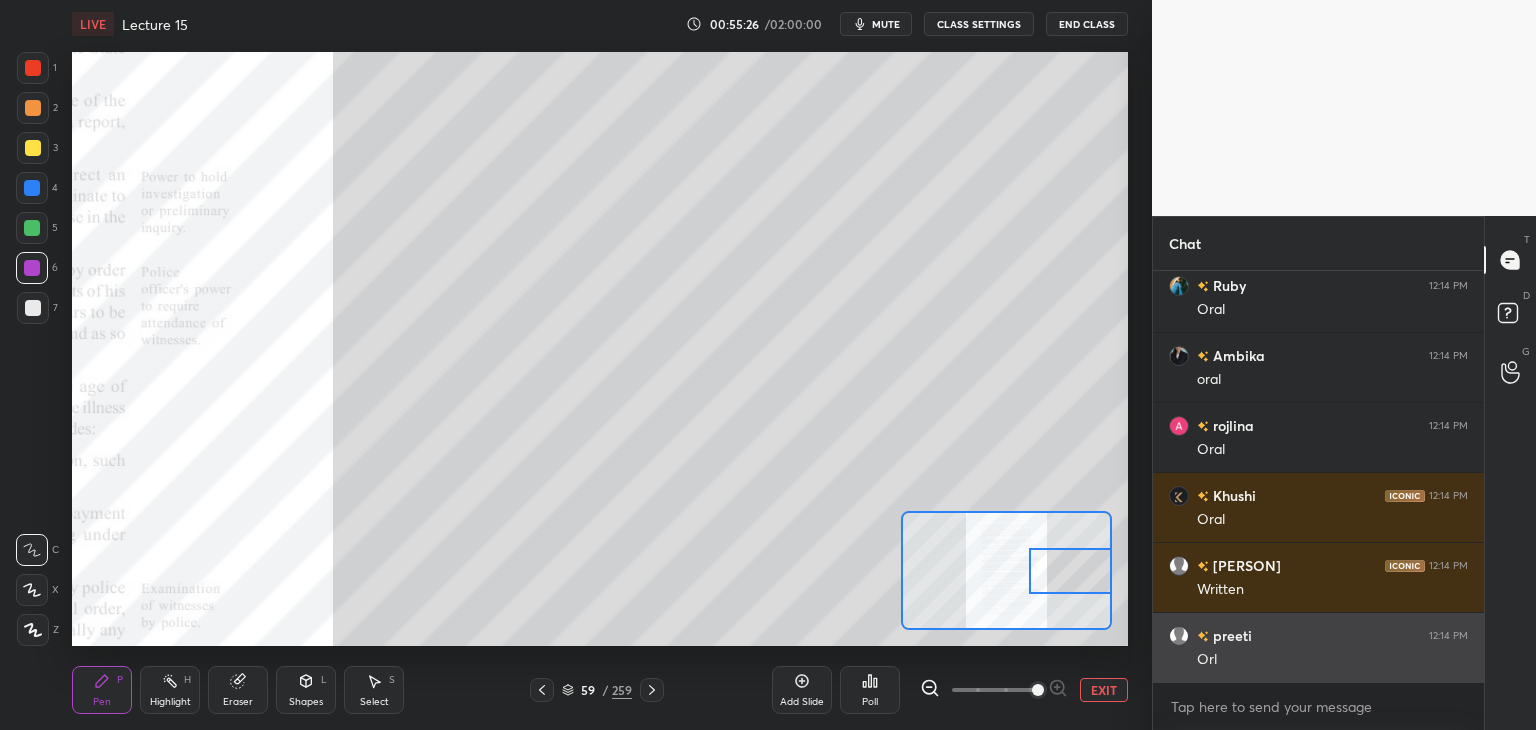 scroll, scrollTop: 18702, scrollLeft: 0, axis: vertical 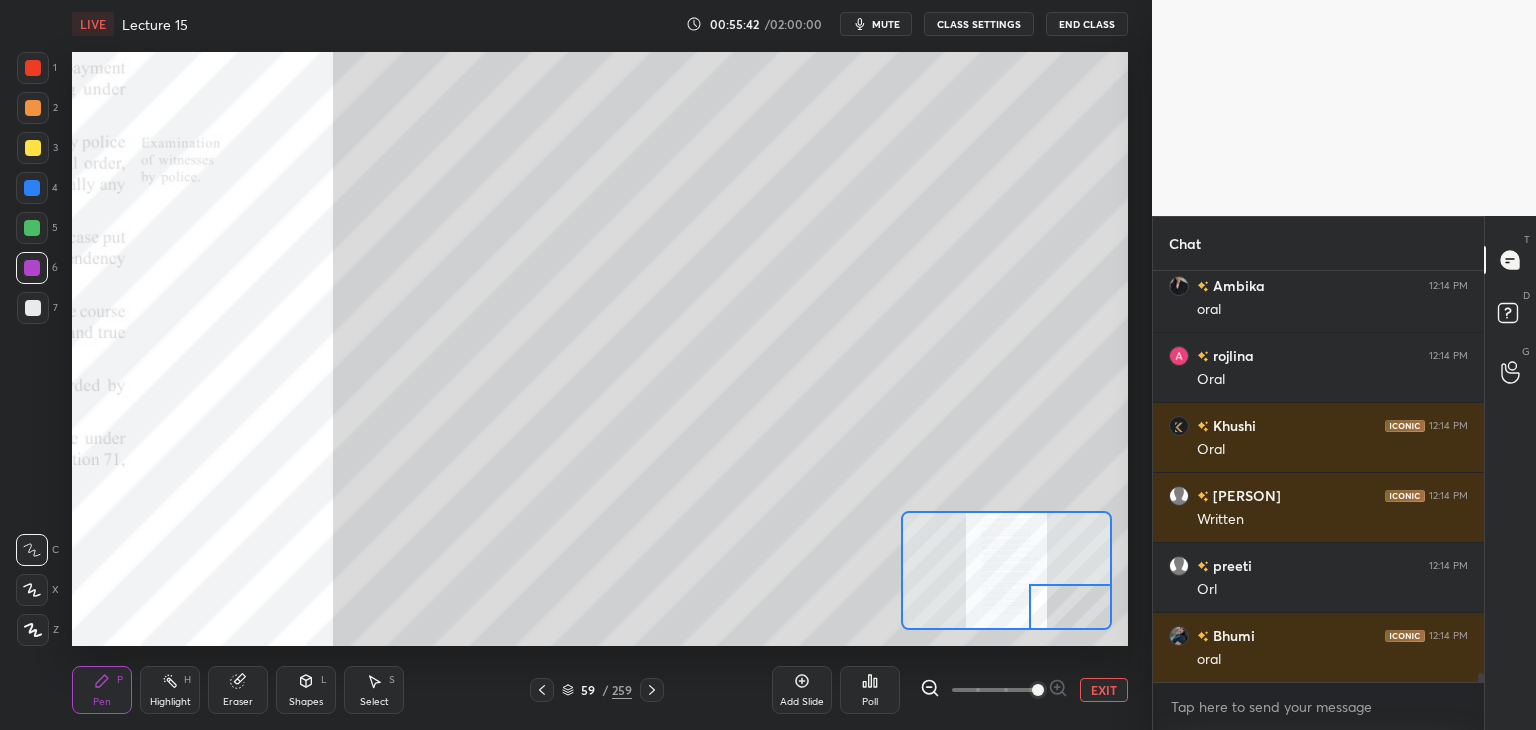 click at bounding box center (32, 228) 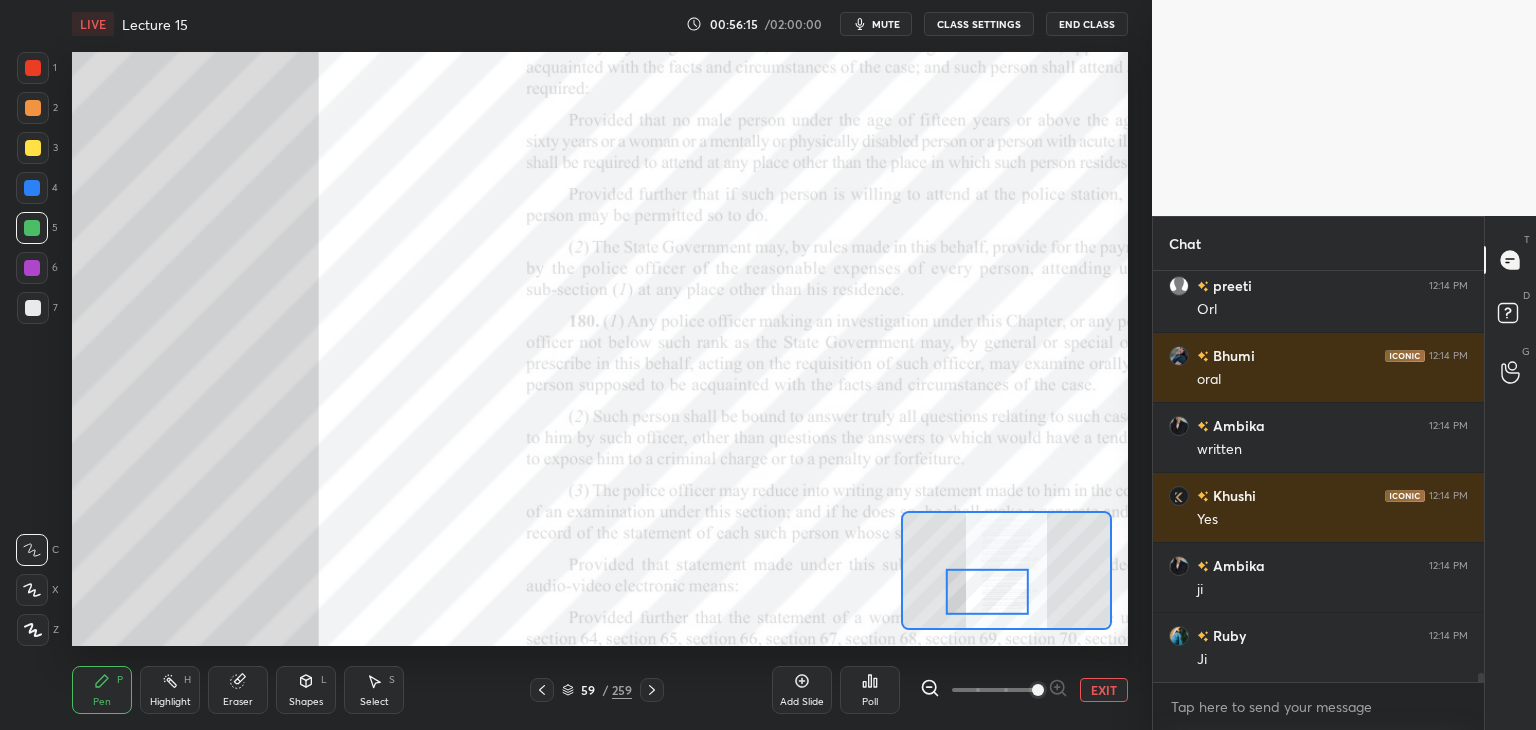 scroll, scrollTop: 19052, scrollLeft: 0, axis: vertical 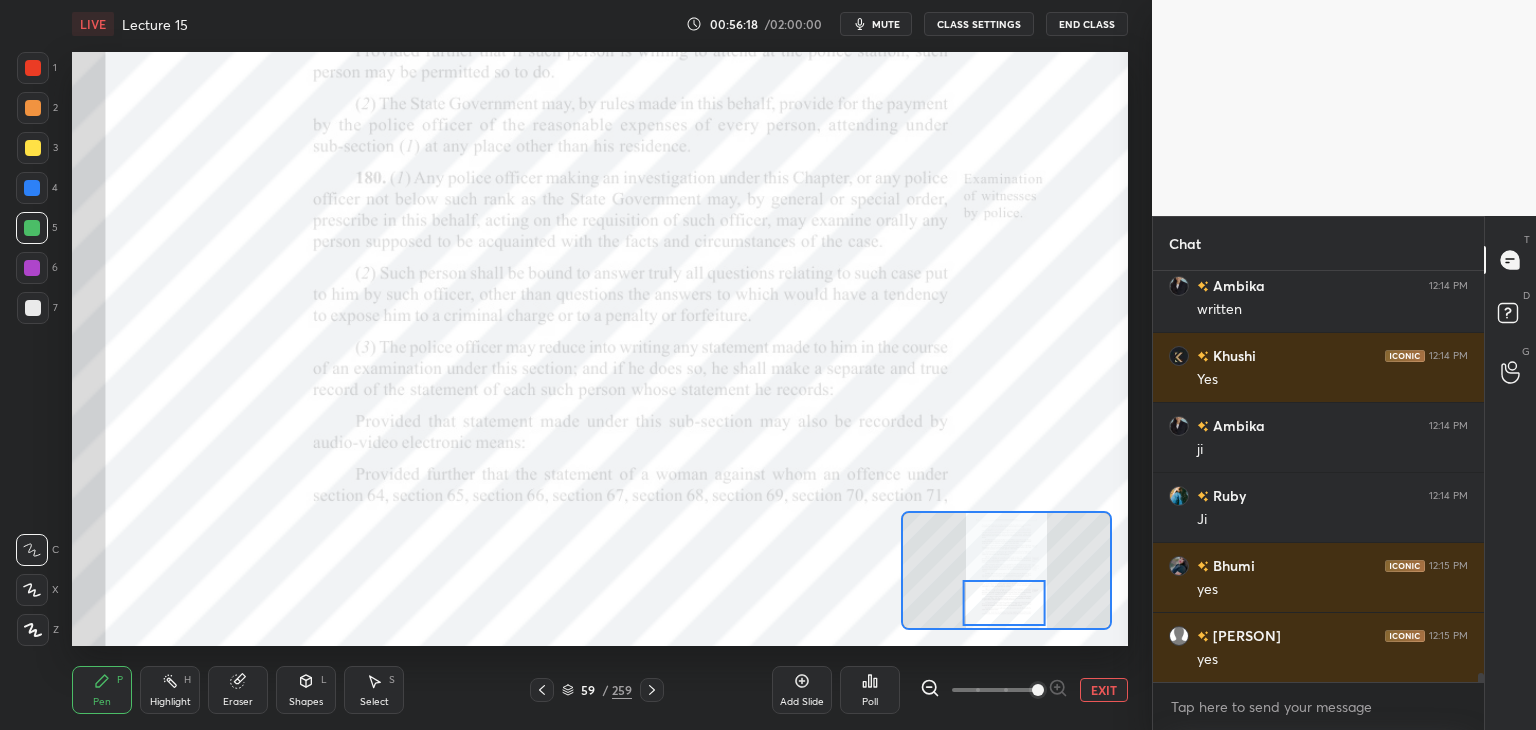 click at bounding box center (33, 68) 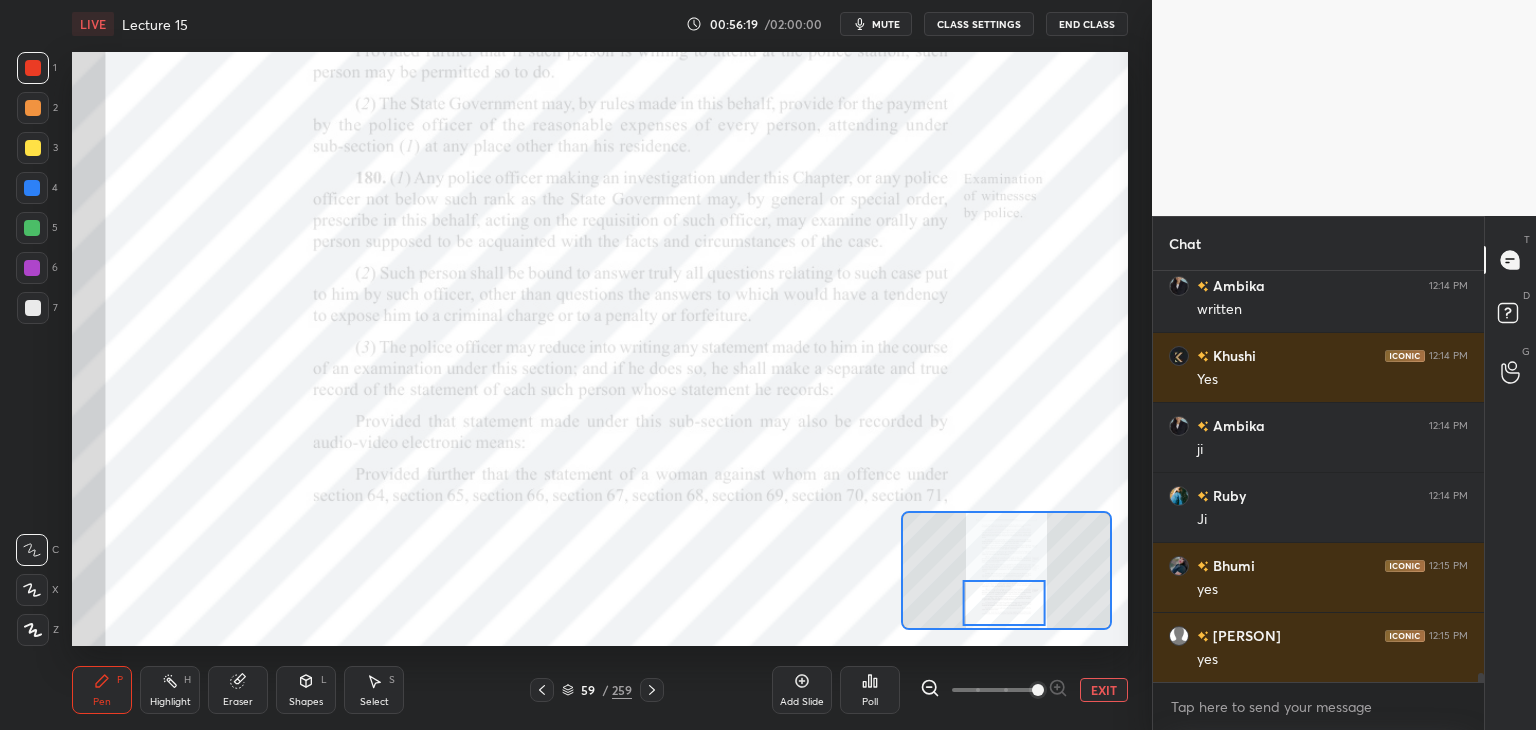scroll, scrollTop: 19192, scrollLeft: 0, axis: vertical 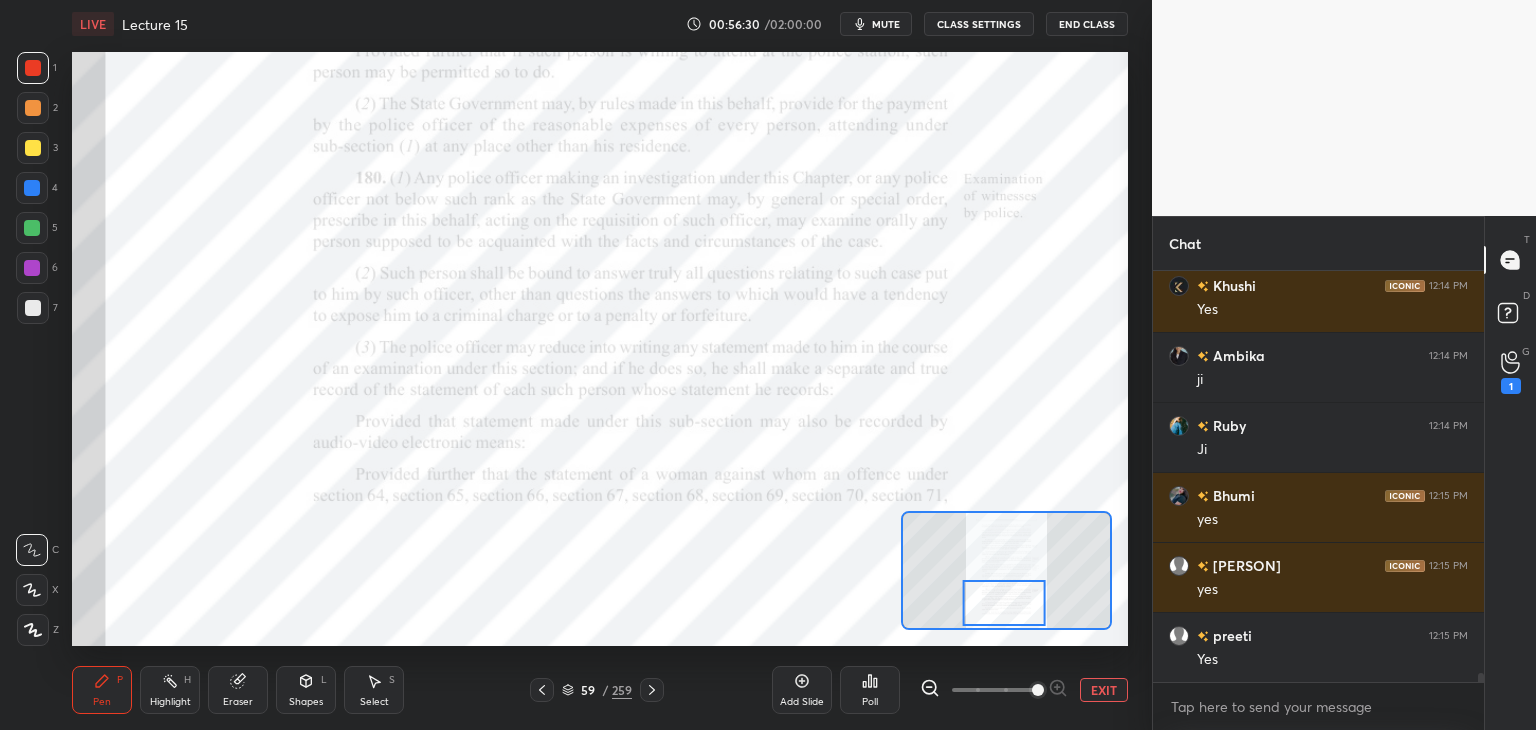 click on "1" at bounding box center [1511, 372] 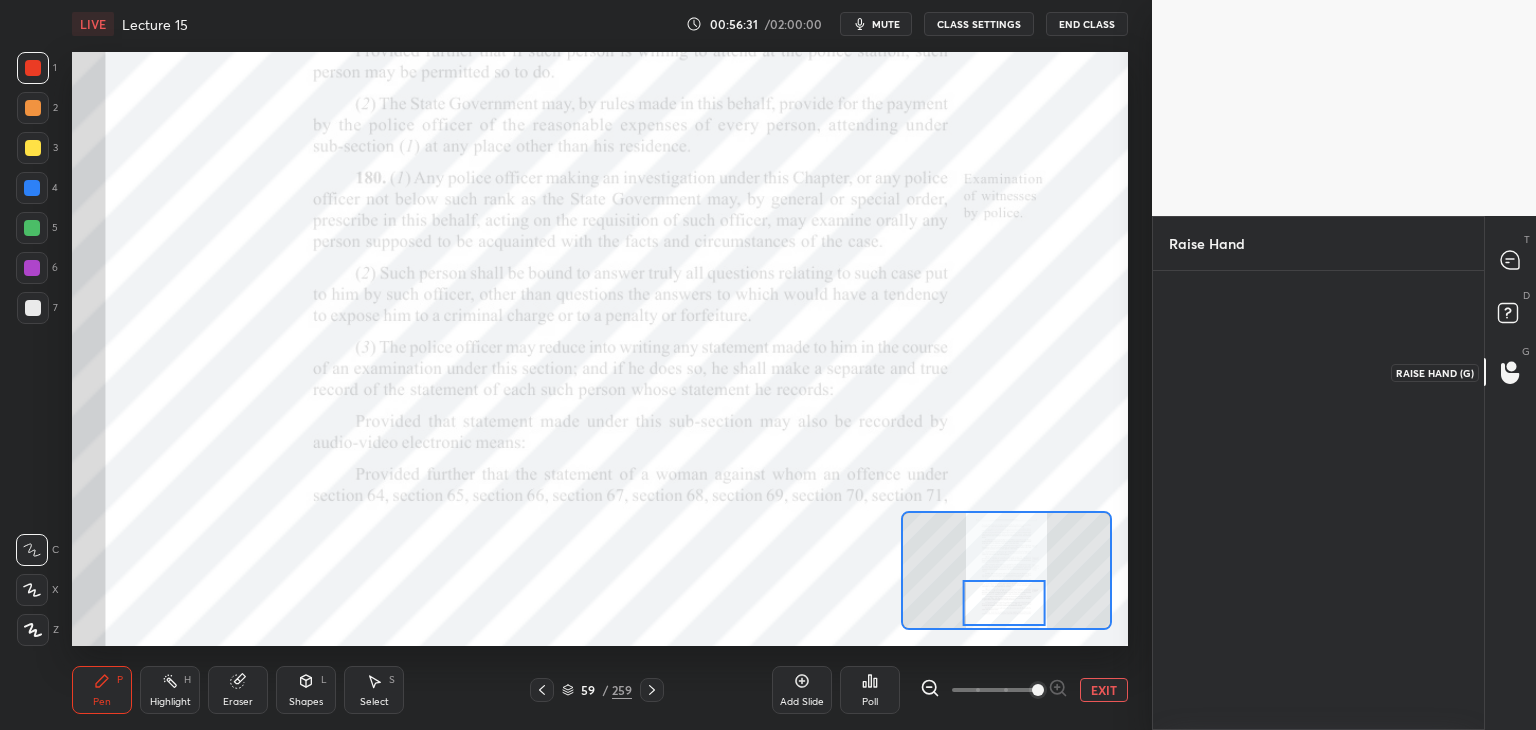 scroll, scrollTop: 453, scrollLeft: 325, axis: both 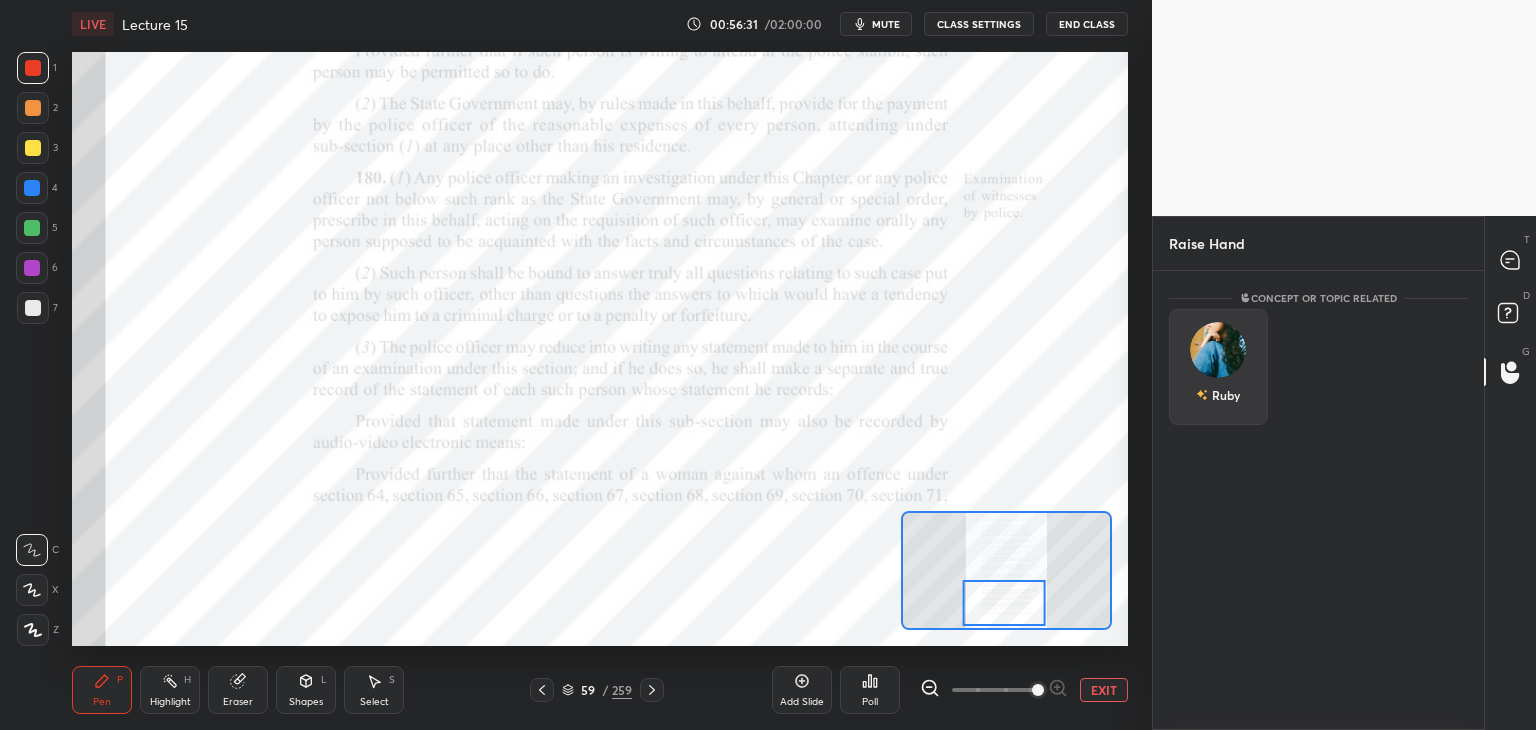 click on "Ruby" at bounding box center [1218, 367] 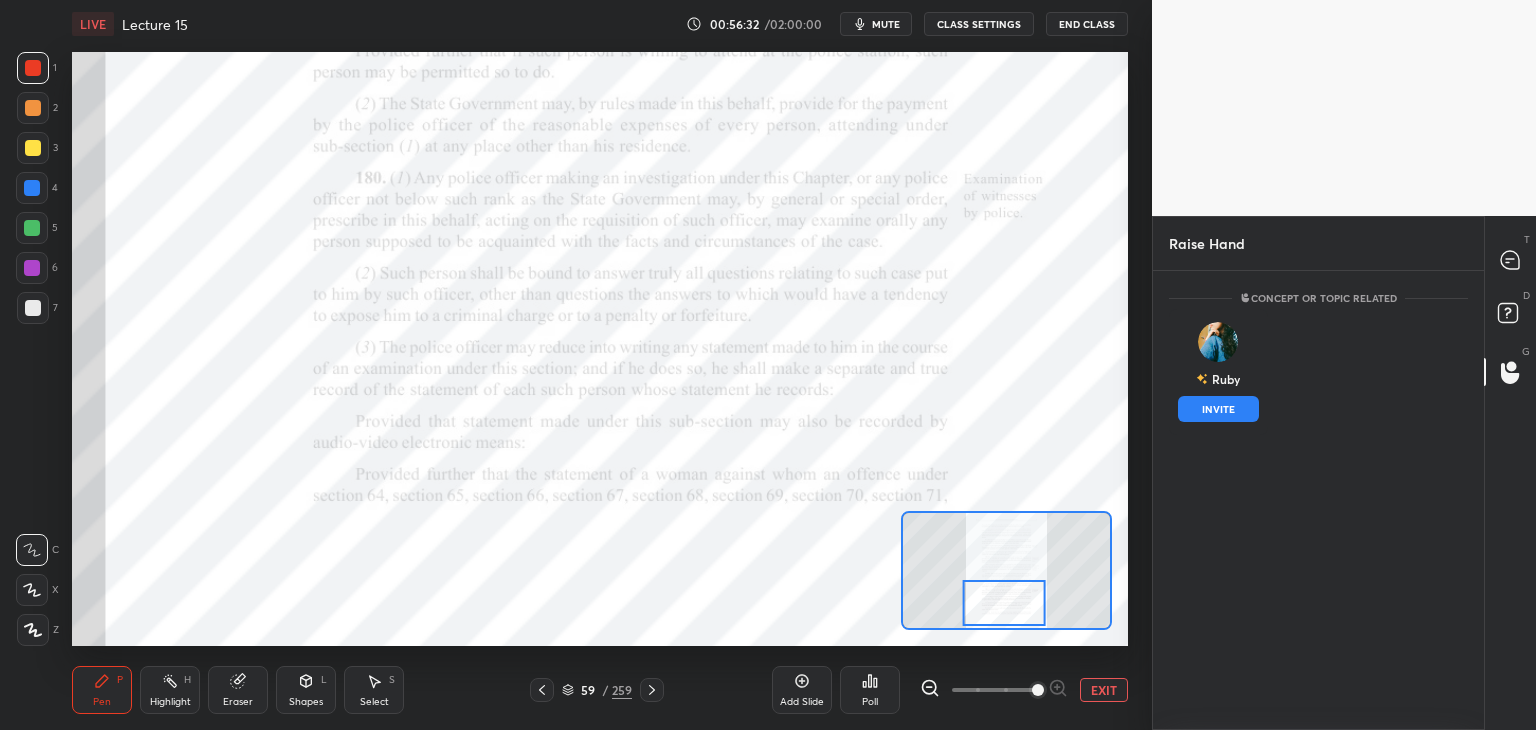 click on "INVITE" at bounding box center [1218, 409] 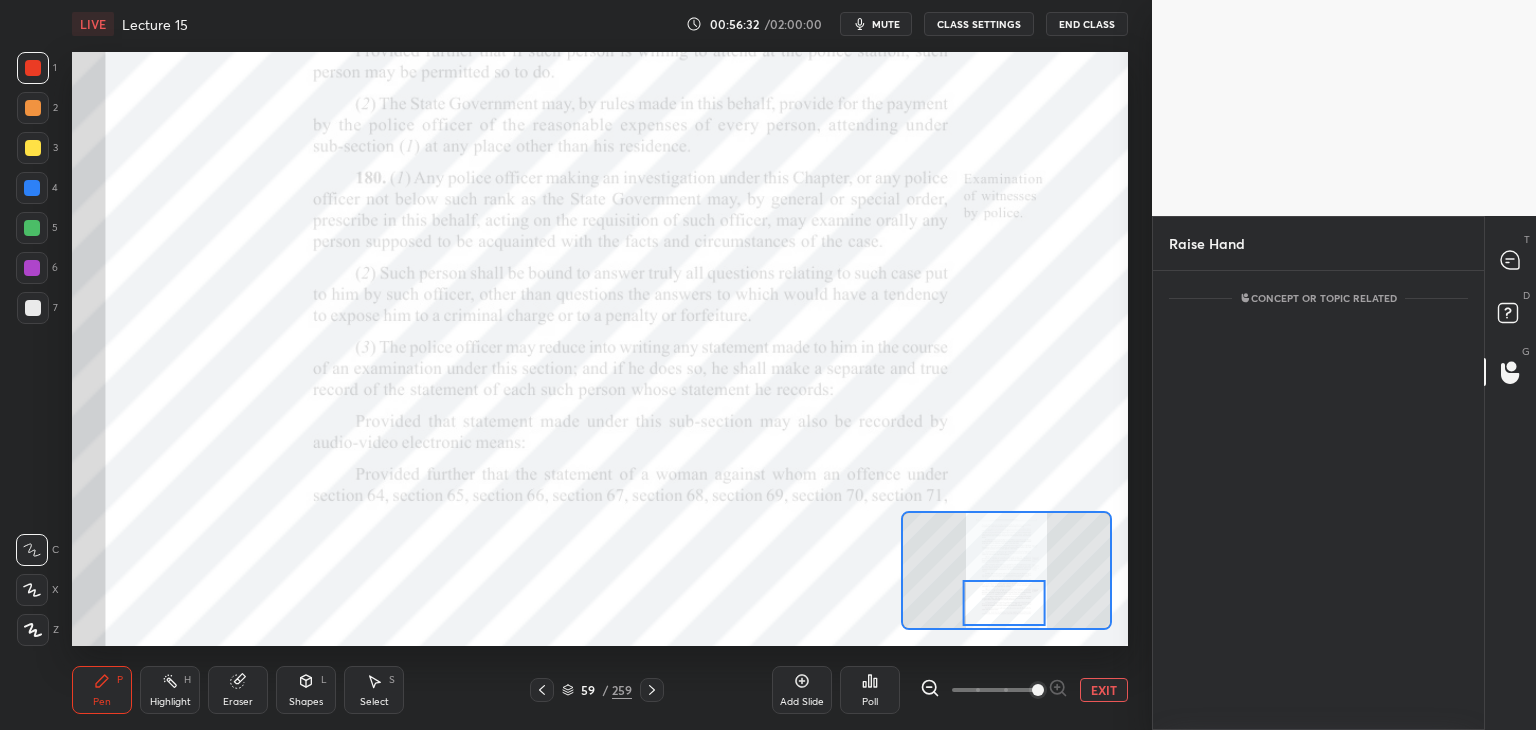 scroll, scrollTop: 373, scrollLeft: 325, axis: both 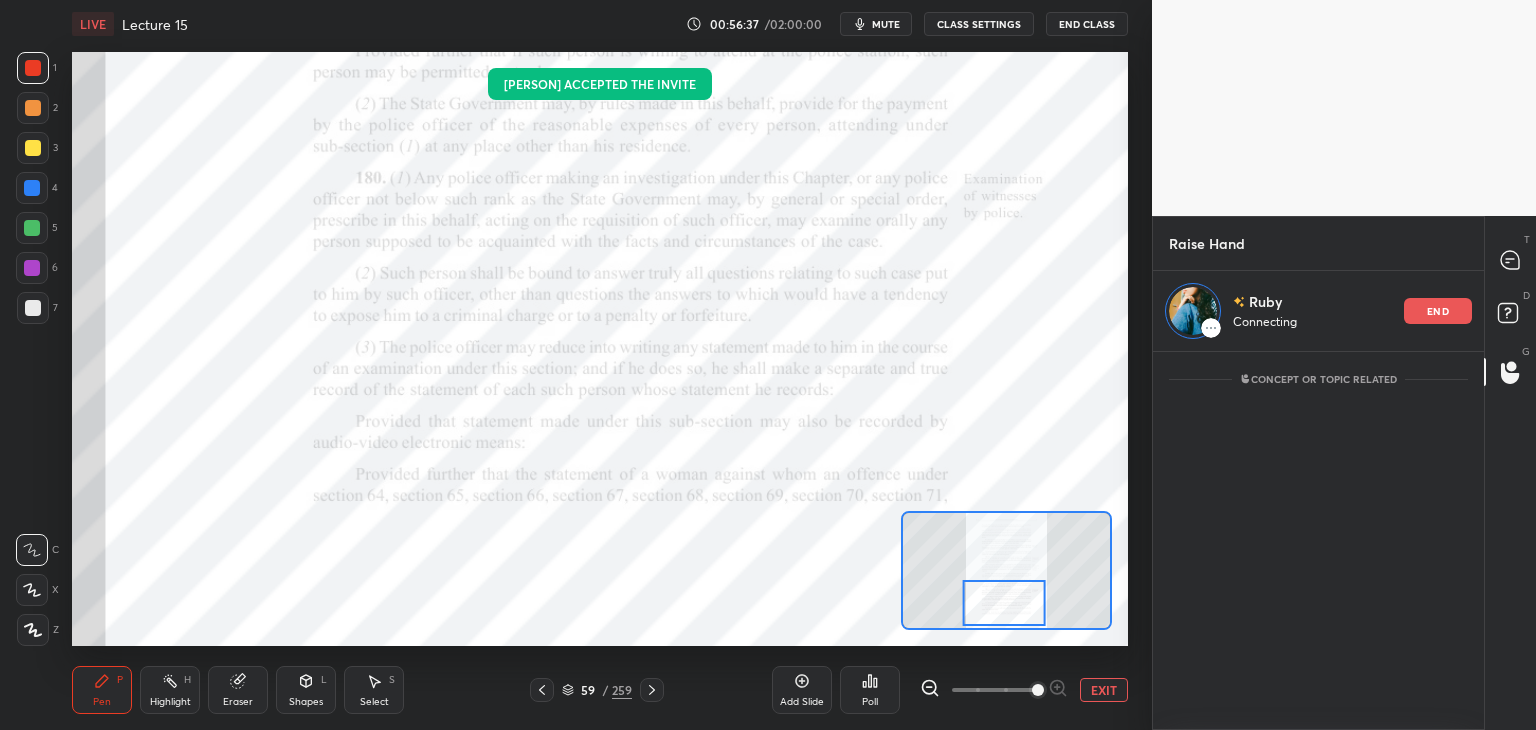 click at bounding box center [32, 550] 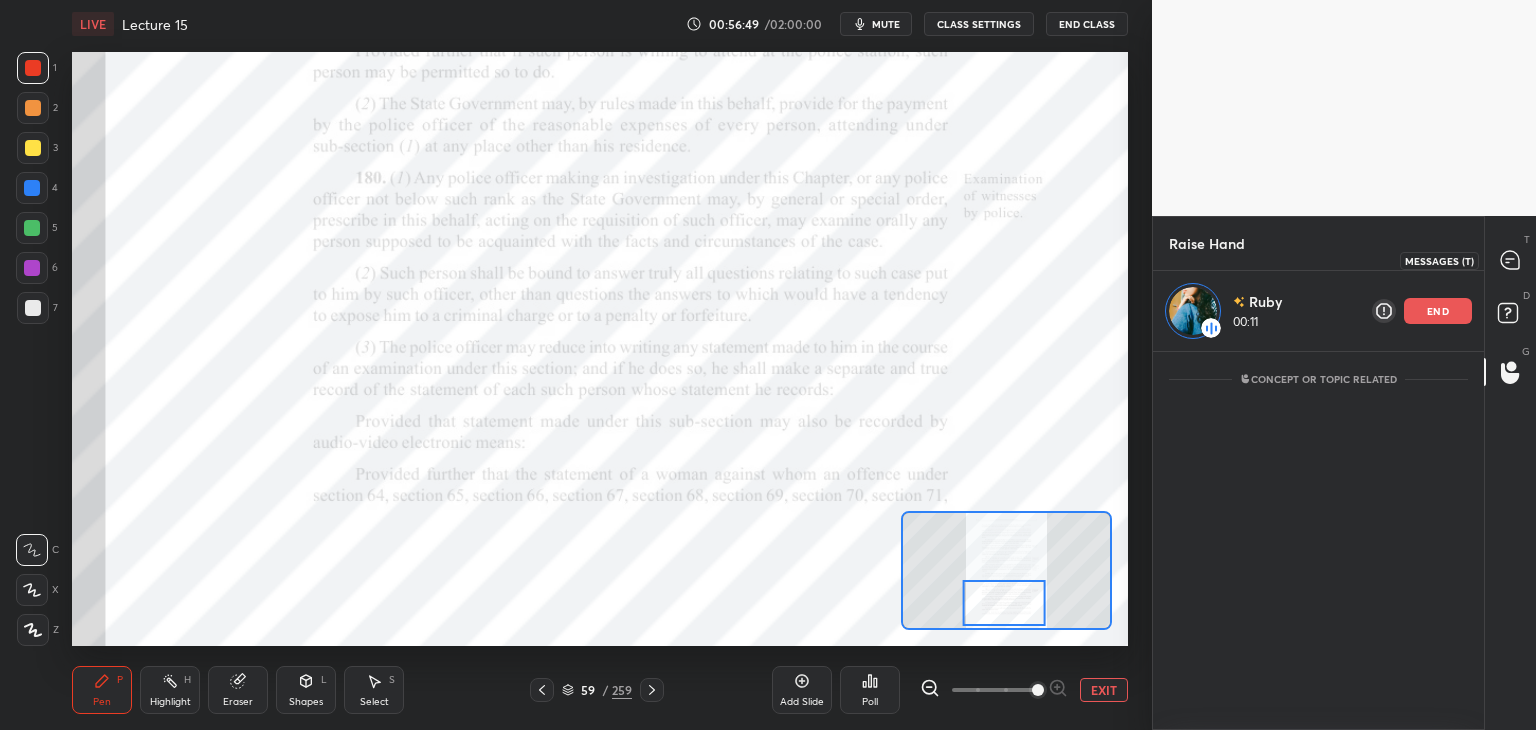 click 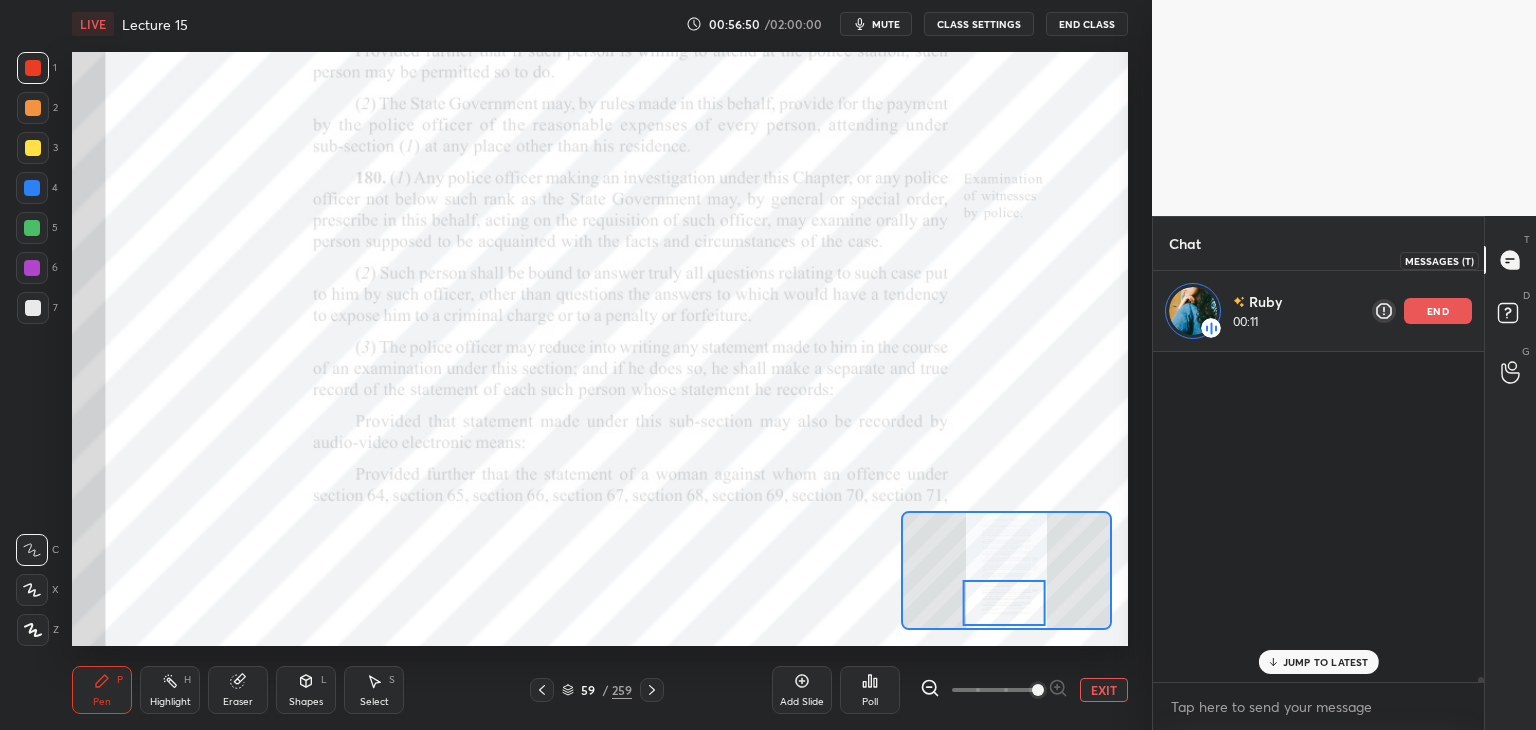 scroll, scrollTop: 372, scrollLeft: 325, axis: both 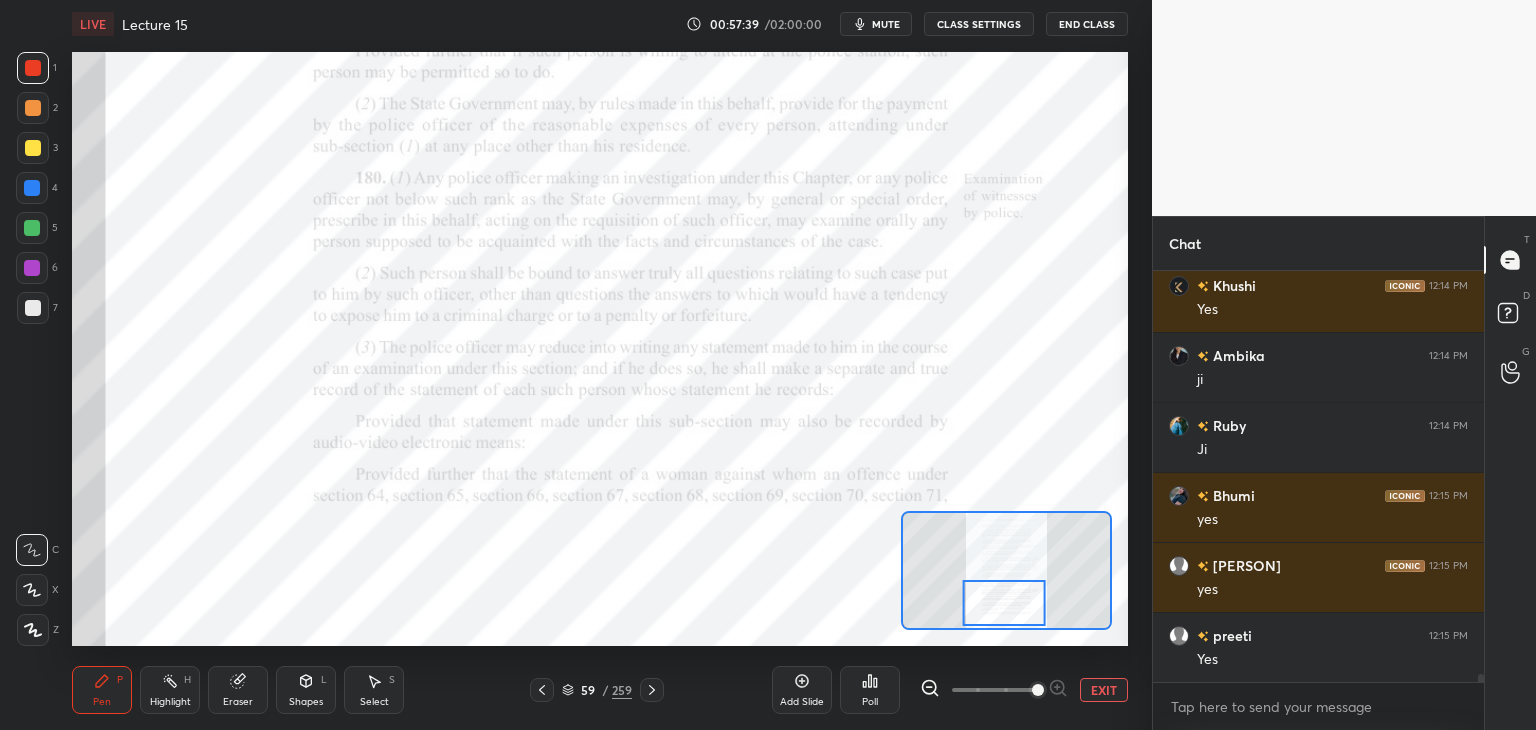 click on "Eraser" at bounding box center (238, 690) 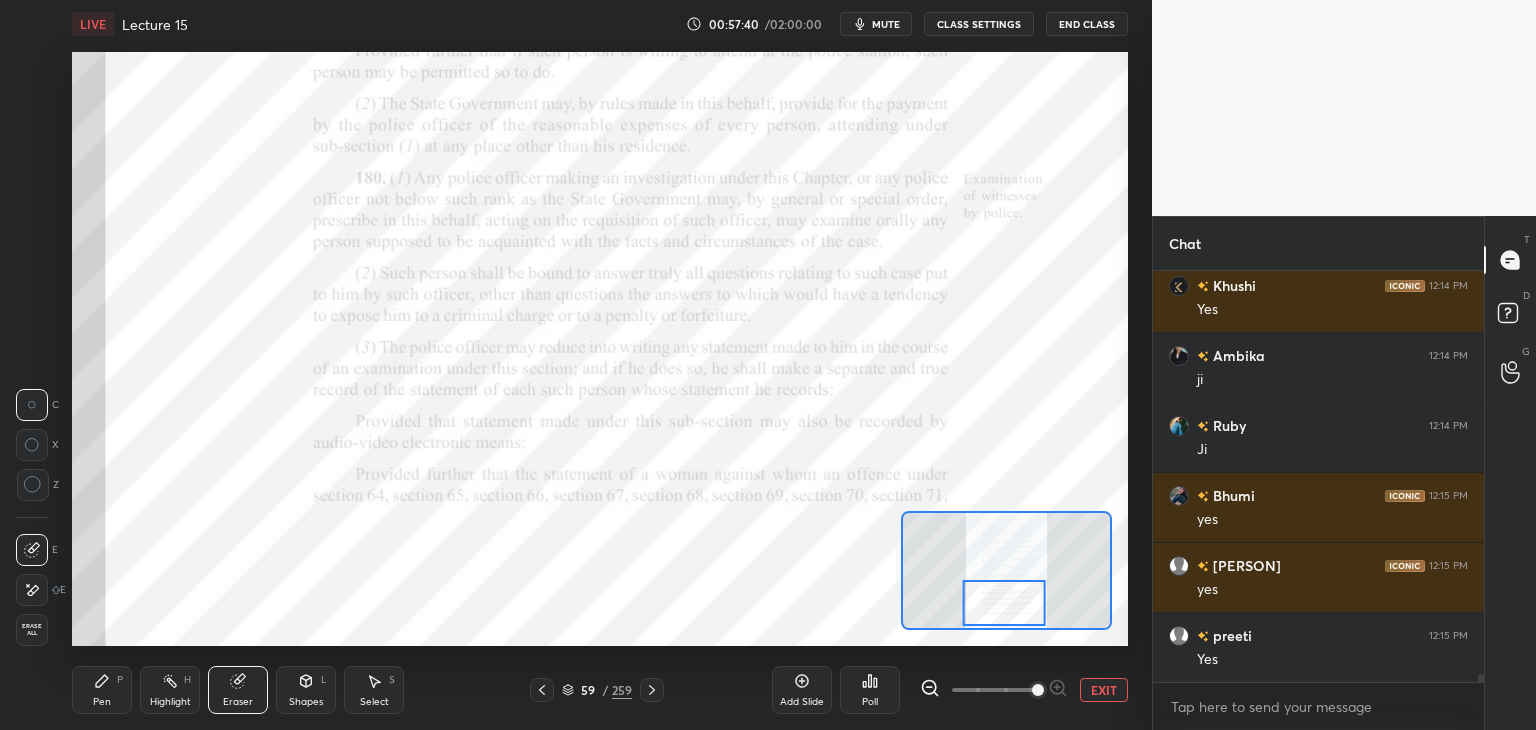 click on "Erase all" at bounding box center (32, 630) 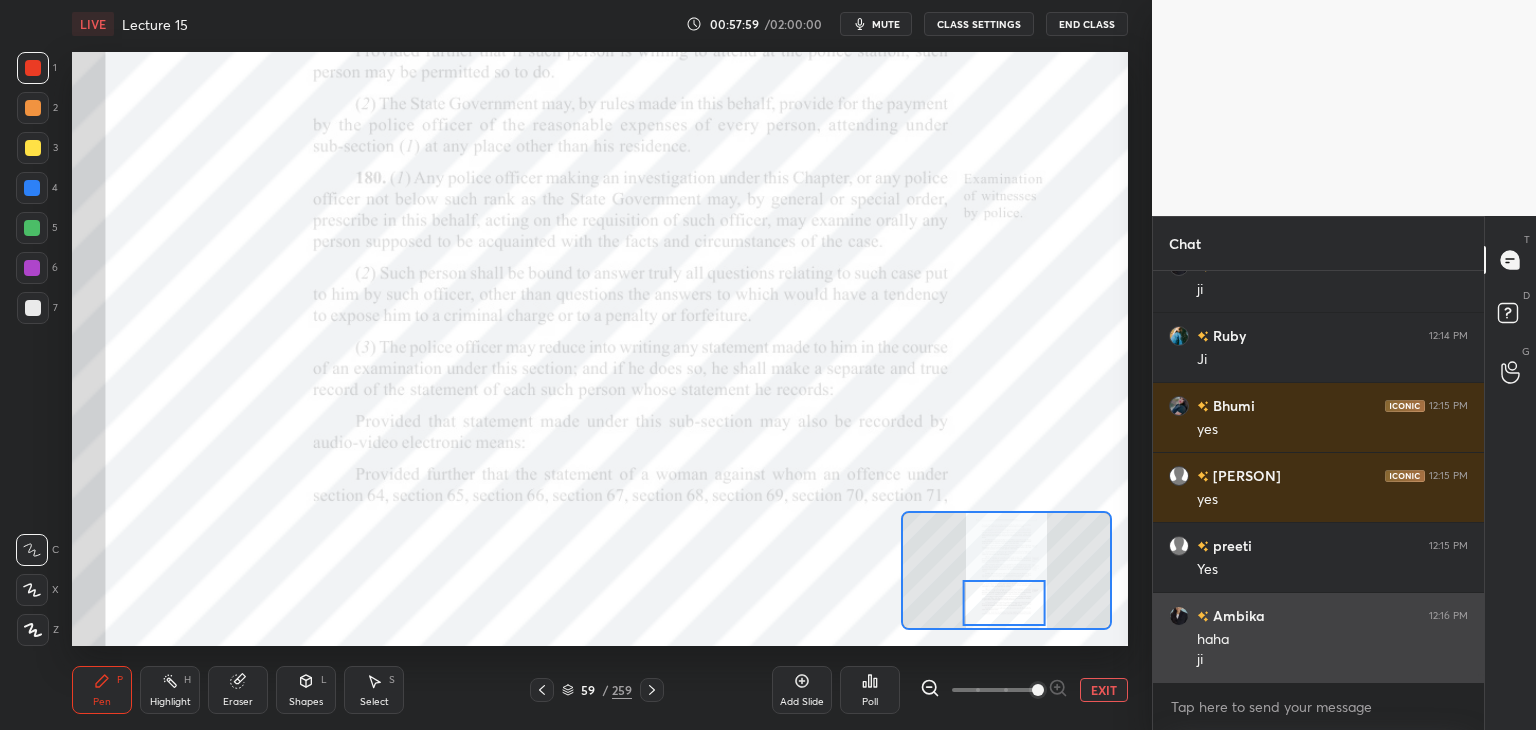 scroll, scrollTop: 19712, scrollLeft: 0, axis: vertical 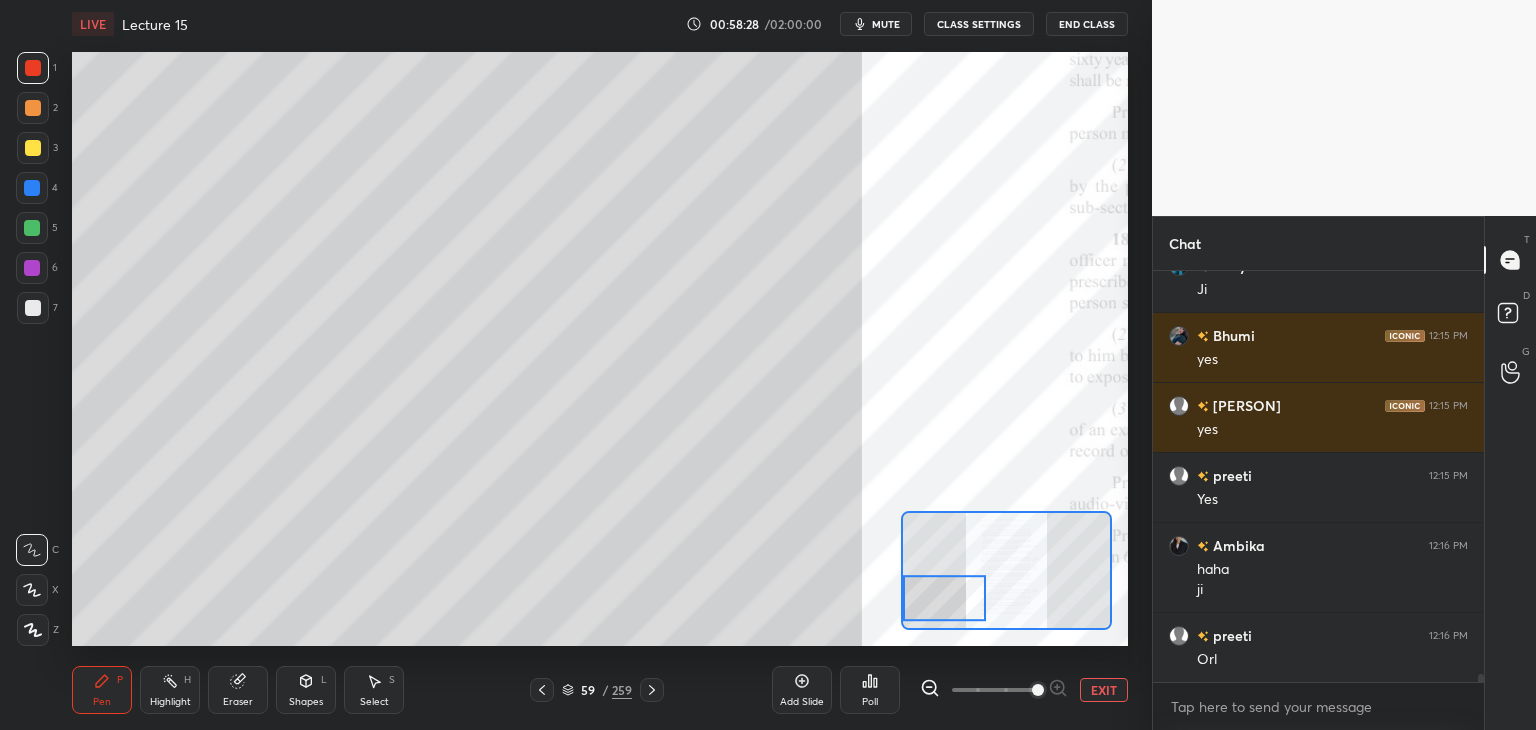click 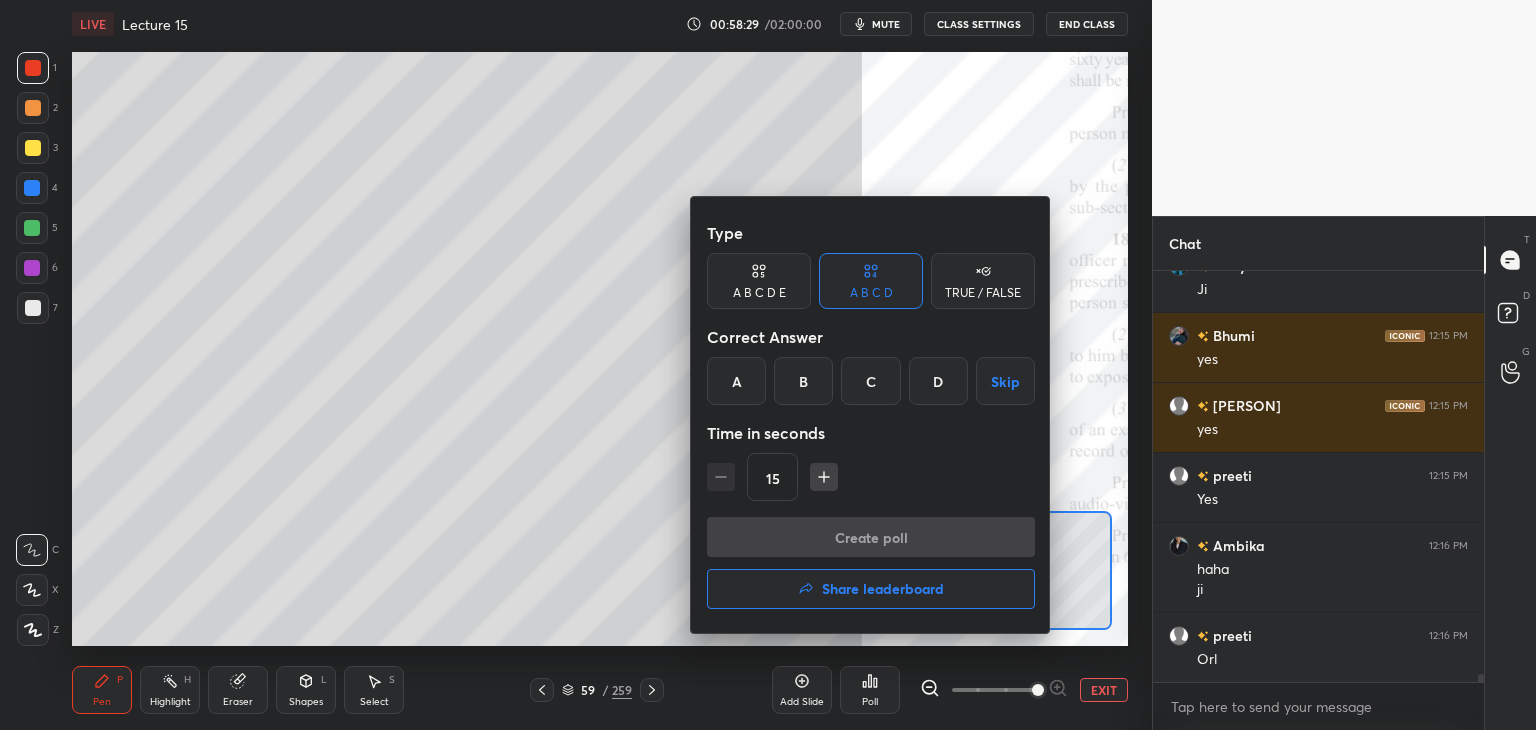 click on "D" at bounding box center [938, 381] 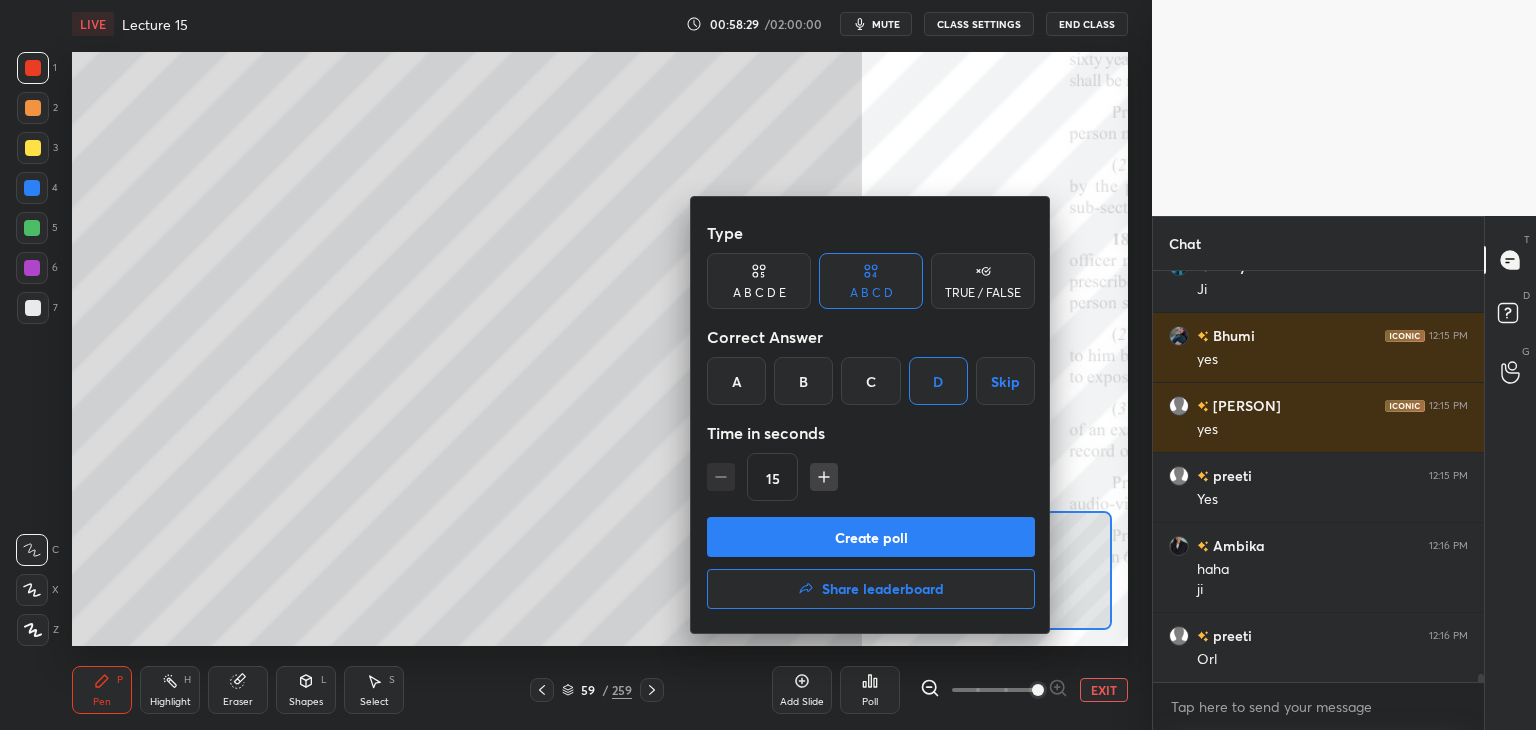click on "Create poll" at bounding box center [871, 537] 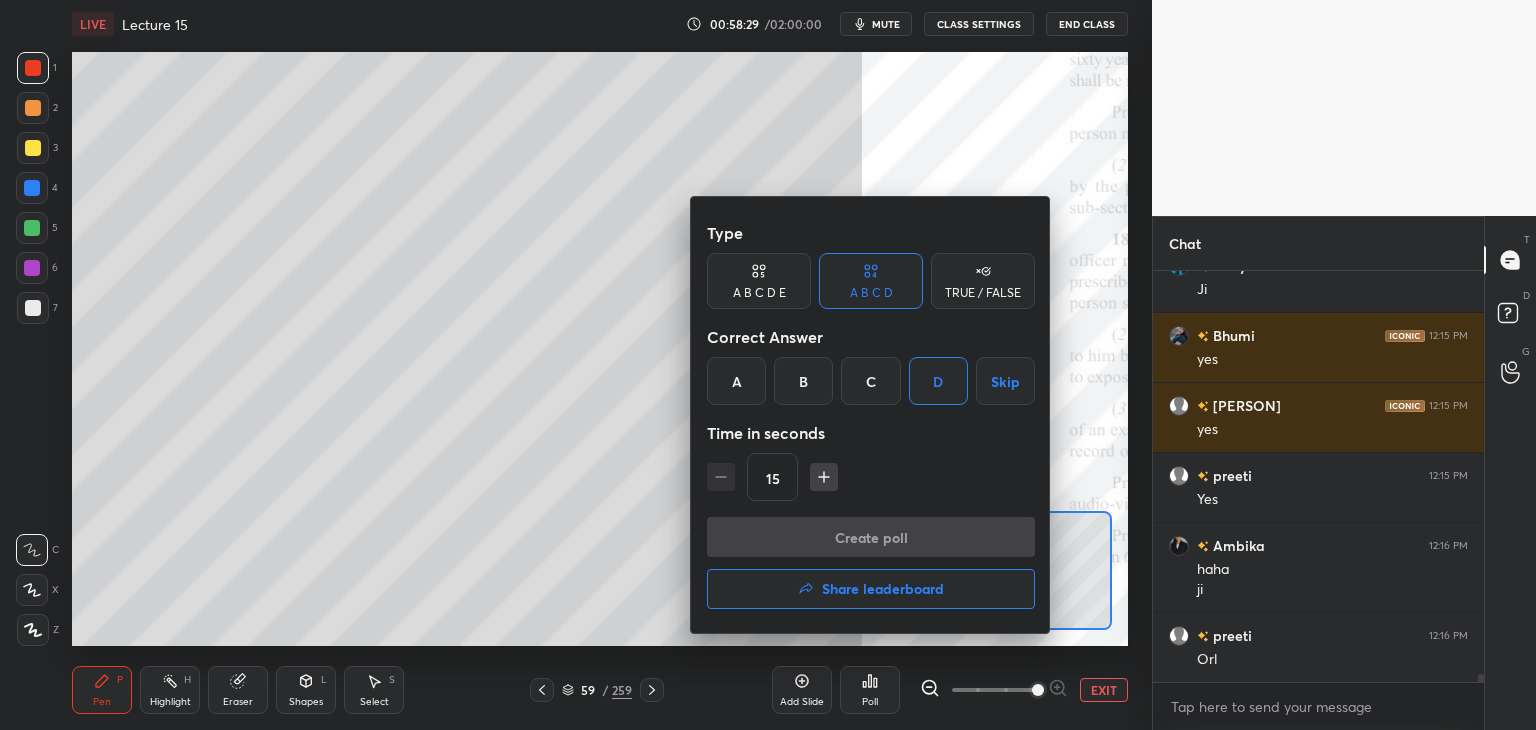 scroll, scrollTop: 353, scrollLeft: 325, axis: both 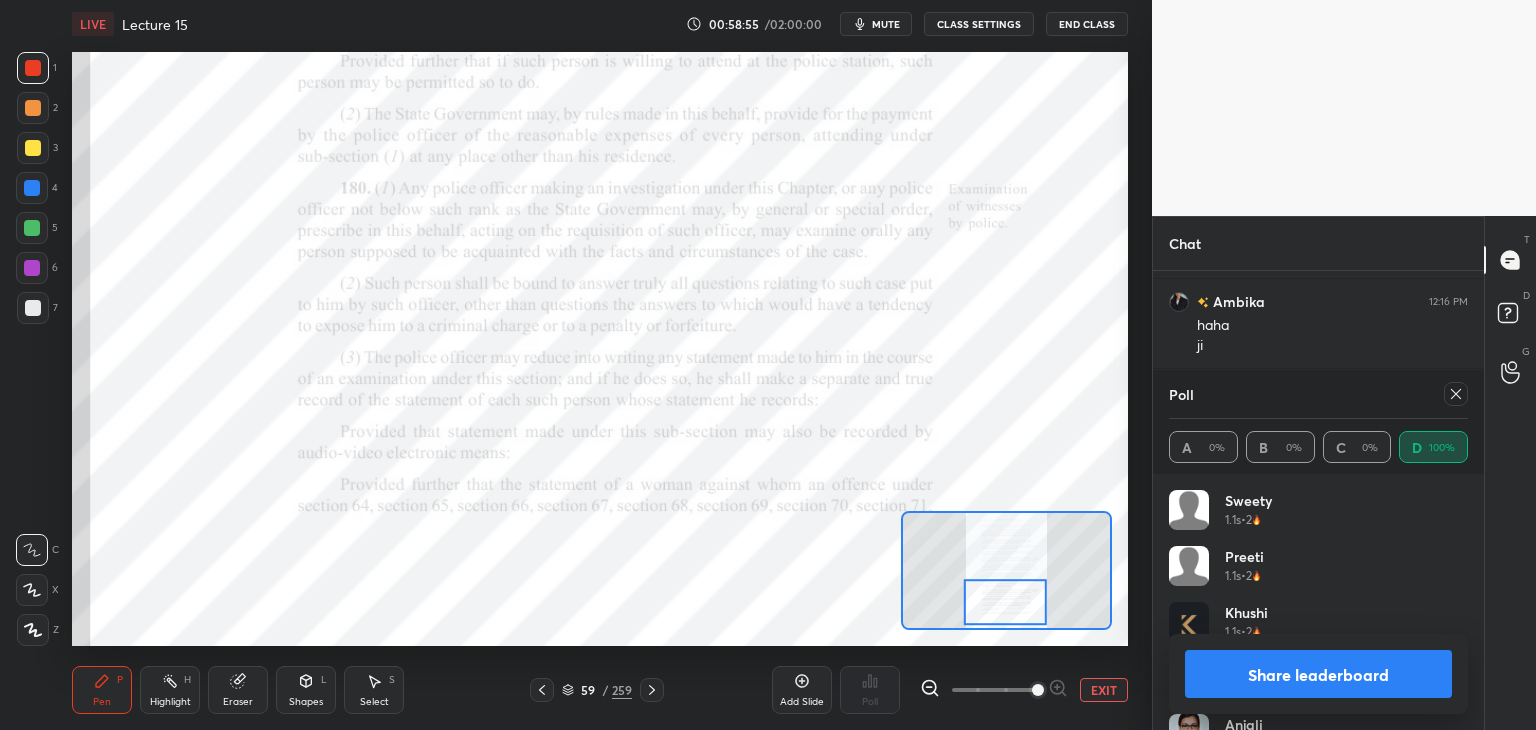 click 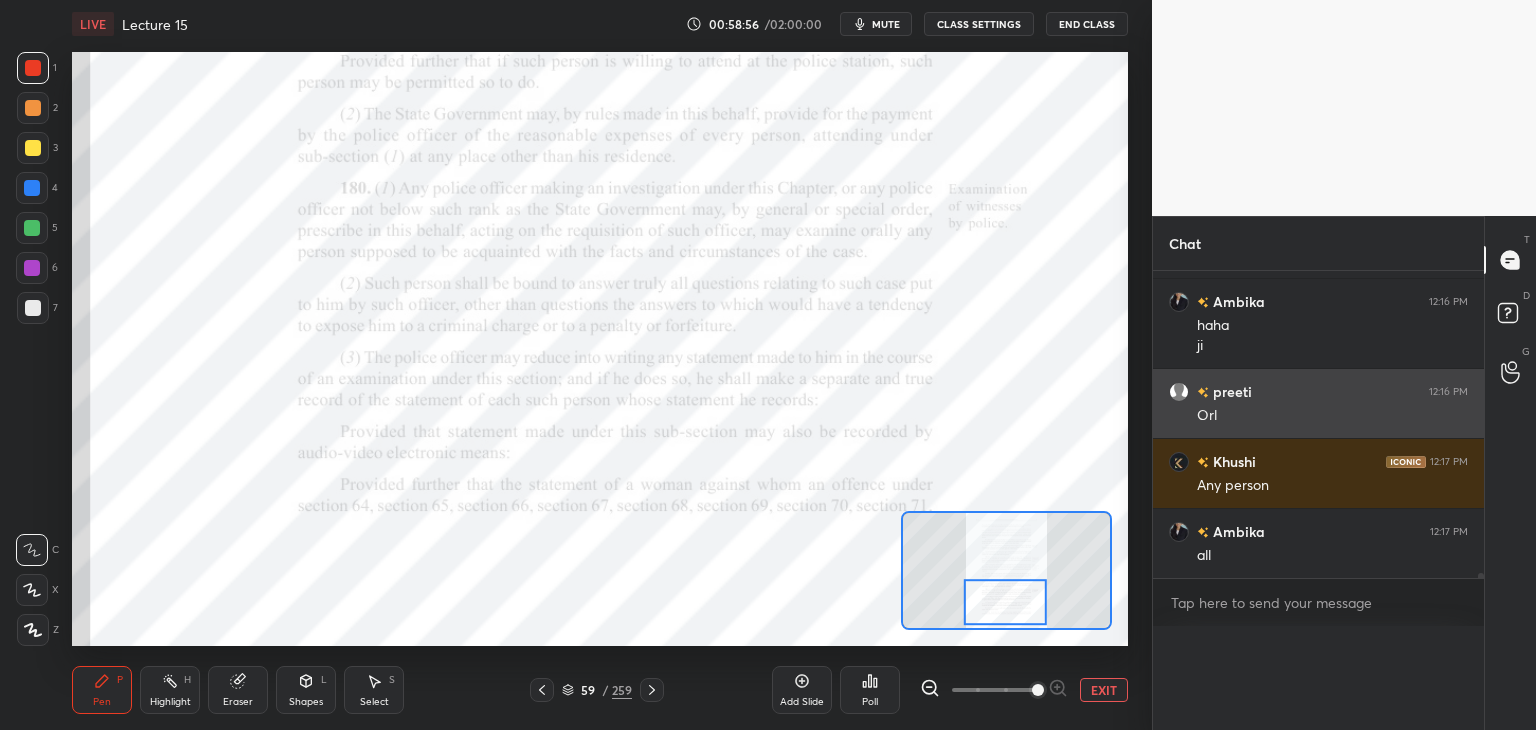 scroll, scrollTop: 0, scrollLeft: 0, axis: both 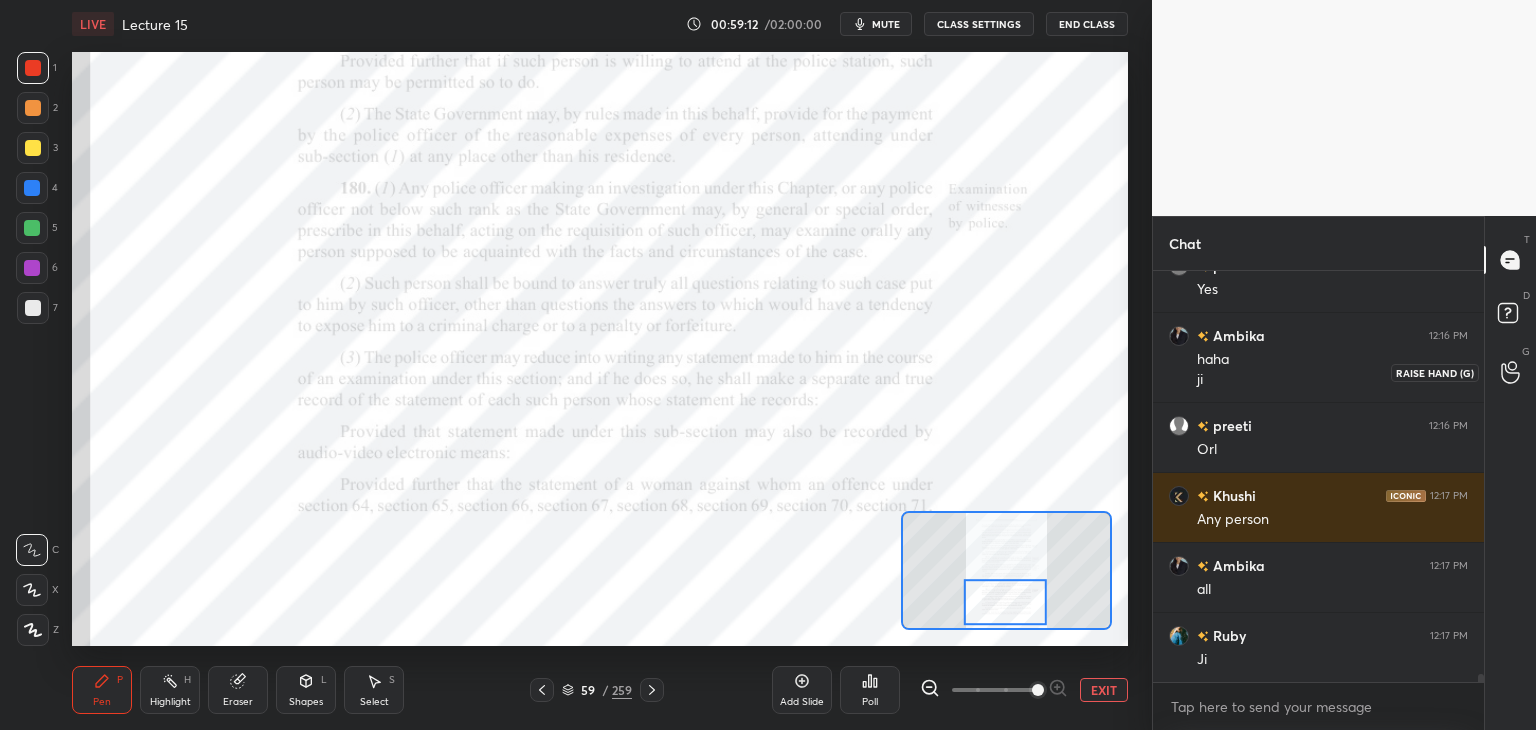 click at bounding box center [1511, 372] 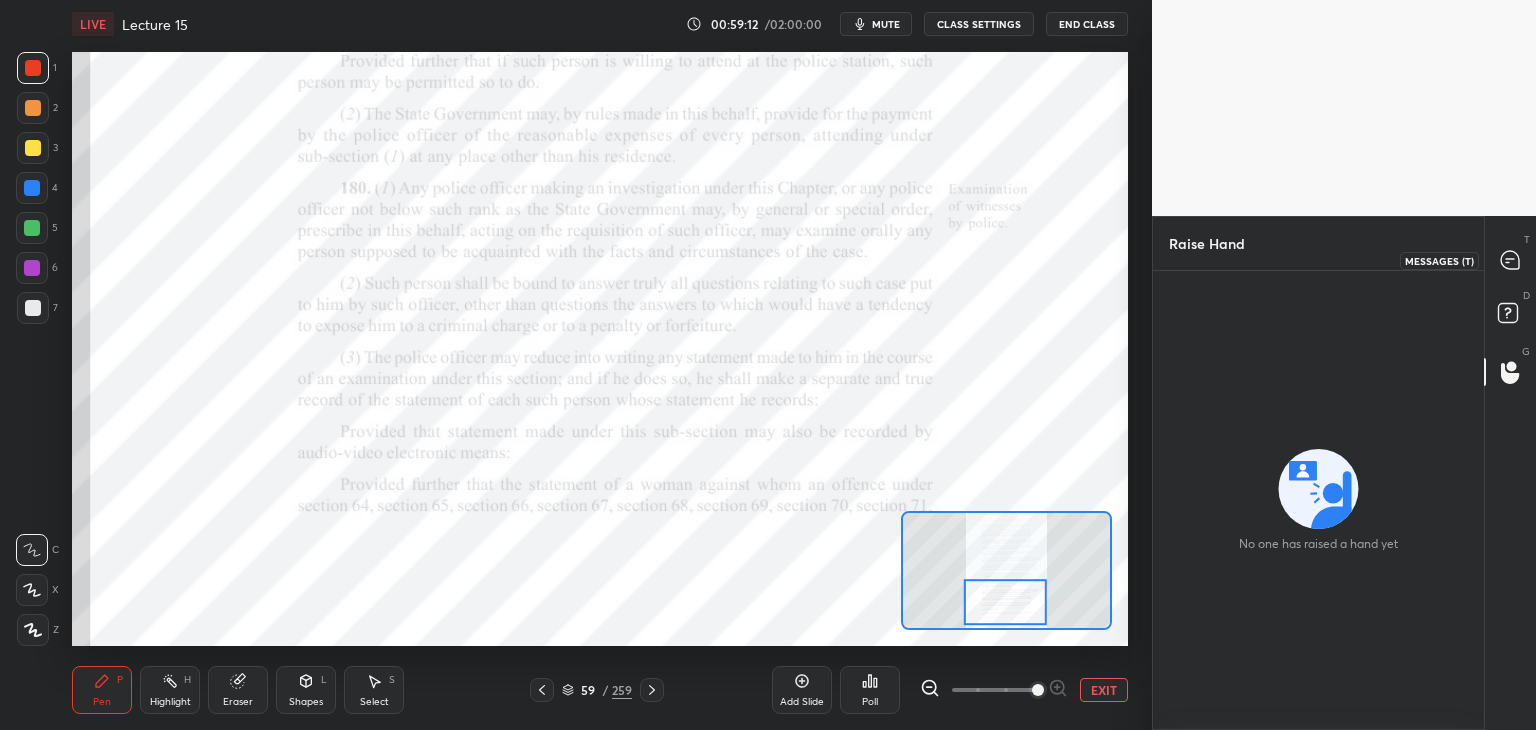 click 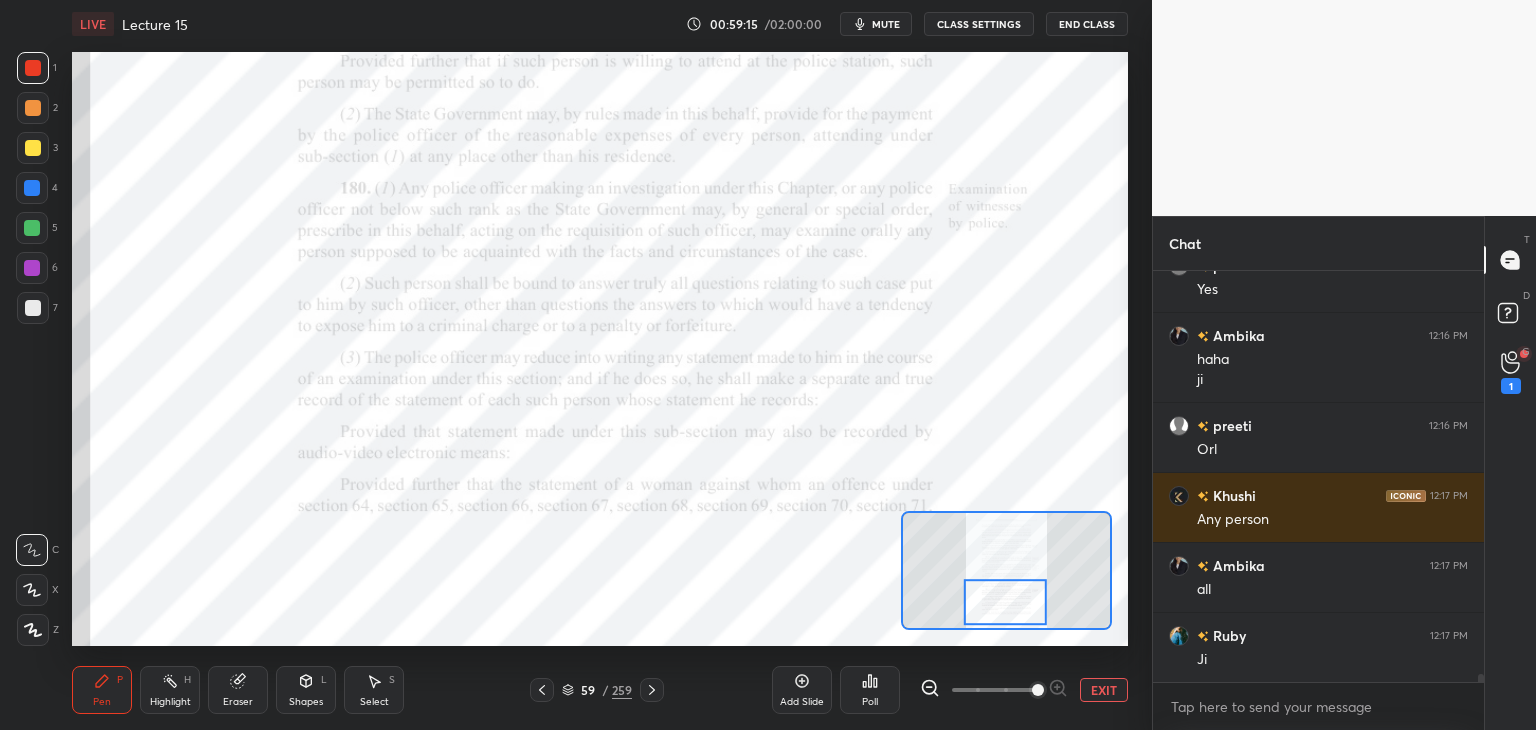 click on "1" at bounding box center [1511, 372] 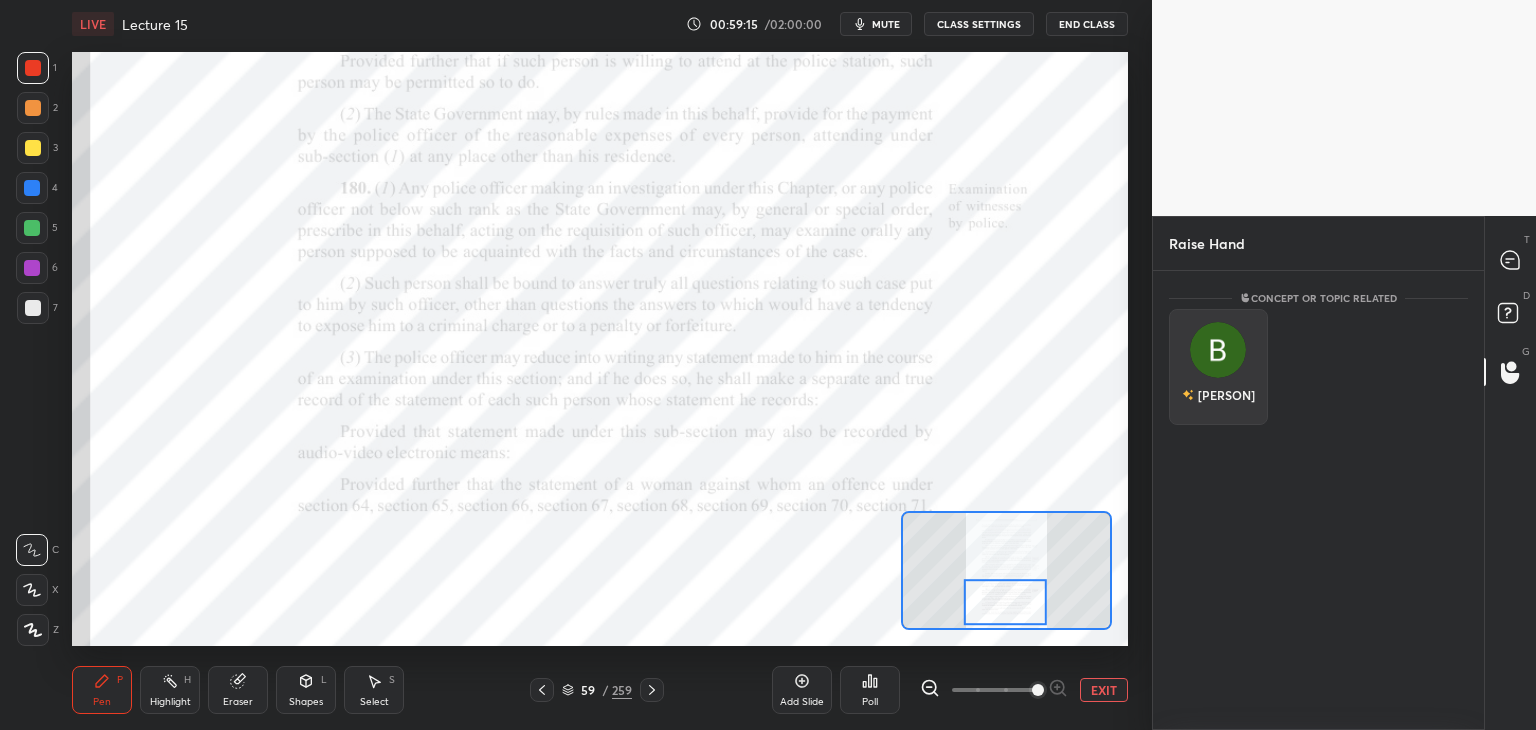 click on "[PERSON]" at bounding box center (1218, 367) 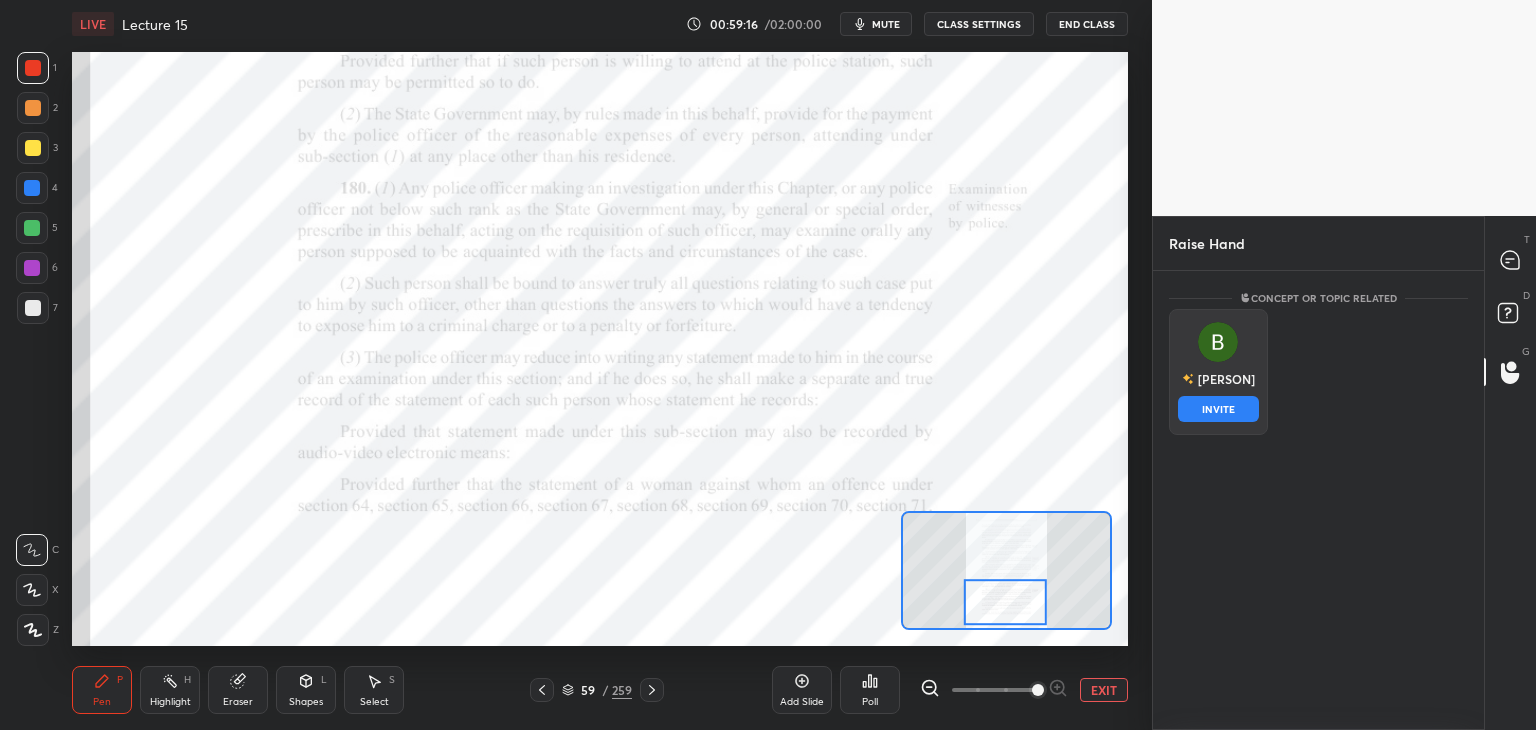 click on "INVITE" at bounding box center (1218, 409) 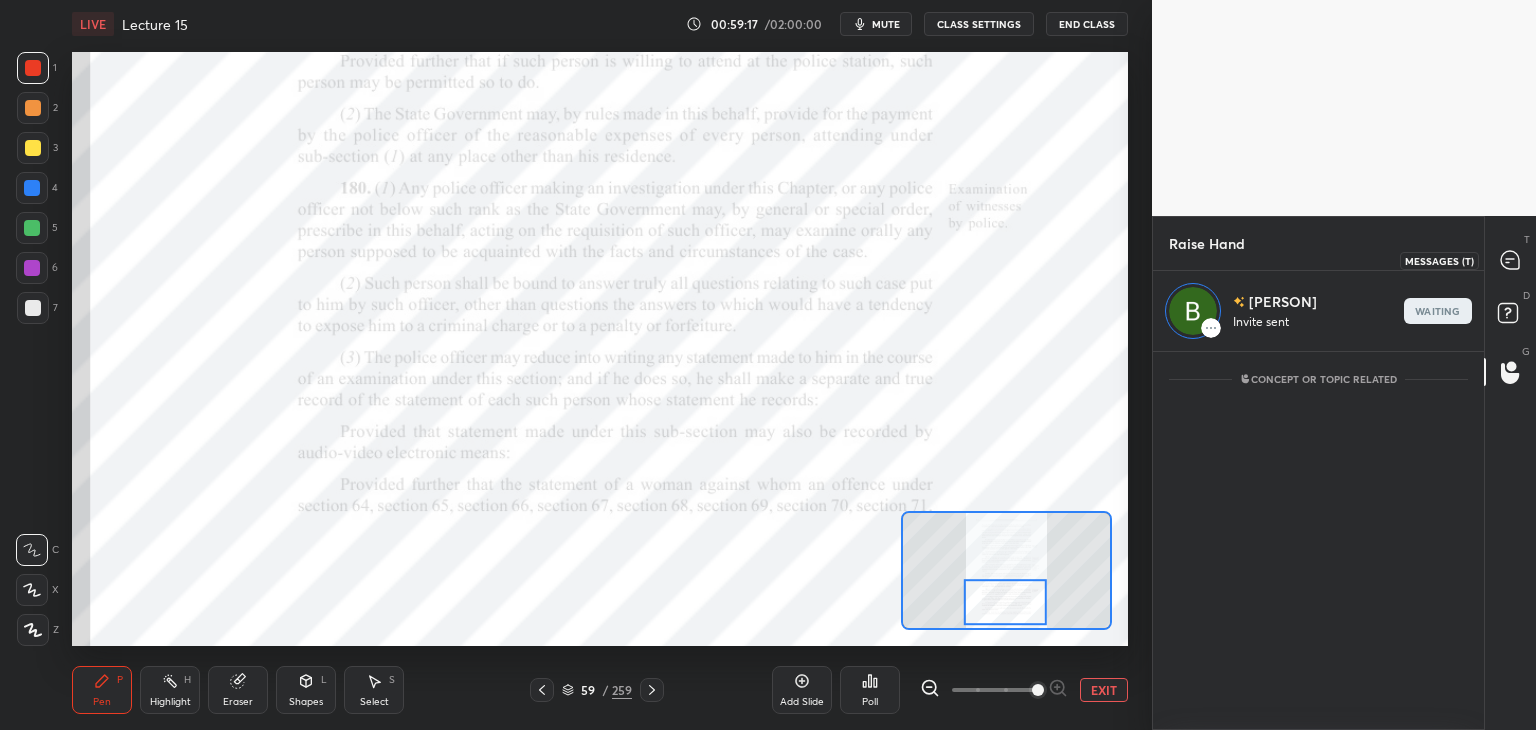 click 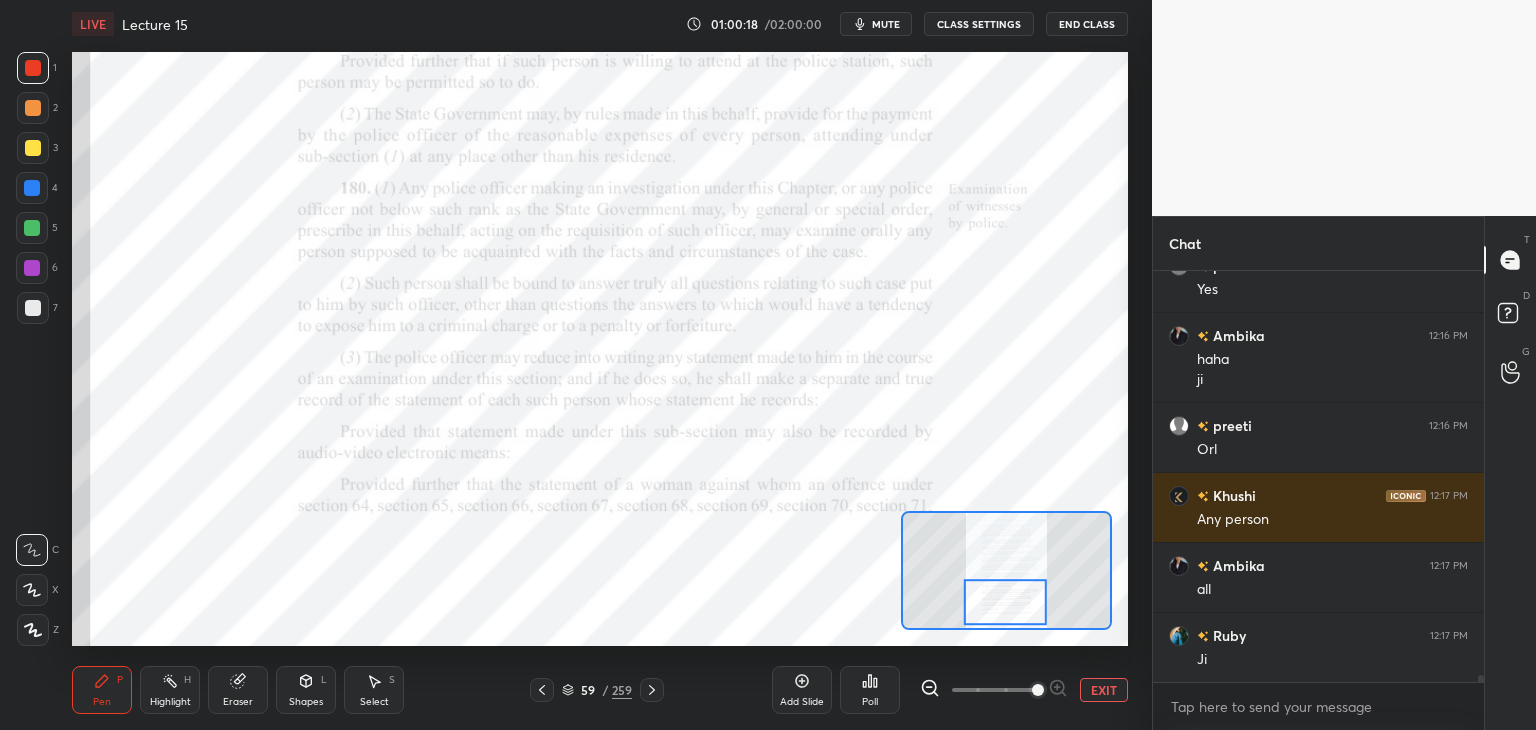scroll, scrollTop: 6, scrollLeft: 6, axis: both 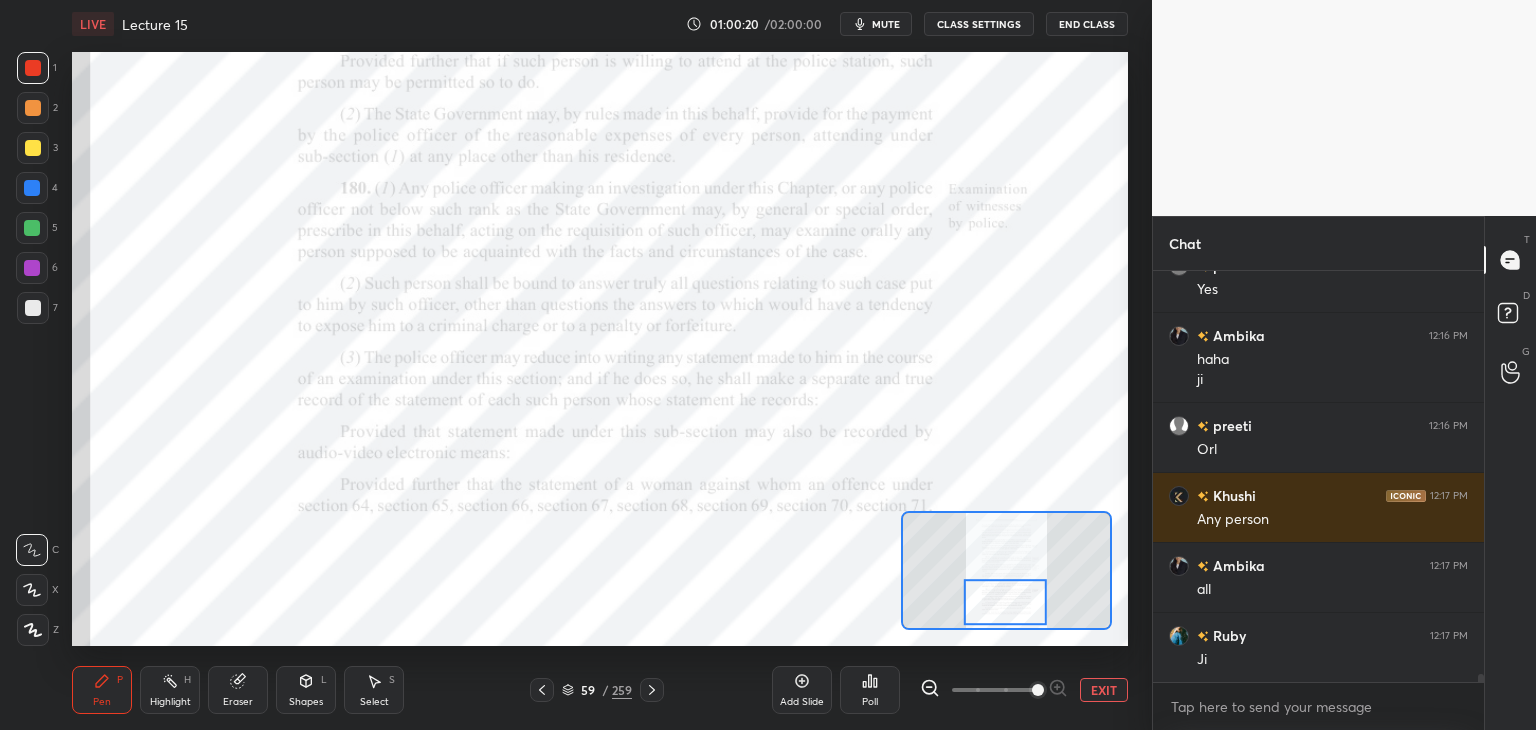 click on "Eraser" at bounding box center [238, 690] 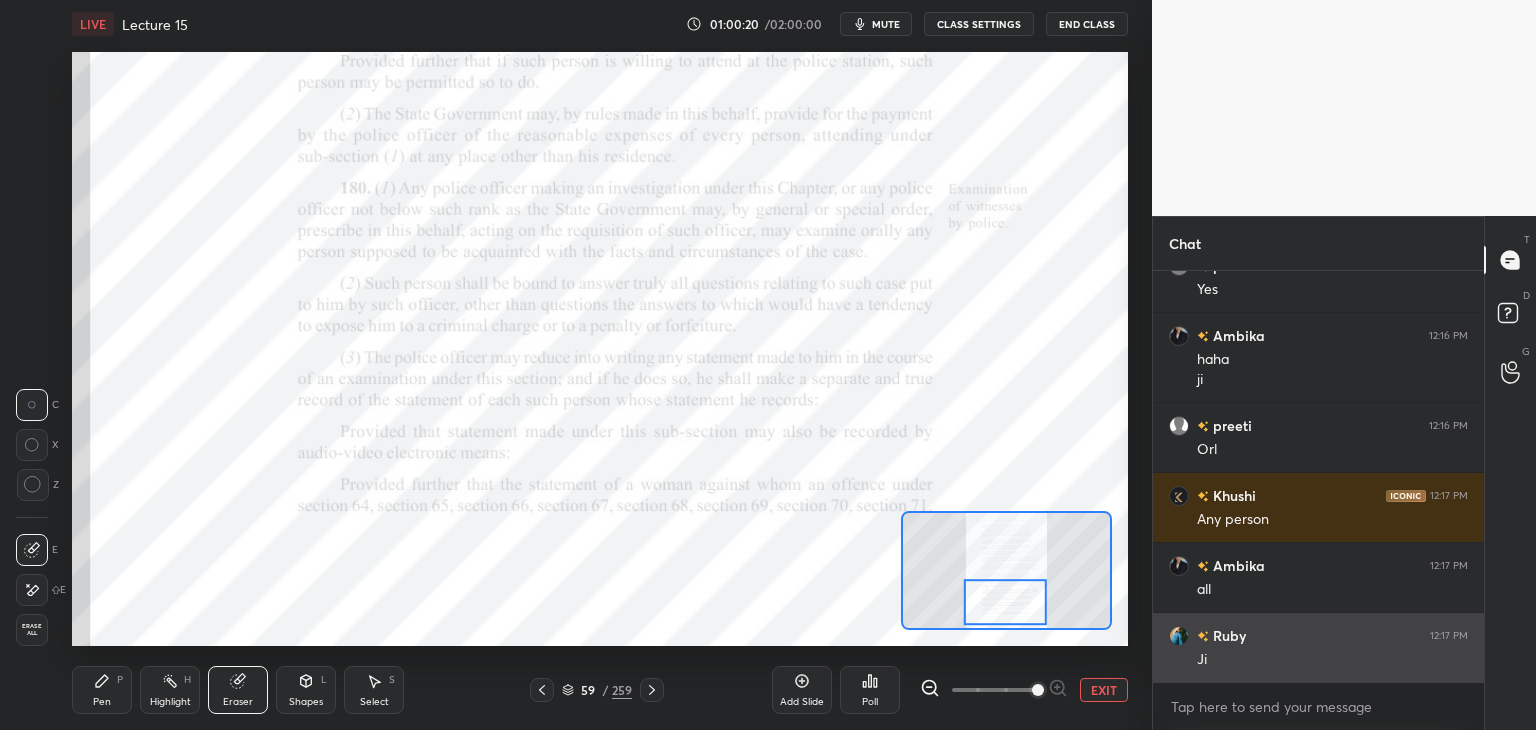 click on "Erase all" at bounding box center (32, 630) 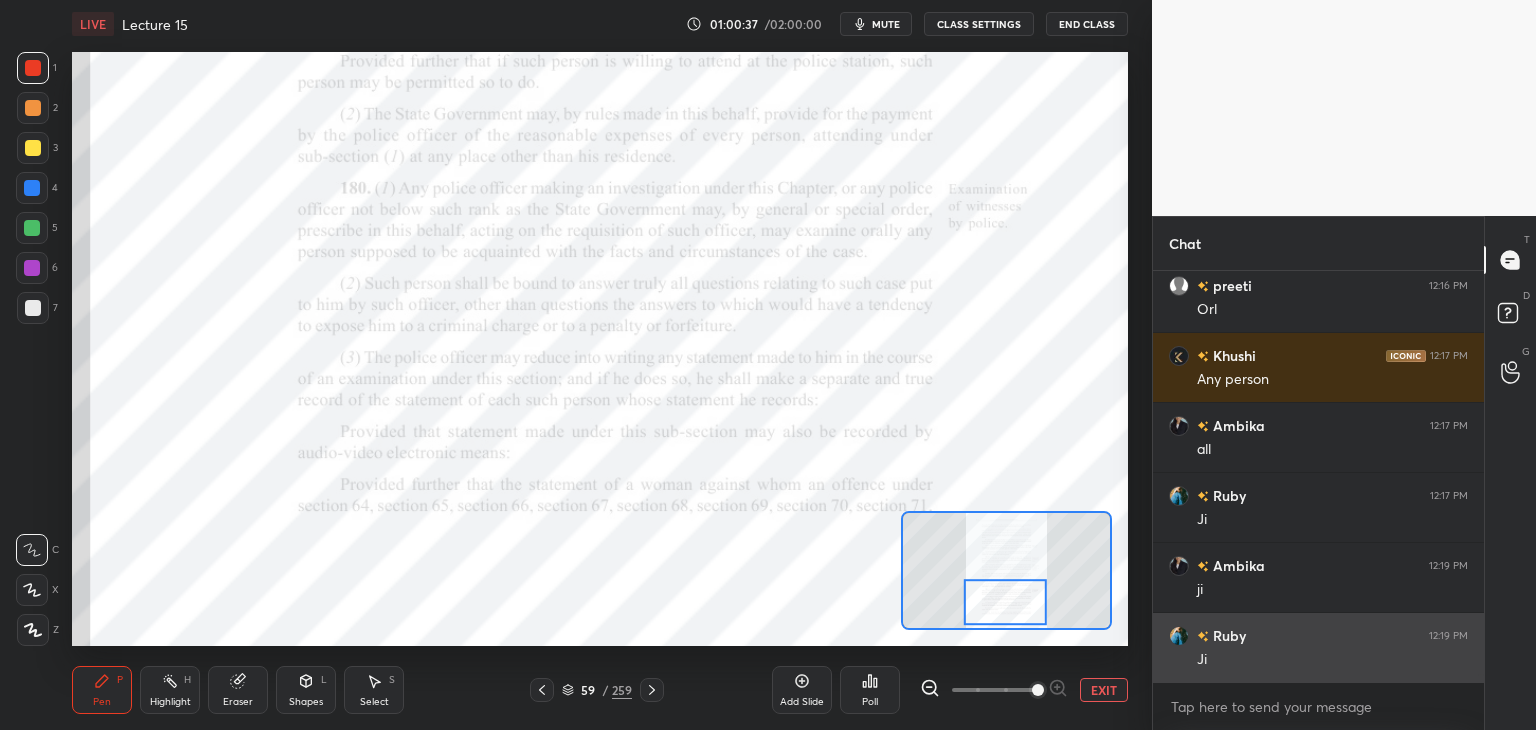 scroll, scrollTop: 20132, scrollLeft: 0, axis: vertical 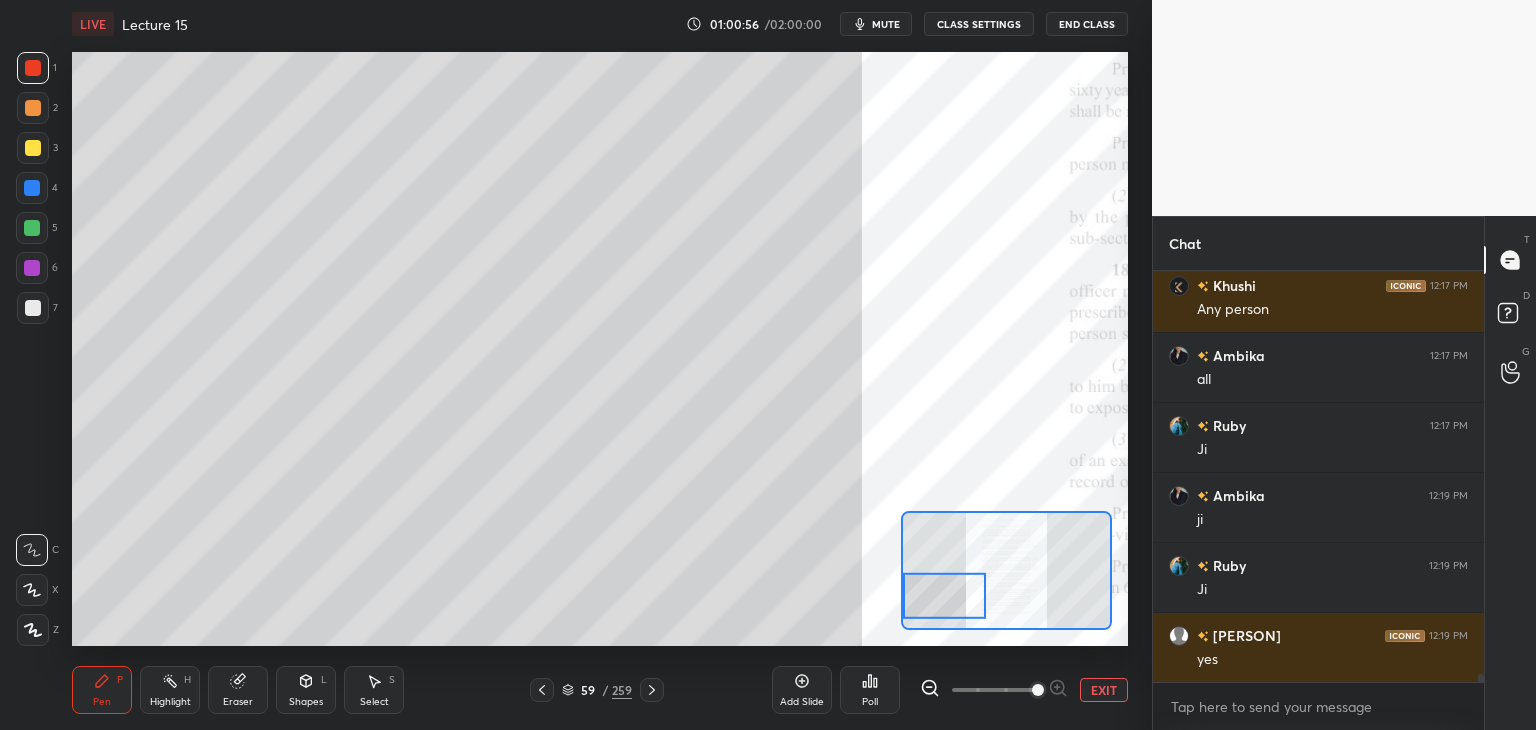 click at bounding box center (32, 228) 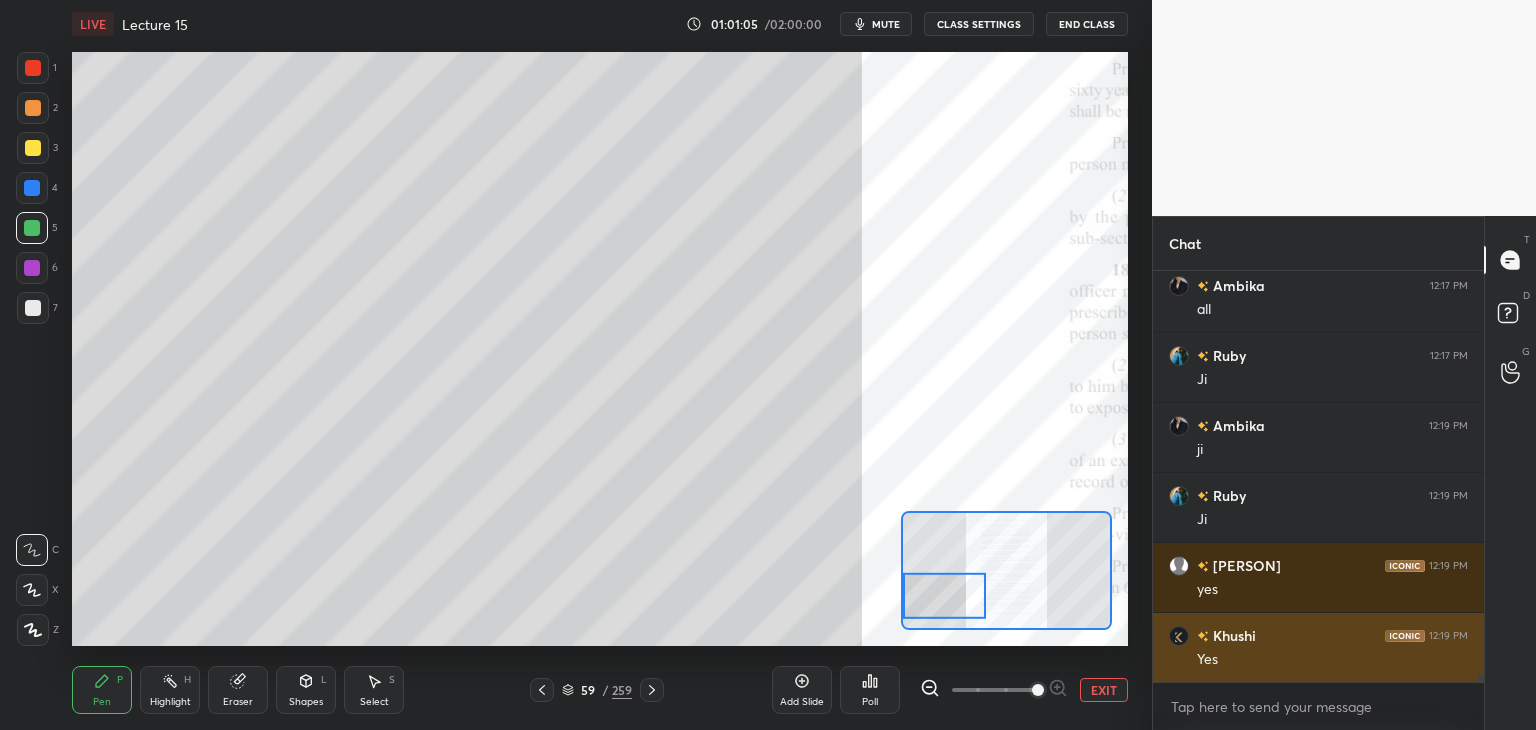 scroll, scrollTop: 20272, scrollLeft: 0, axis: vertical 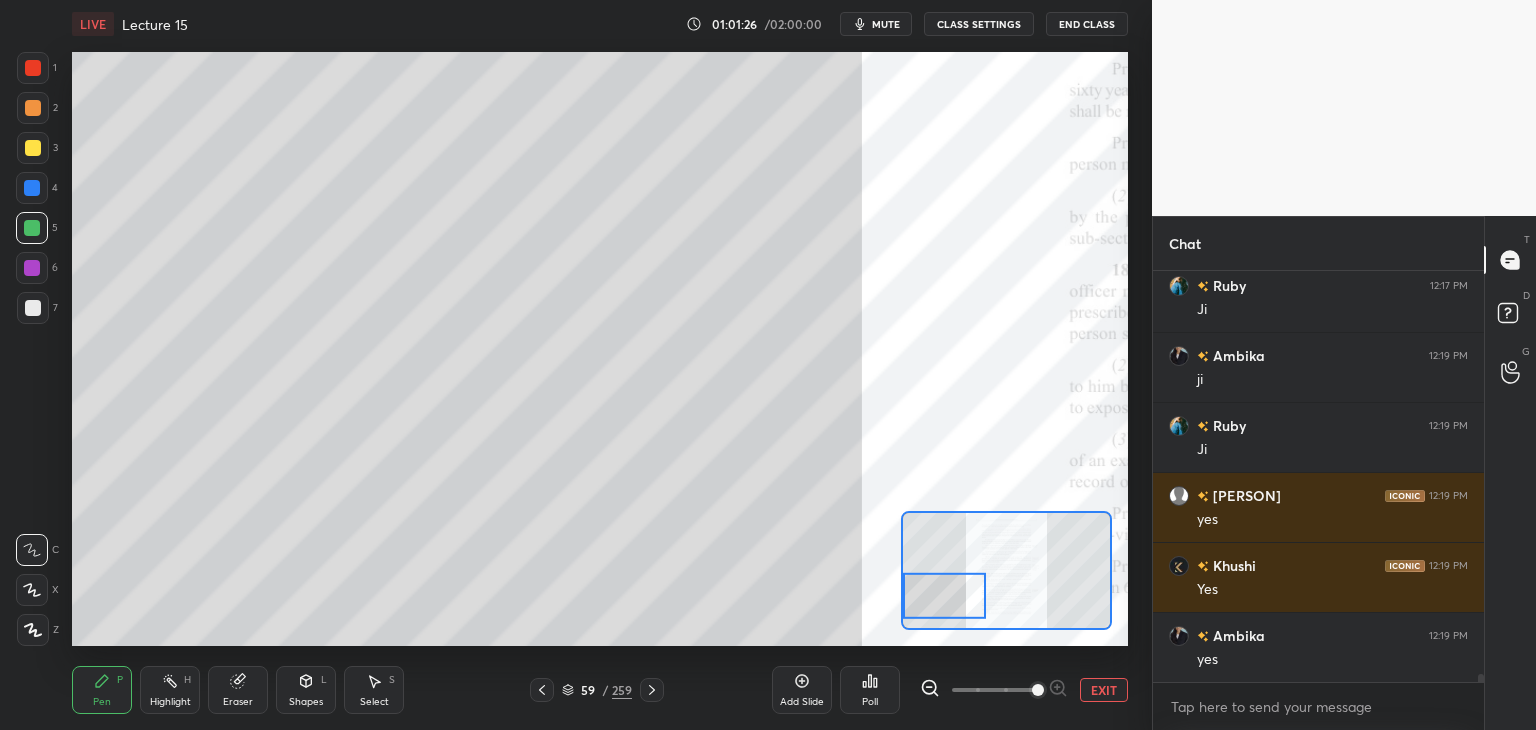 click at bounding box center (32, 268) 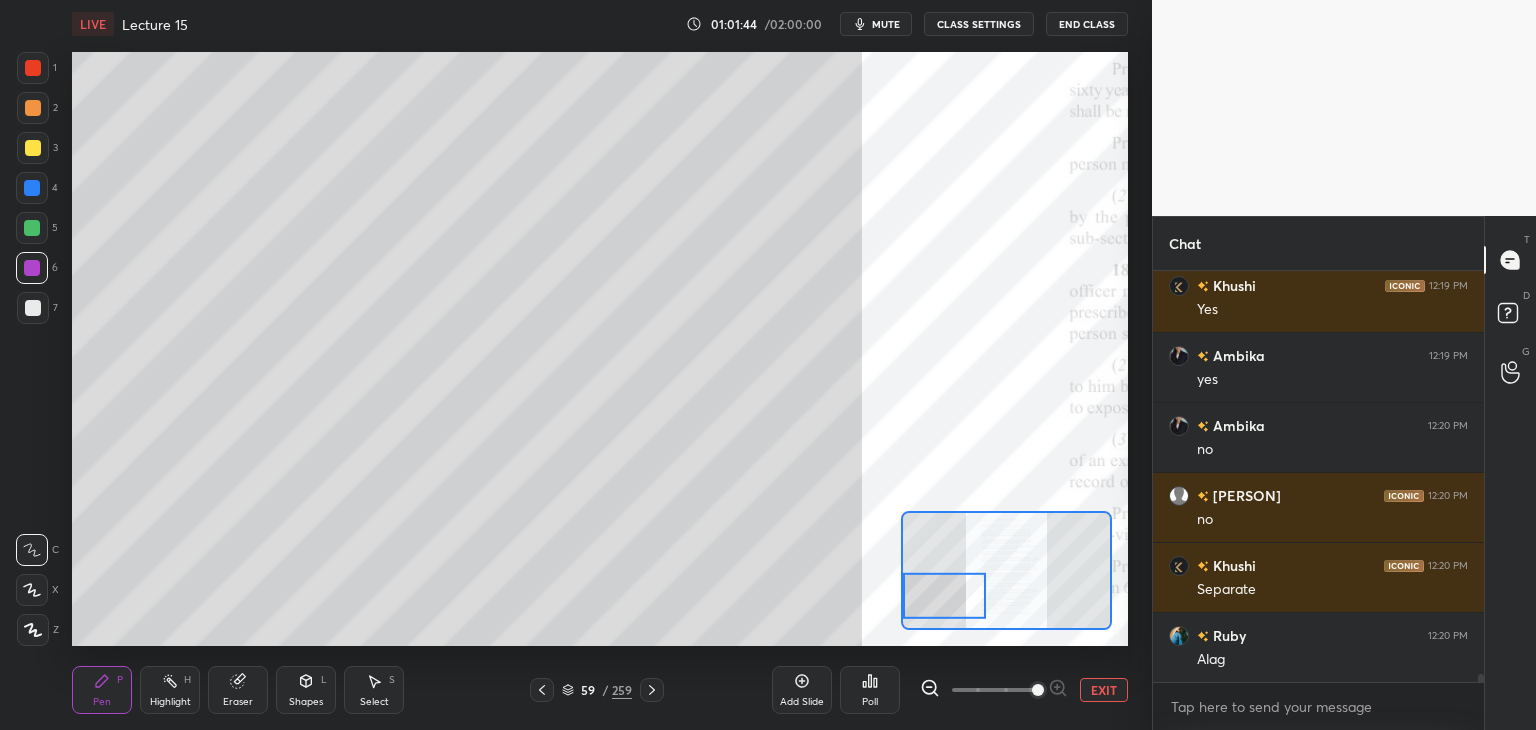 scroll, scrollTop: 20622, scrollLeft: 0, axis: vertical 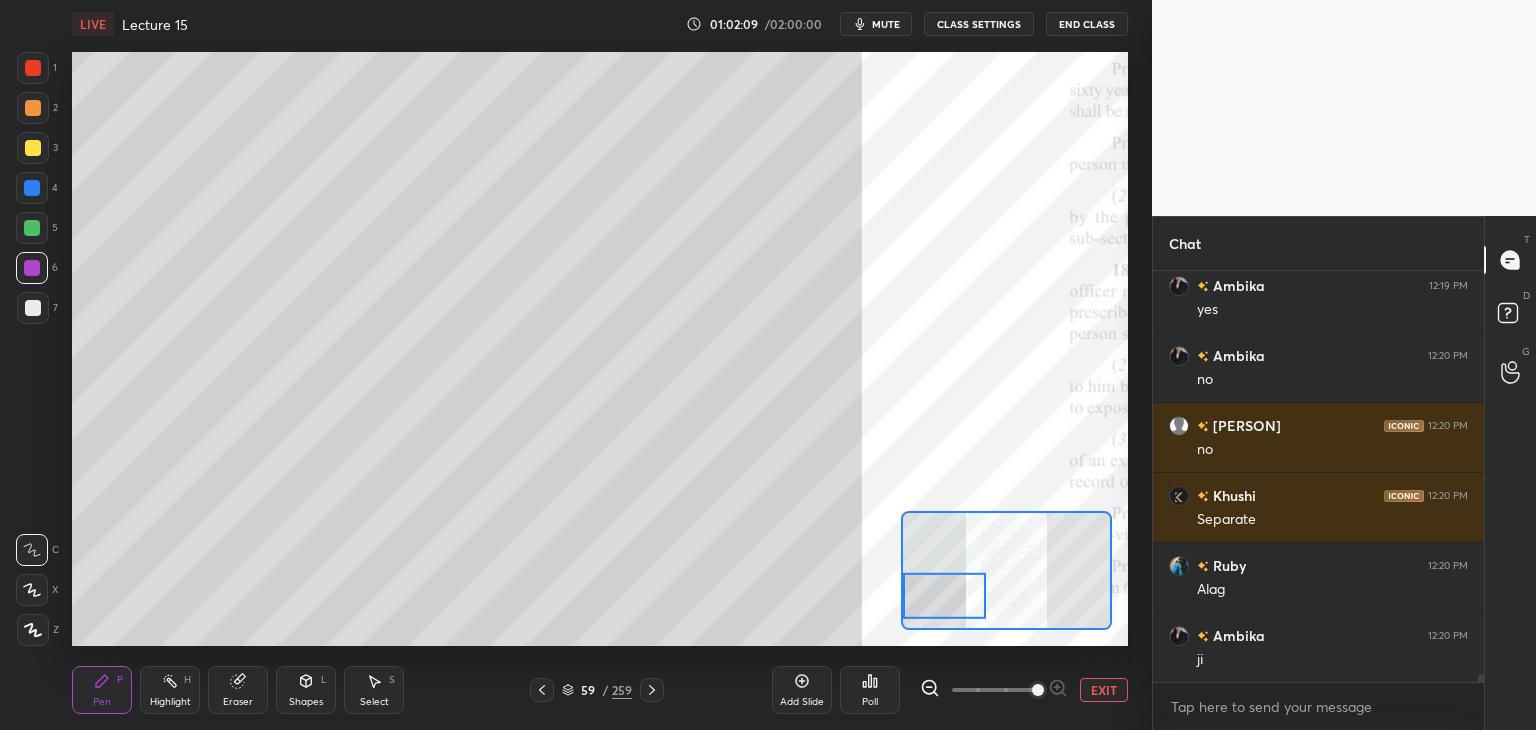 click at bounding box center [33, 308] 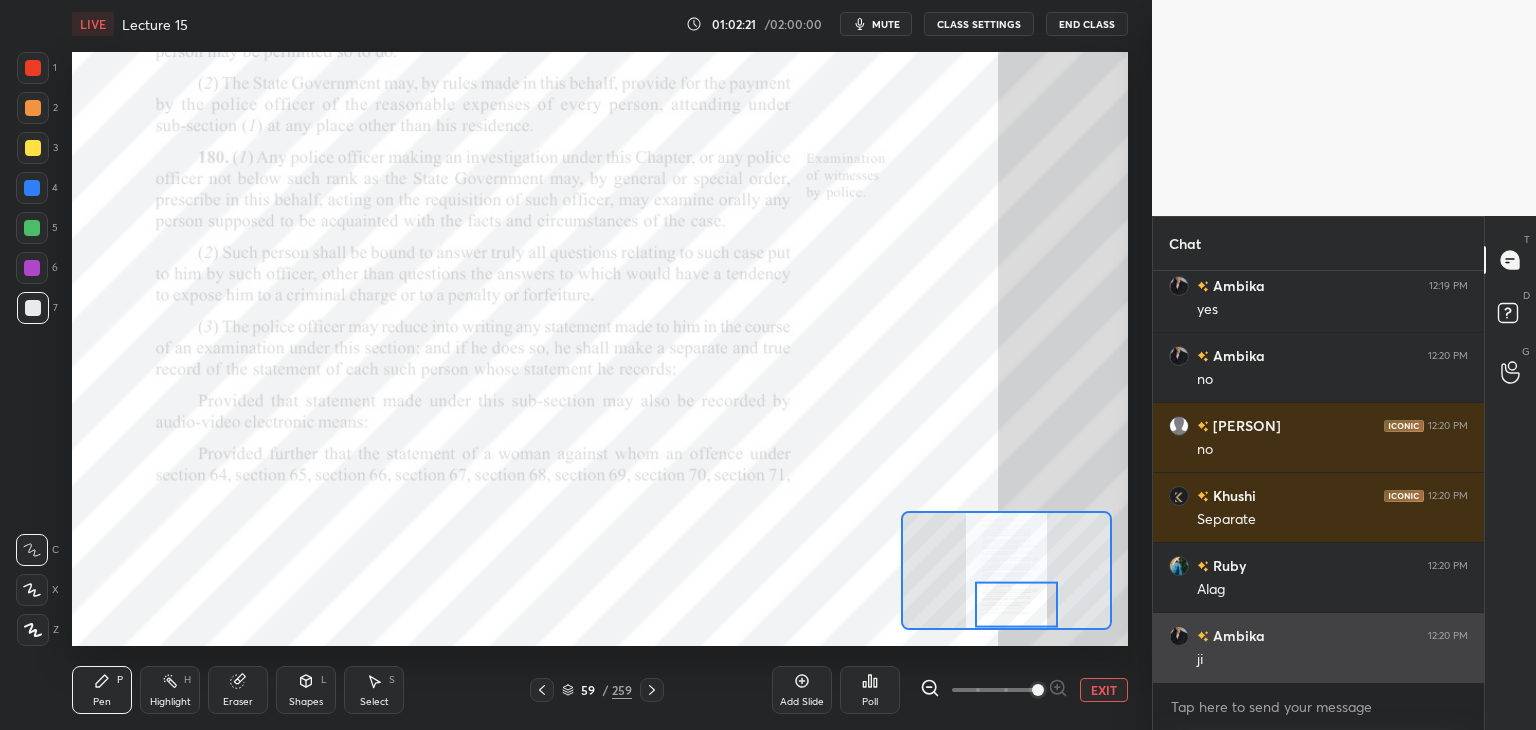 click at bounding box center [32, 268] 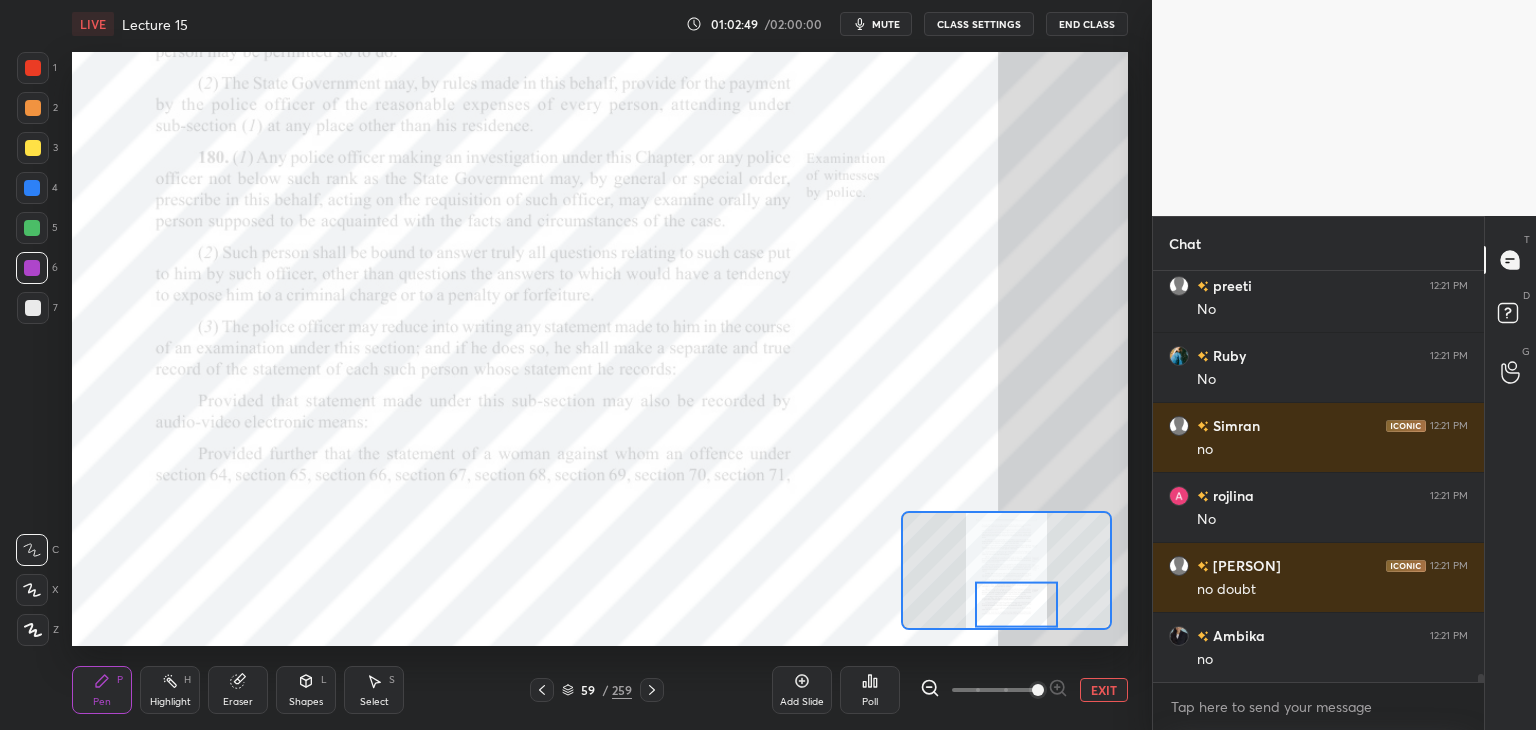 scroll, scrollTop: 21342, scrollLeft: 0, axis: vertical 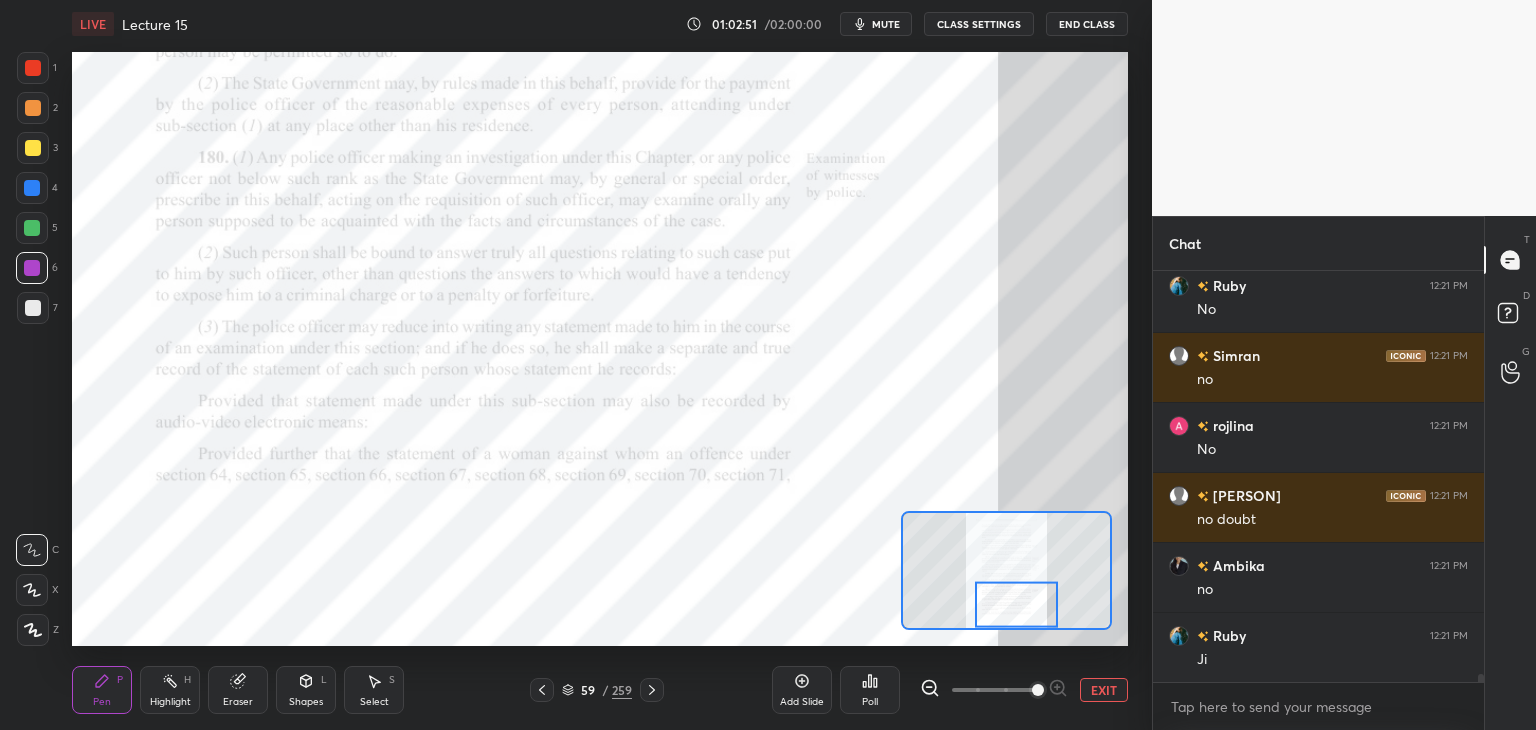 click on "Eraser" at bounding box center [238, 702] 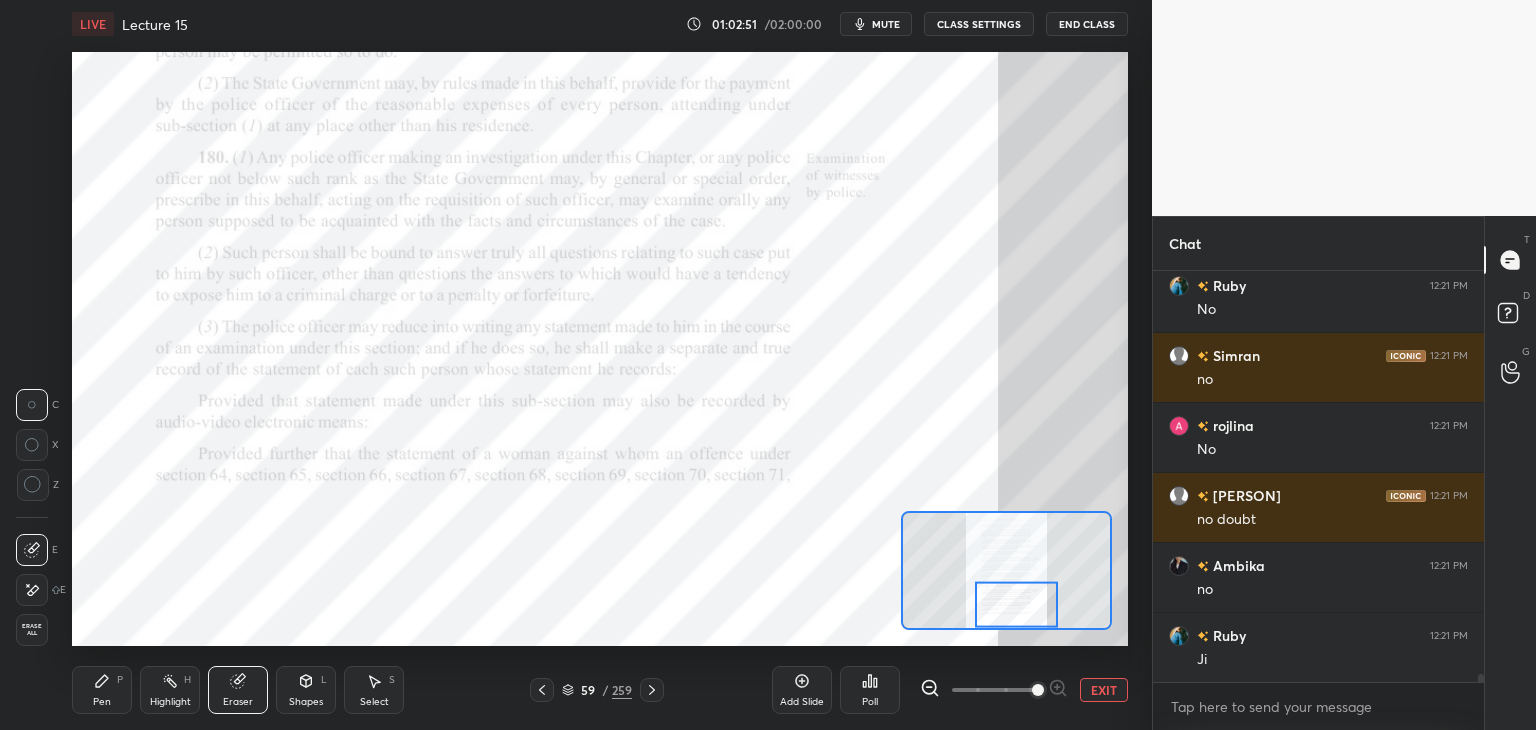click on "1 2 3 4 5 6 7 C X Z C X Z E E Erase all   H H LIVE Lecture 15 01:02:51 /  02:00:00 mute CLASS SETTINGS End Class Setting up your live class Poll for   secs No correct answer Start poll Back Lecture 15 • L18 of Bharatiya Nagarik Suraksha Sanhita, 2023 [PERSON] Pen P Highlight H Eraser Shapes L Select S 59 / 259 Add Slide Poll EXIT" at bounding box center [568, 365] 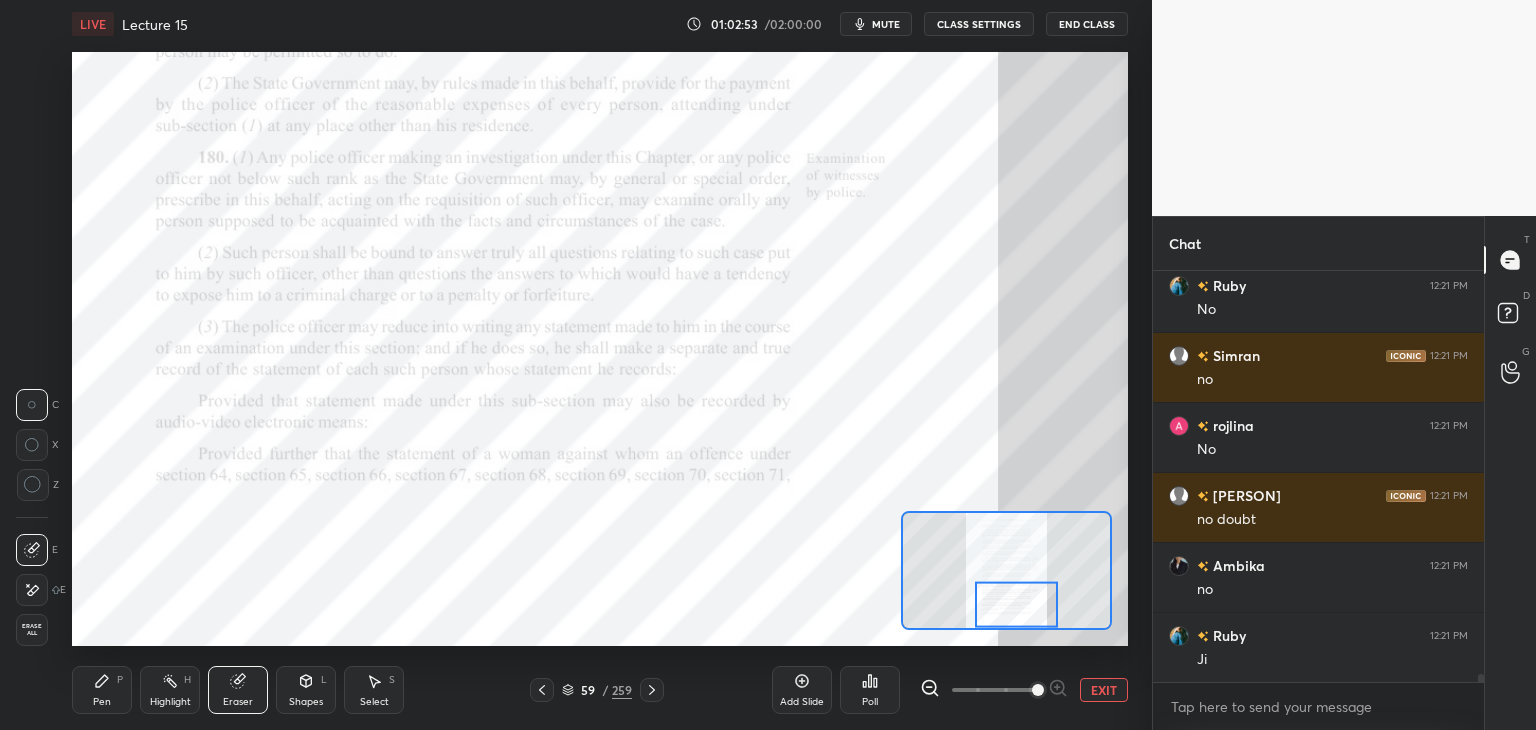 scroll, scrollTop: 21412, scrollLeft: 0, axis: vertical 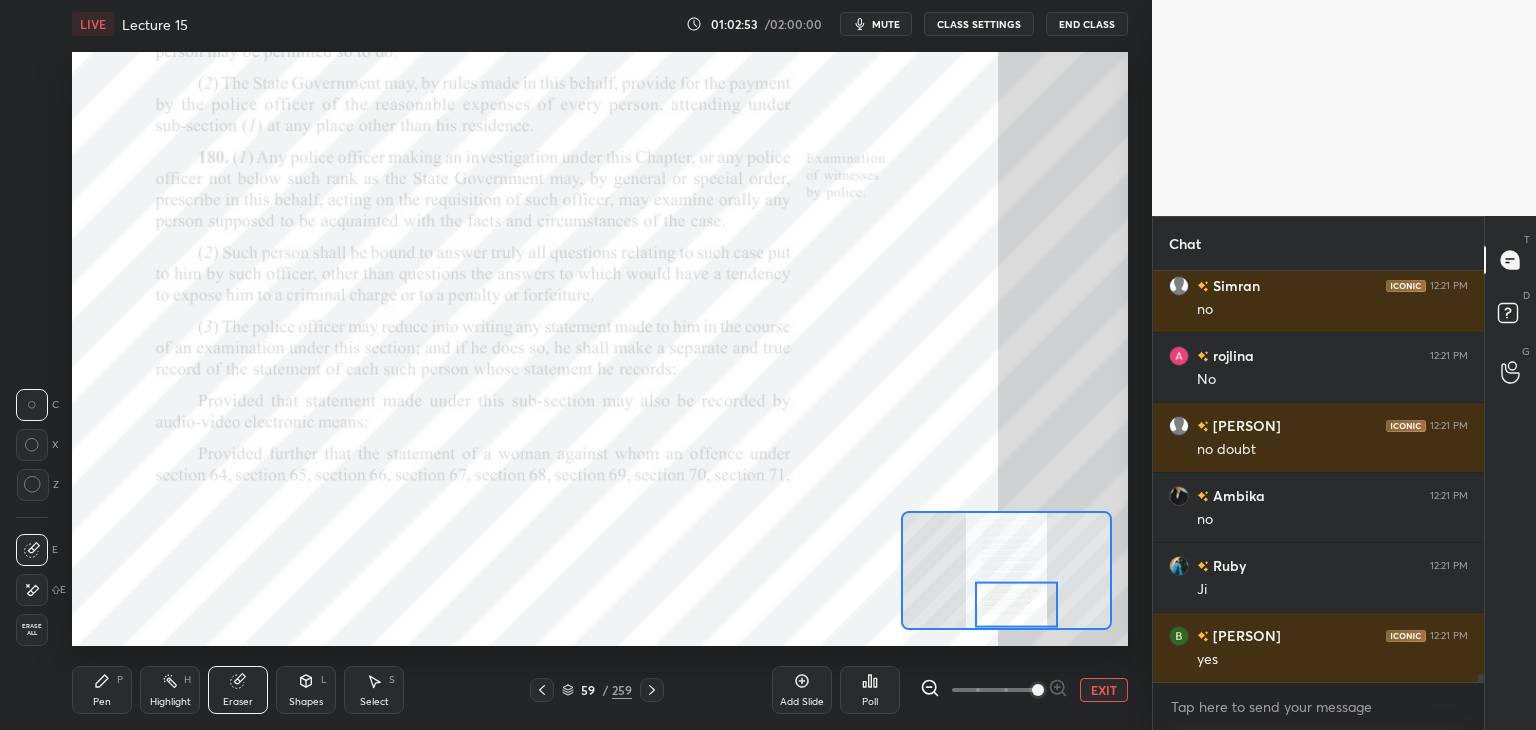 click on "1 2 3 4 5 6 7 C X Z C X Z E E Erase all   H H LIVE Lecture 15 01:02:53 /  02:00:00 mute CLASS SETTINGS End Class Setting up your live class Poll for   secs No correct answer Start poll Back Lecture 15 • L18 of Bharatiya Nagarik Suraksha Sanhita, 2023 [PERSON] Pen P Highlight H Eraser Shapes L Select S 59 / 259 Add Slide Poll EXIT" at bounding box center (568, 365) 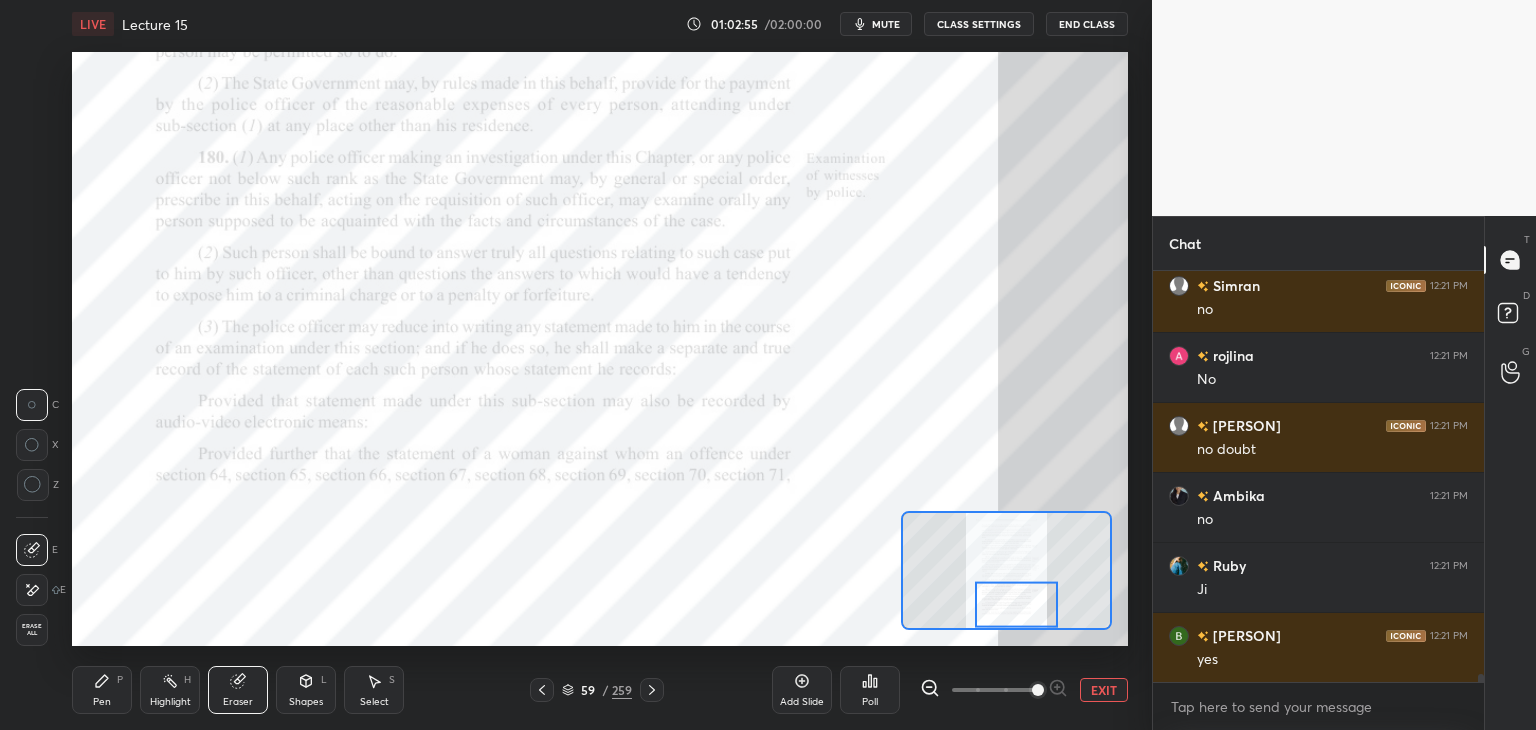click on "Erase all" at bounding box center (32, 630) 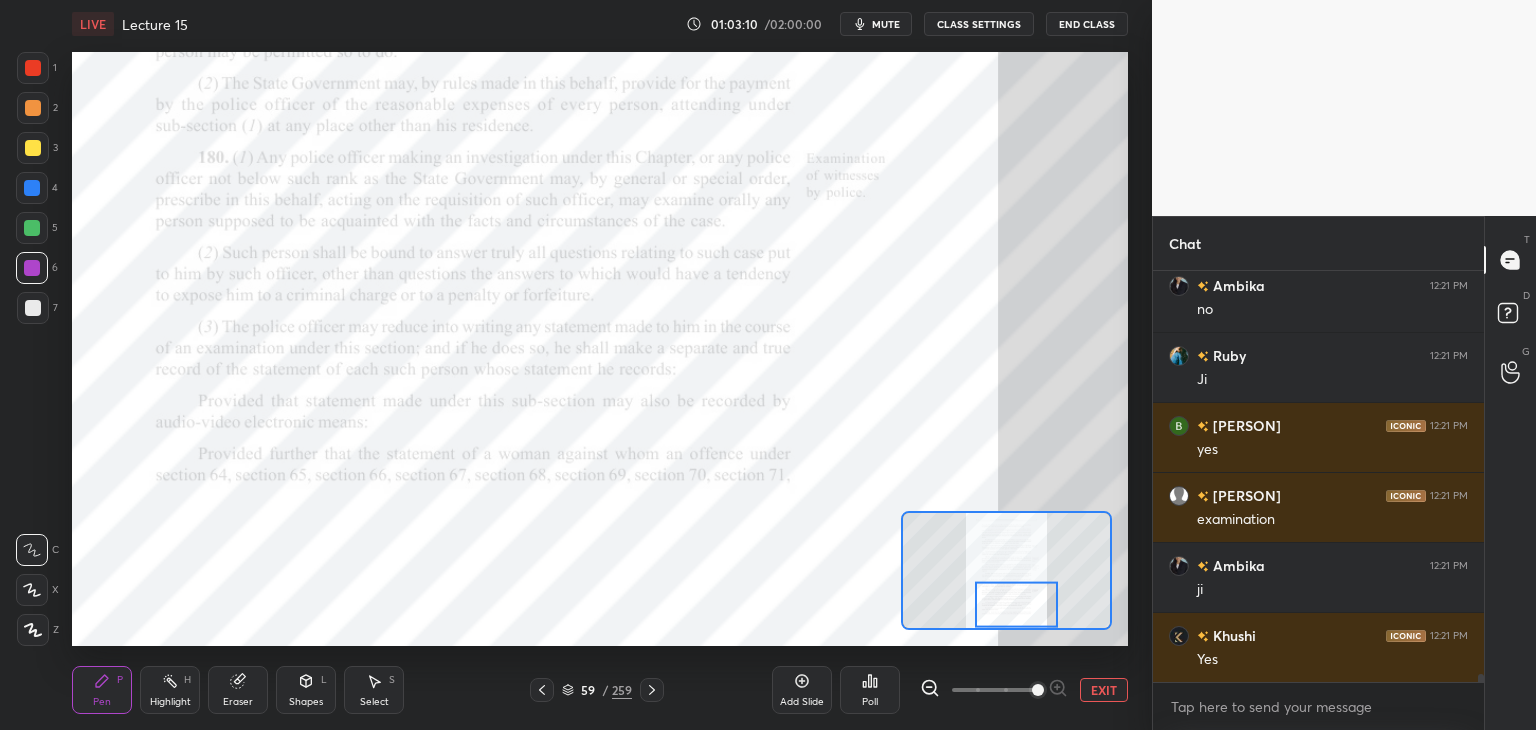 scroll, scrollTop: 21692, scrollLeft: 0, axis: vertical 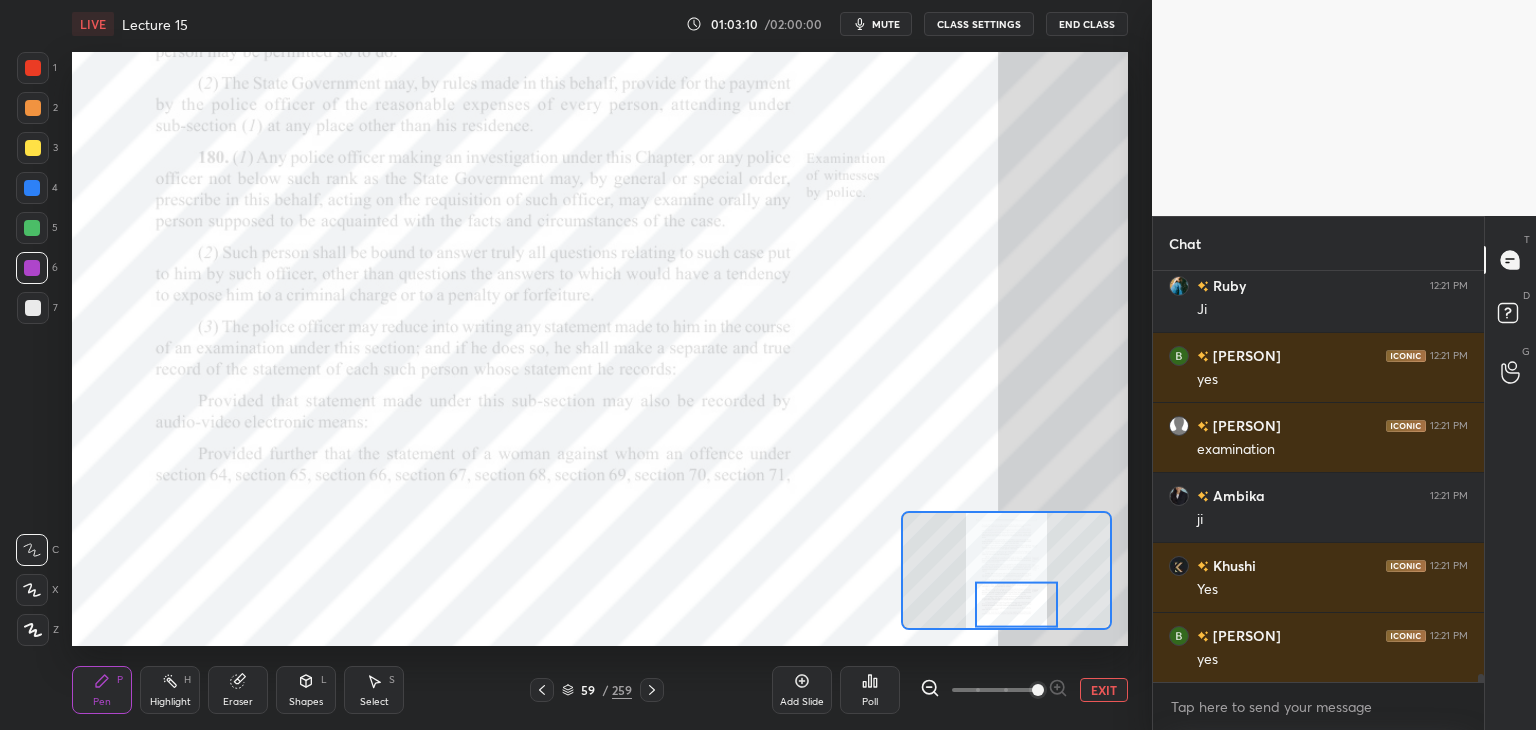 click at bounding box center (652, 690) 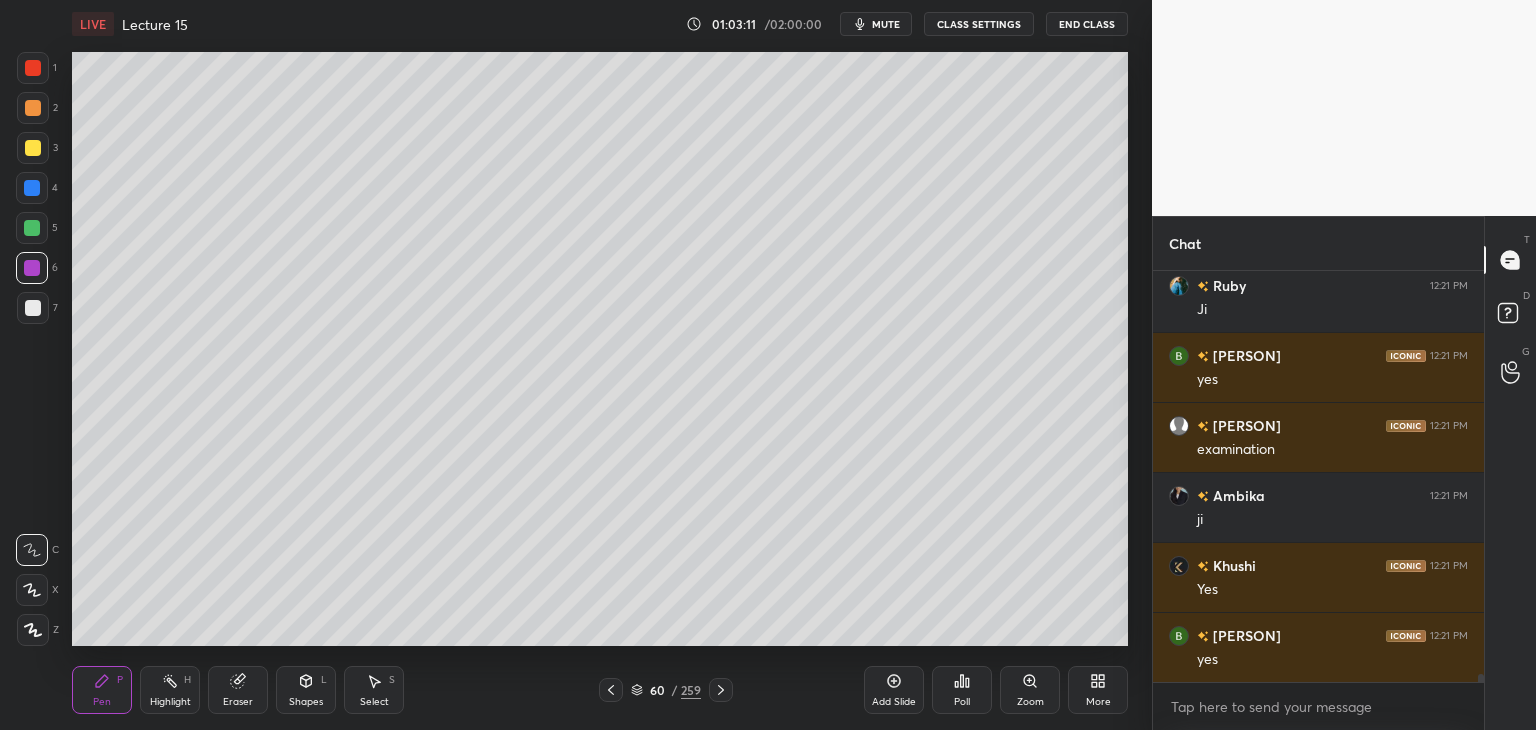 scroll, scrollTop: 21762, scrollLeft: 0, axis: vertical 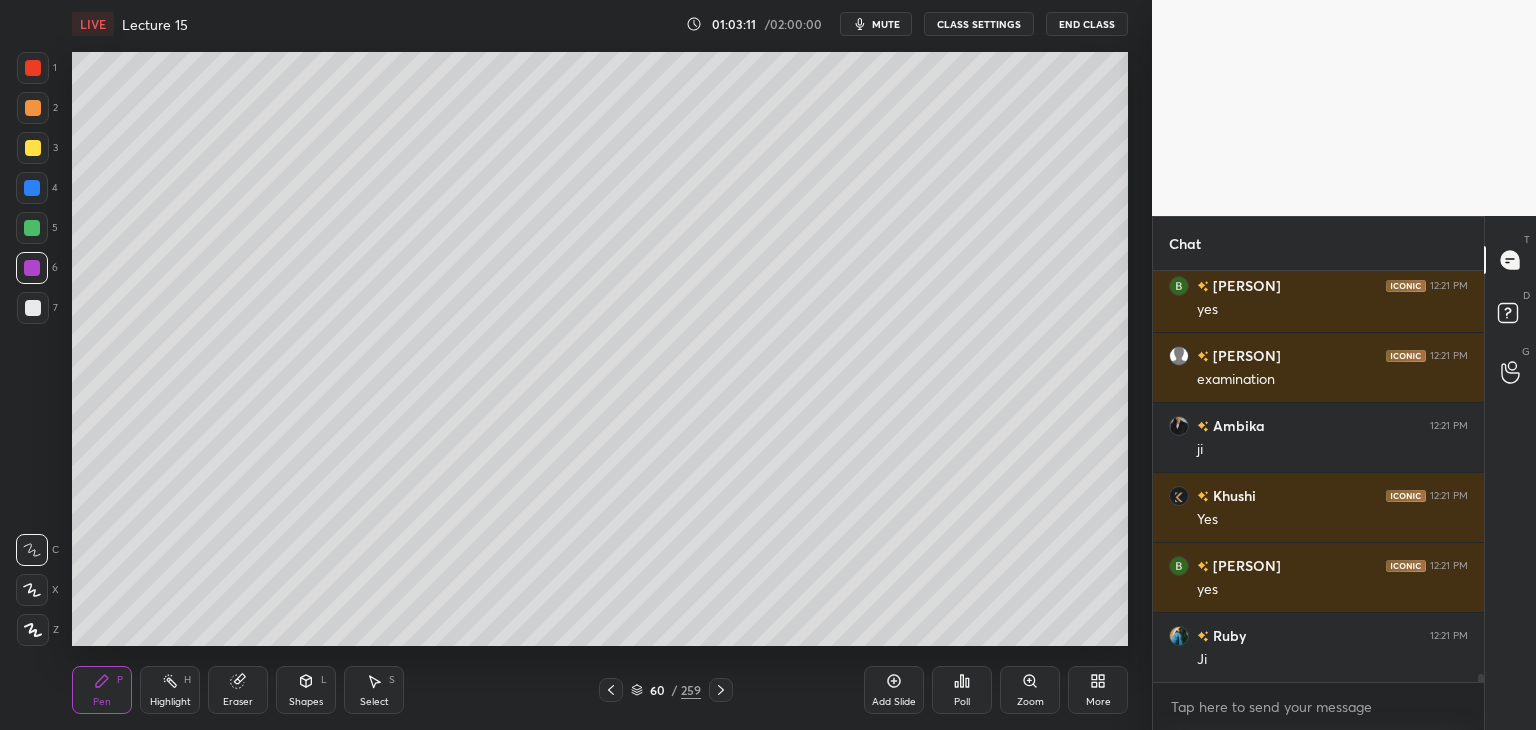 click 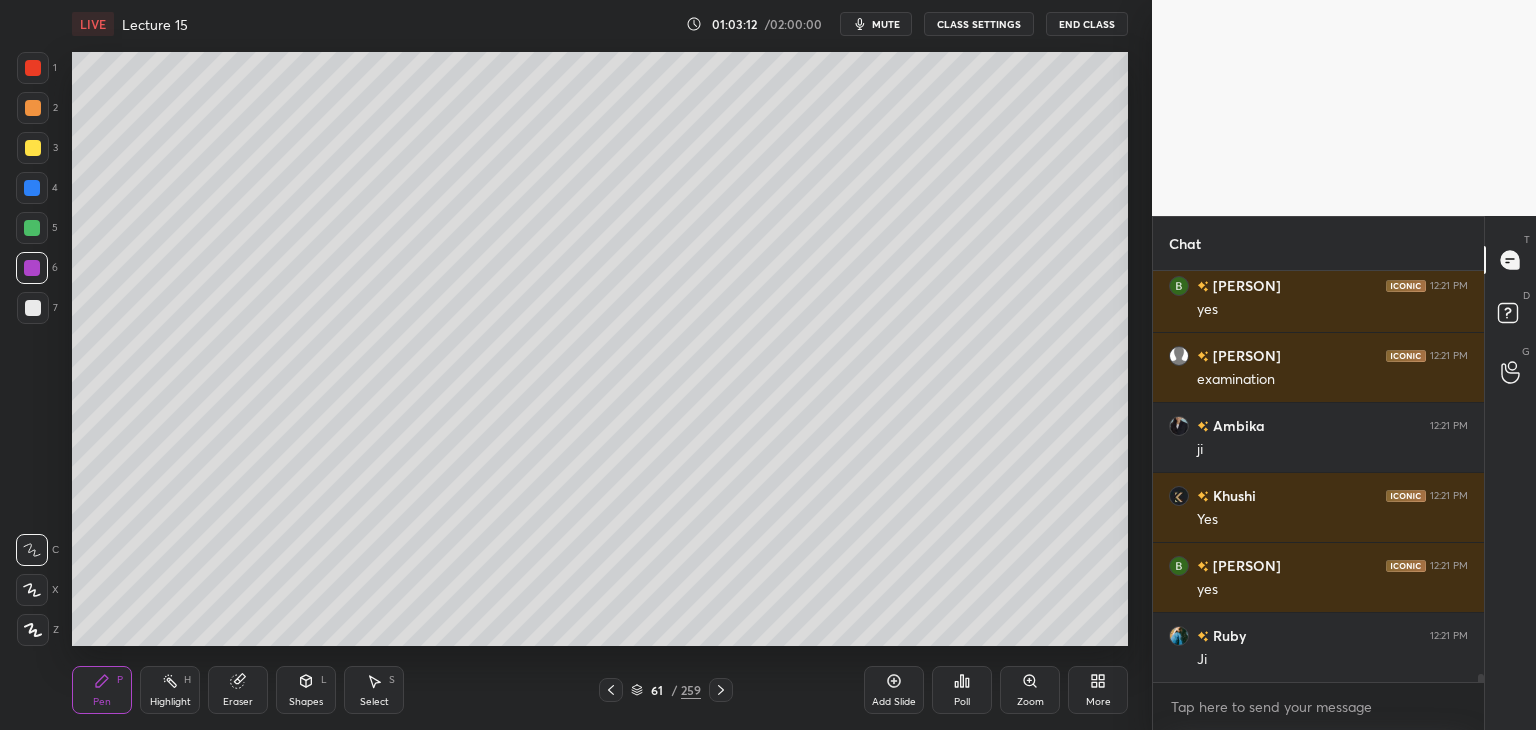 click 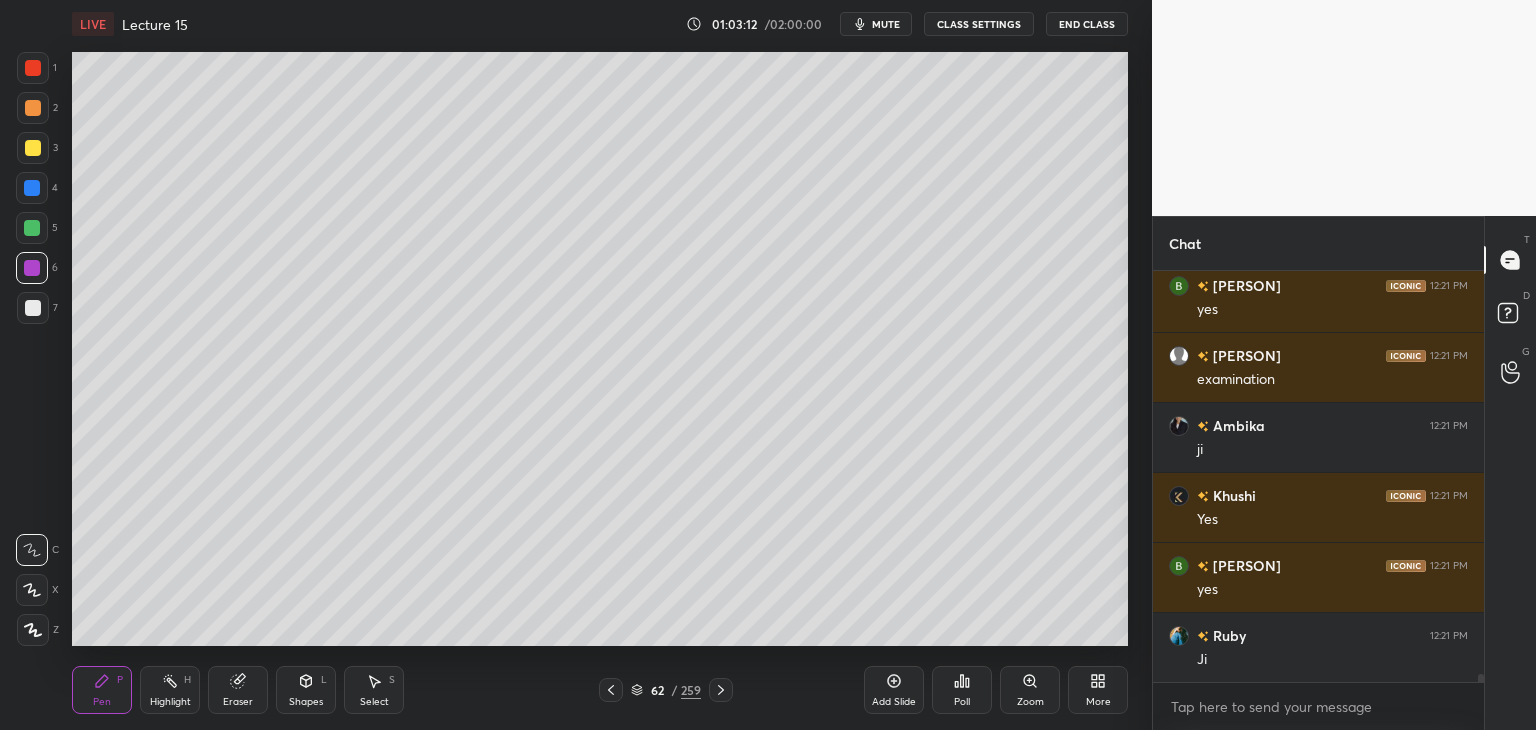 click 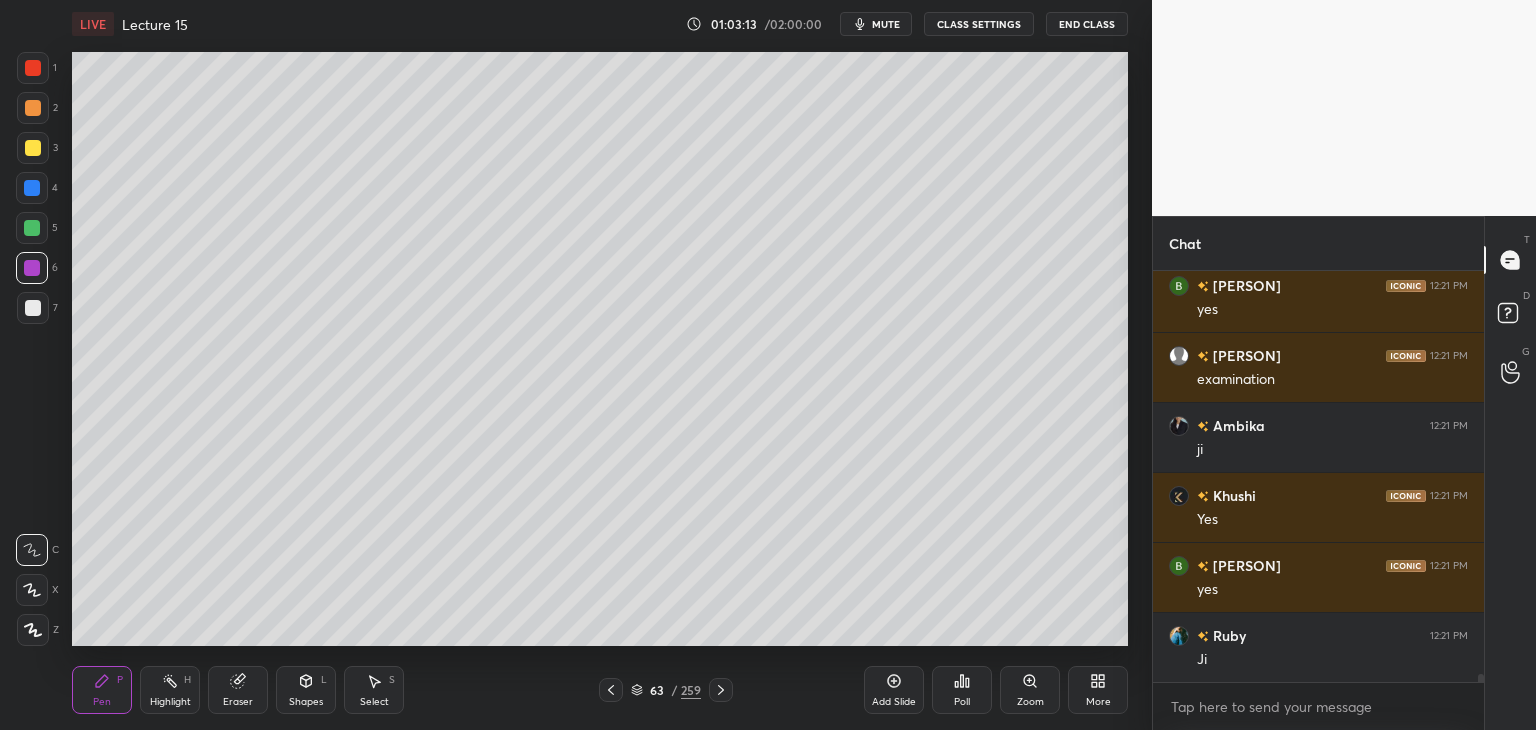 click 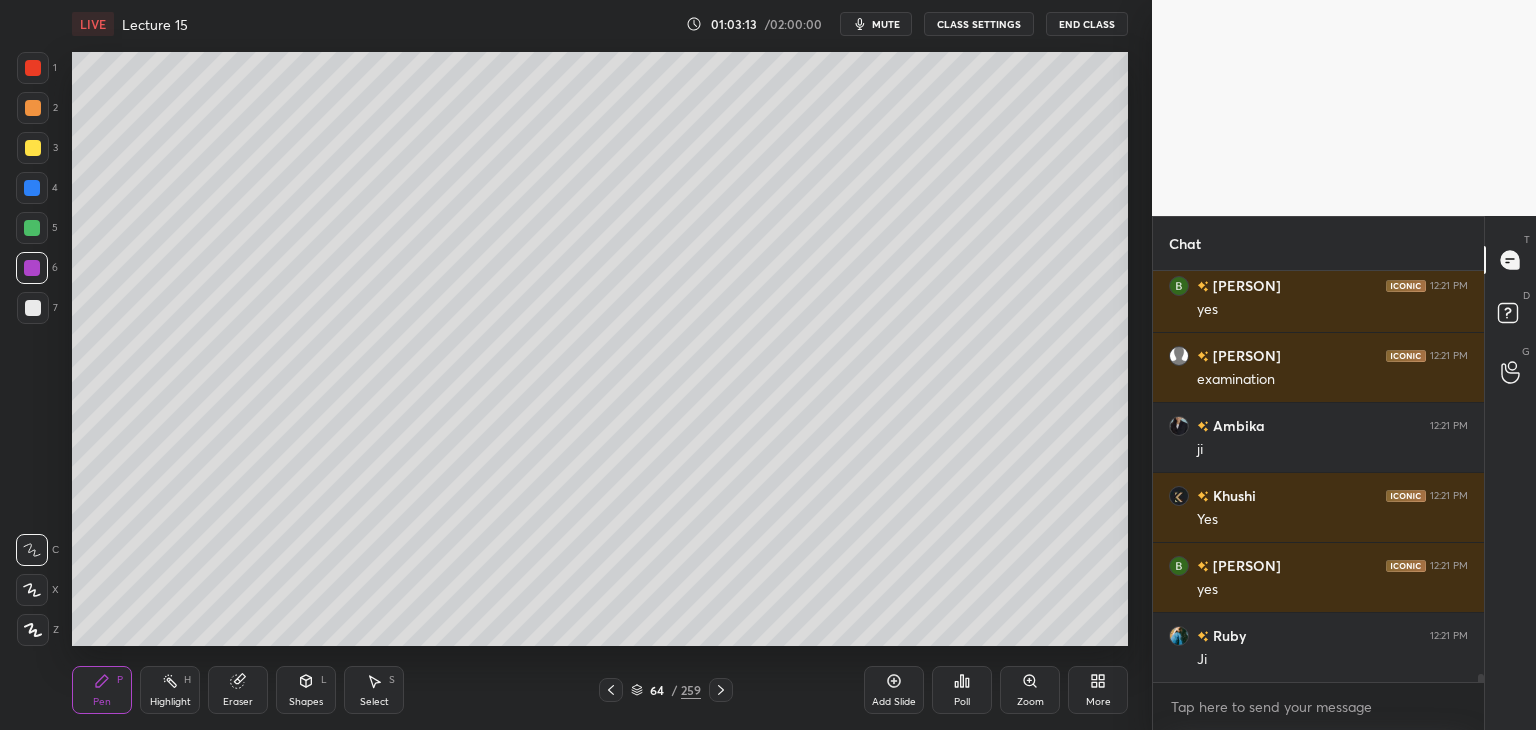 click 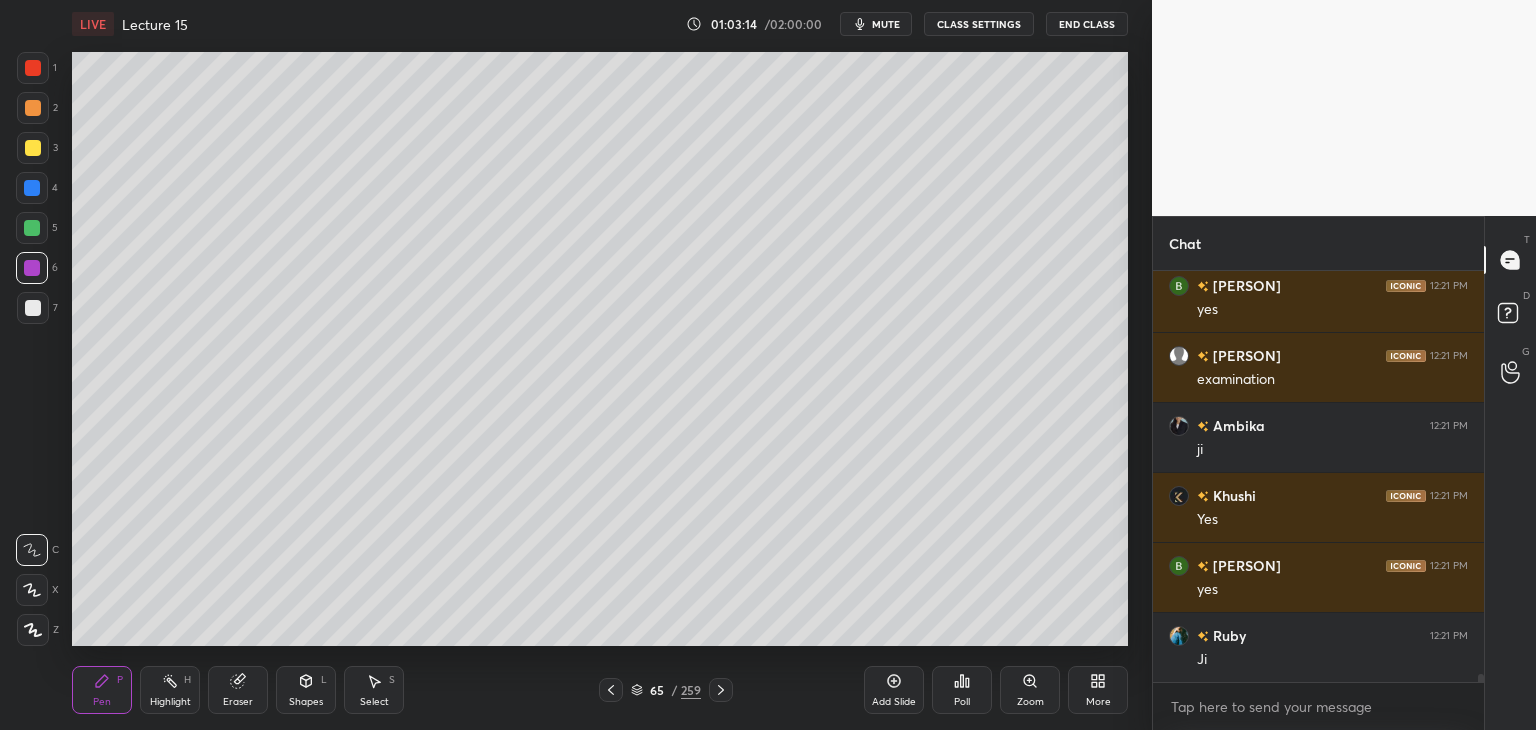 click 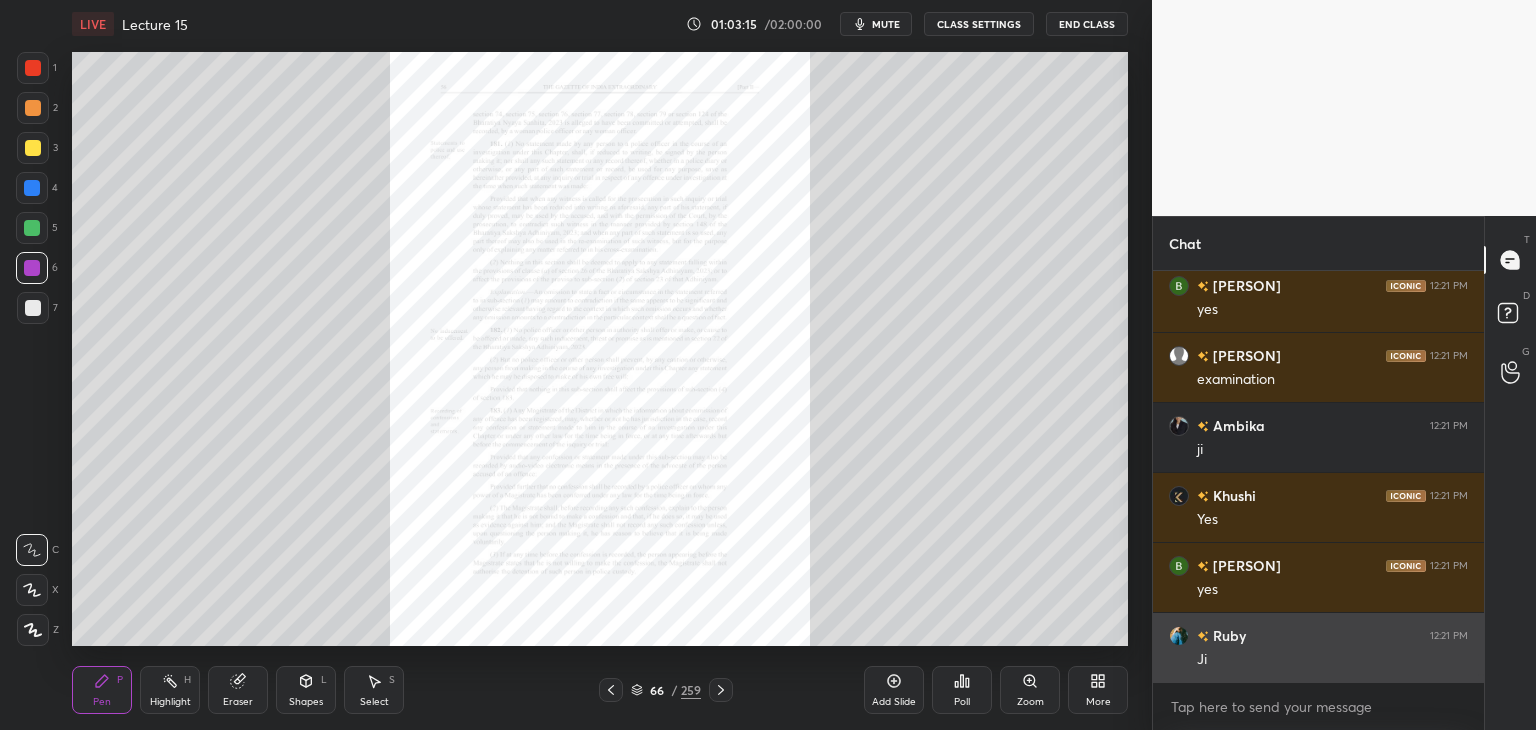 click on "Zoom" at bounding box center [1030, 690] 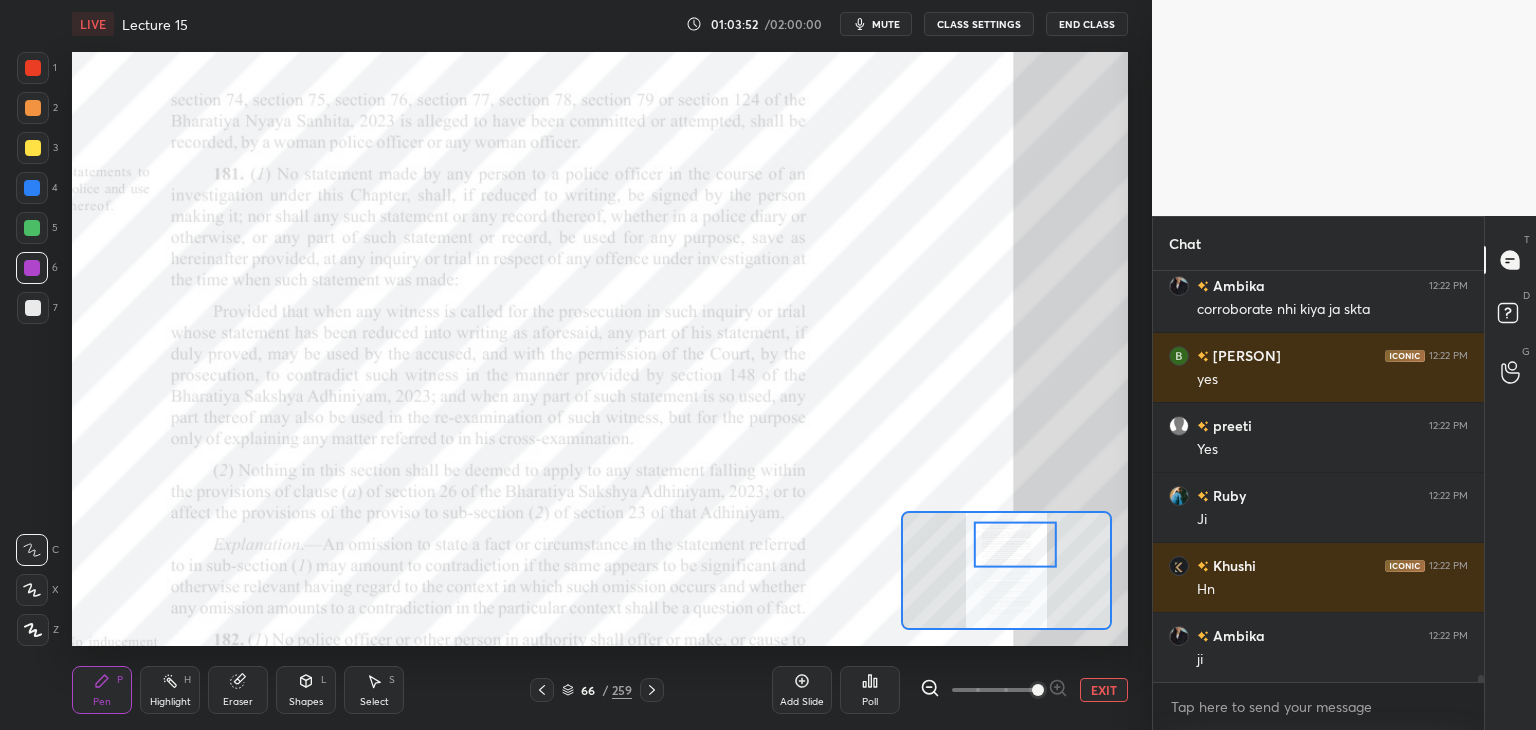 scroll, scrollTop: 22952, scrollLeft: 0, axis: vertical 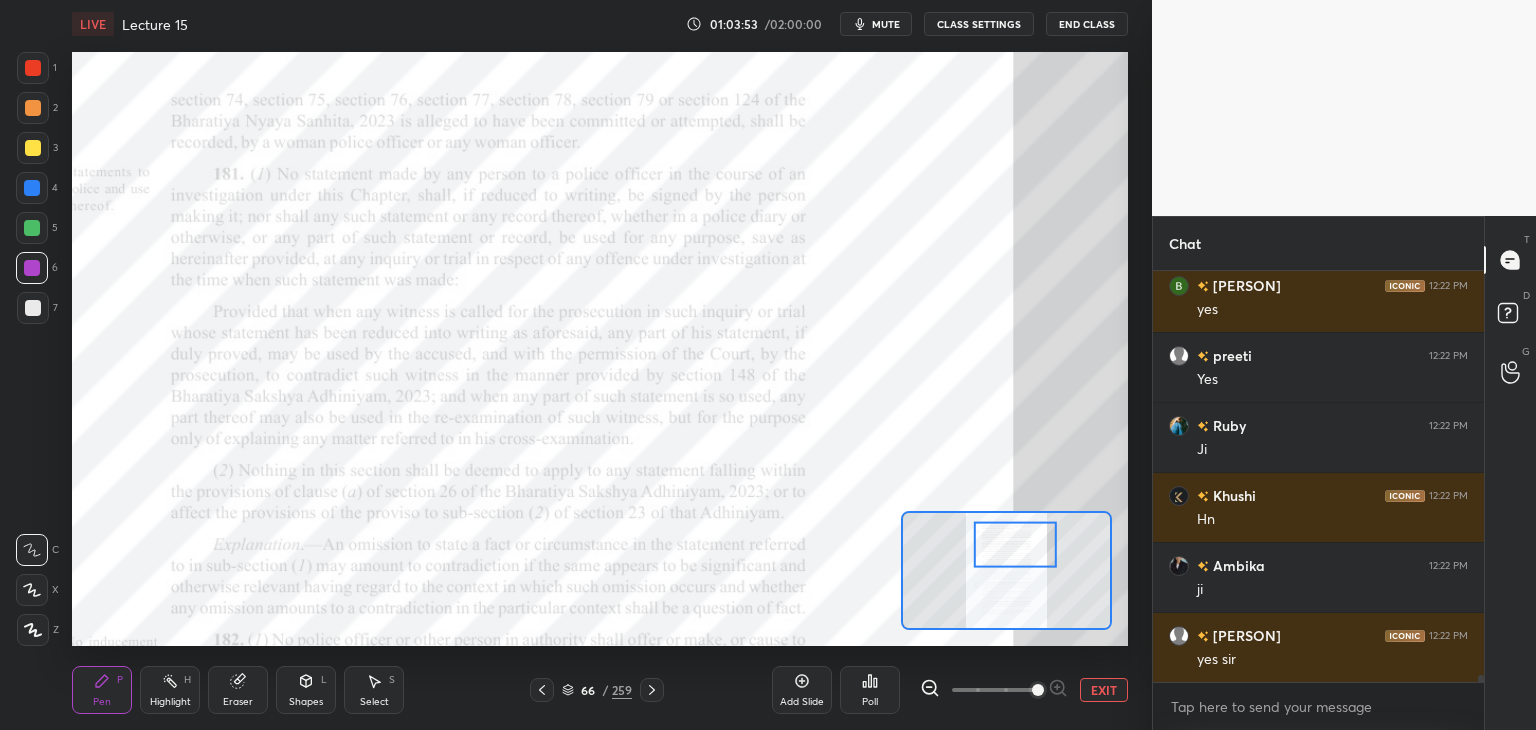 click at bounding box center (33, 68) 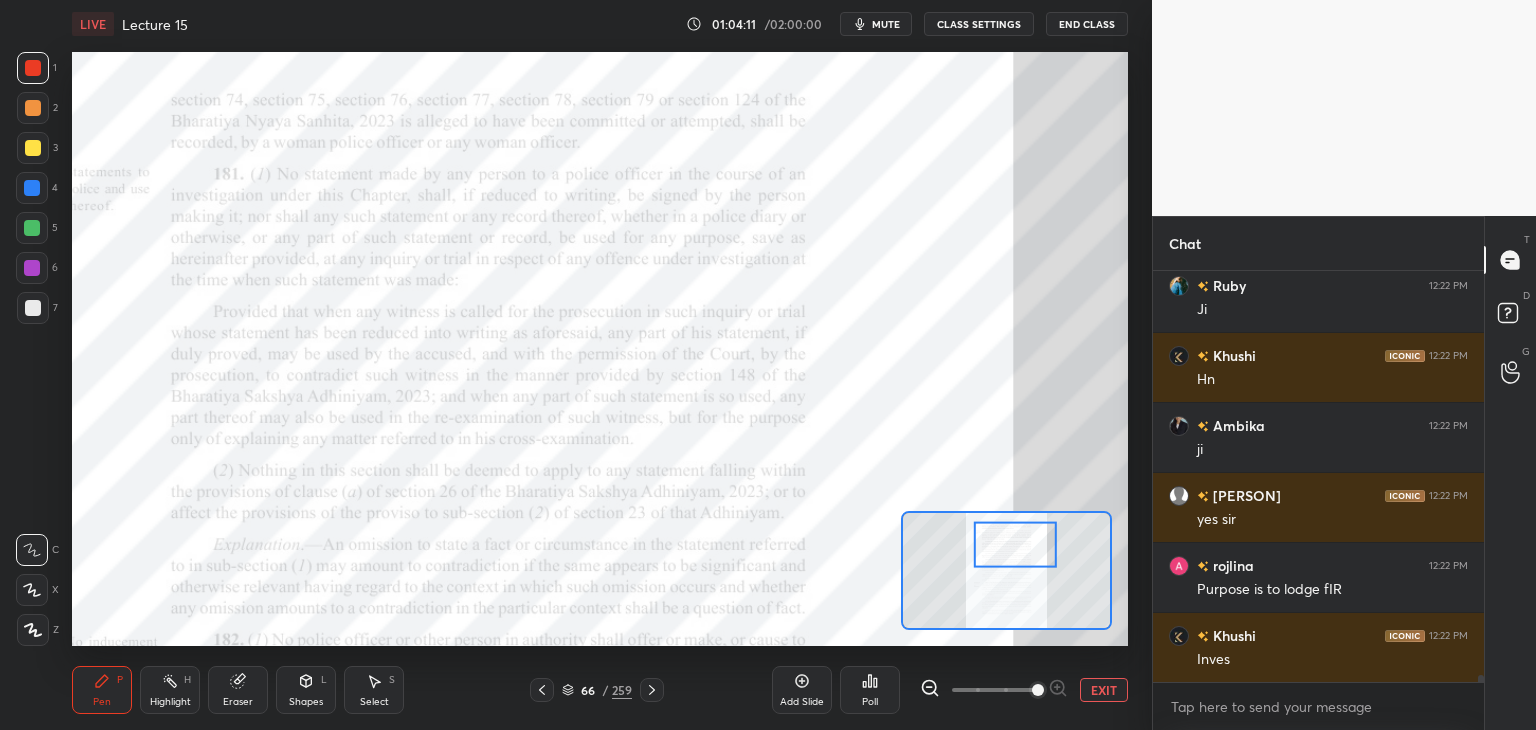 scroll, scrollTop: 23162, scrollLeft: 0, axis: vertical 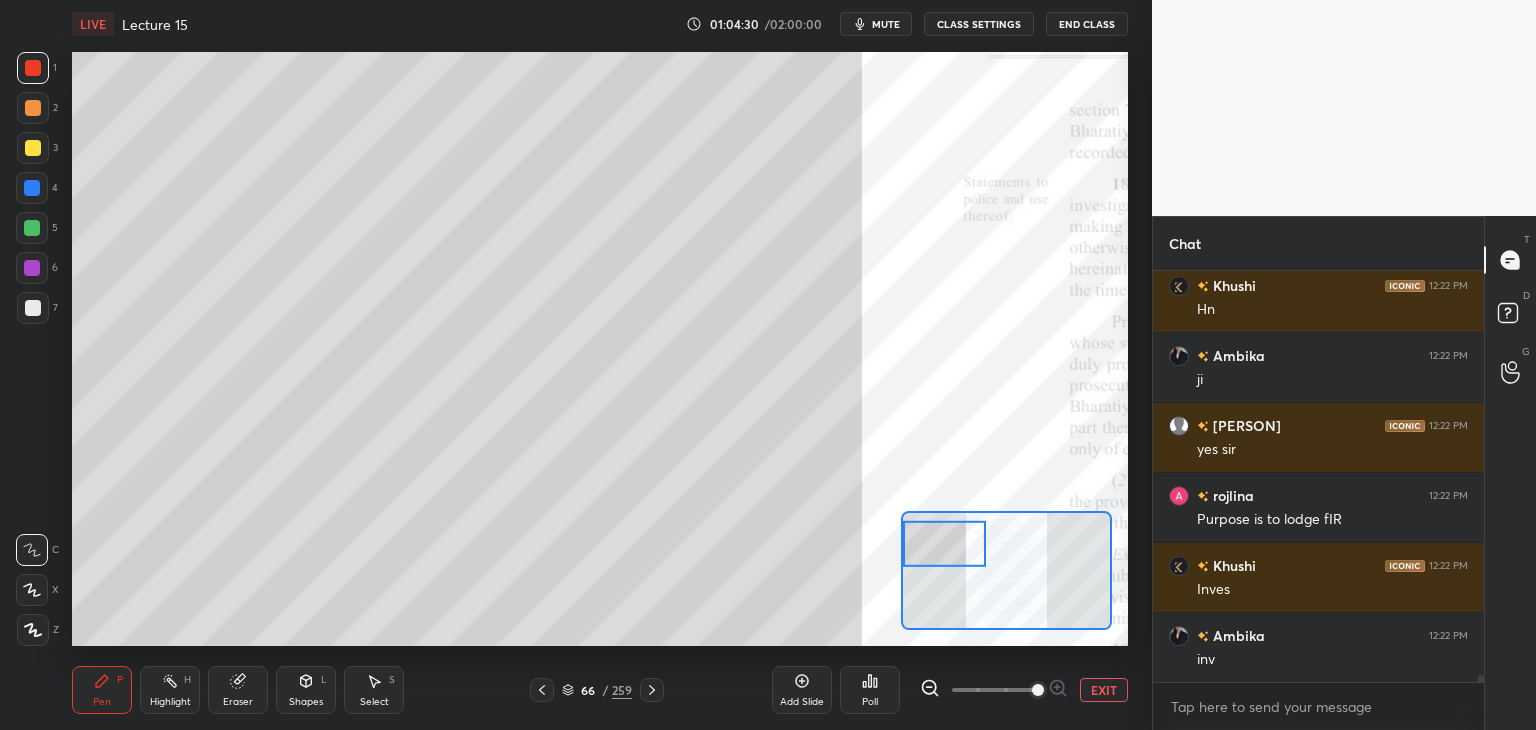 click at bounding box center [32, 228] 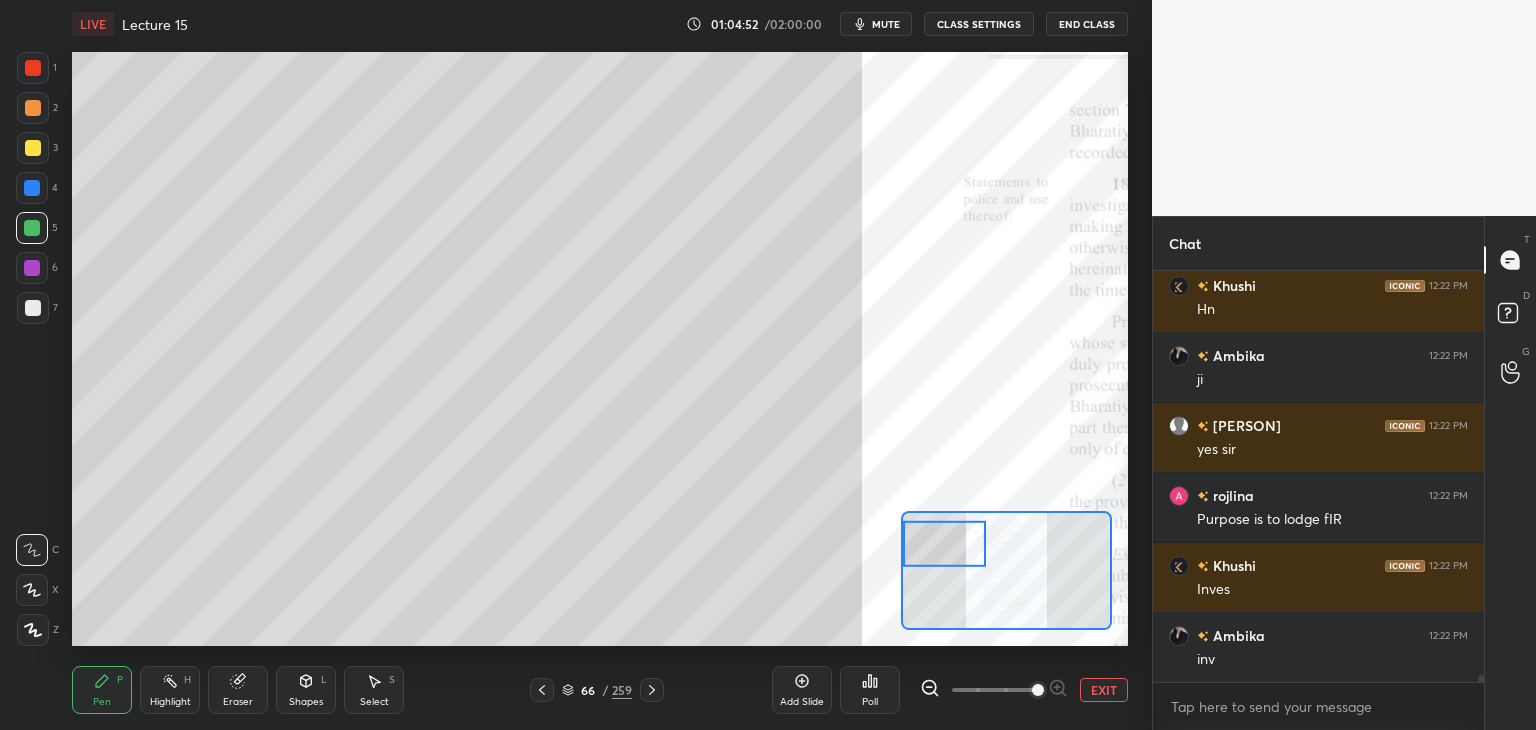 click at bounding box center (32, 188) 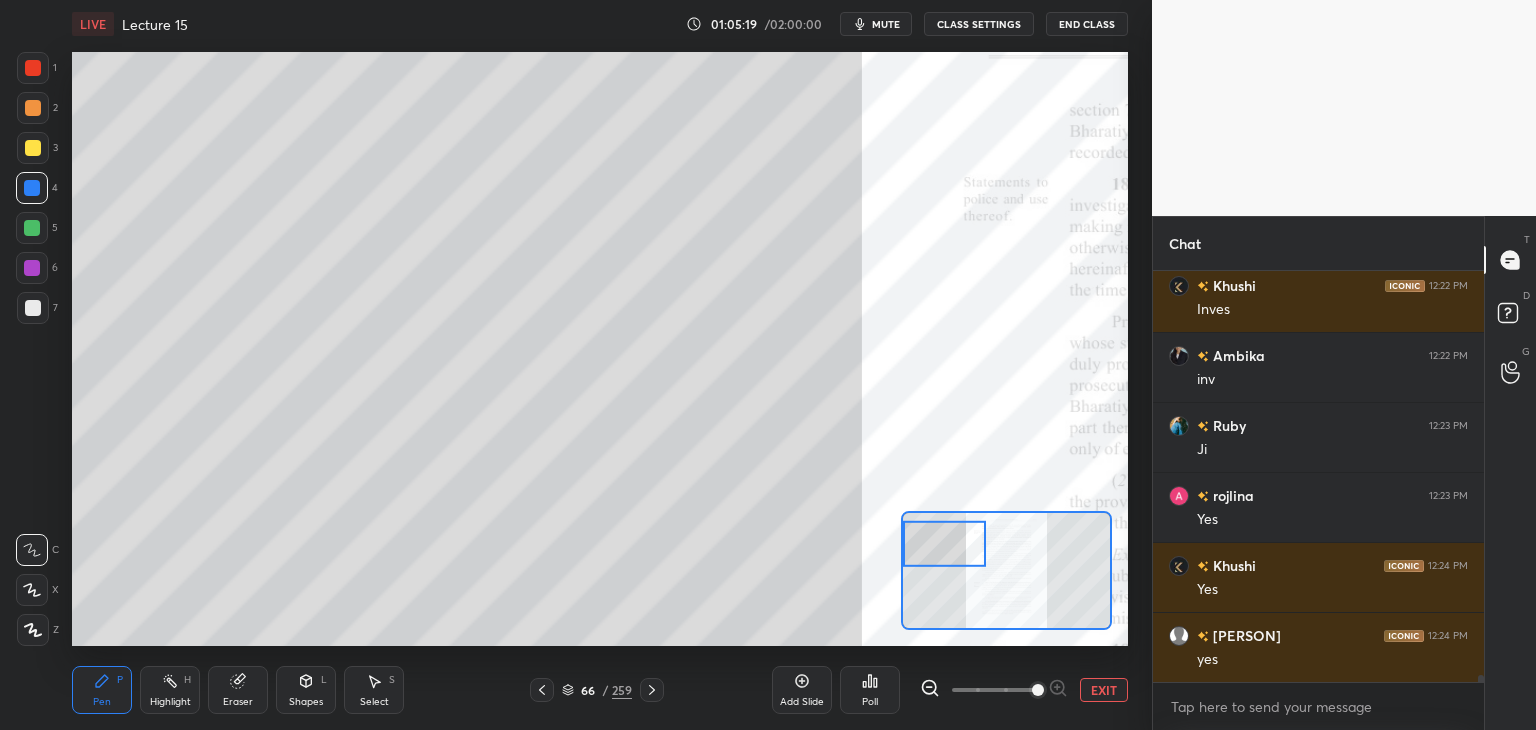 scroll, scrollTop: 23512, scrollLeft: 0, axis: vertical 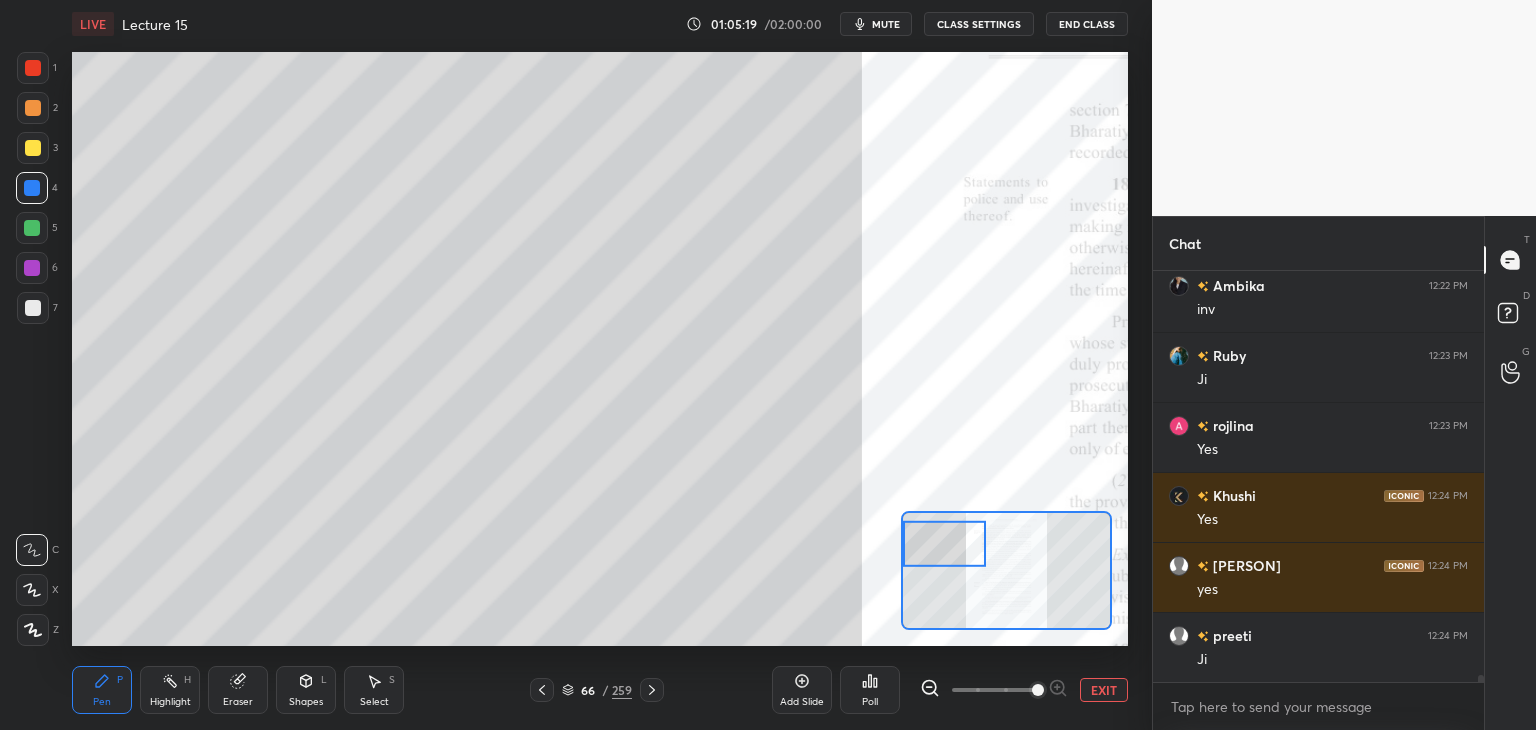 click at bounding box center (32, 268) 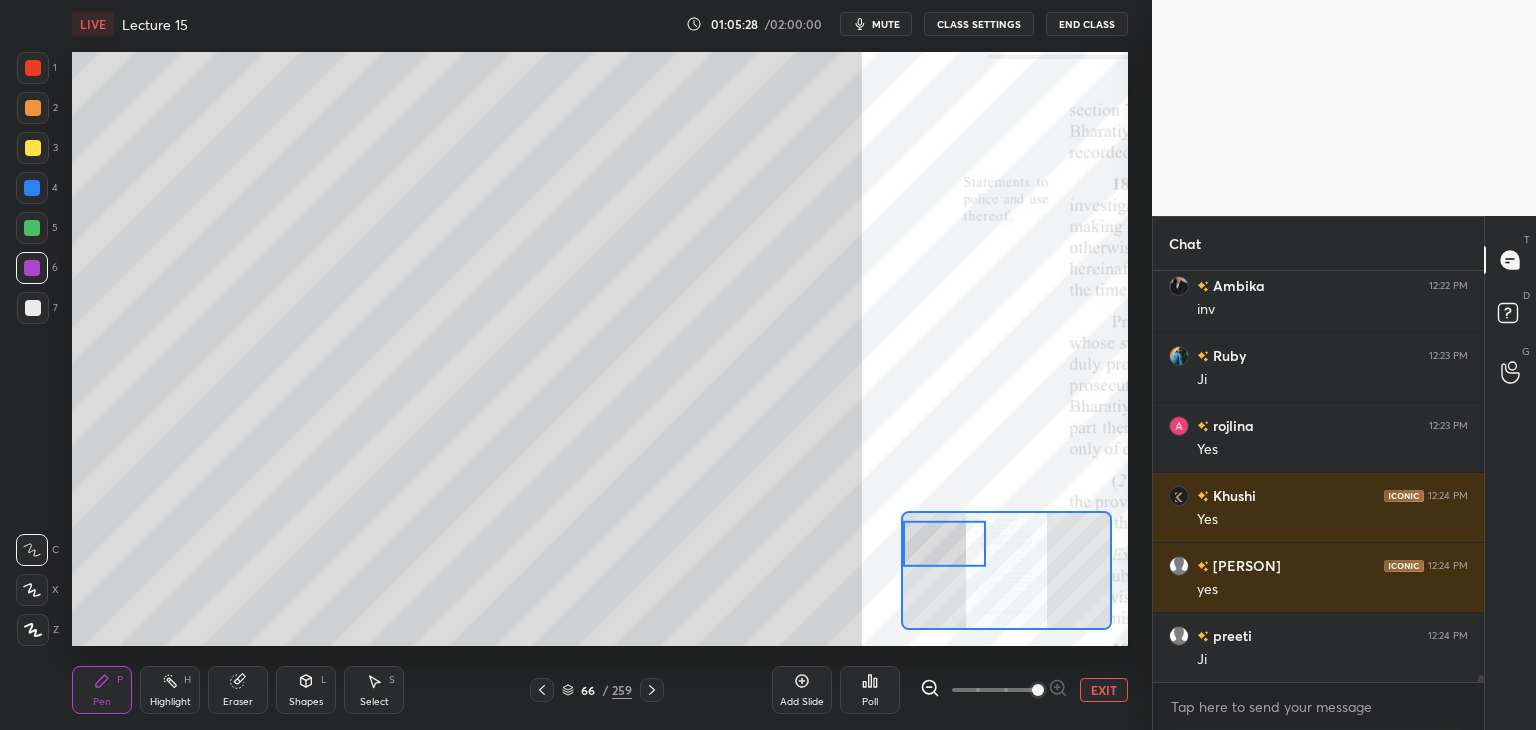 click at bounding box center [33, 108] 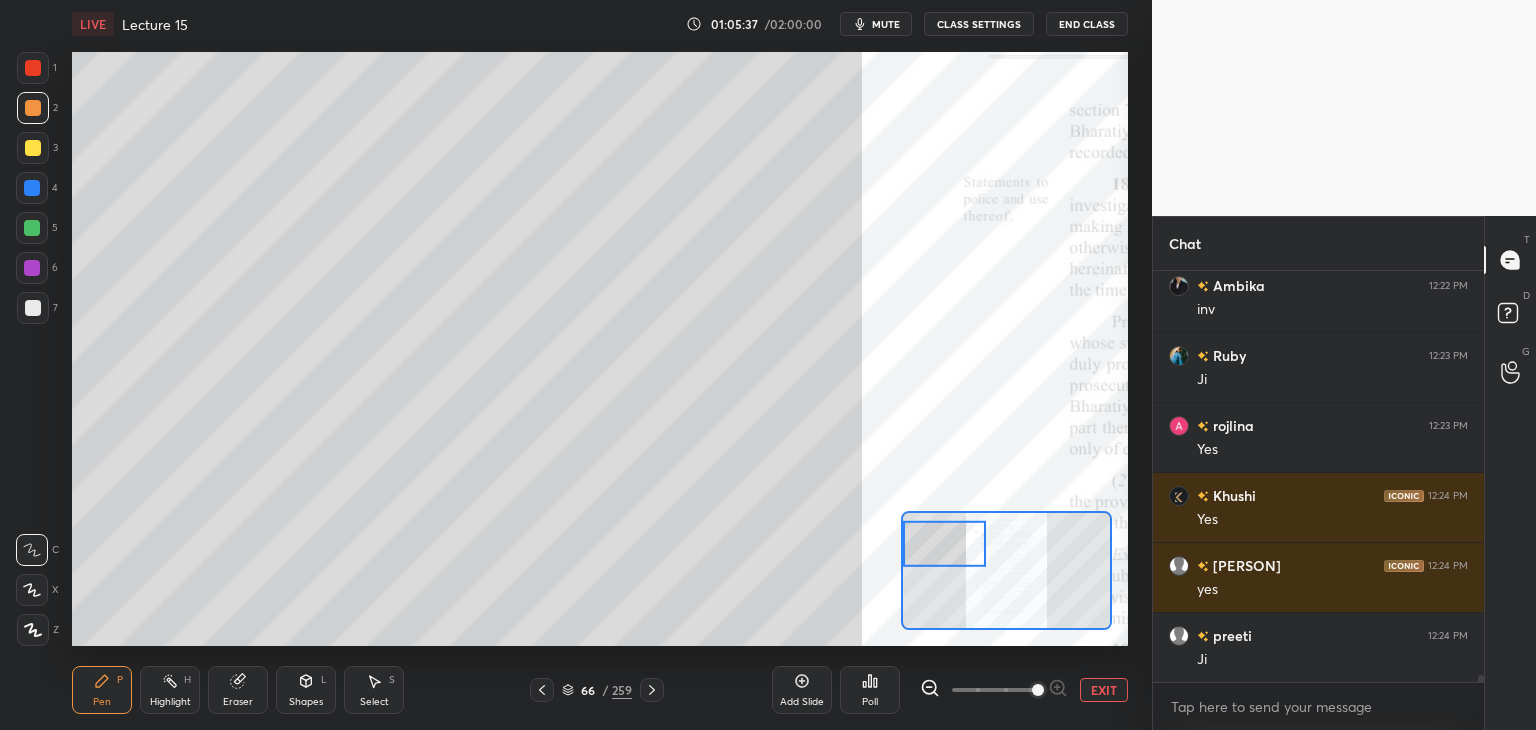 click at bounding box center (32, 228) 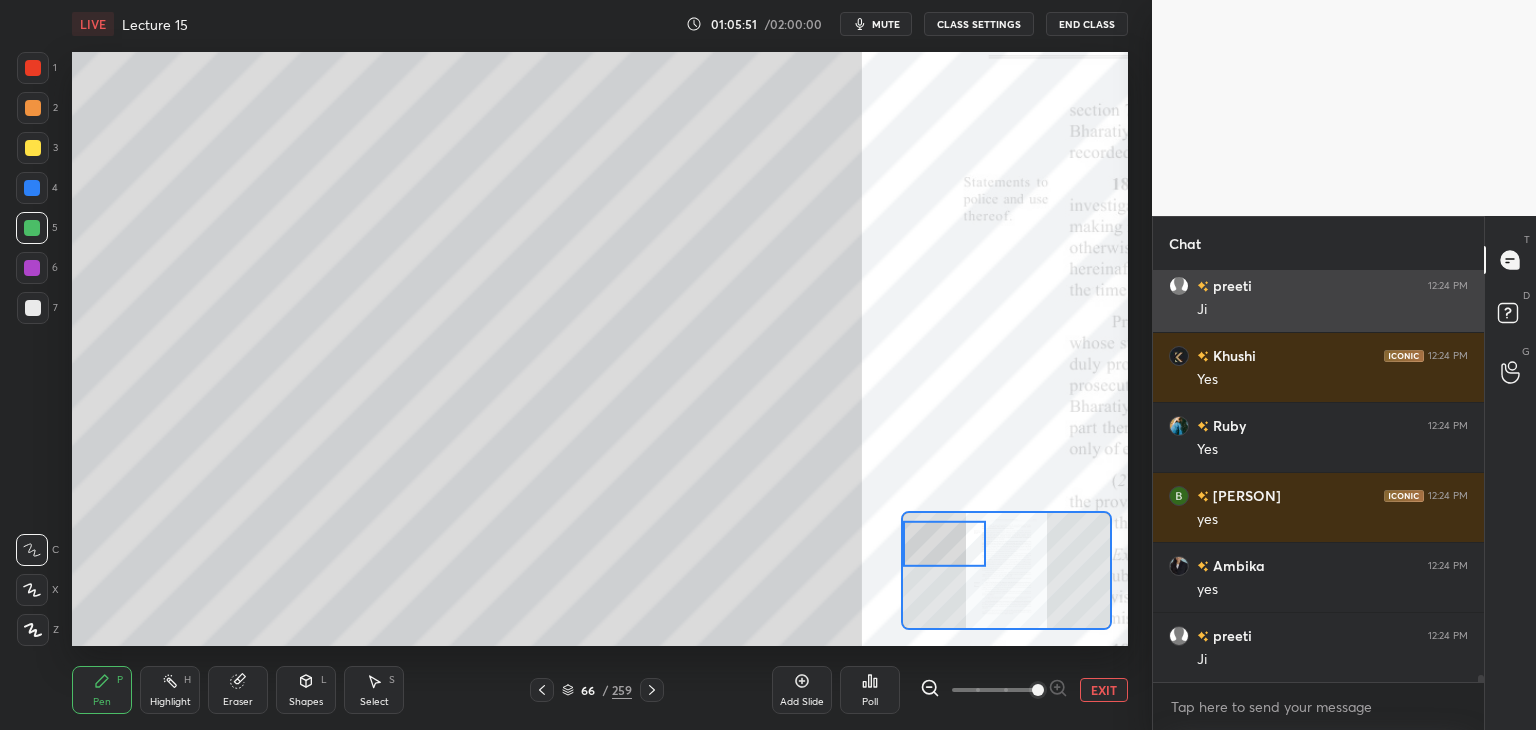 scroll, scrollTop: 23932, scrollLeft: 0, axis: vertical 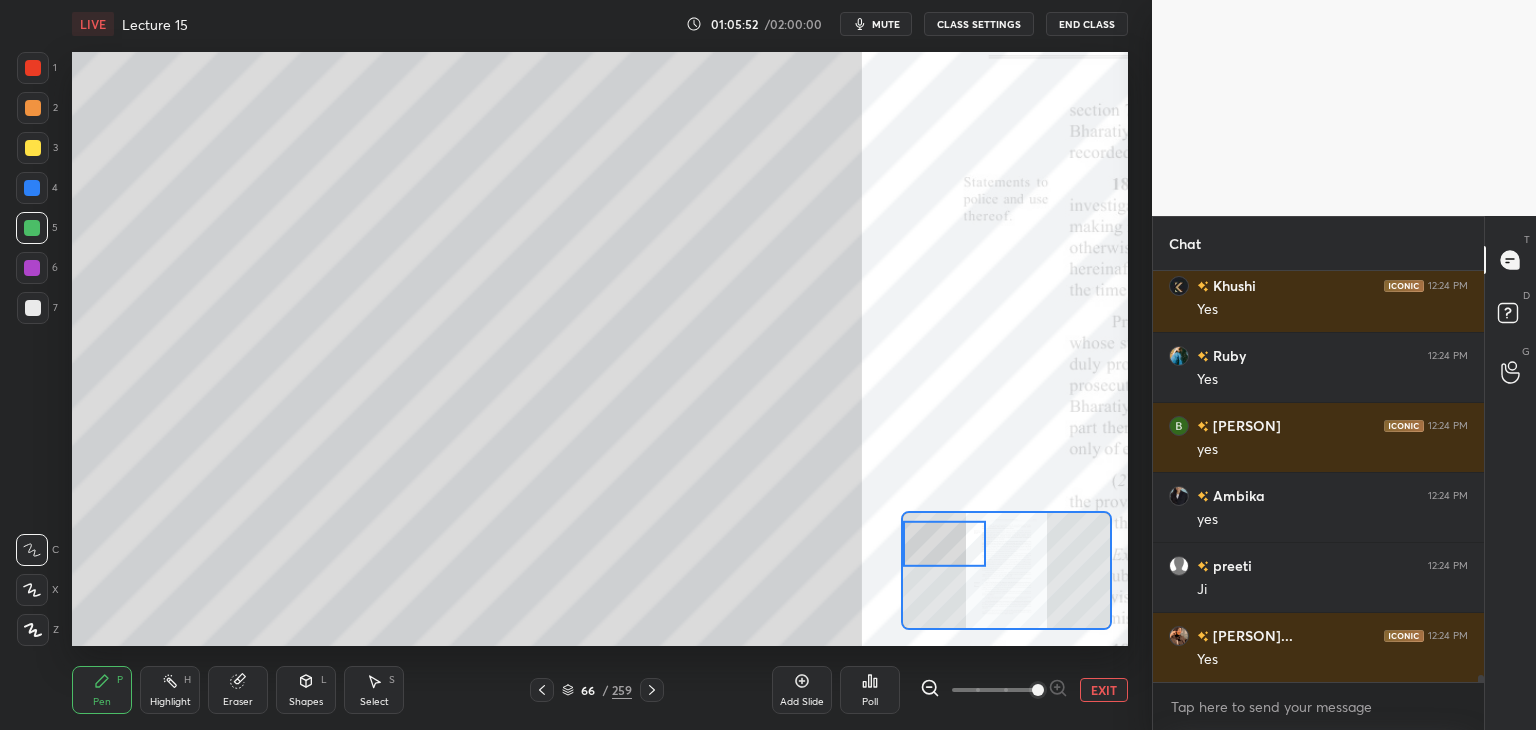 click at bounding box center [33, 308] 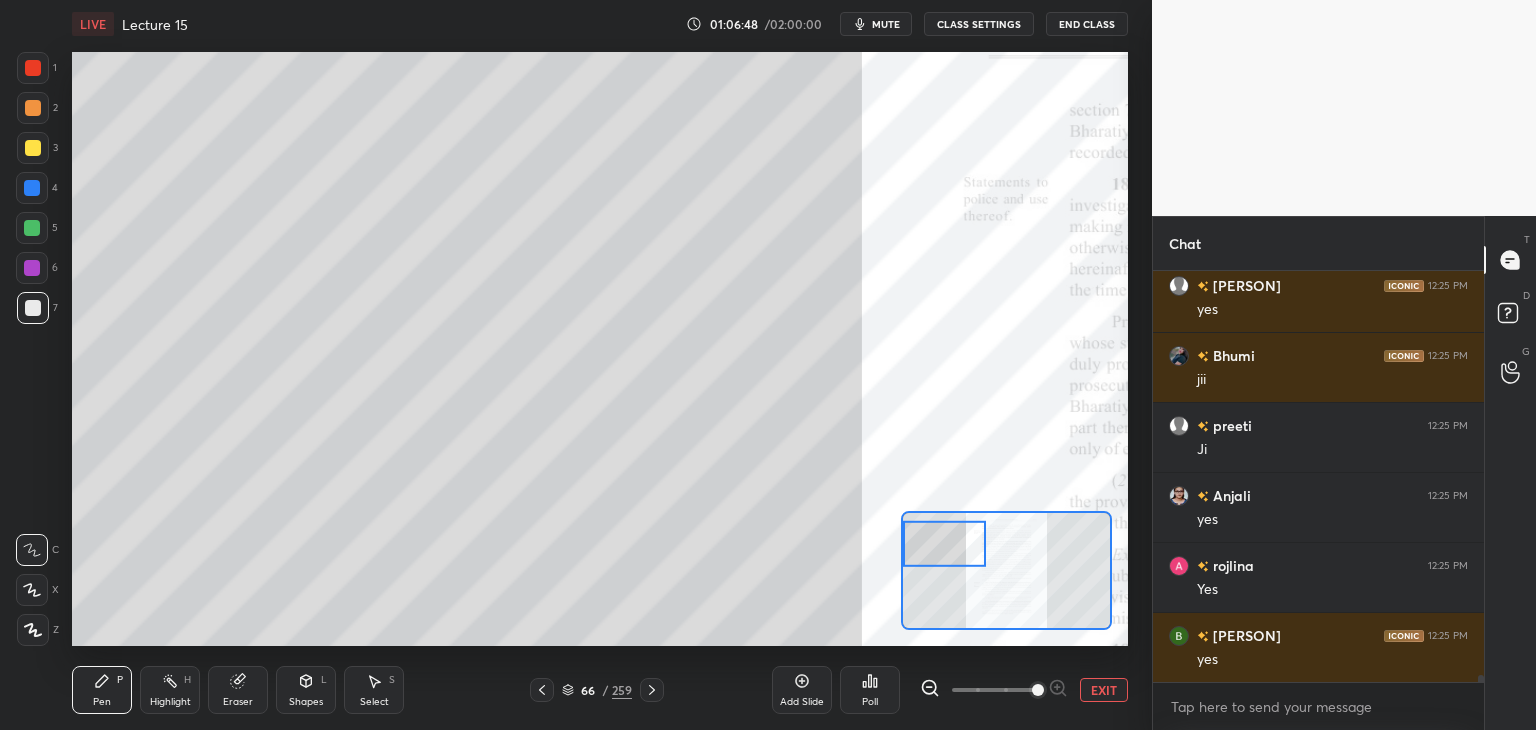 scroll, scrollTop: 24912, scrollLeft: 0, axis: vertical 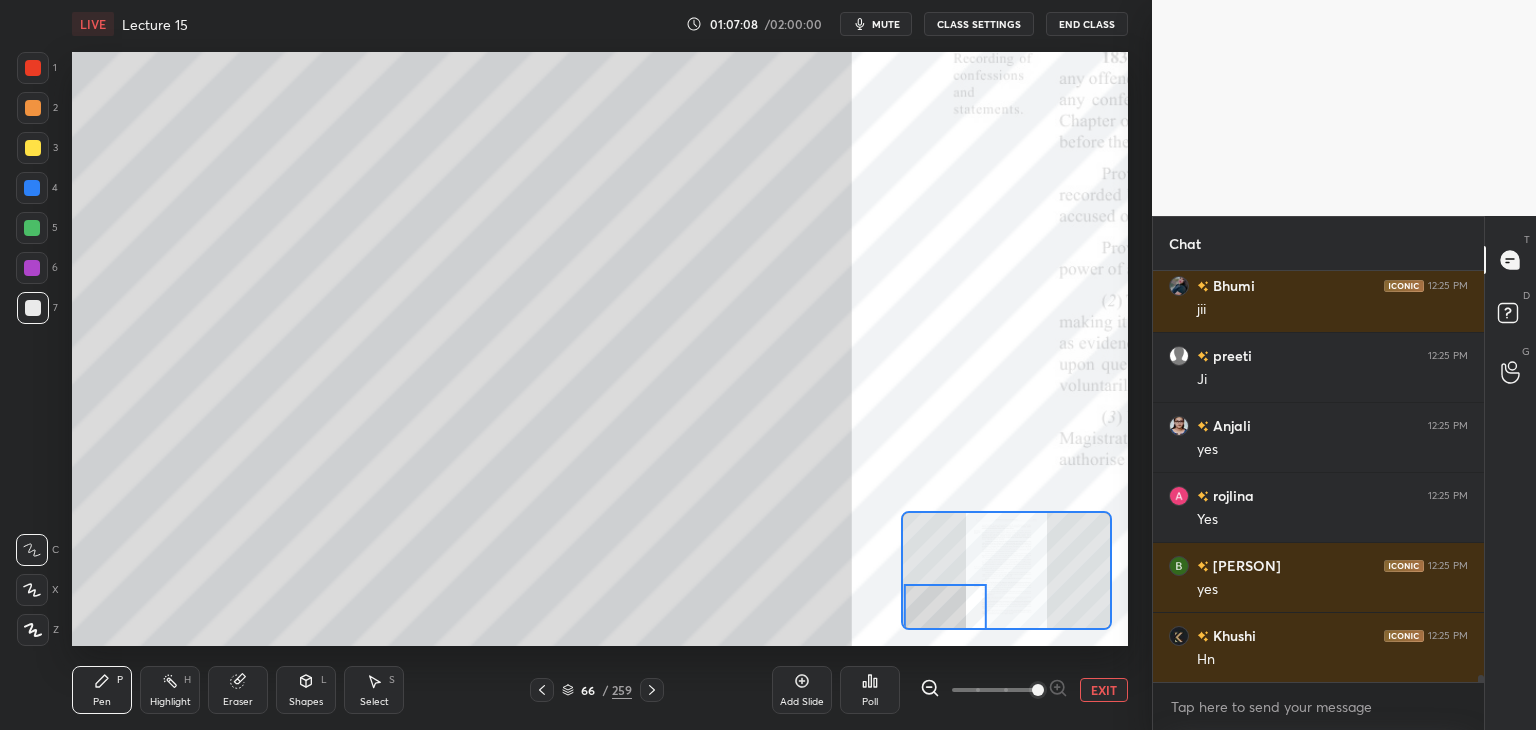 click at bounding box center [32, 228] 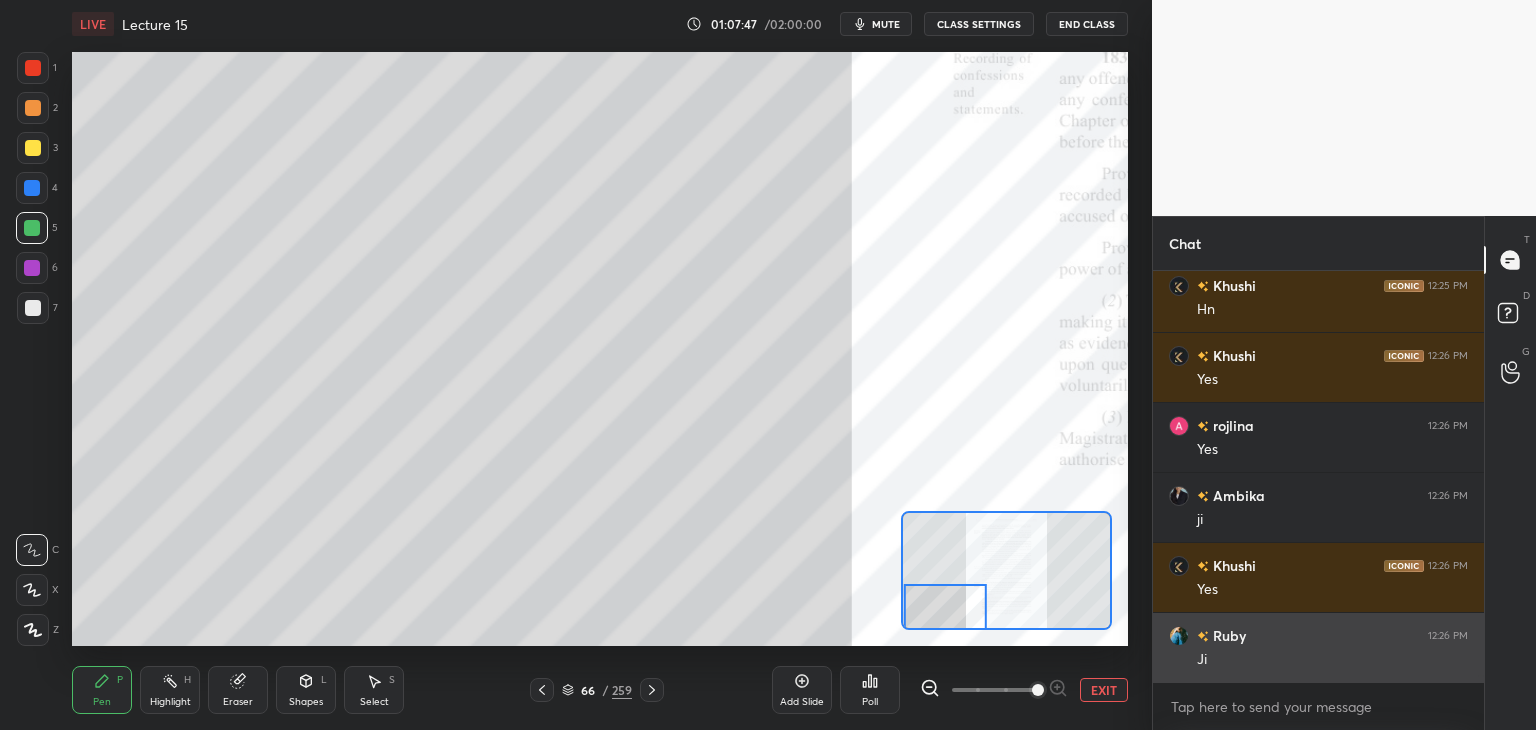 scroll, scrollTop: 25332, scrollLeft: 0, axis: vertical 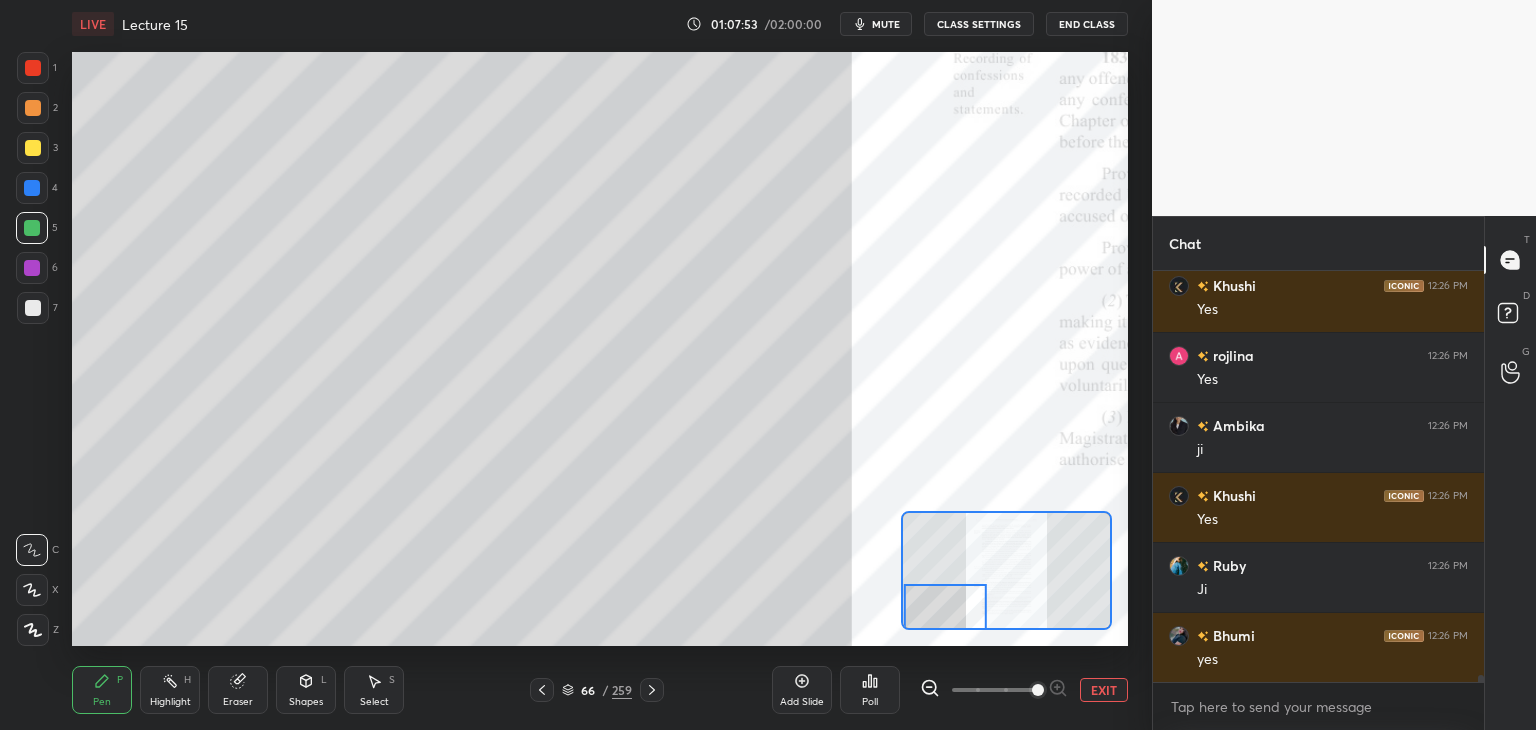 click at bounding box center [32, 188] 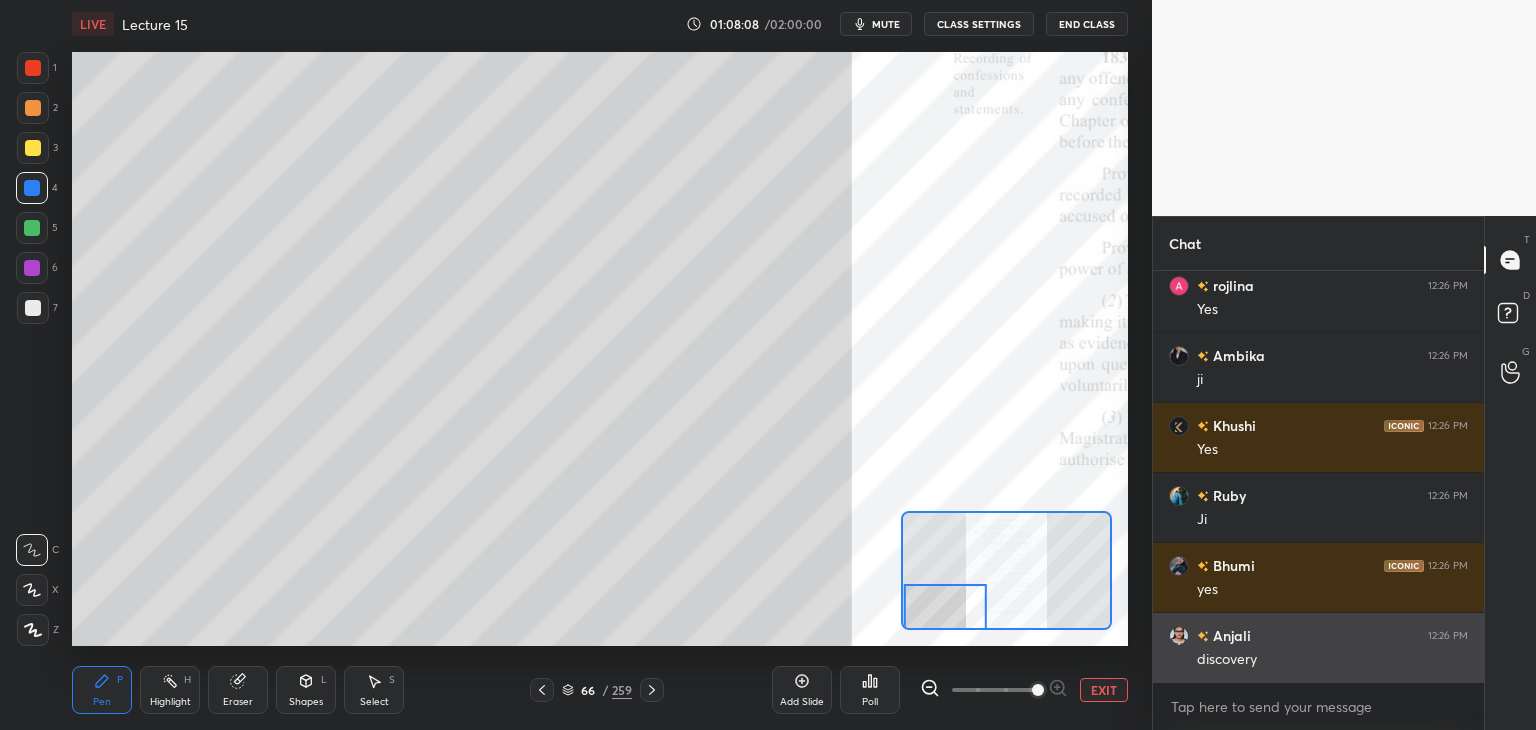 scroll, scrollTop: 25472, scrollLeft: 0, axis: vertical 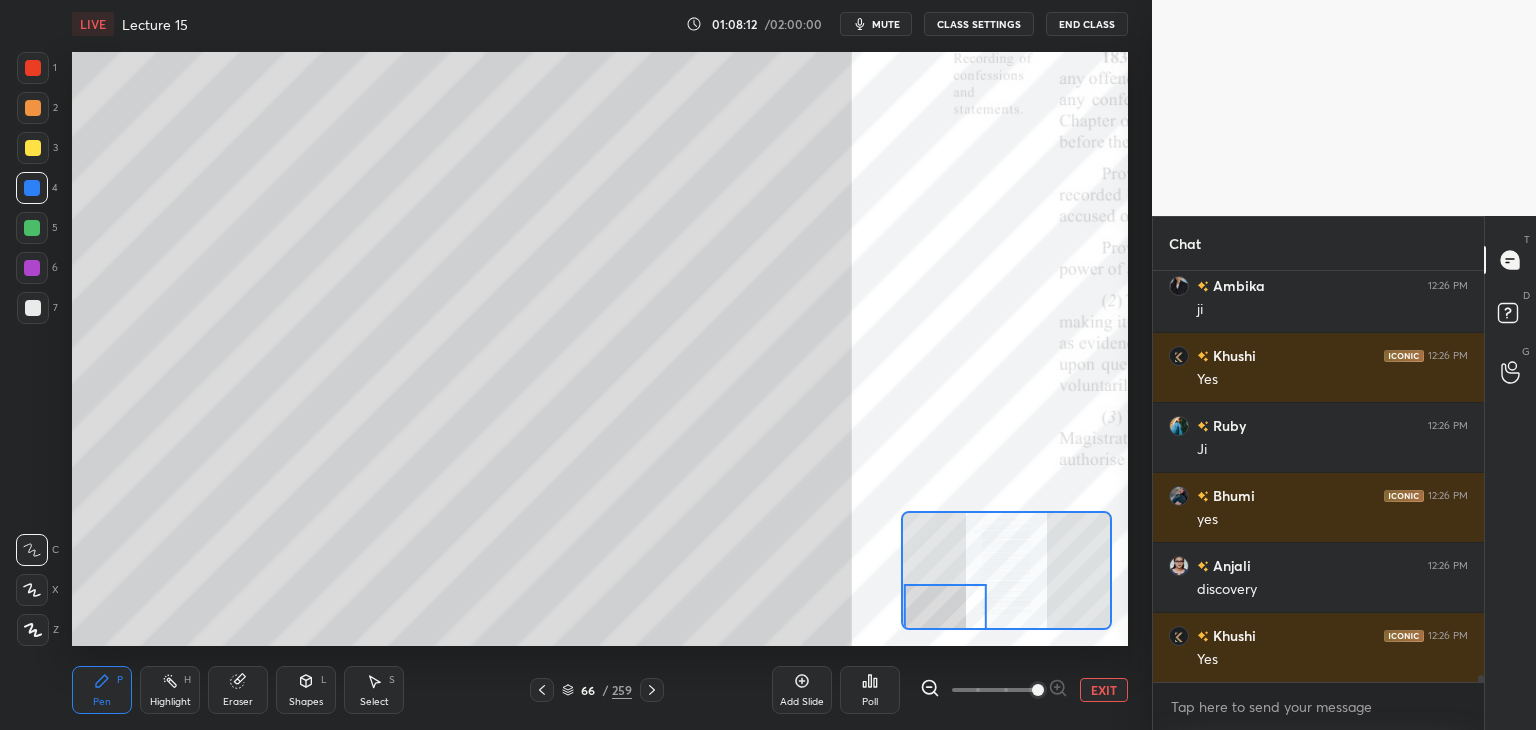 click 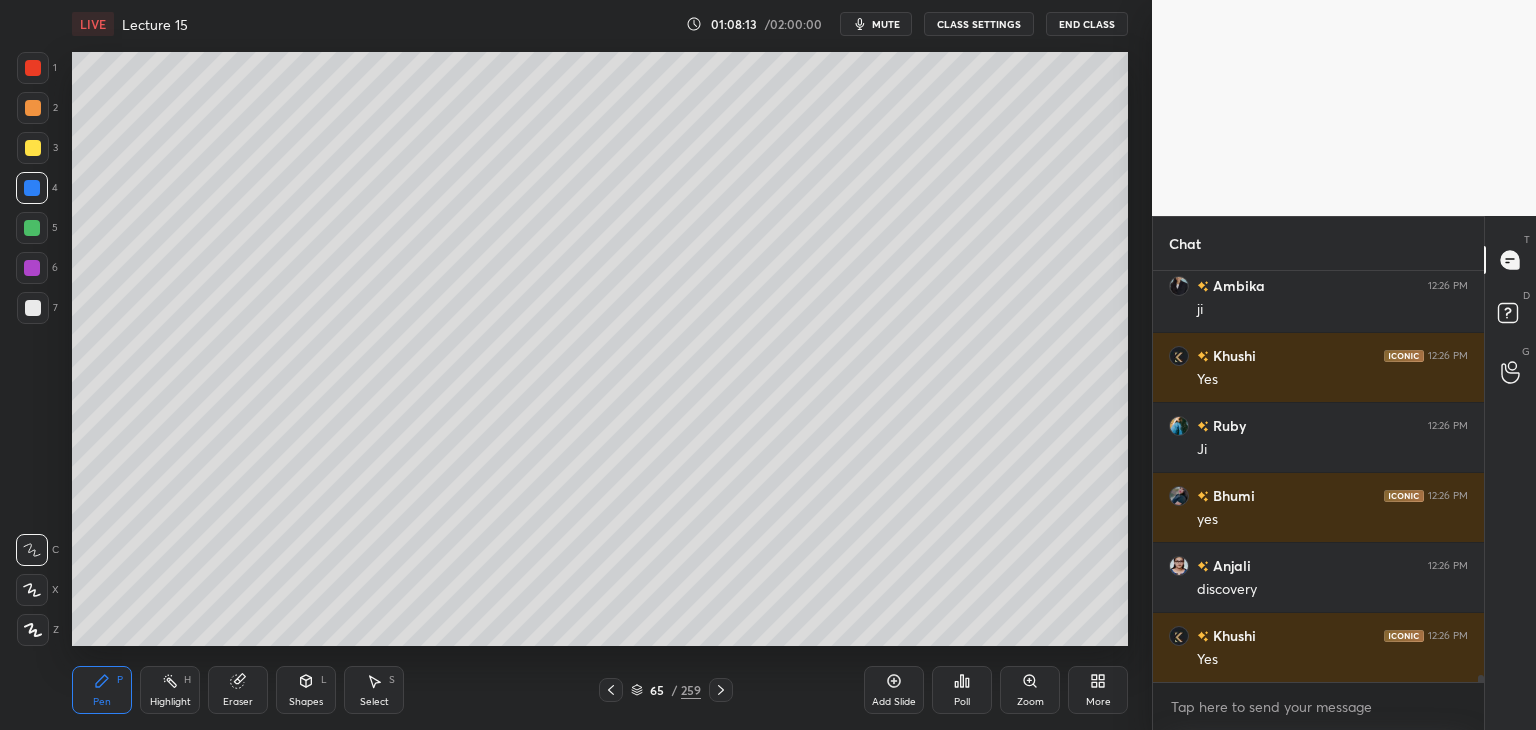 click 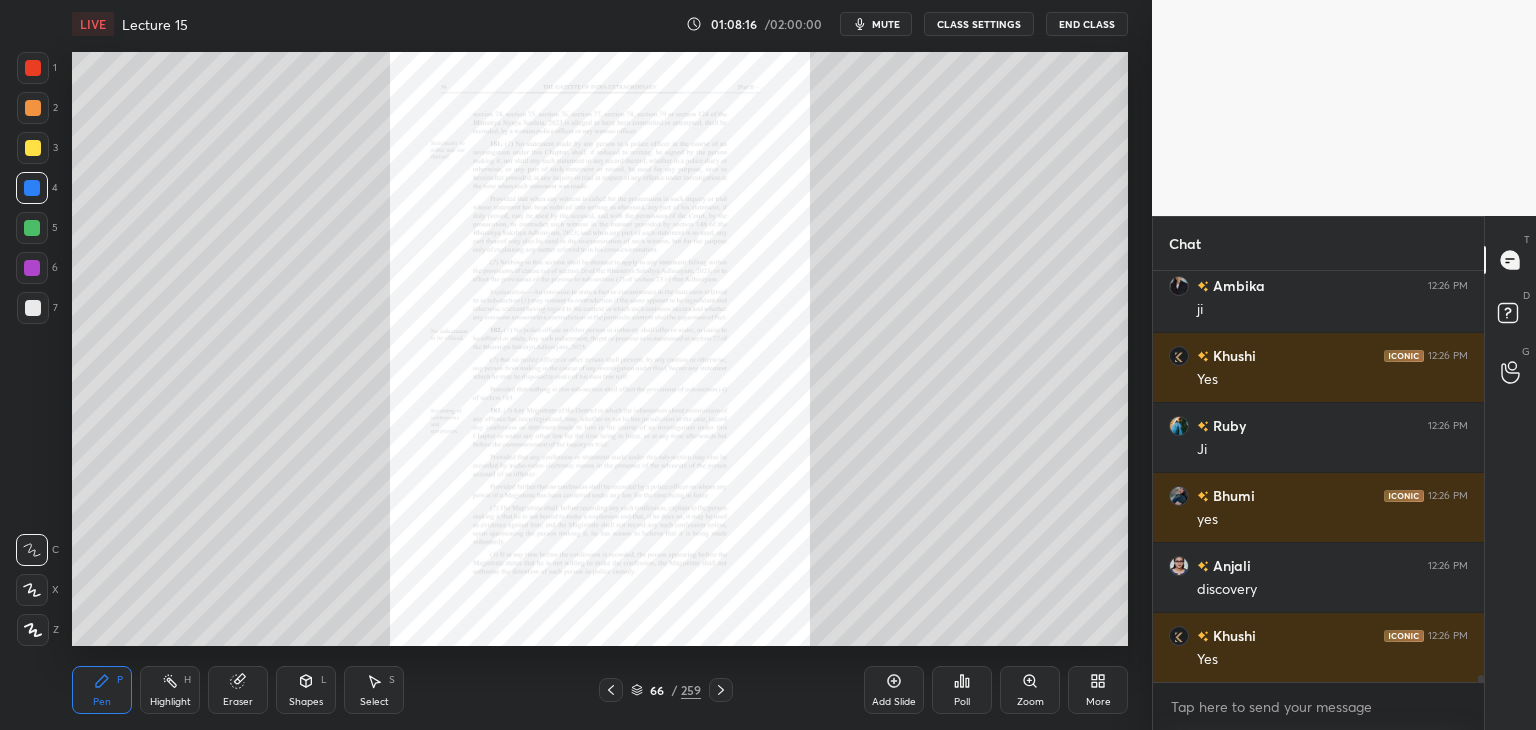 click on "Zoom" at bounding box center [1030, 690] 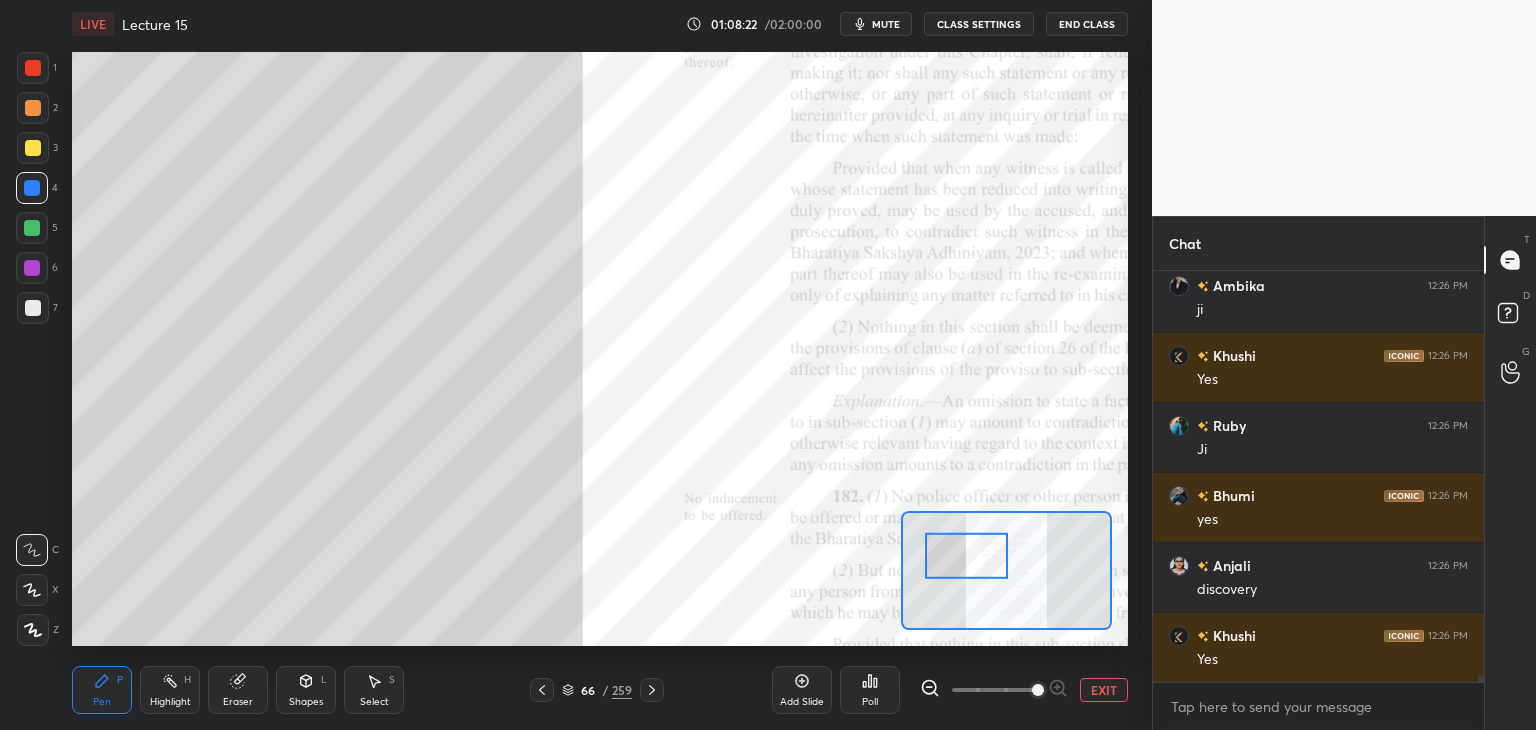 scroll, scrollTop: 25542, scrollLeft: 0, axis: vertical 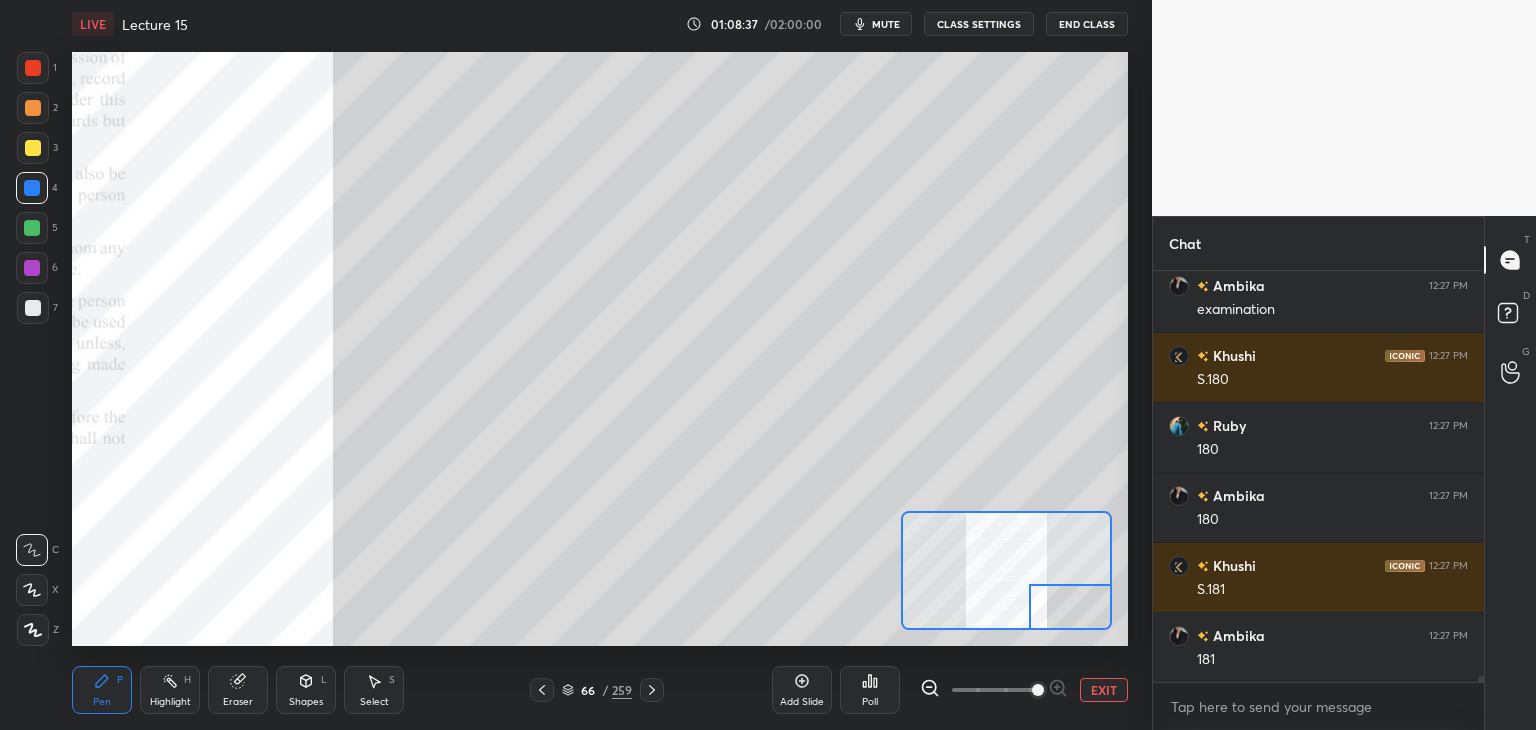 click at bounding box center (33, 68) 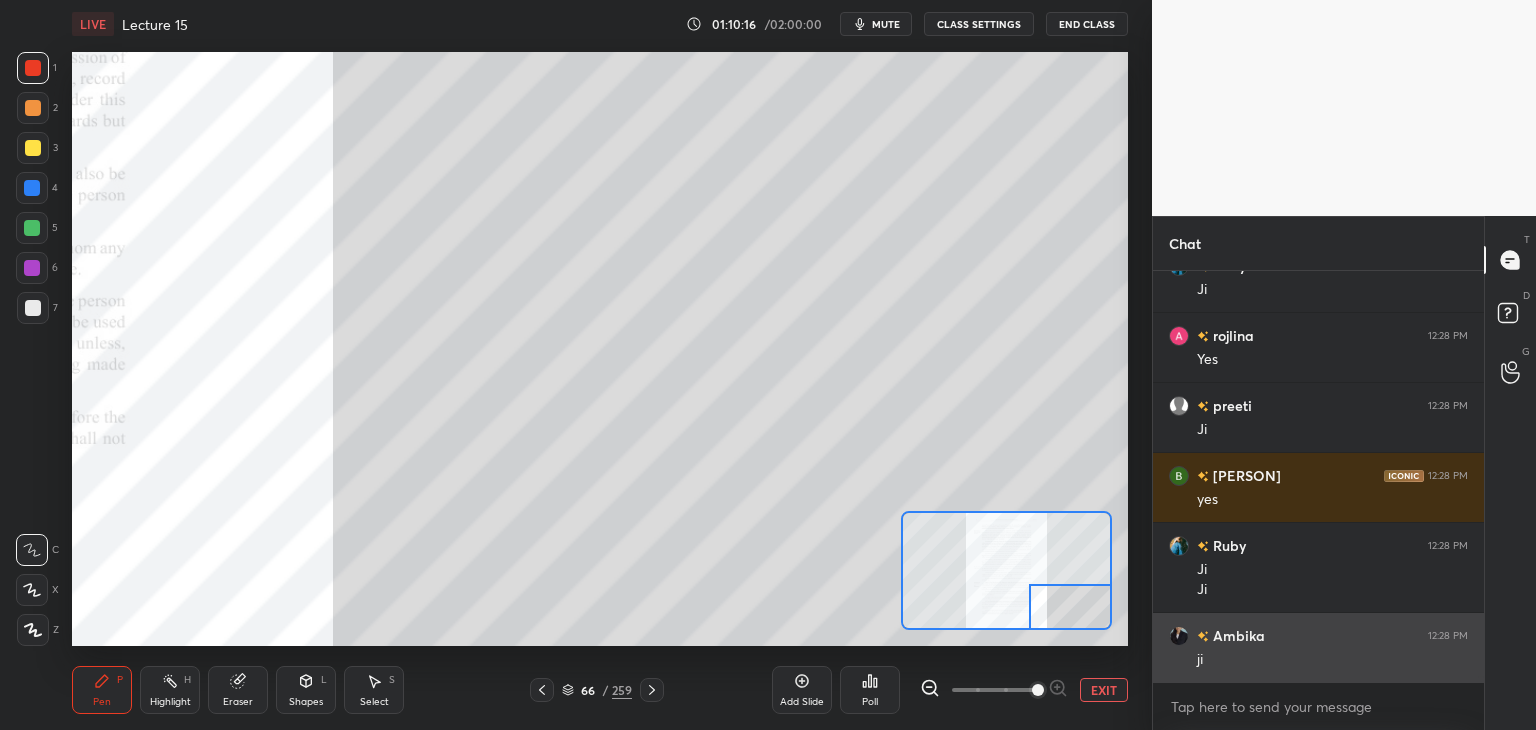 scroll, scrollTop: 26752, scrollLeft: 0, axis: vertical 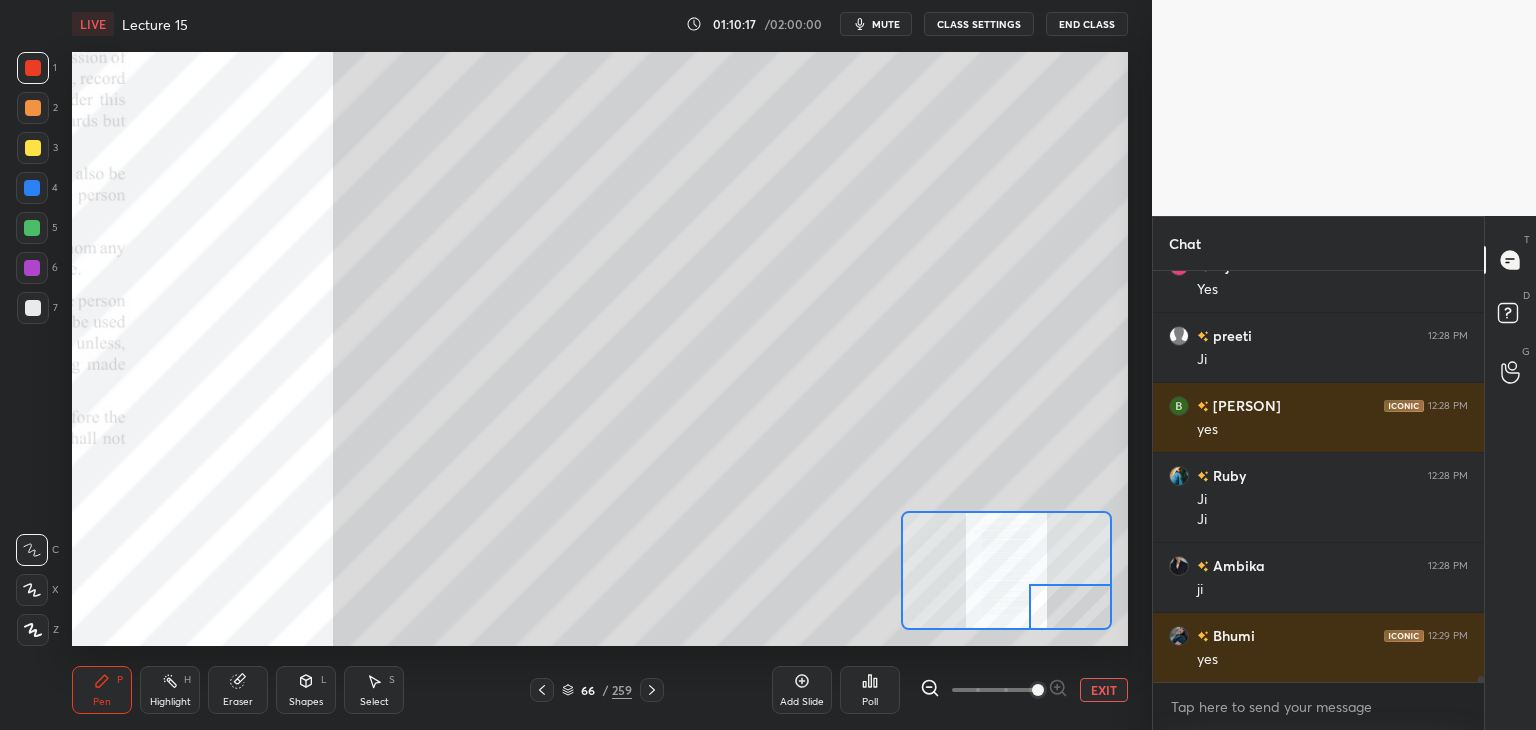 click at bounding box center [32, 228] 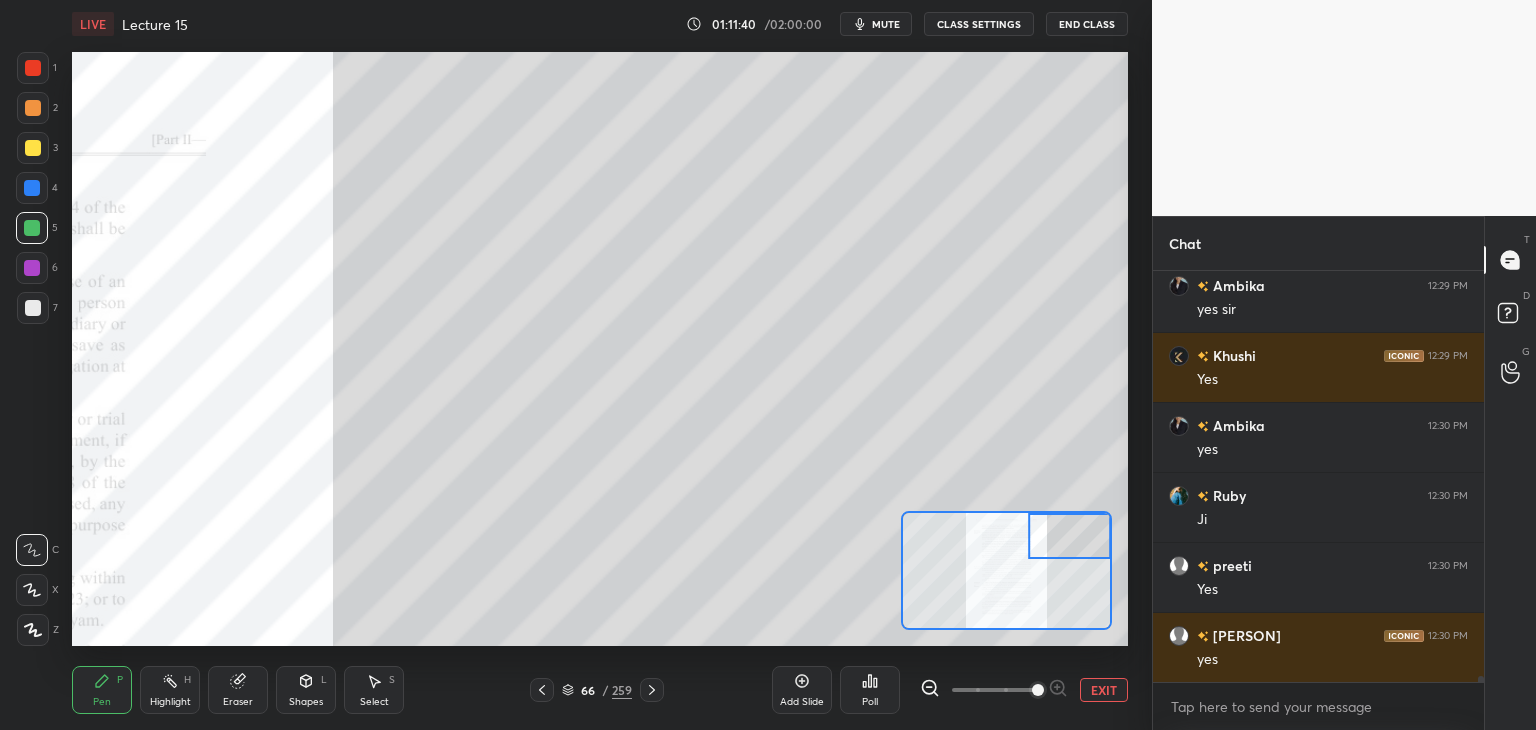 scroll, scrollTop: 29412, scrollLeft: 0, axis: vertical 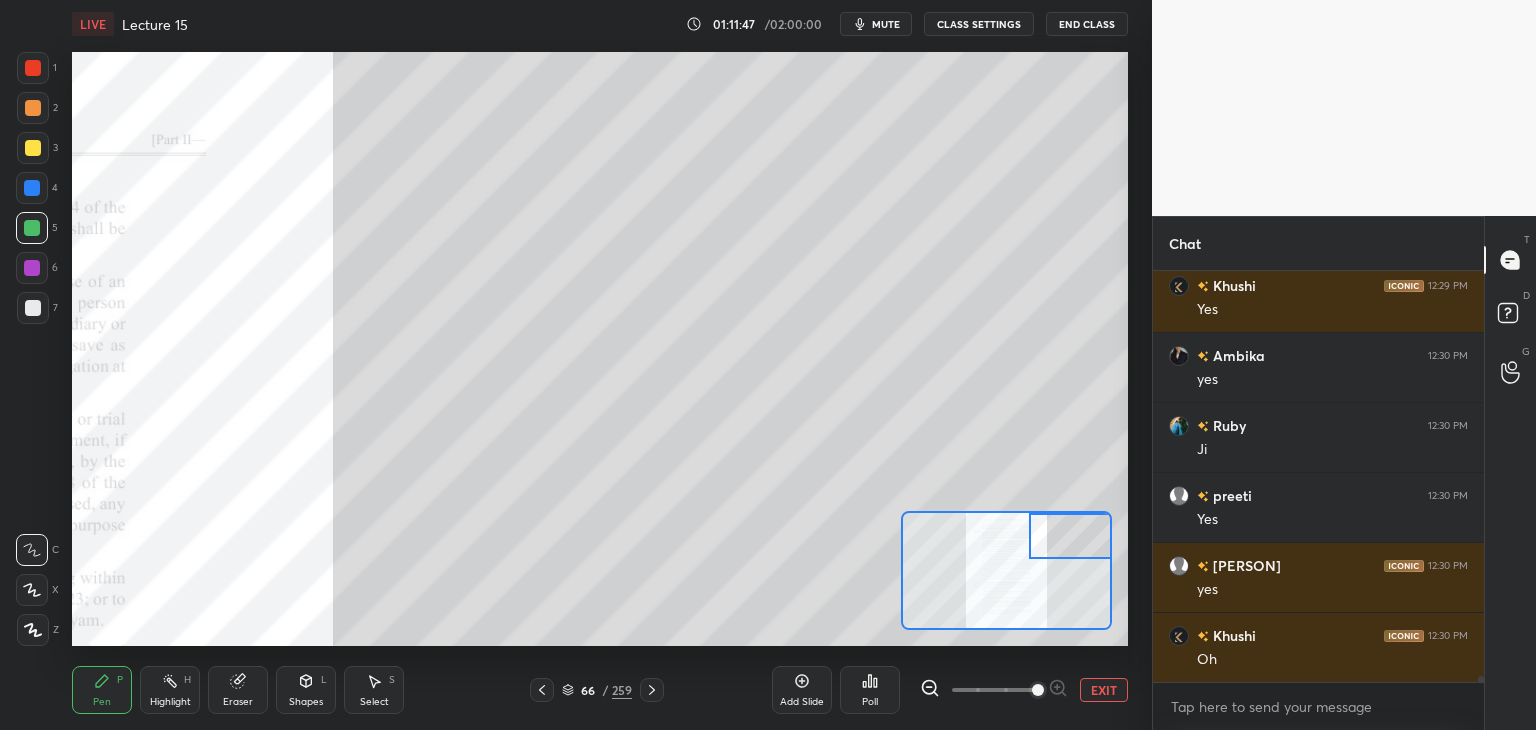 click at bounding box center [32, 188] 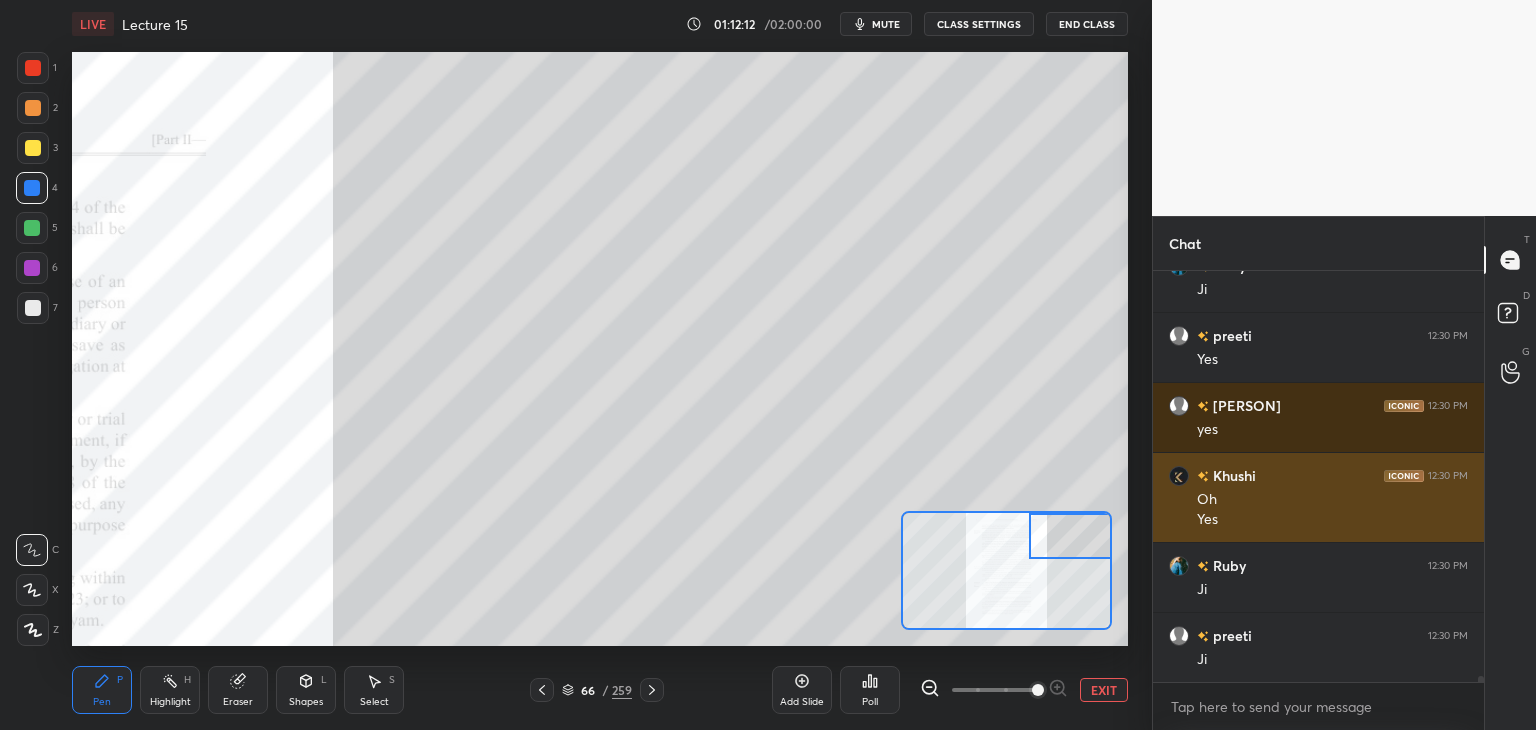 scroll, scrollTop: 29642, scrollLeft: 0, axis: vertical 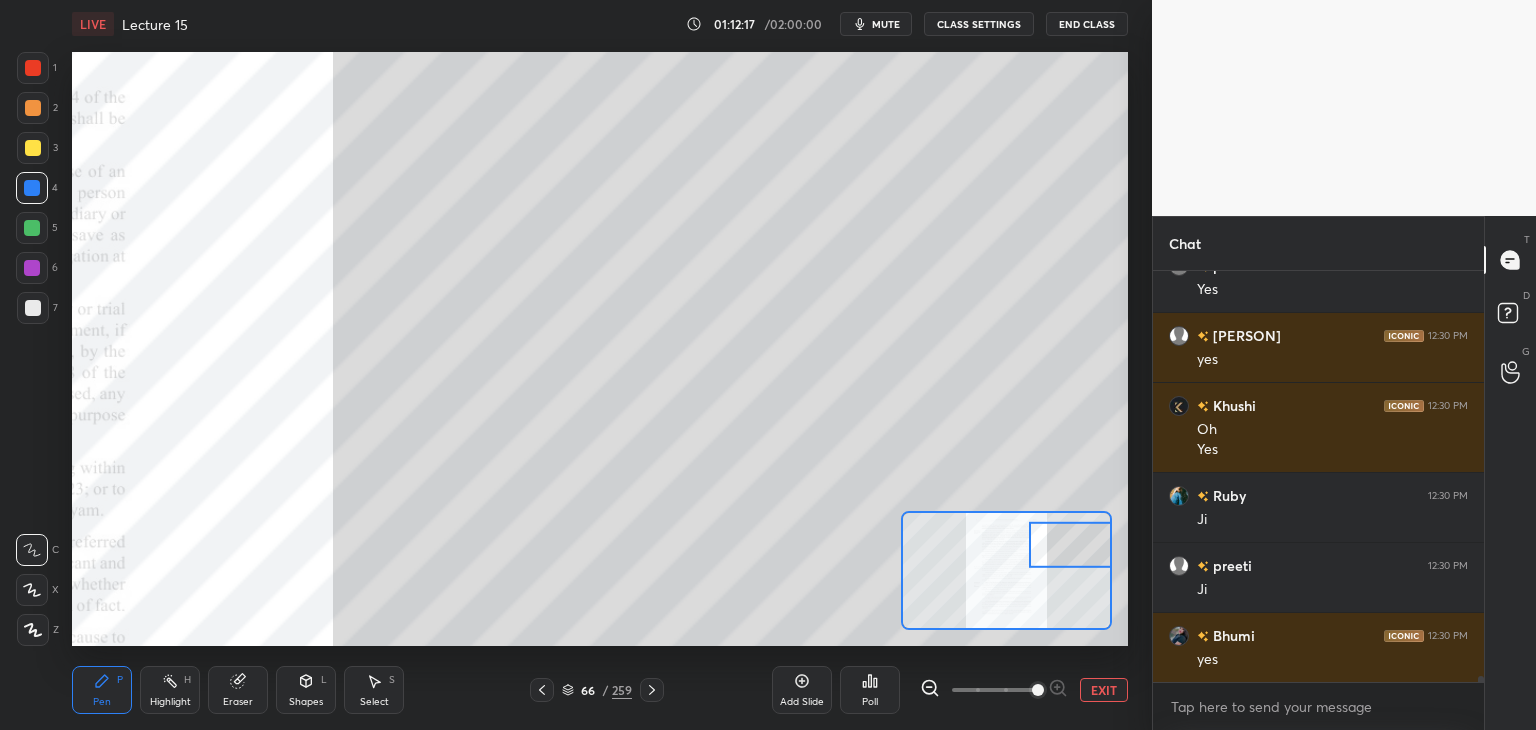 click at bounding box center (32, 228) 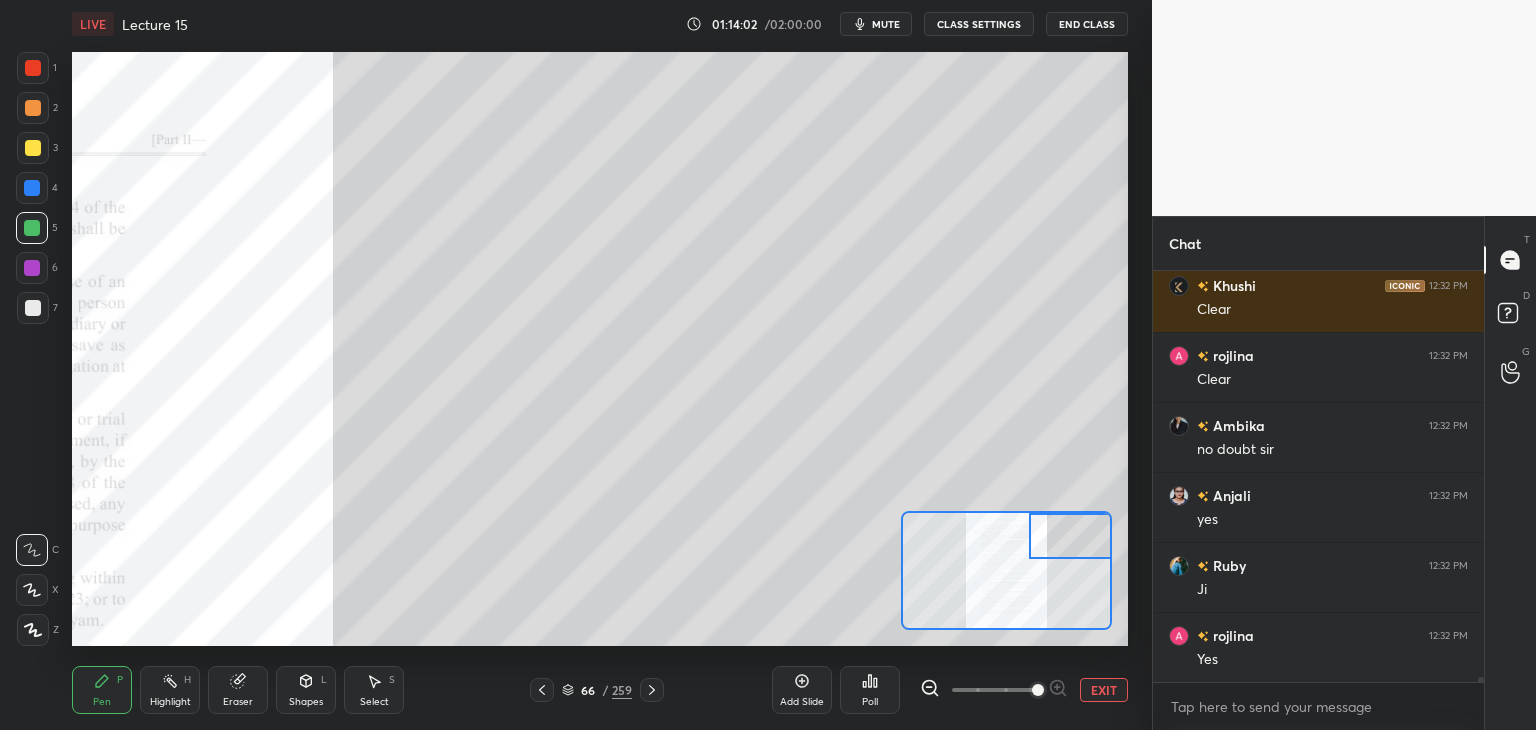 scroll, scrollTop: 32342, scrollLeft: 0, axis: vertical 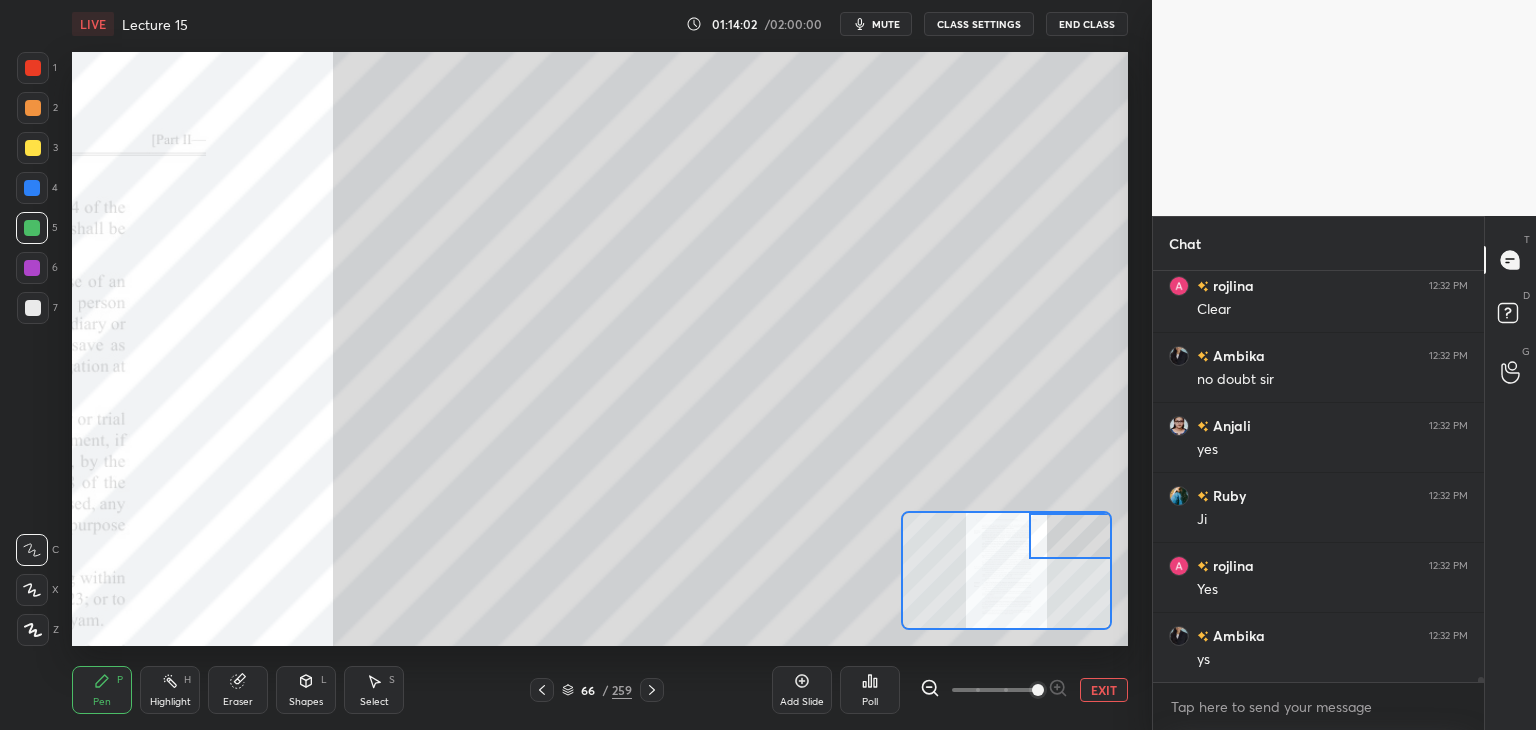 click at bounding box center (33, 68) 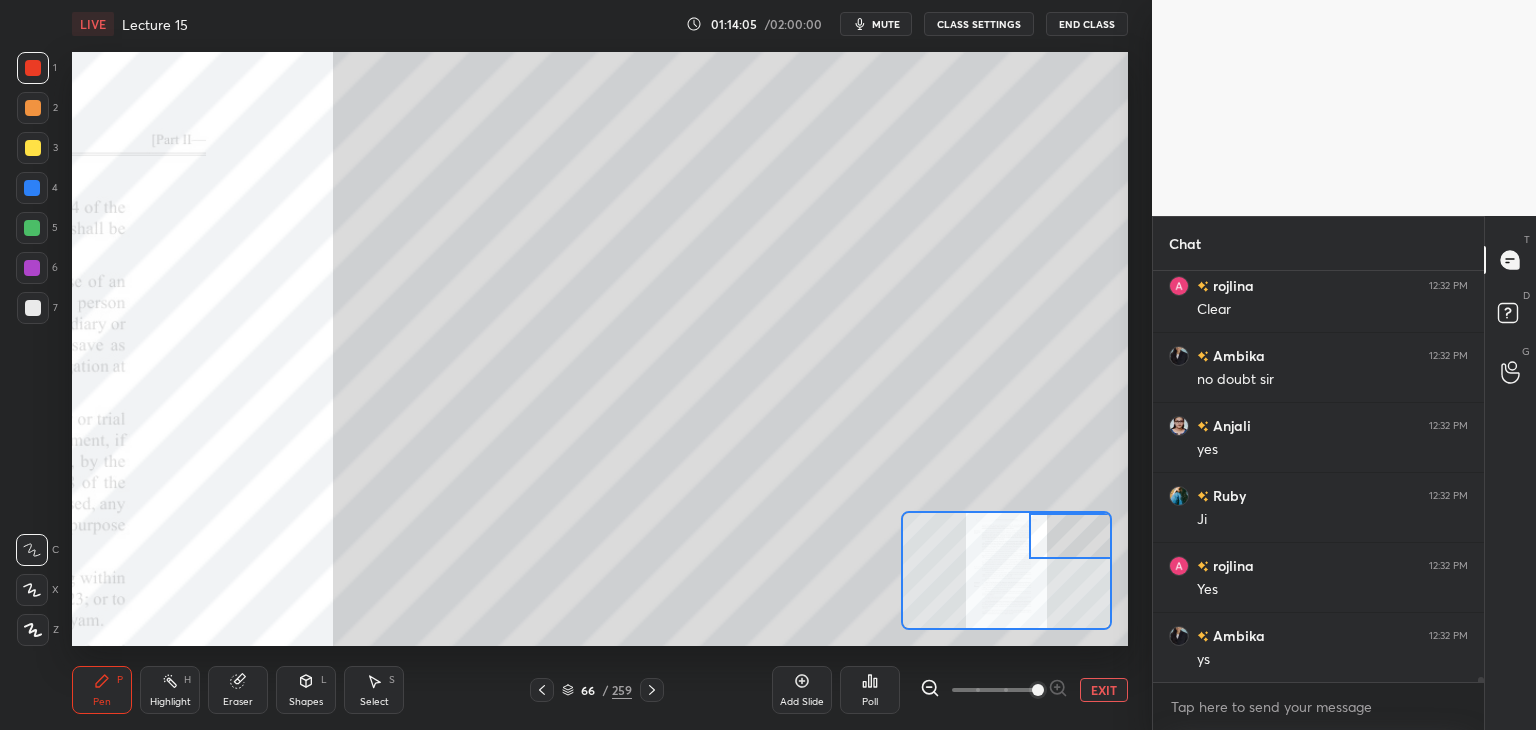 scroll, scrollTop: 32412, scrollLeft: 0, axis: vertical 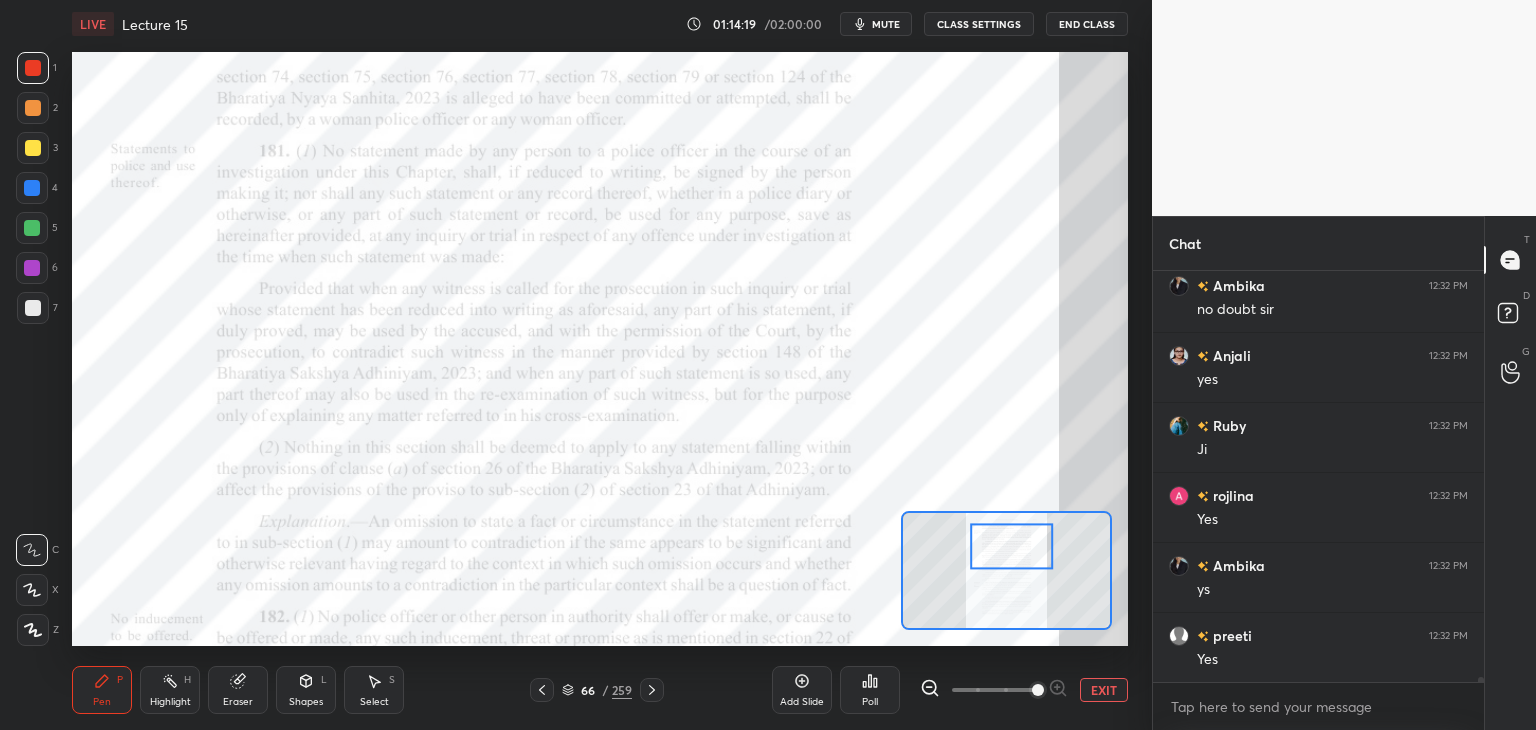 click 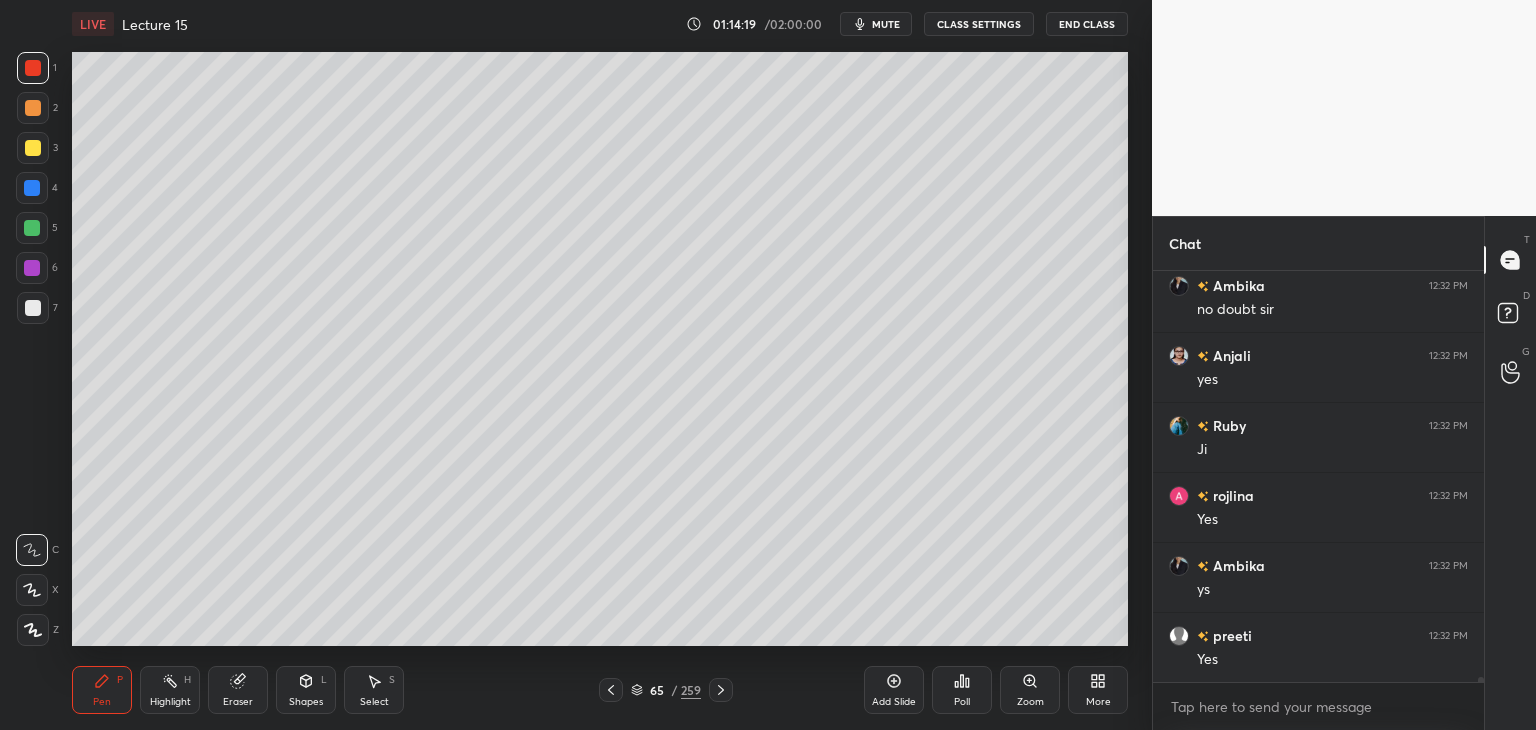 click on "65 / 259" at bounding box center (666, 690) 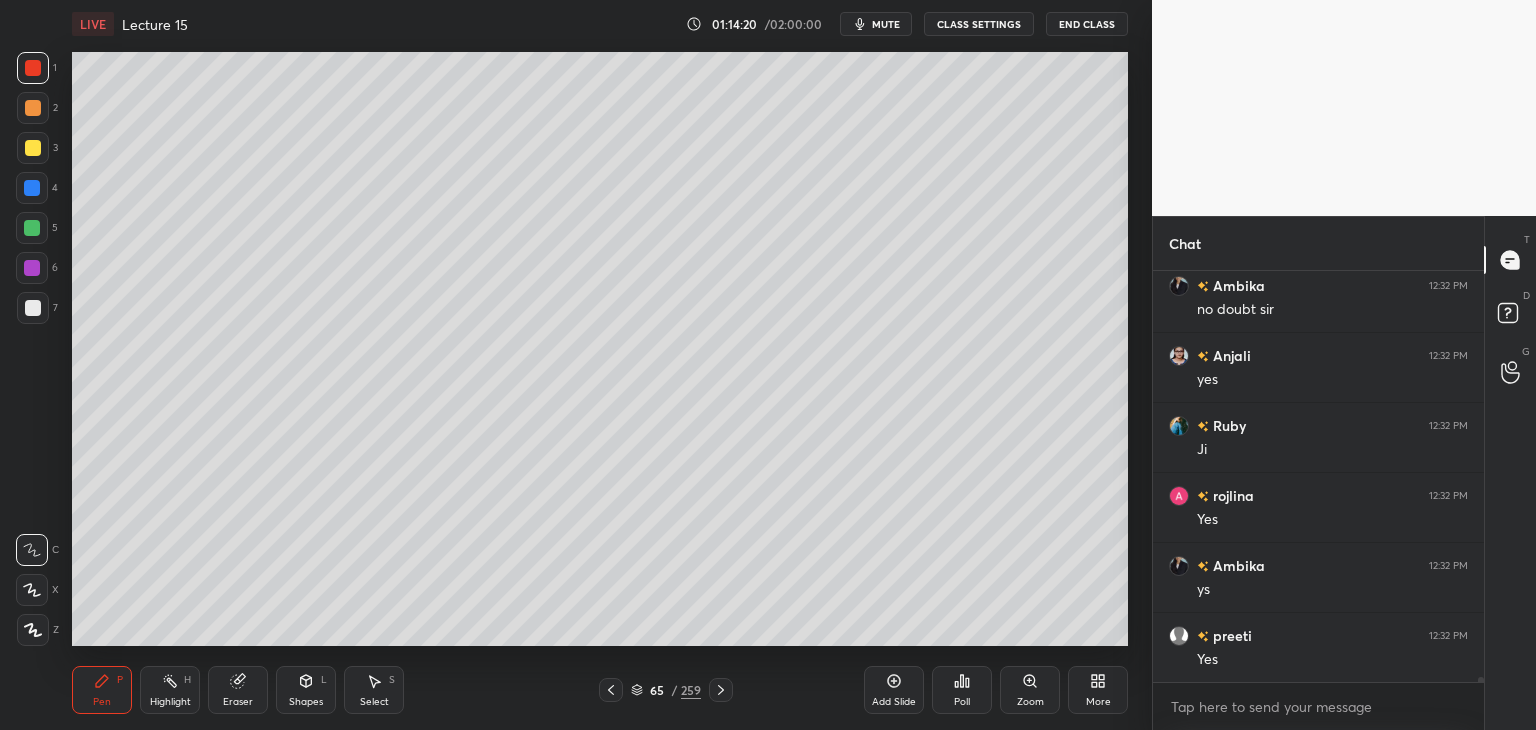 click 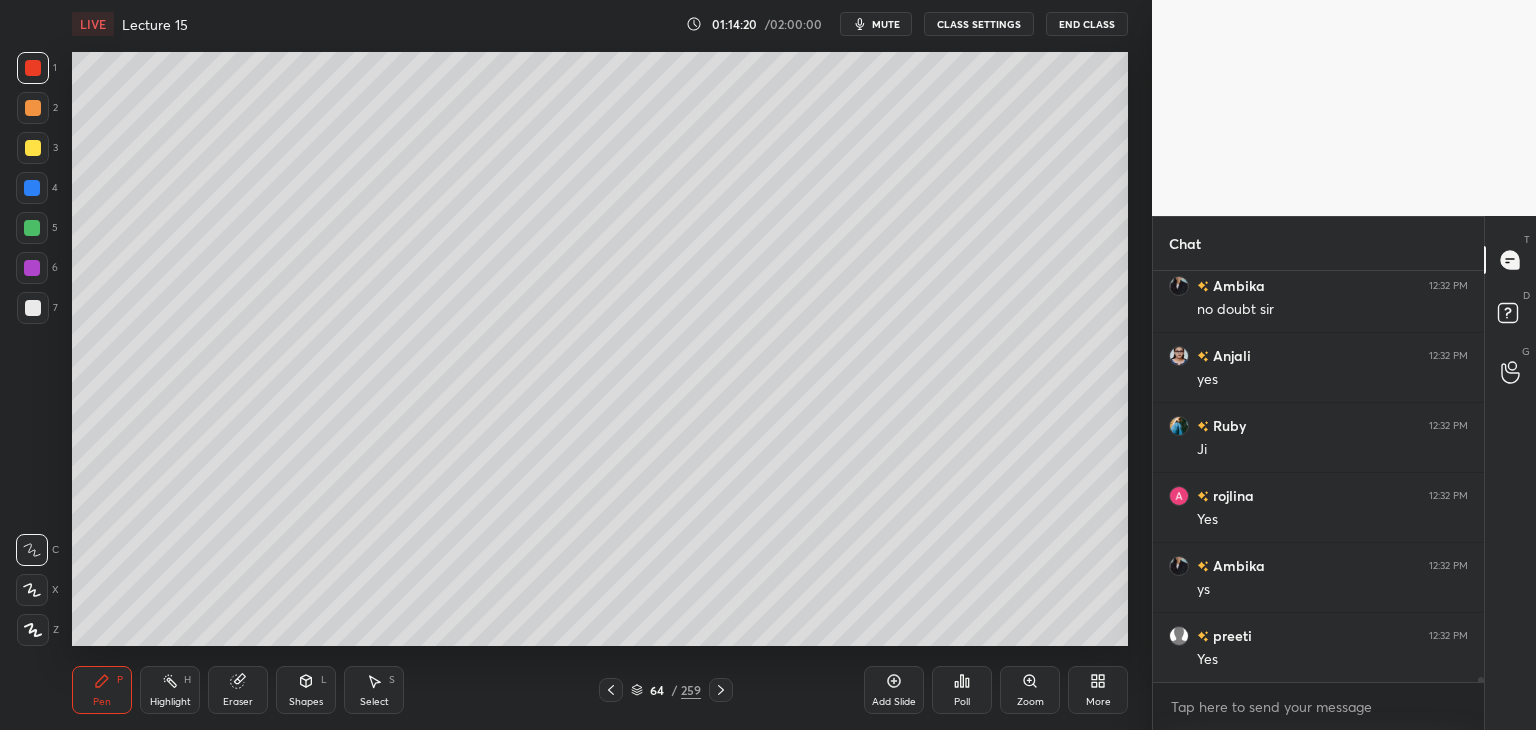 click 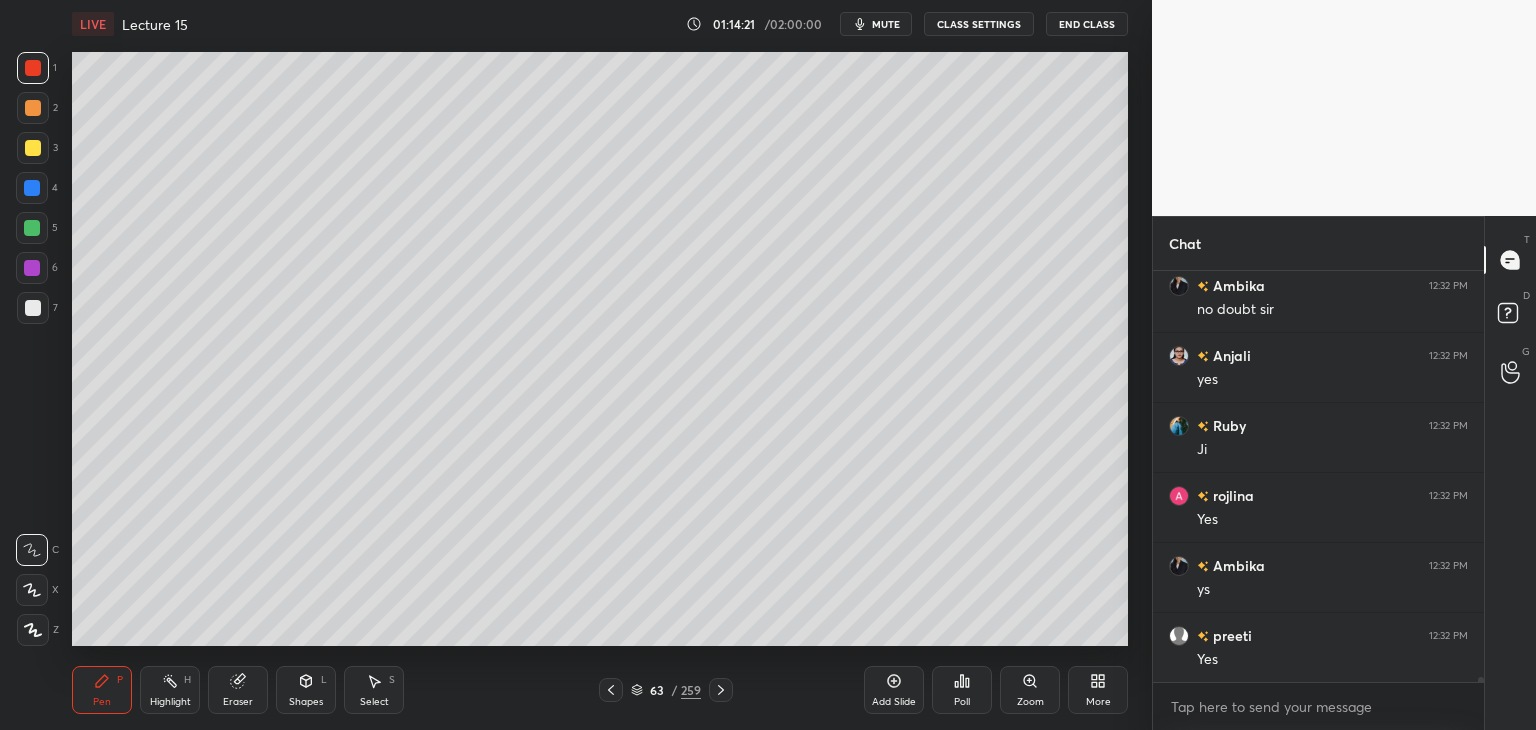click 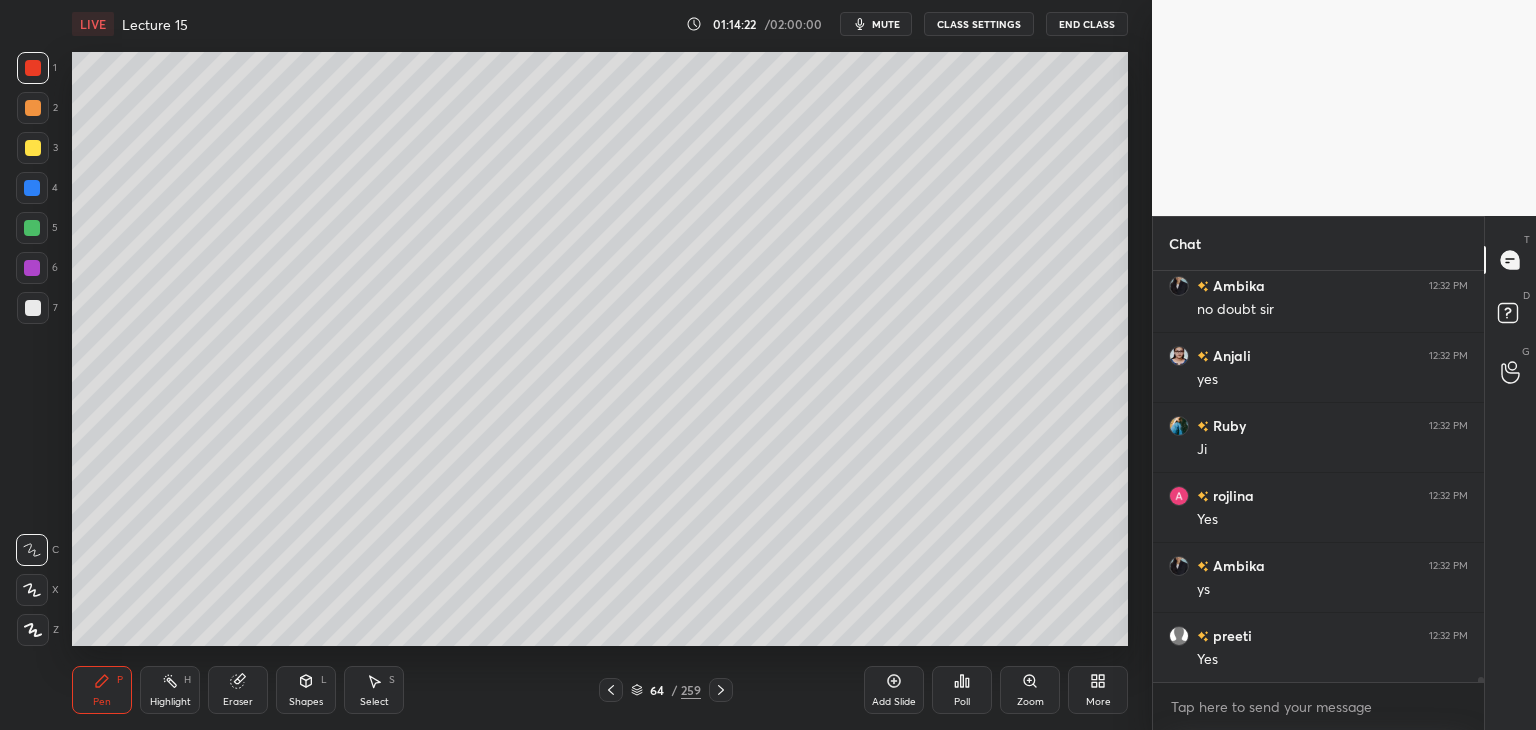 scroll, scrollTop: 32482, scrollLeft: 0, axis: vertical 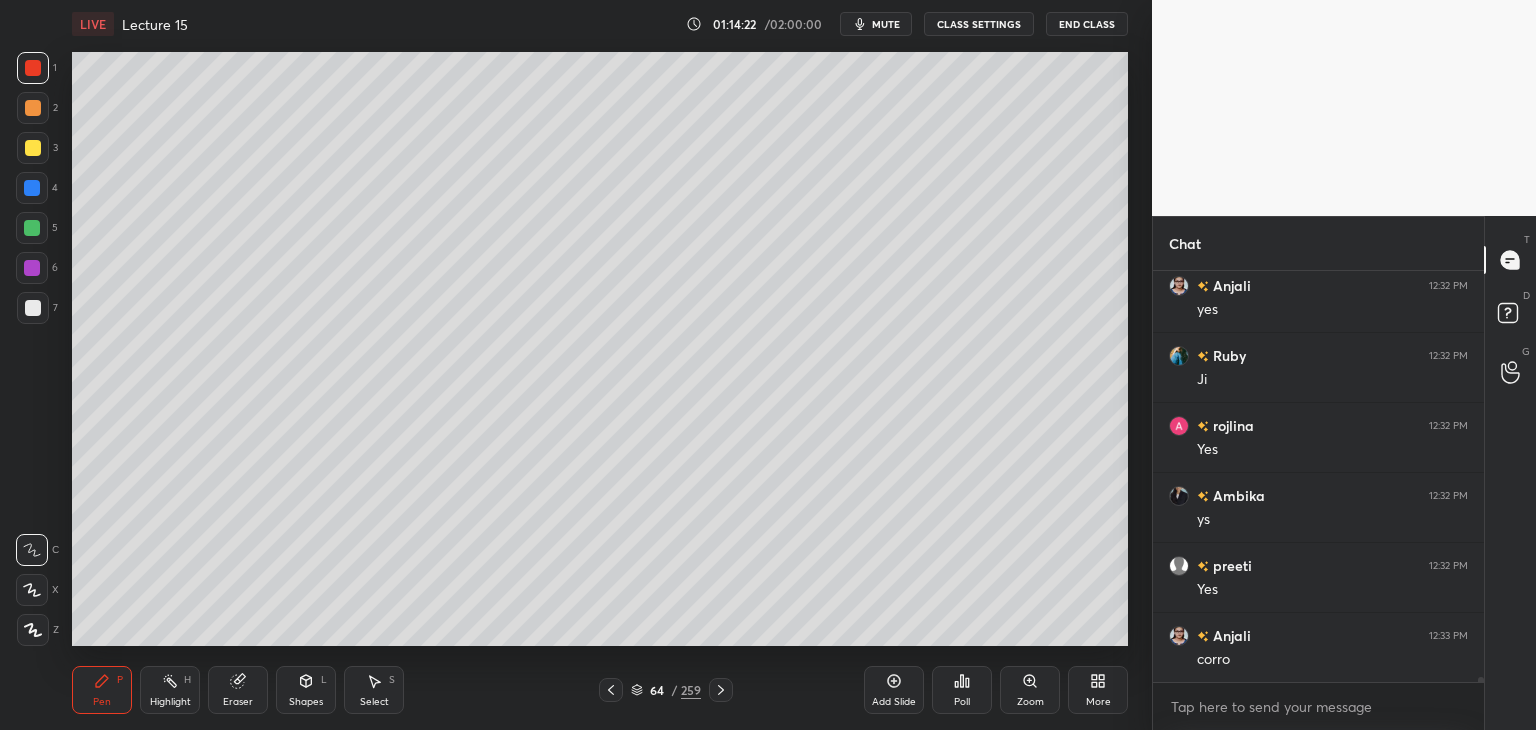 click 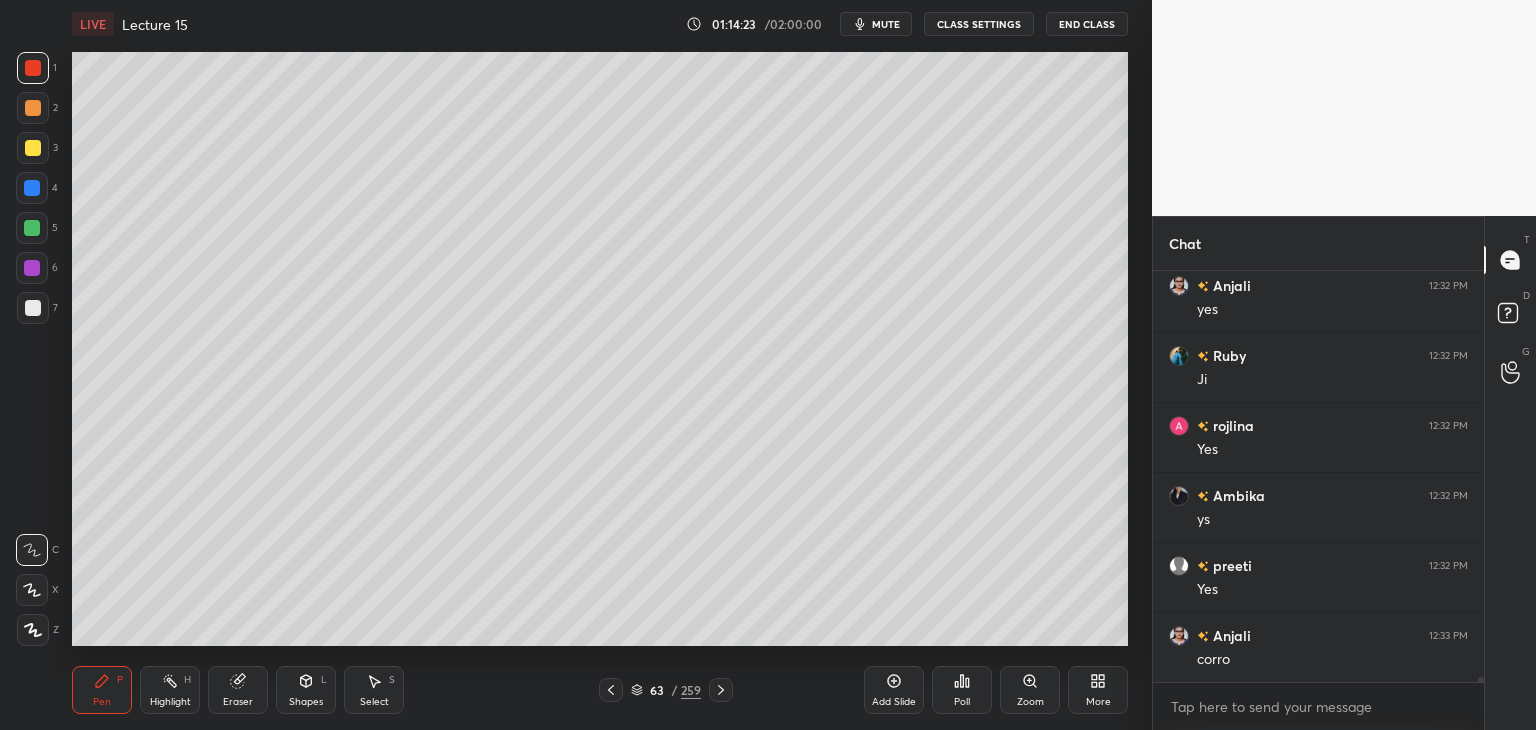 click 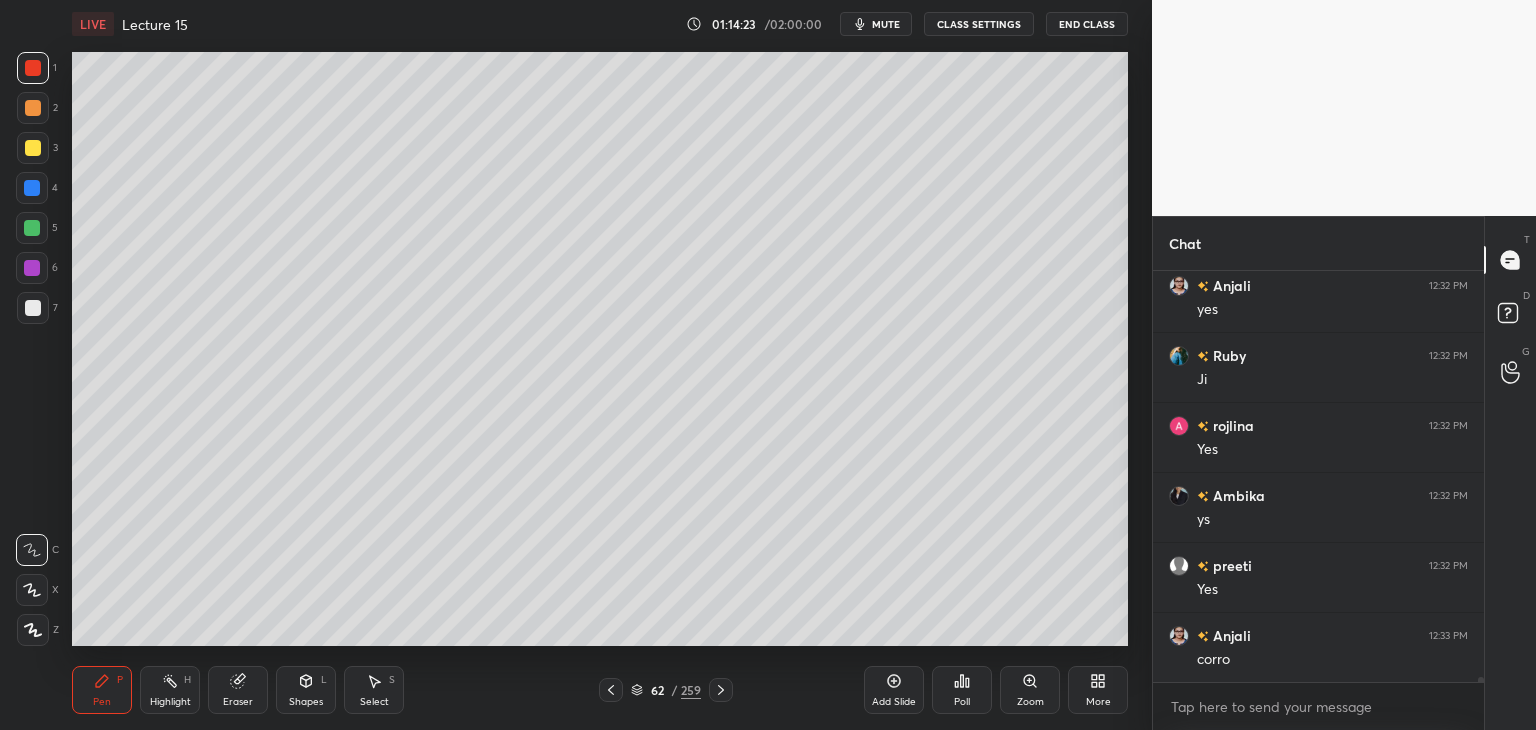 click 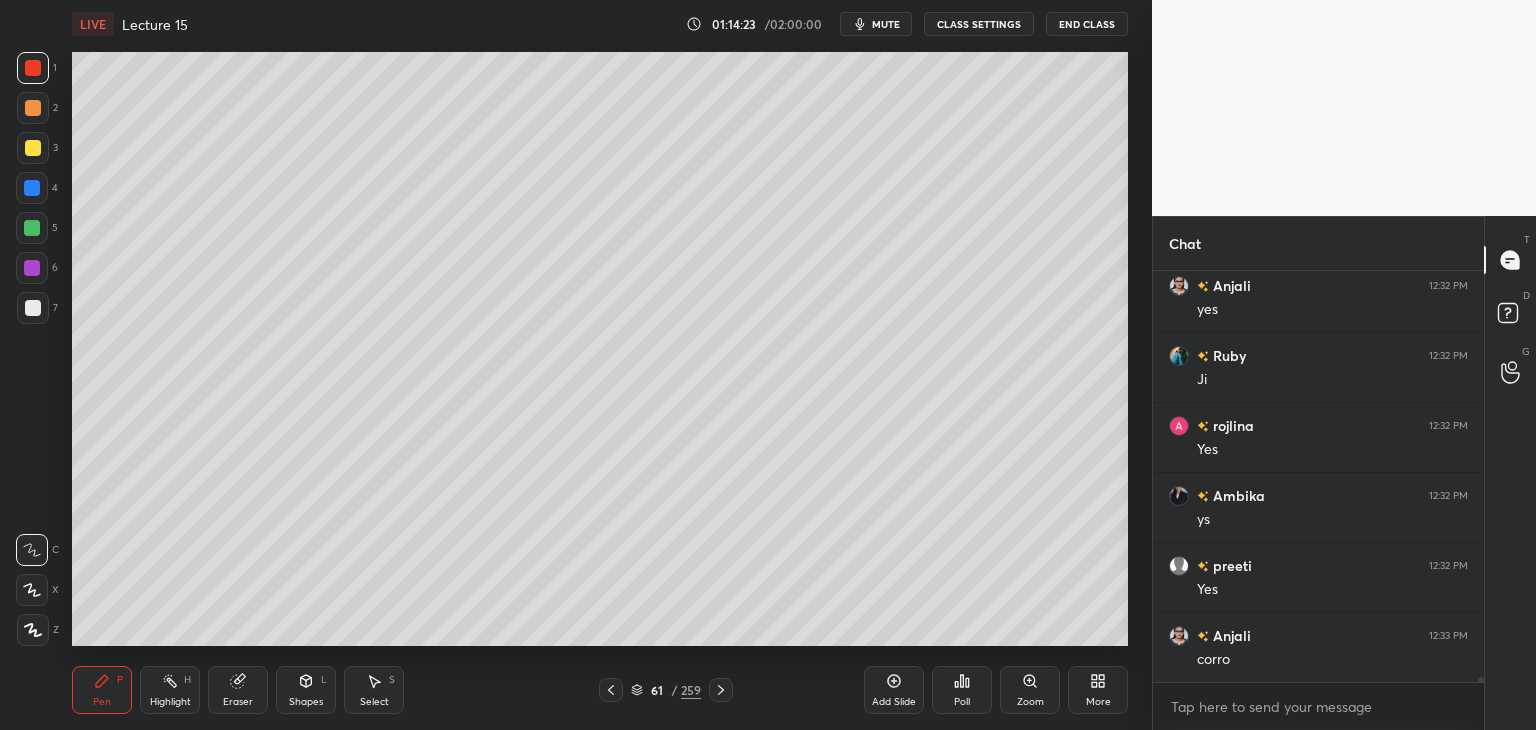 click 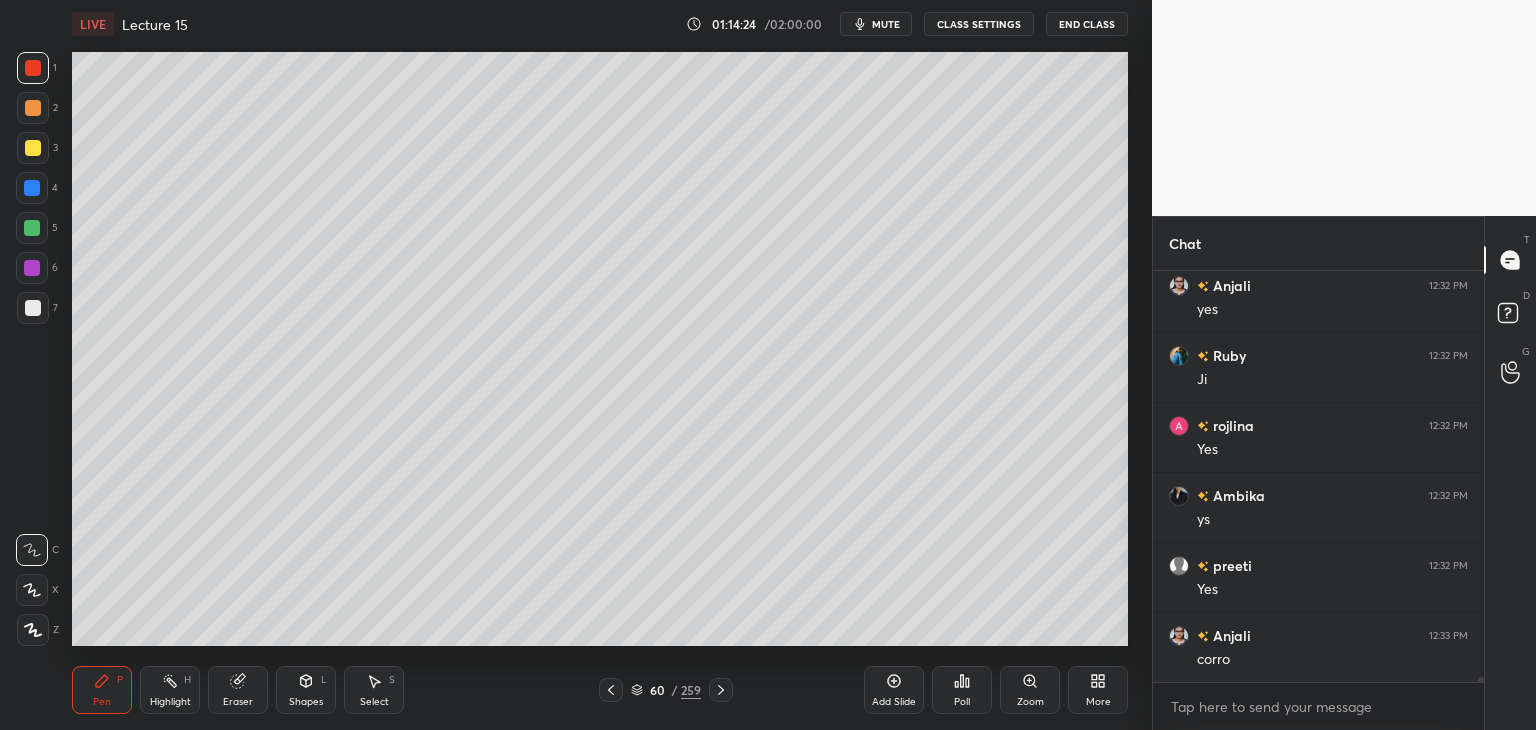 click 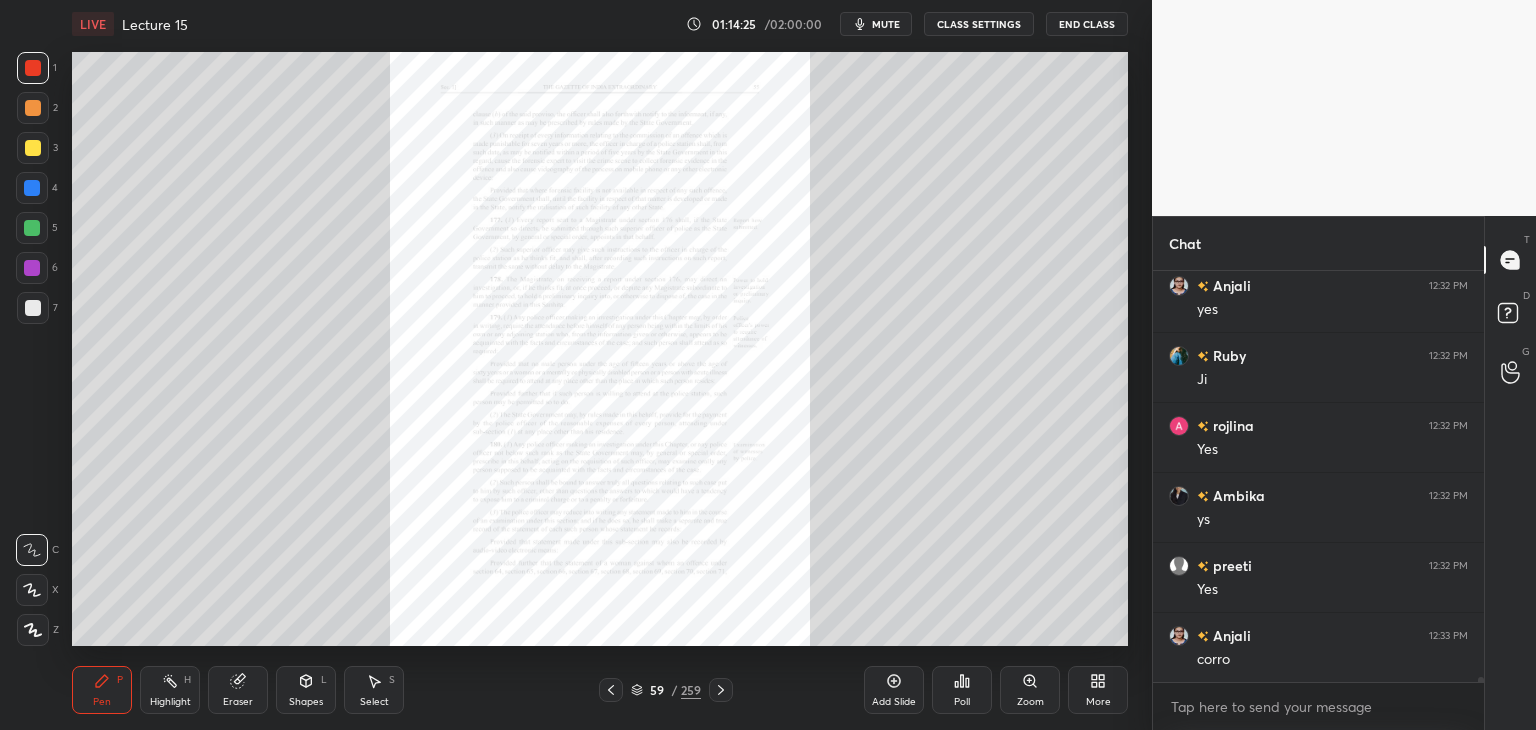 click at bounding box center [721, 690] 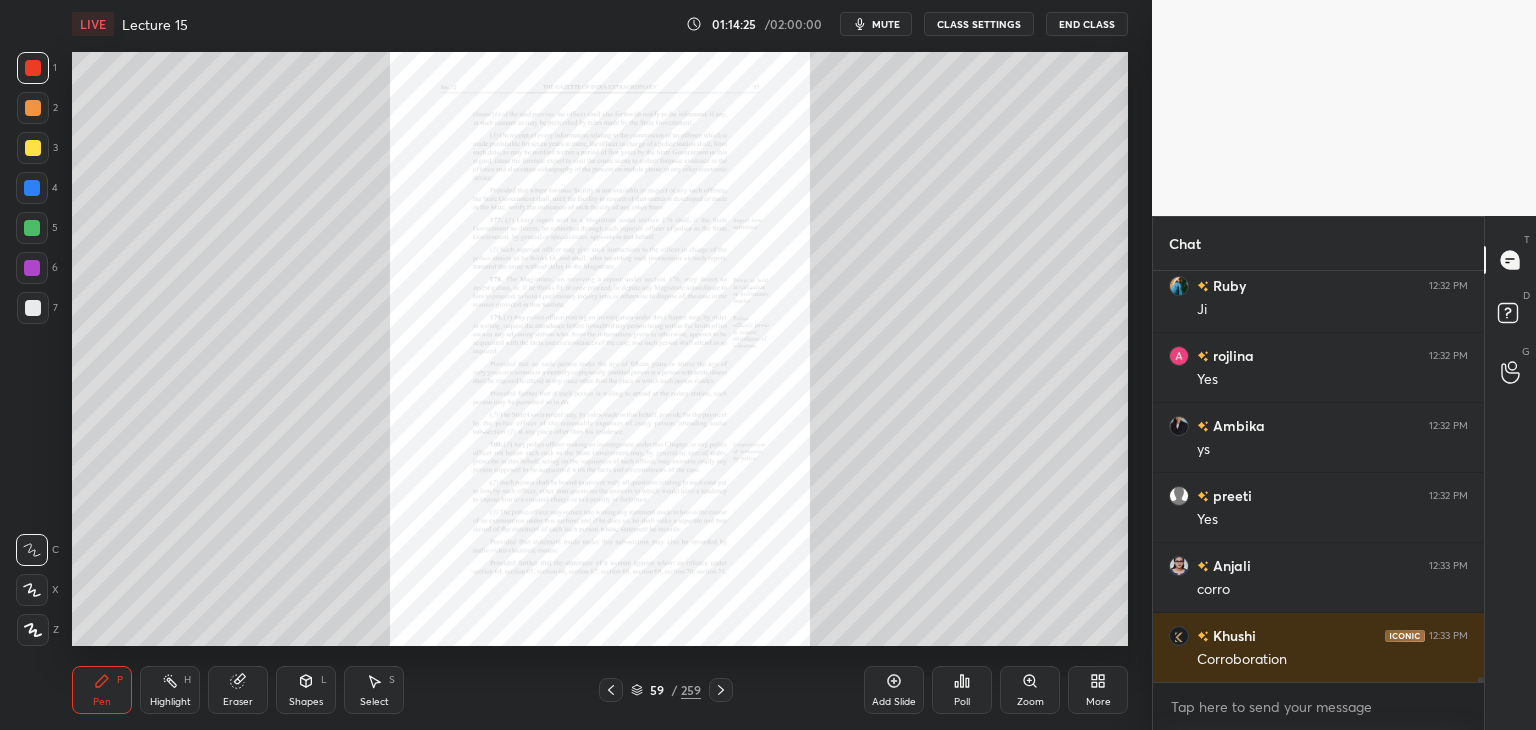 click 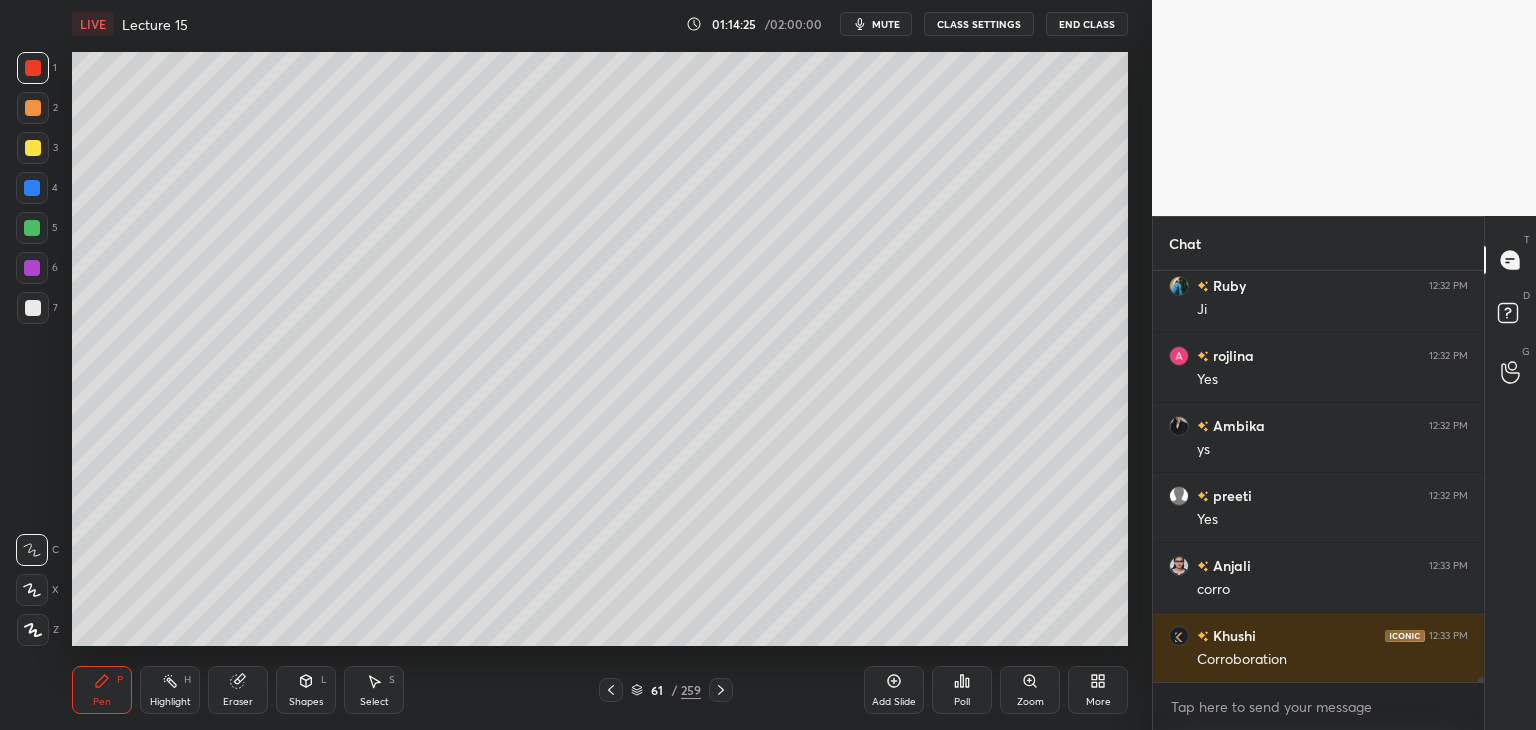 click 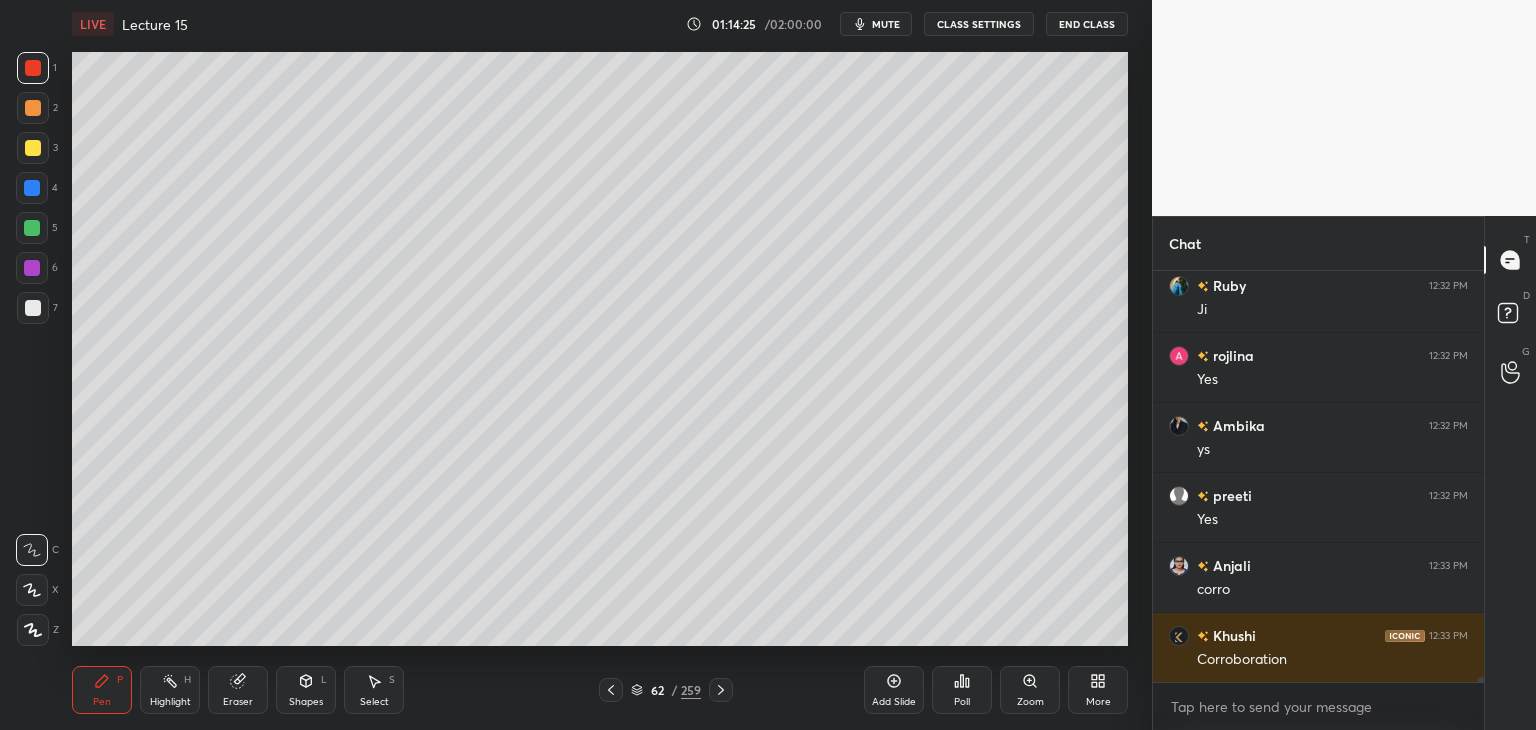 click 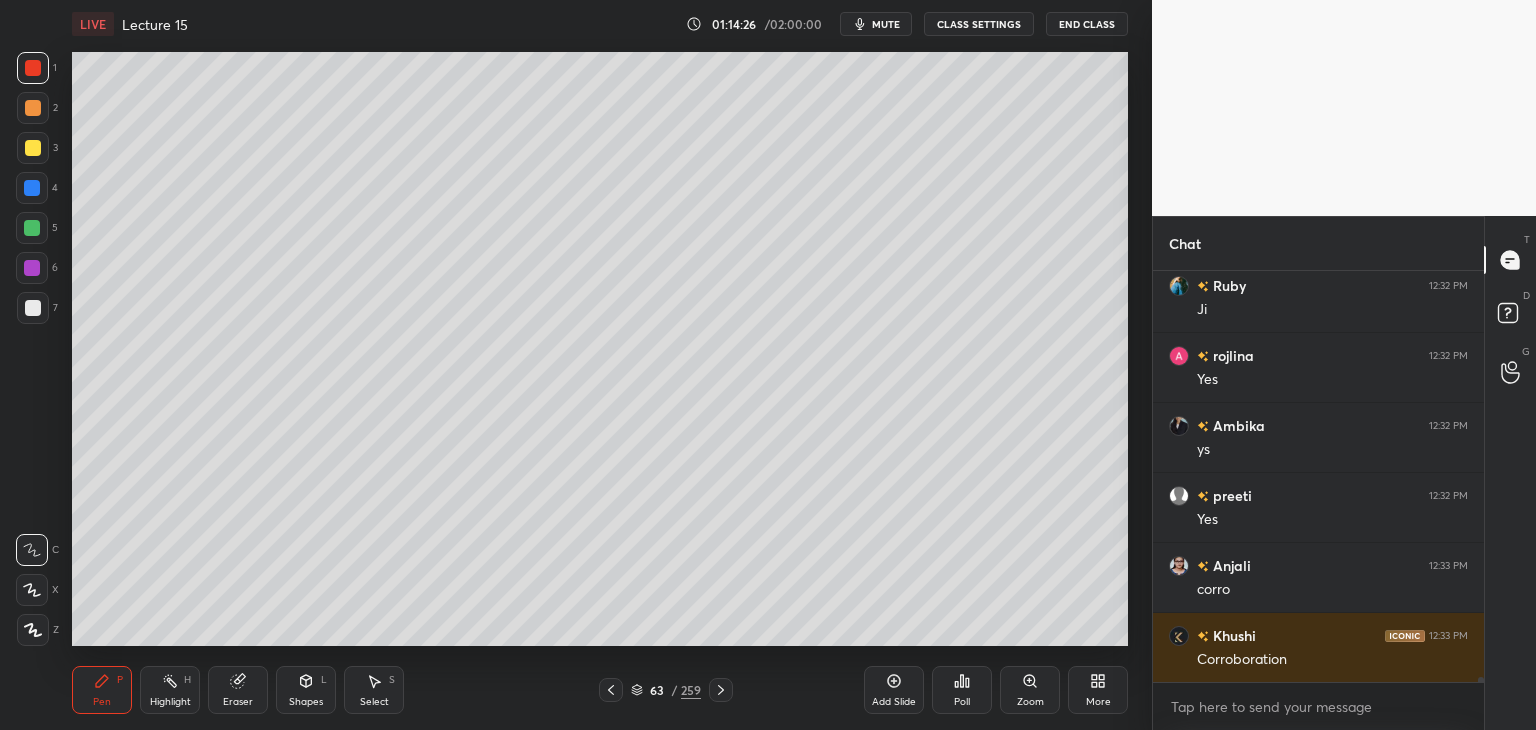 click 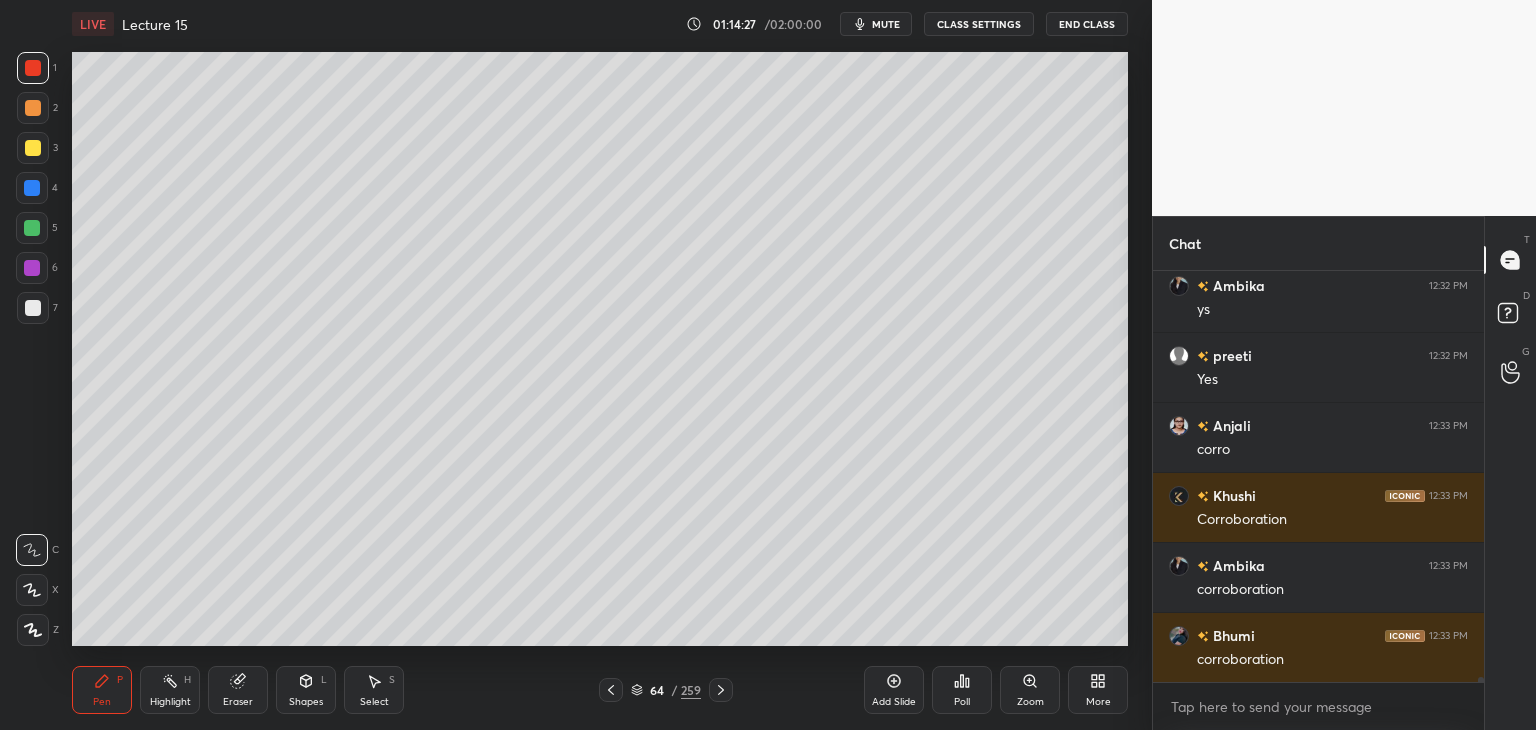 click 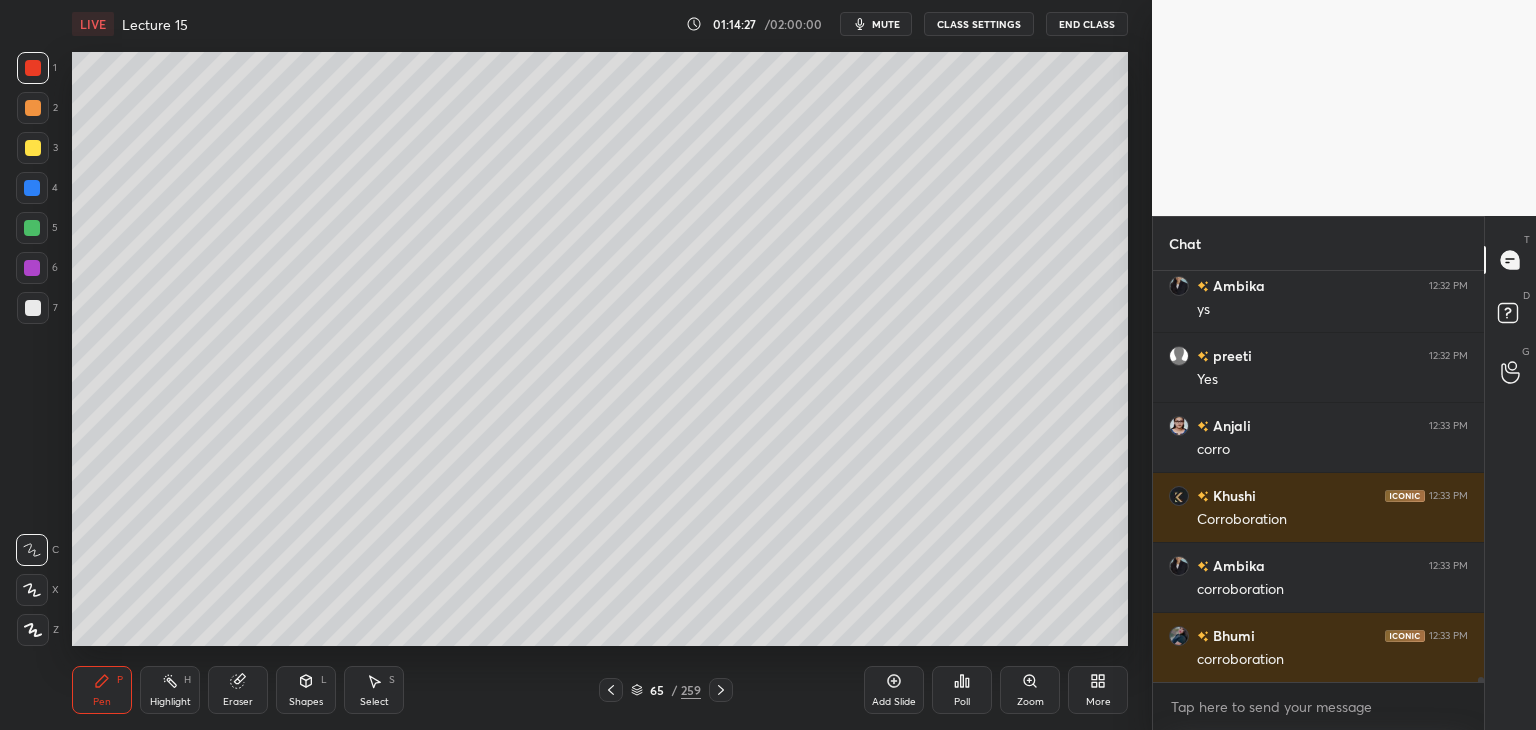 click 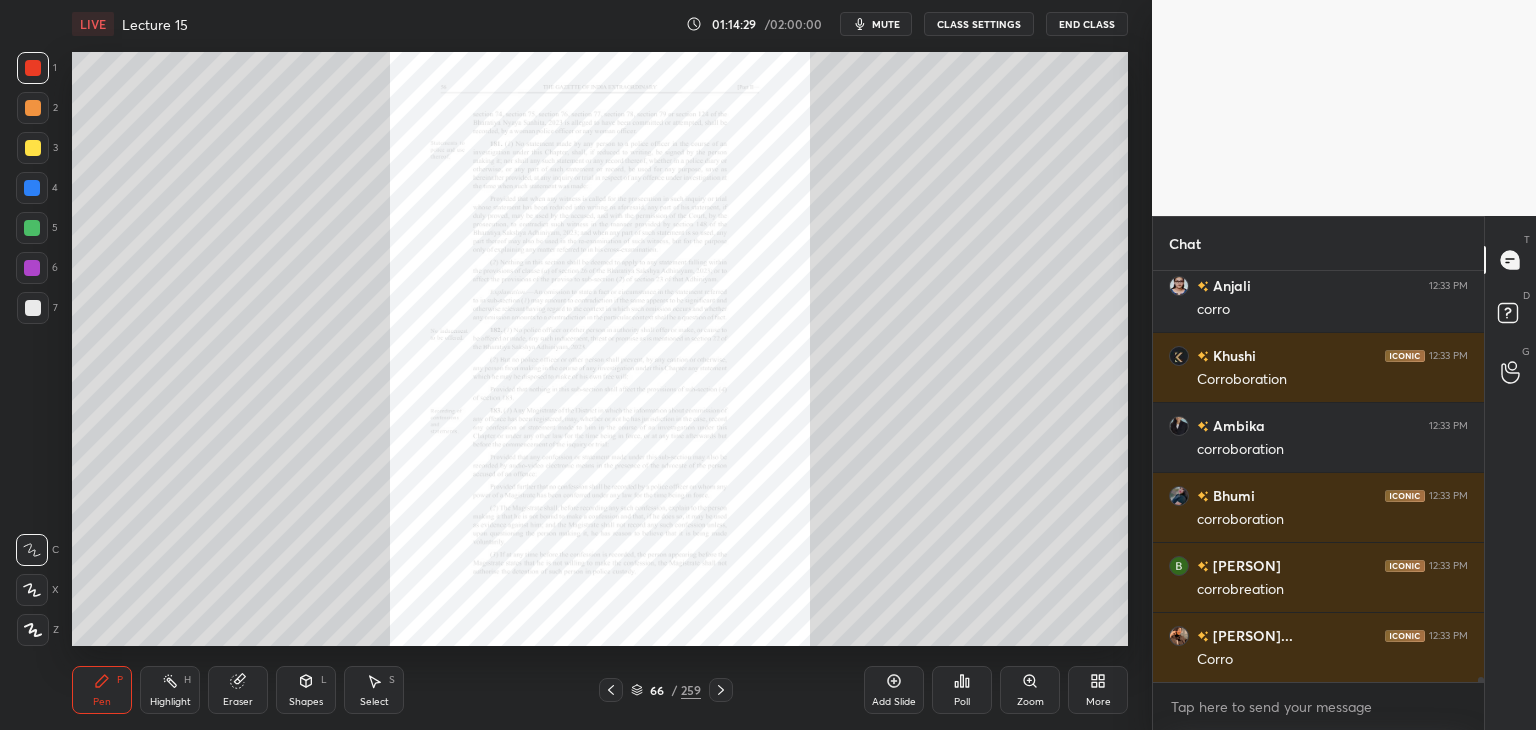 scroll, scrollTop: 32972, scrollLeft: 0, axis: vertical 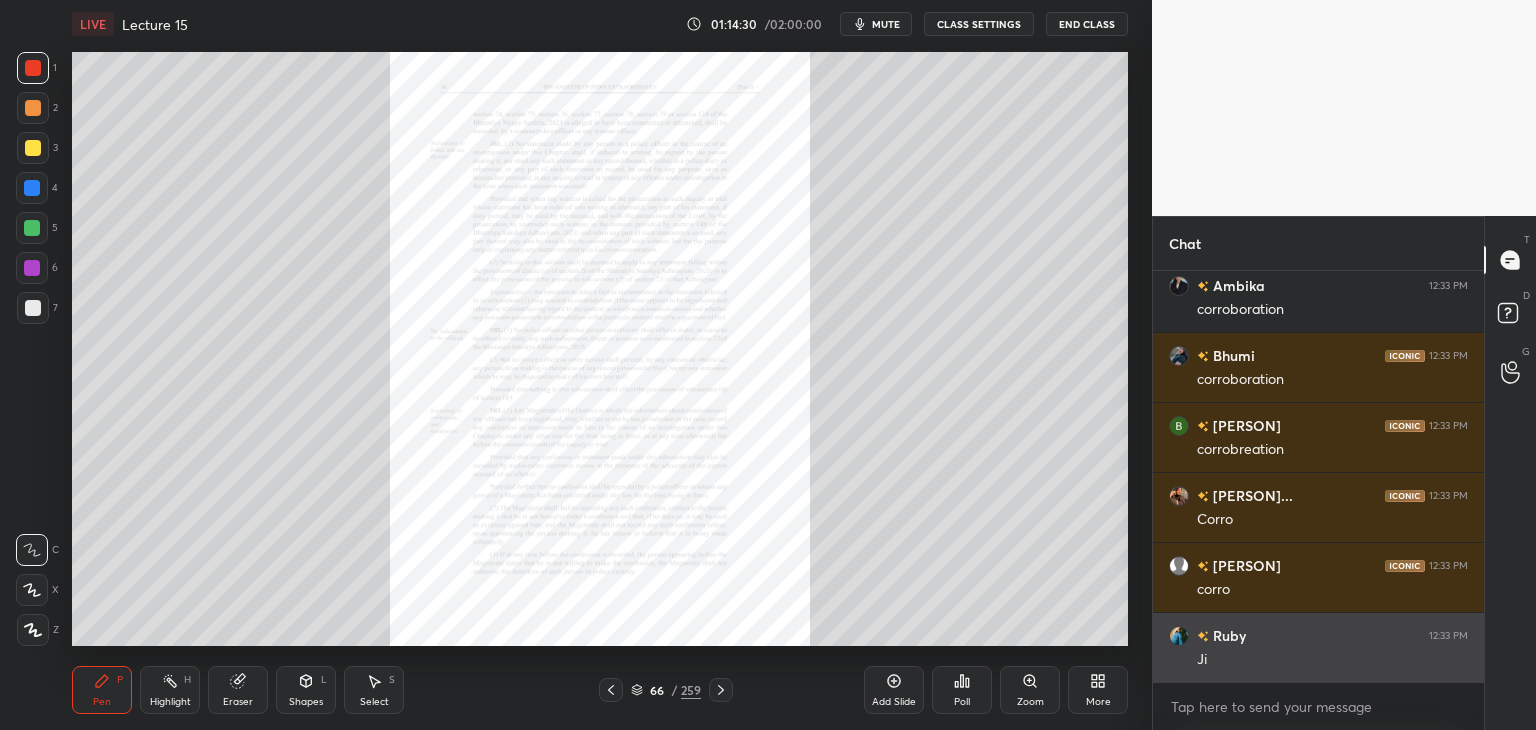 click on "Zoom" at bounding box center (1030, 690) 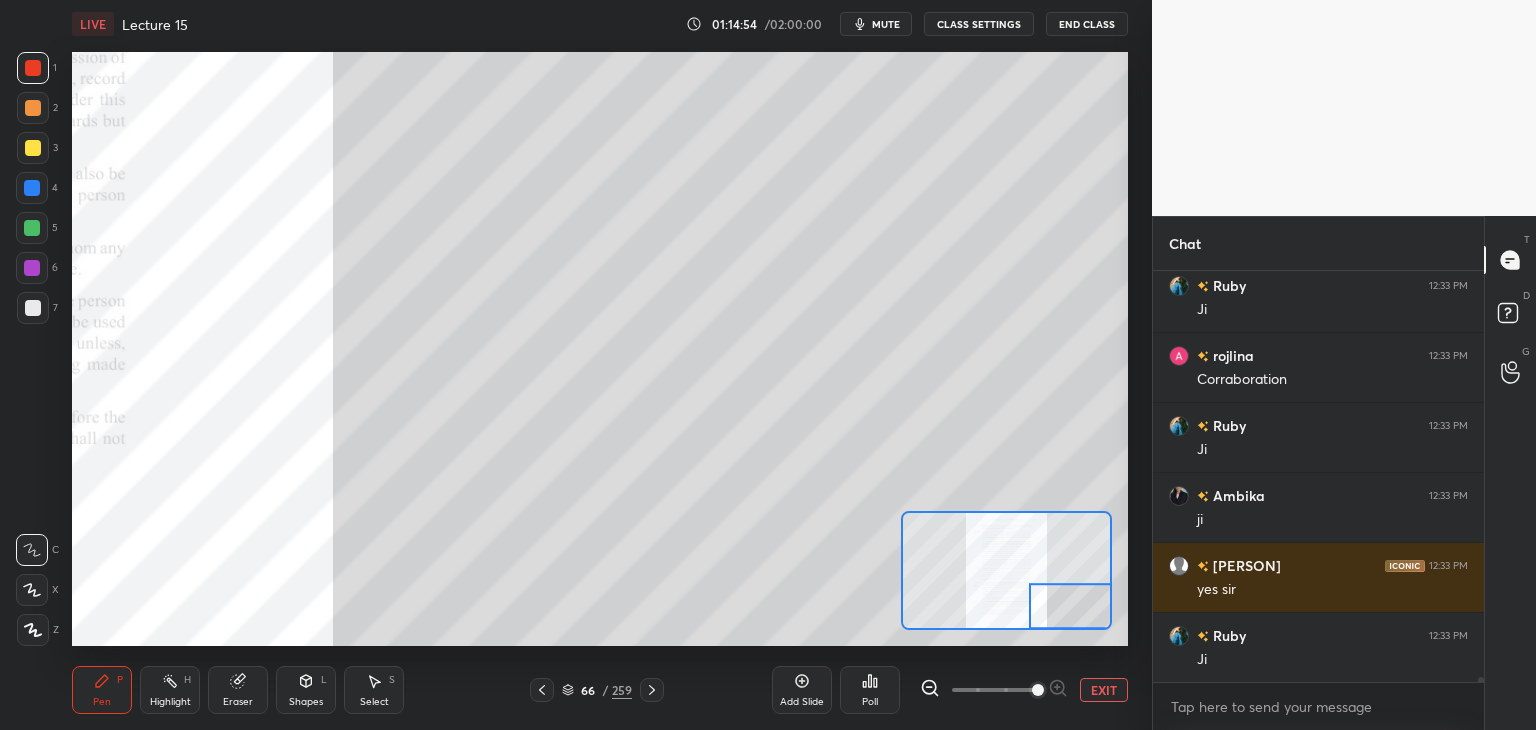 scroll, scrollTop: 33342, scrollLeft: 0, axis: vertical 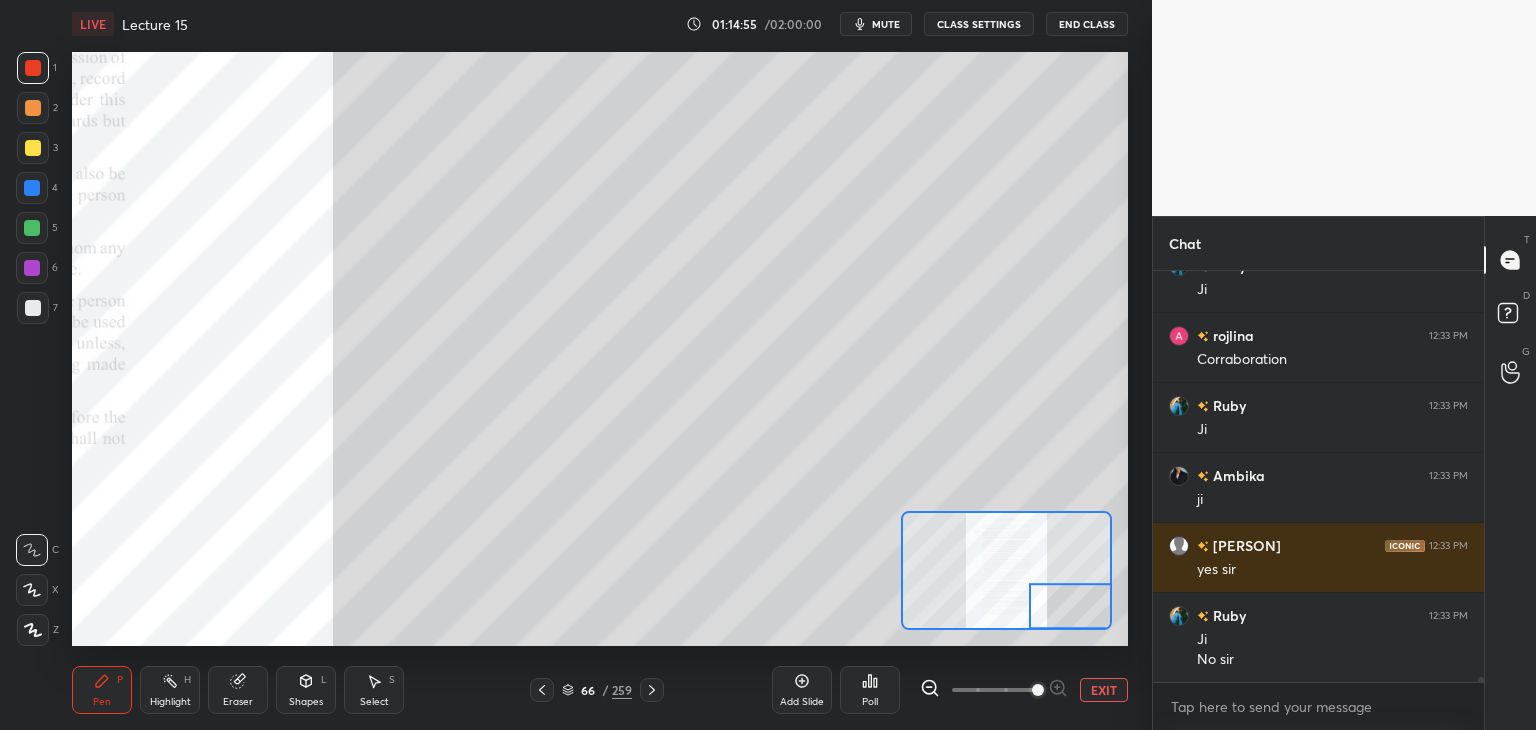 click 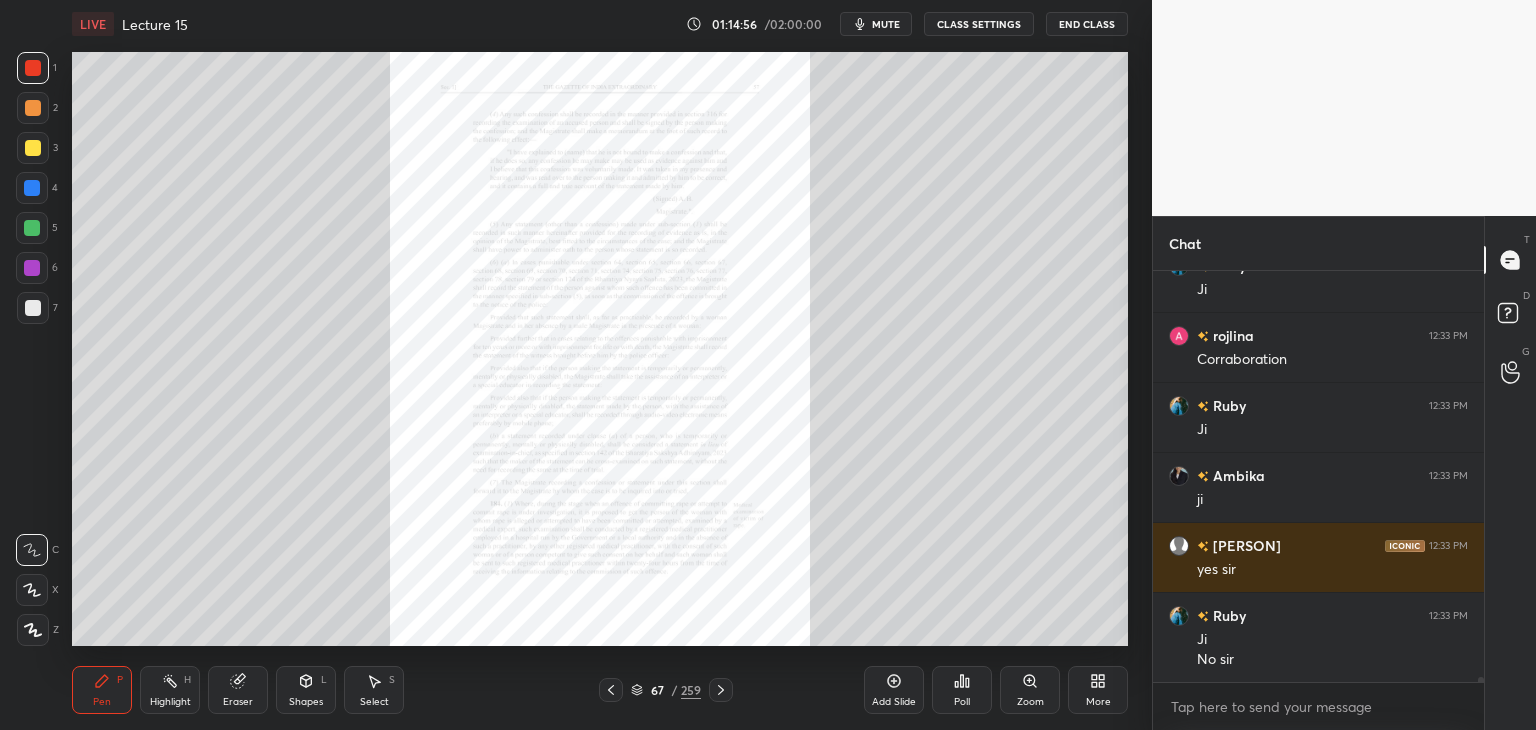 click 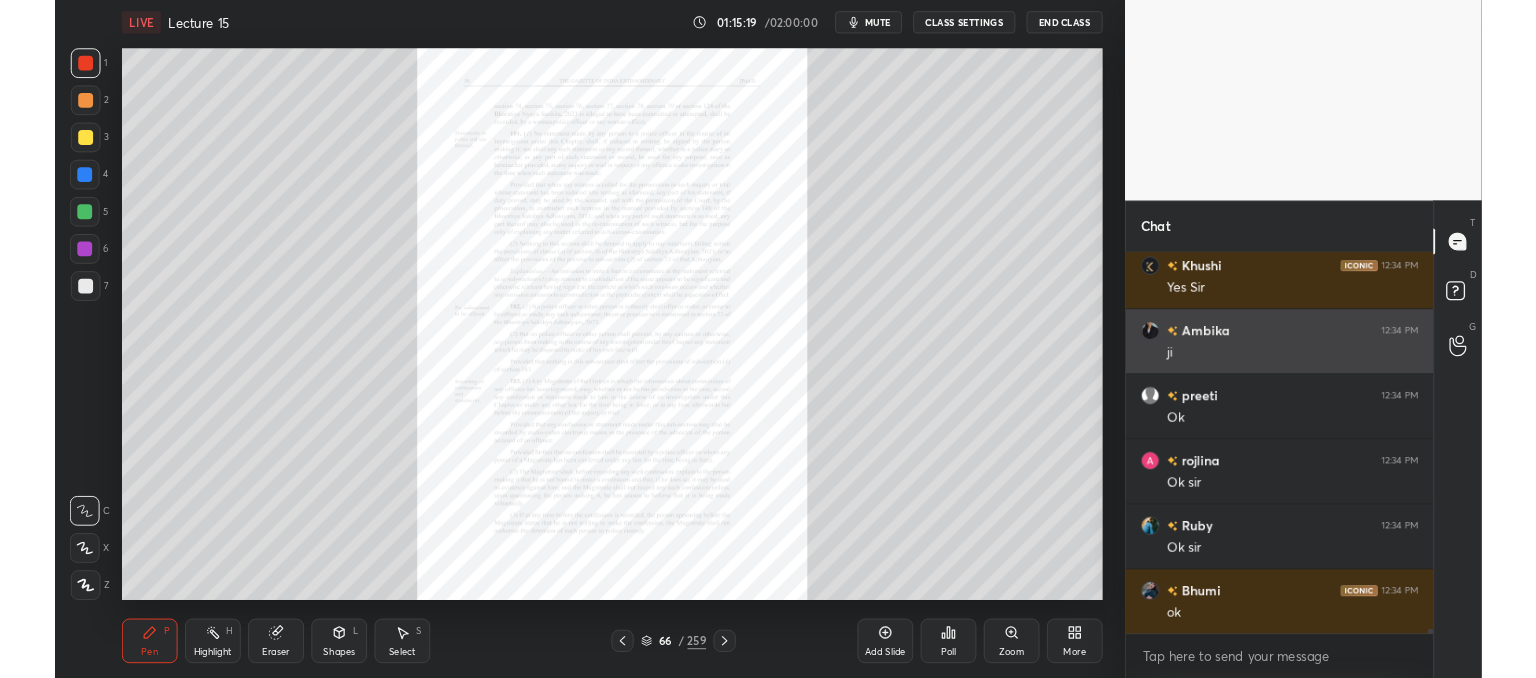 scroll, scrollTop: 34062, scrollLeft: 0, axis: vertical 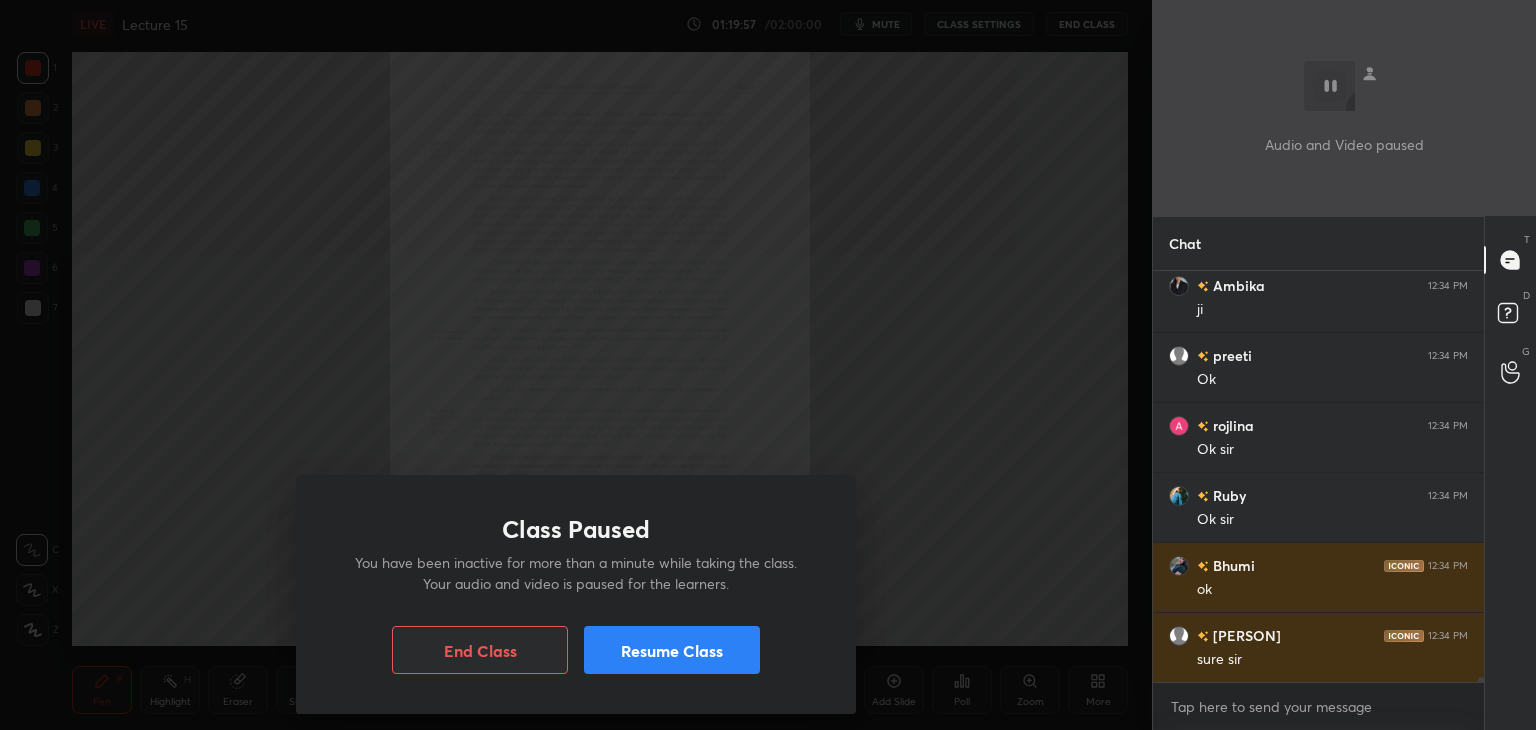 click on "Resume Class" at bounding box center (672, 650) 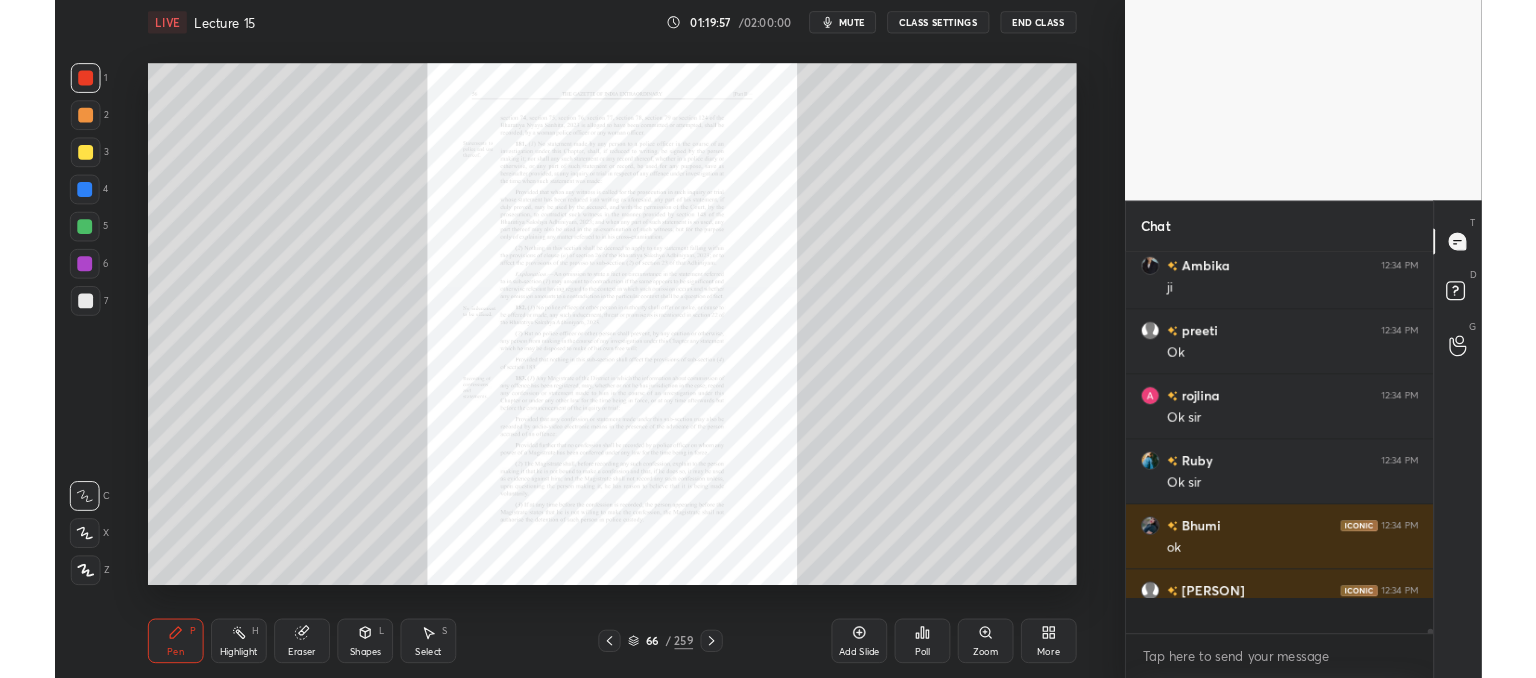 scroll, scrollTop: 550, scrollLeft: 1072, axis: both 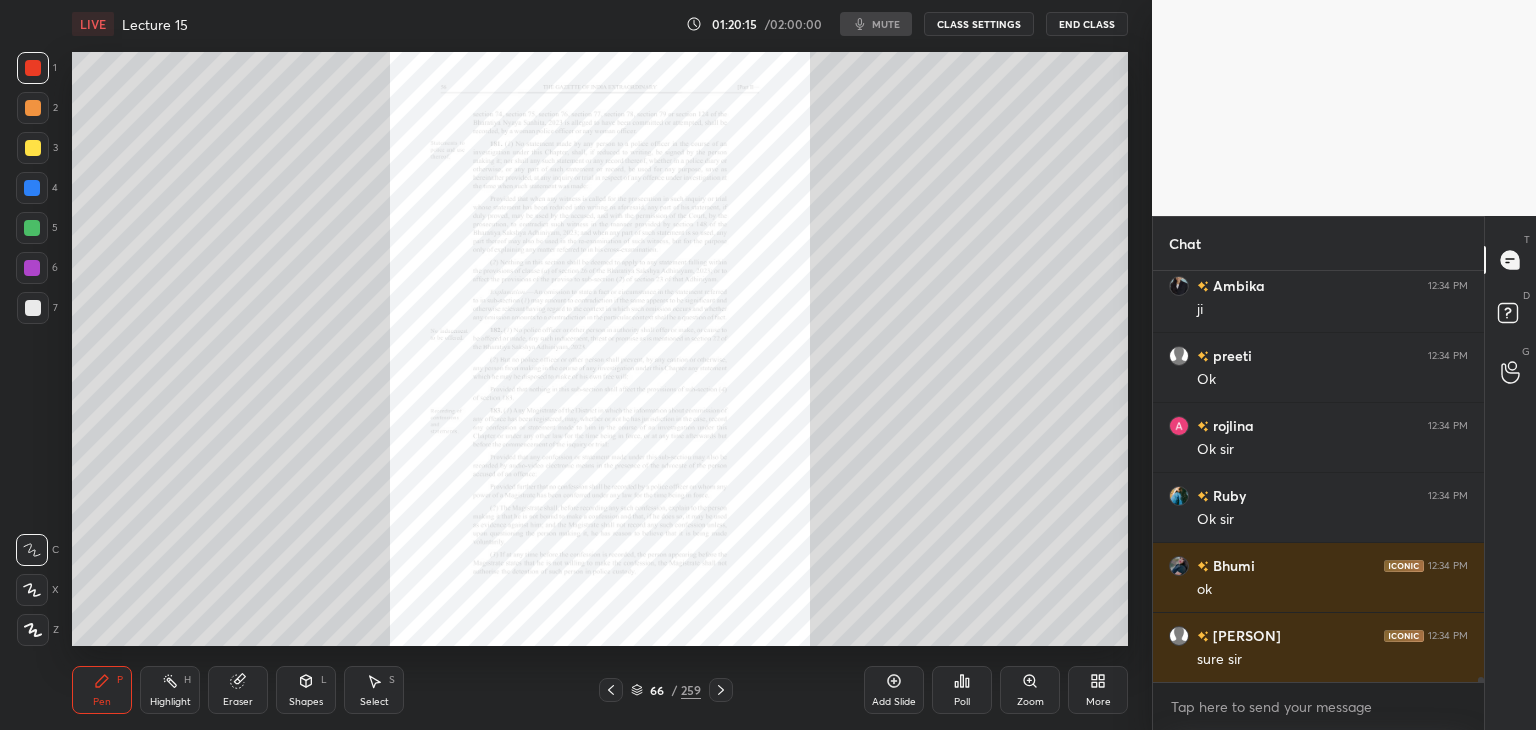 type on "x" 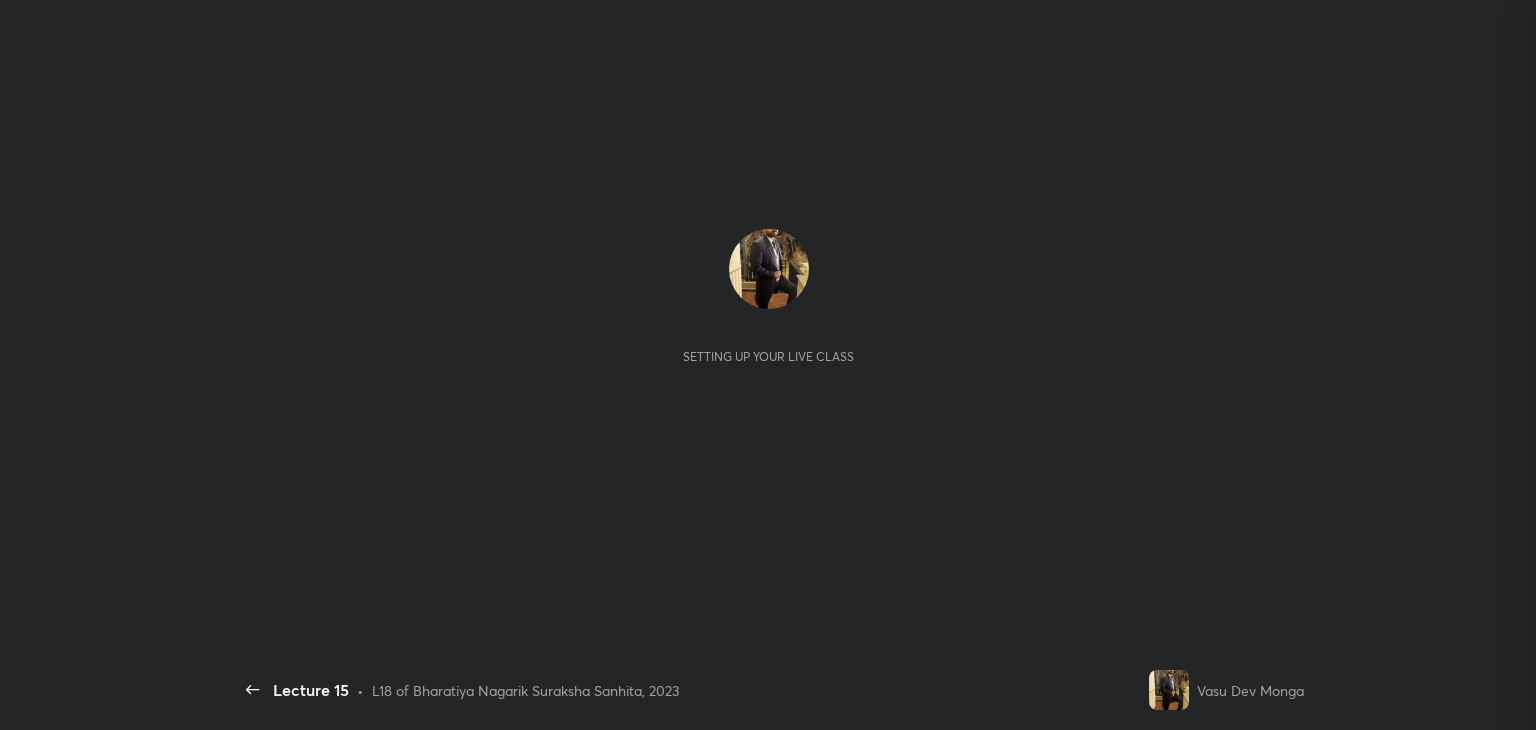scroll, scrollTop: 0, scrollLeft: 0, axis: both 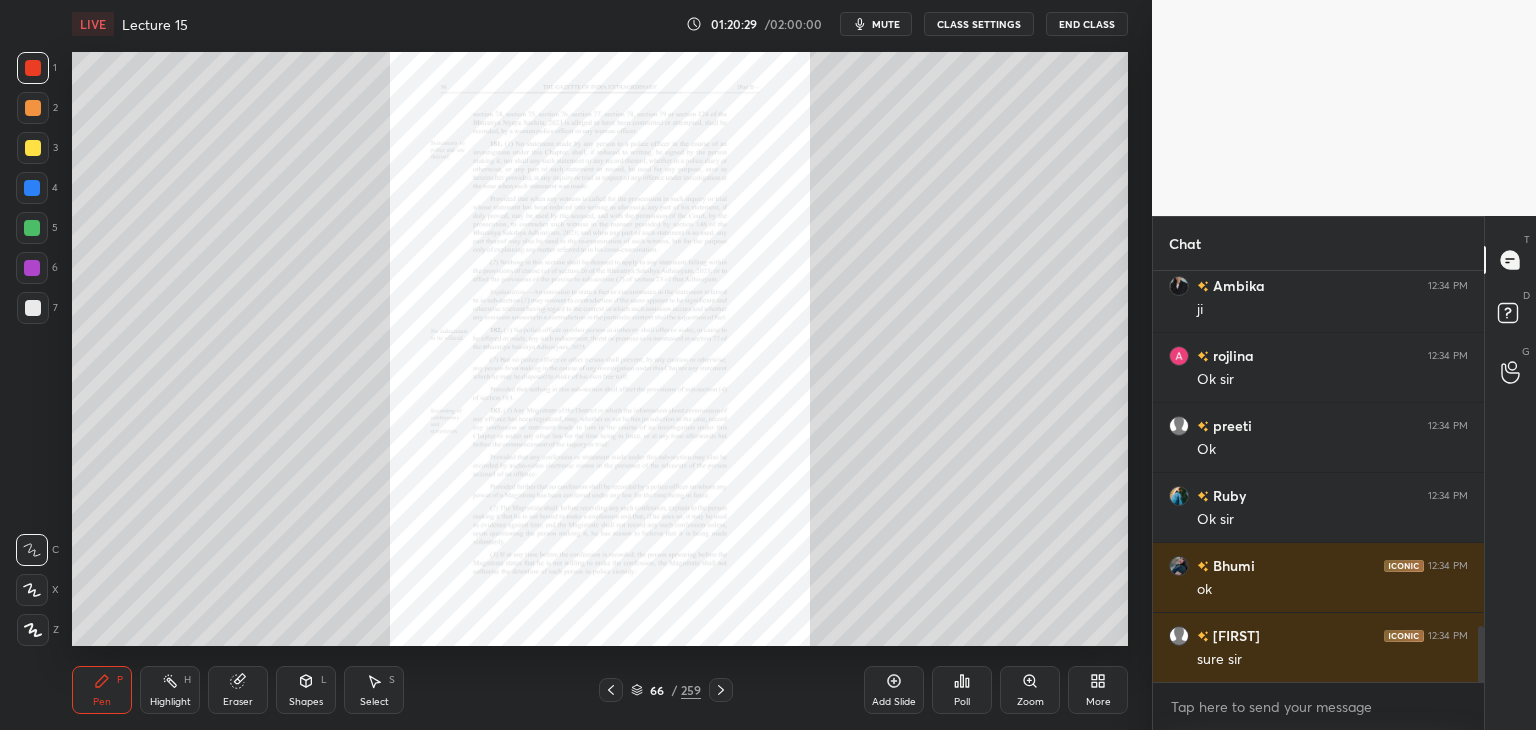 click on "Add Slide" at bounding box center [894, 702] 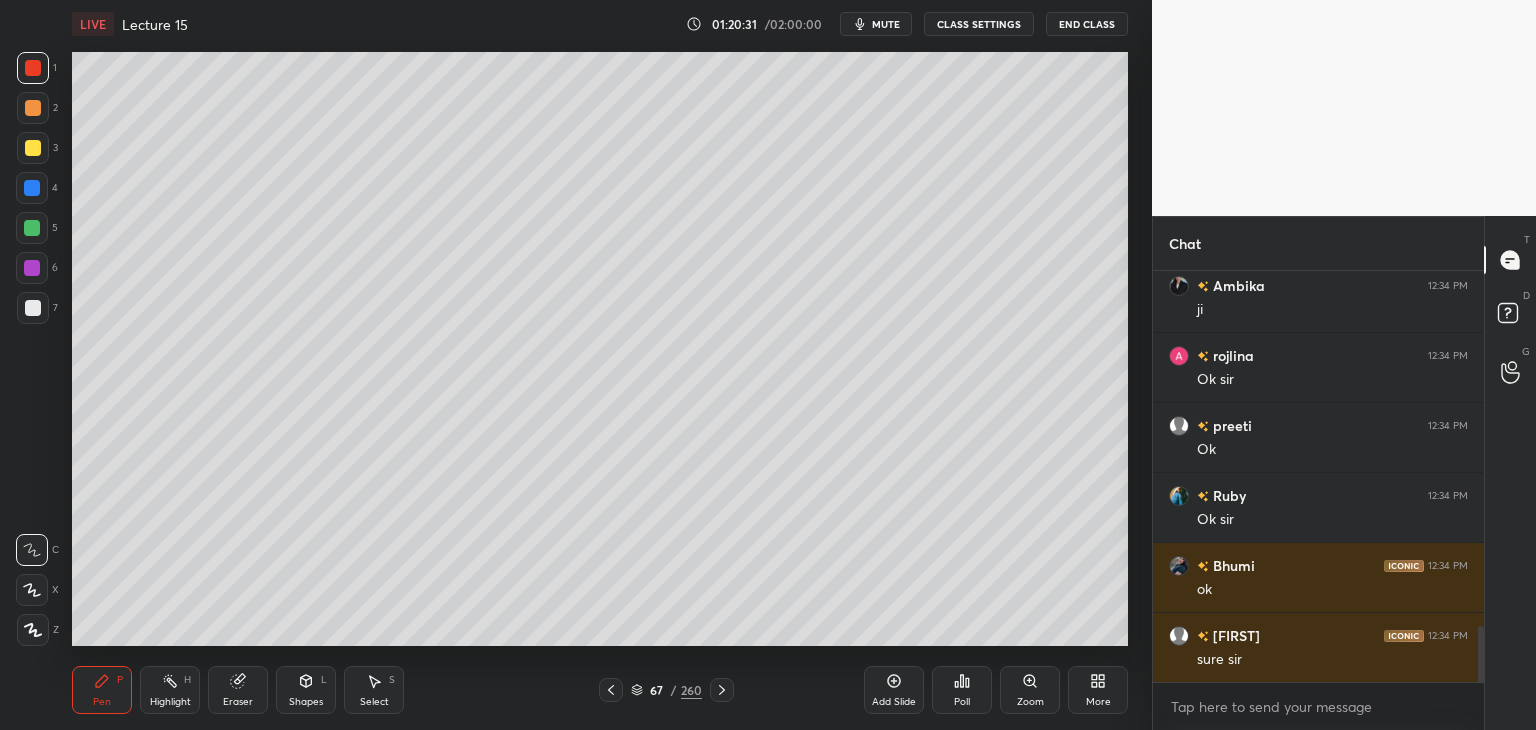 click at bounding box center (33, 108) 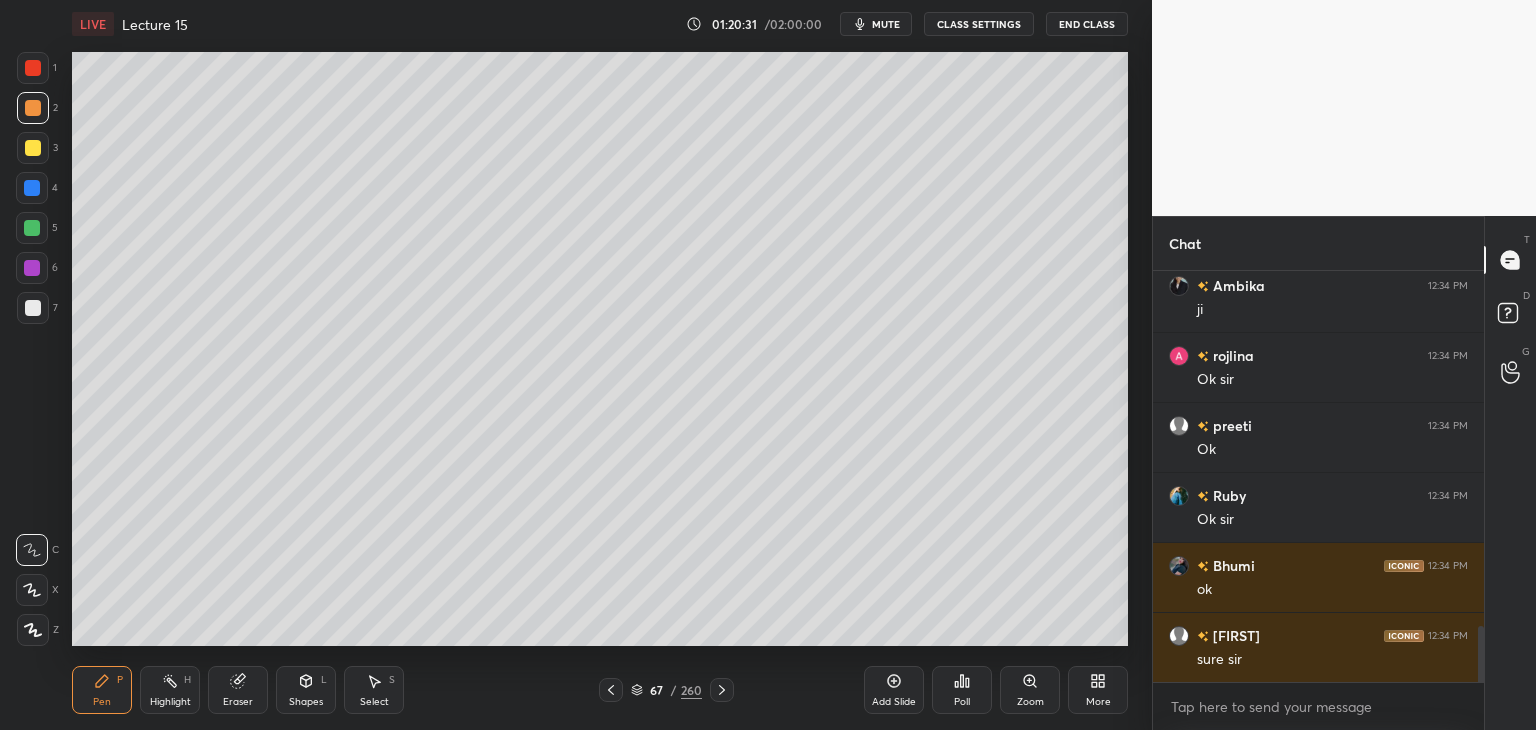 scroll, scrollTop: 2658, scrollLeft: 0, axis: vertical 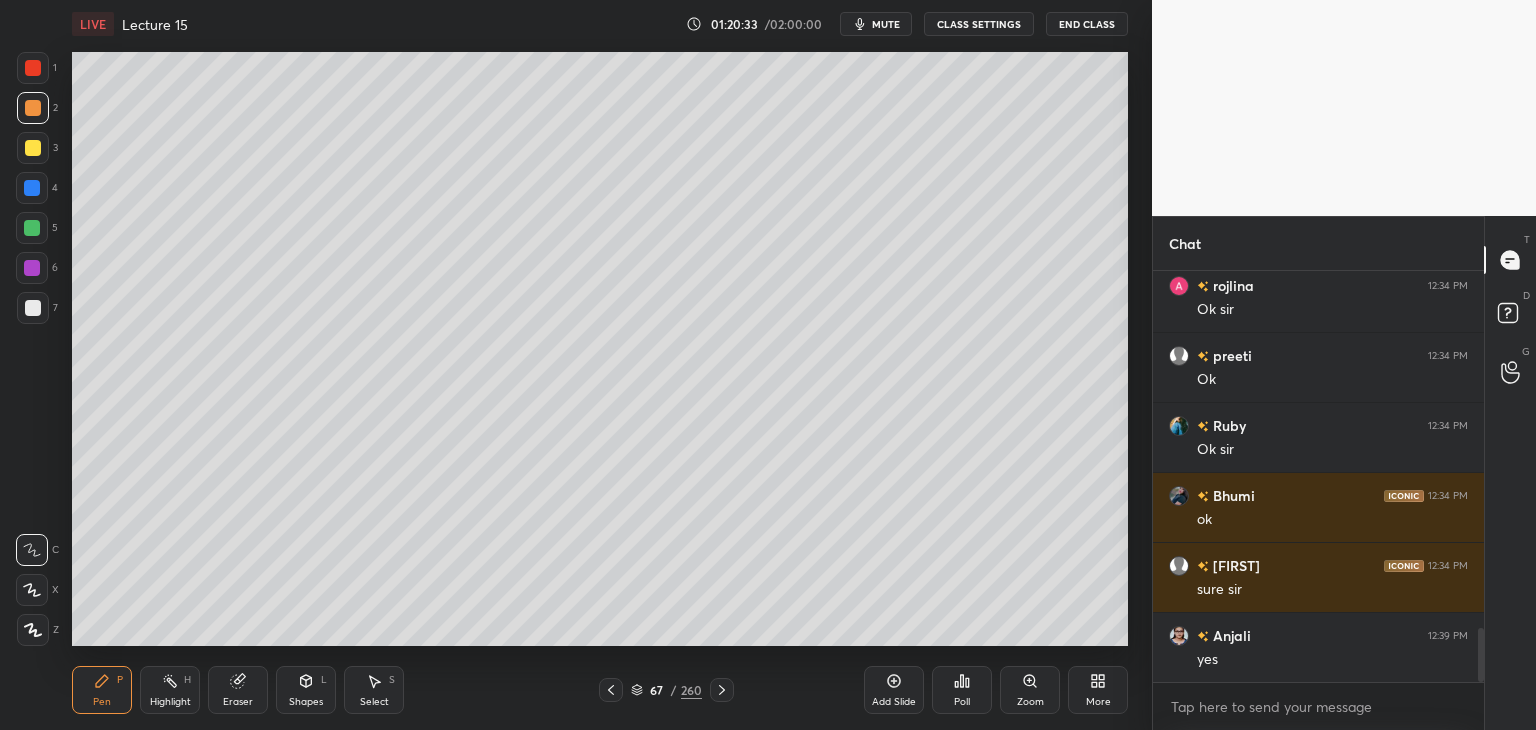 click 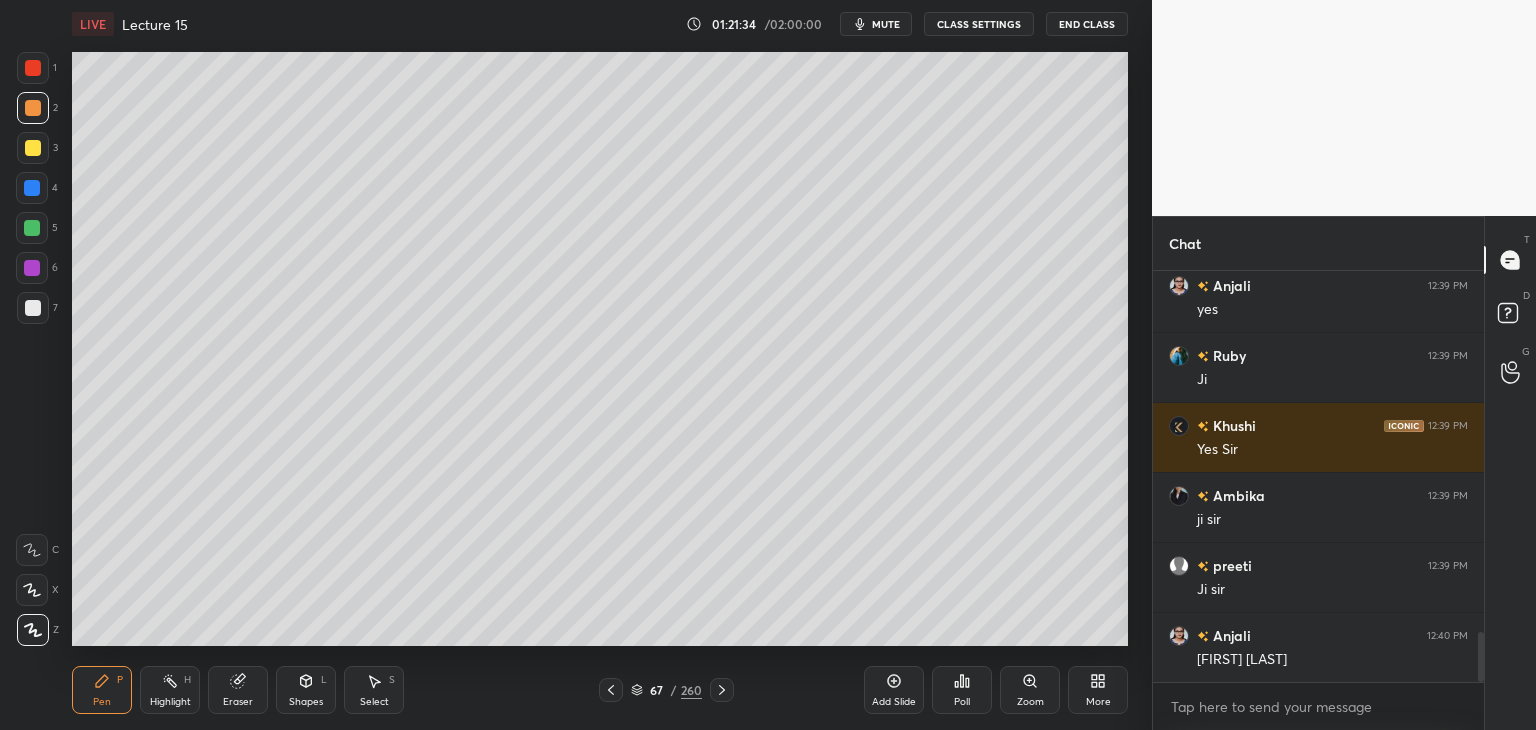 scroll, scrollTop: 3078, scrollLeft: 0, axis: vertical 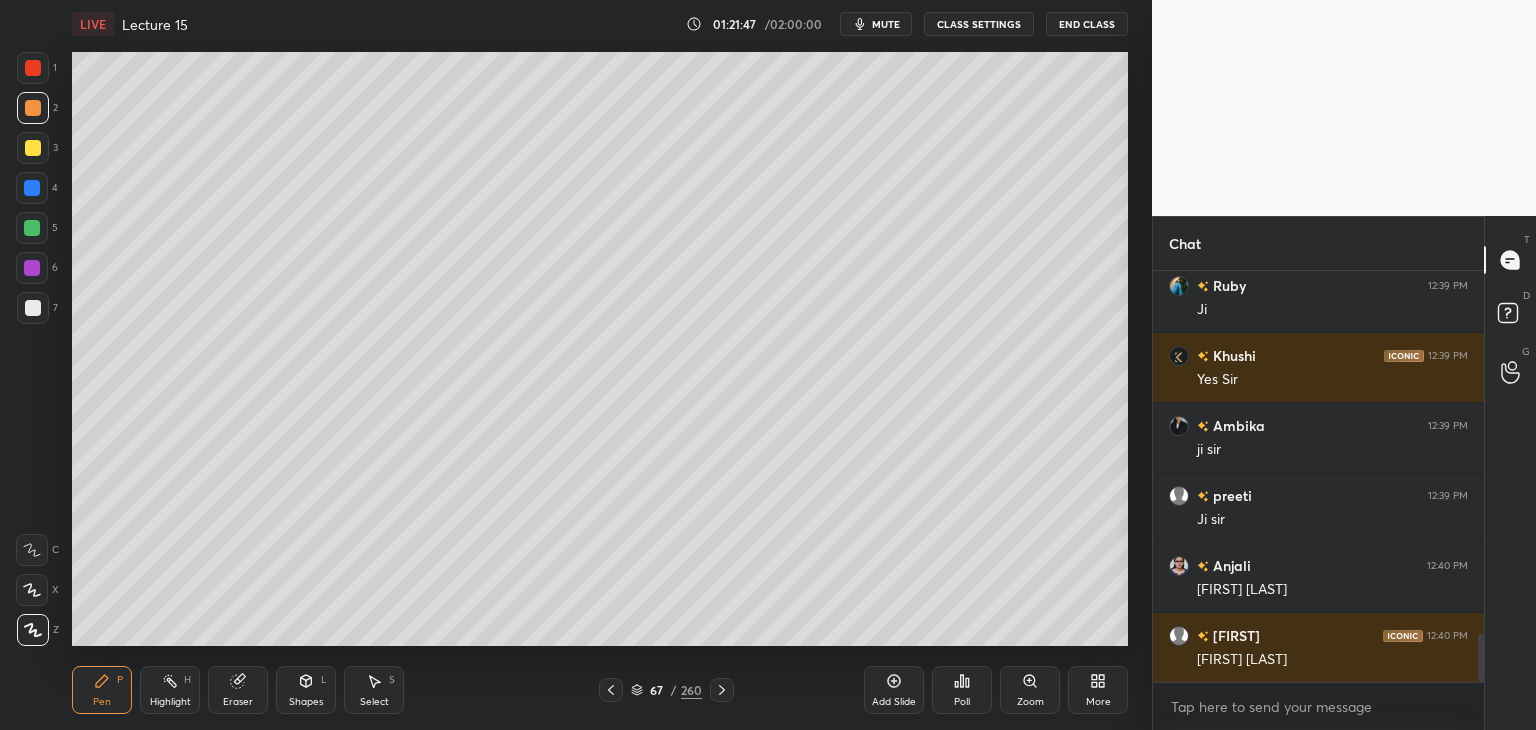 click on "Poll" at bounding box center [962, 690] 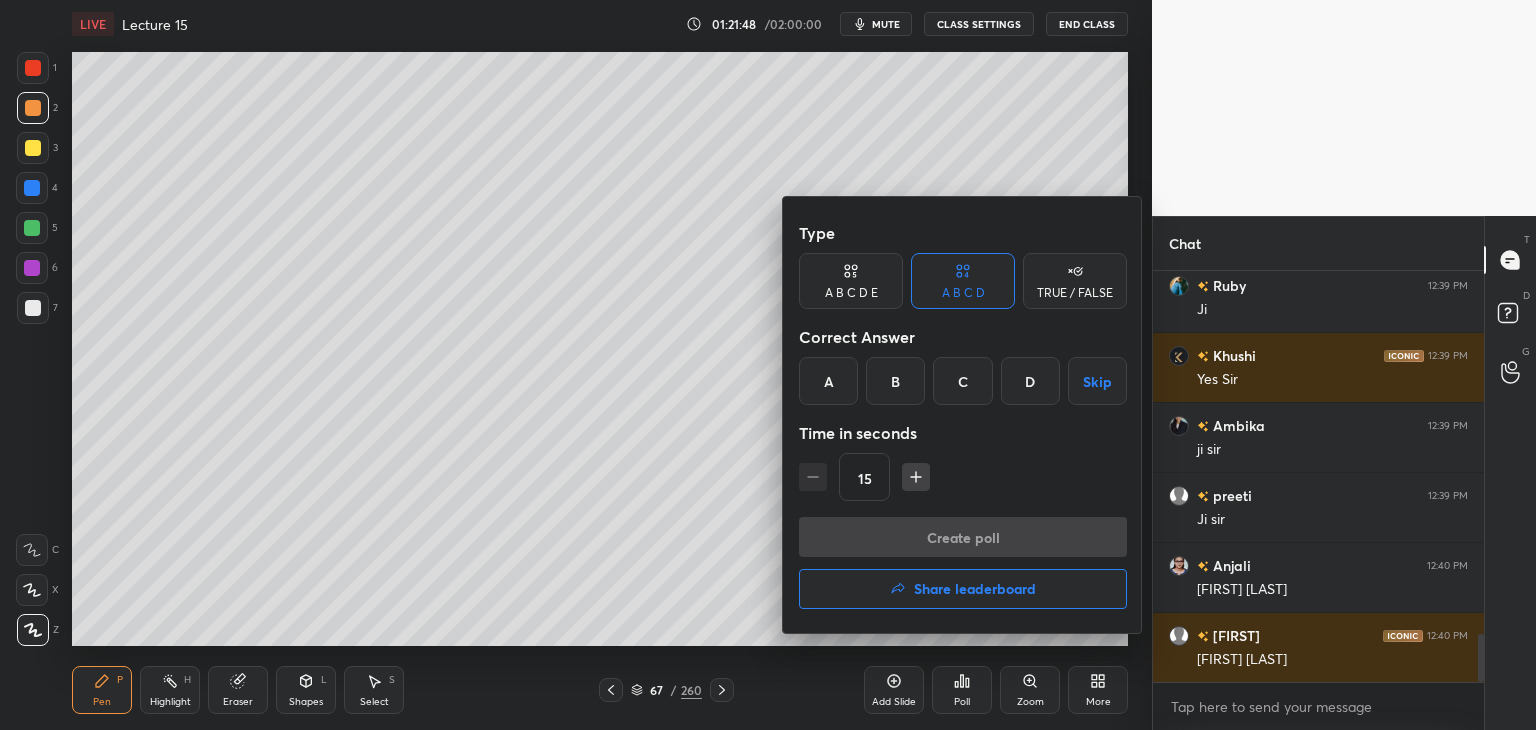 click on "A" at bounding box center (828, 381) 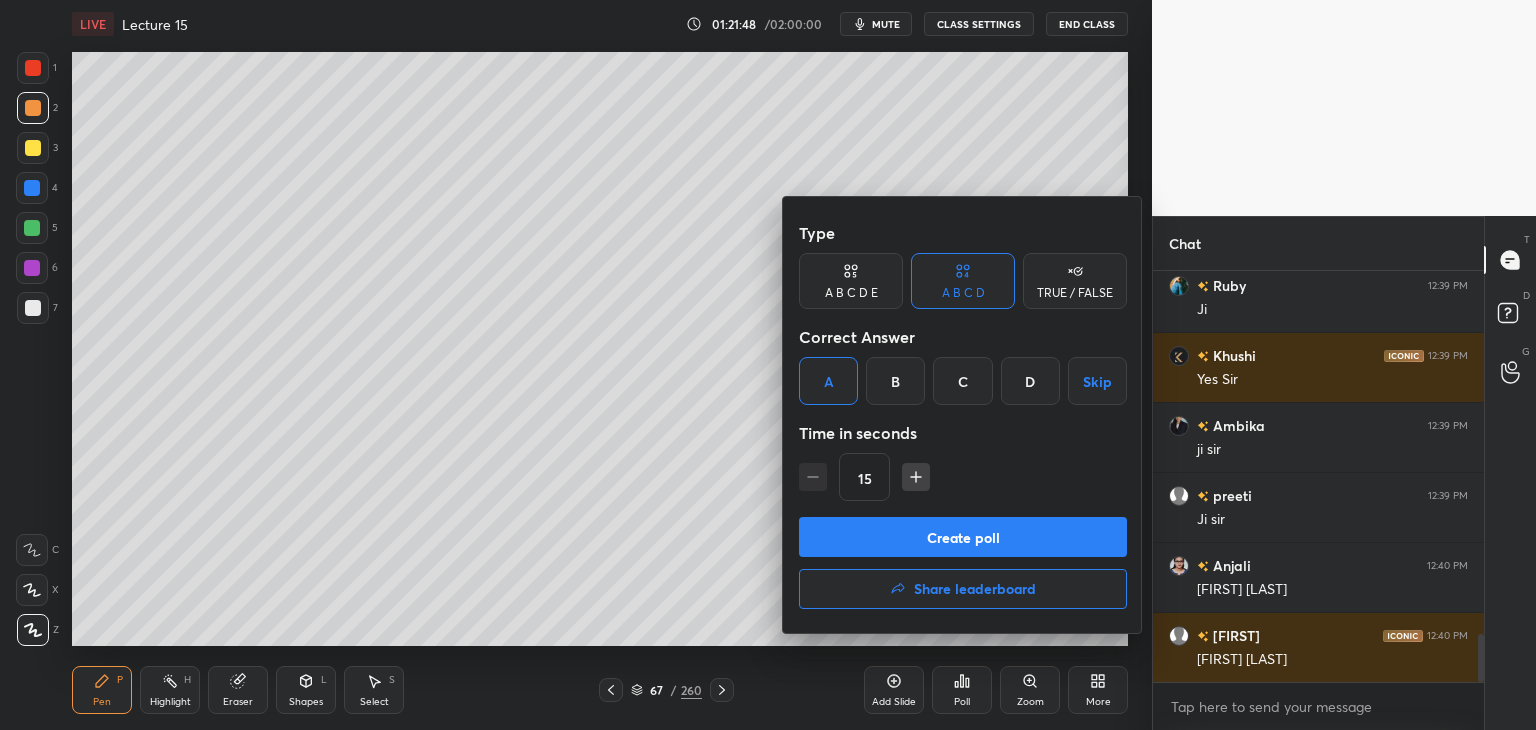 click on "Create poll" at bounding box center [963, 537] 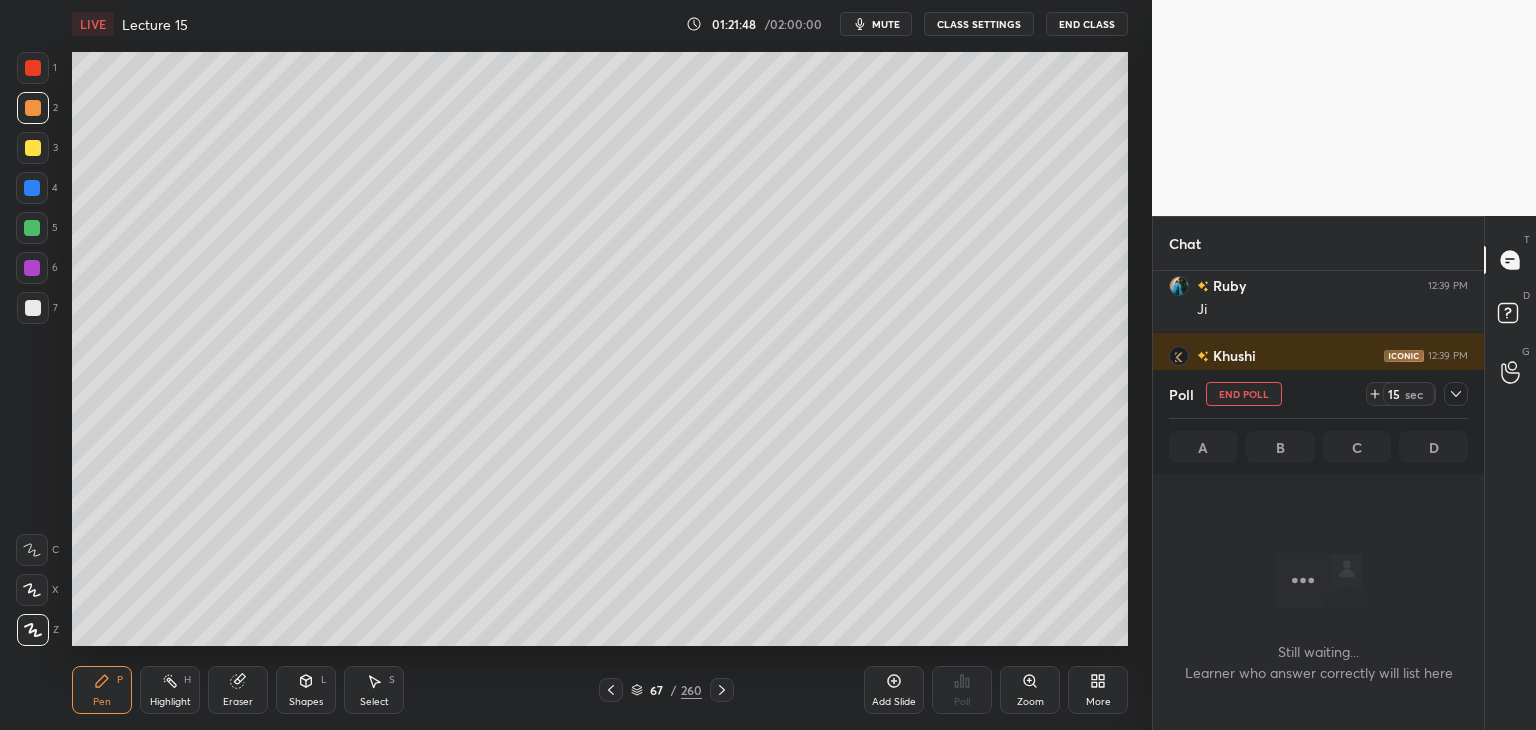 scroll, scrollTop: 307, scrollLeft: 325, axis: both 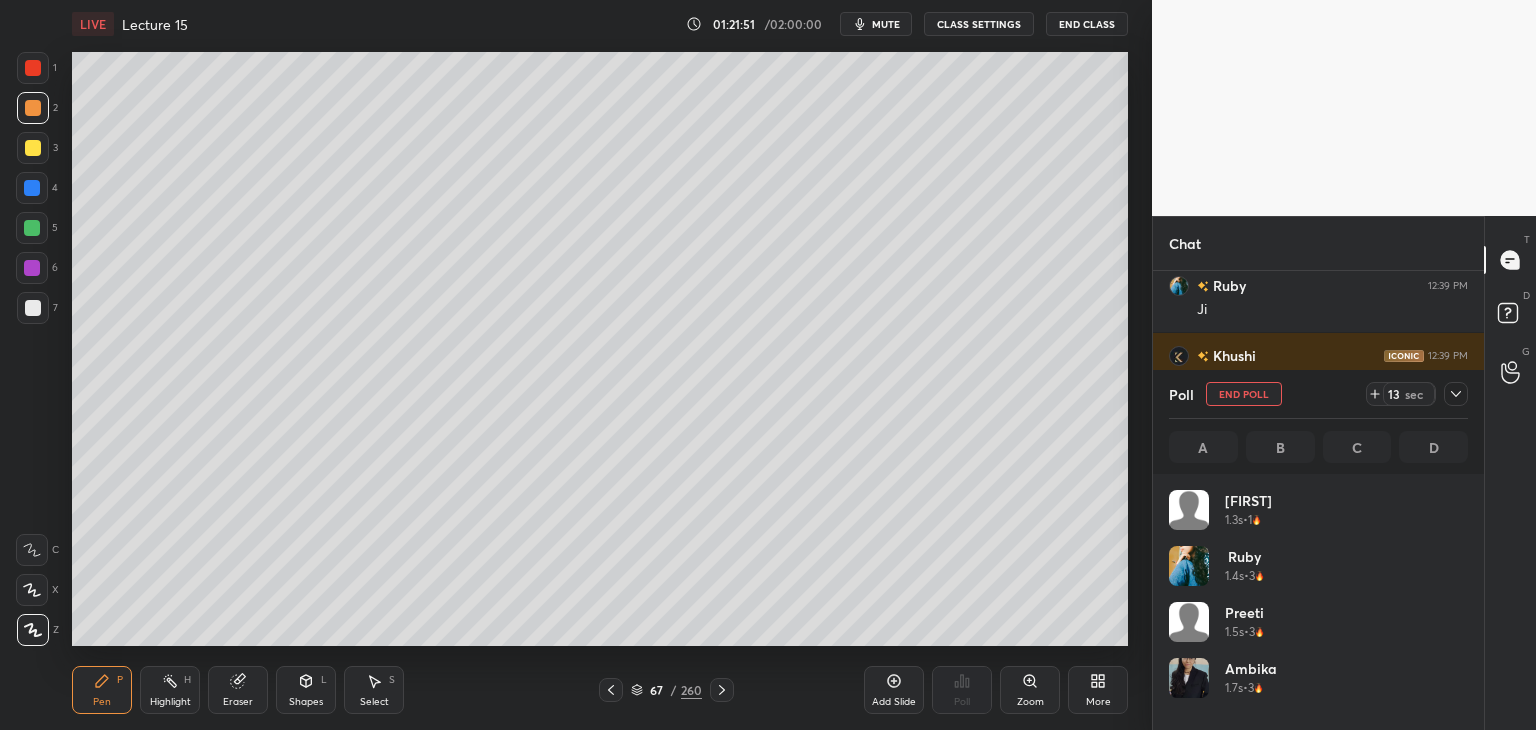 click at bounding box center (33, 148) 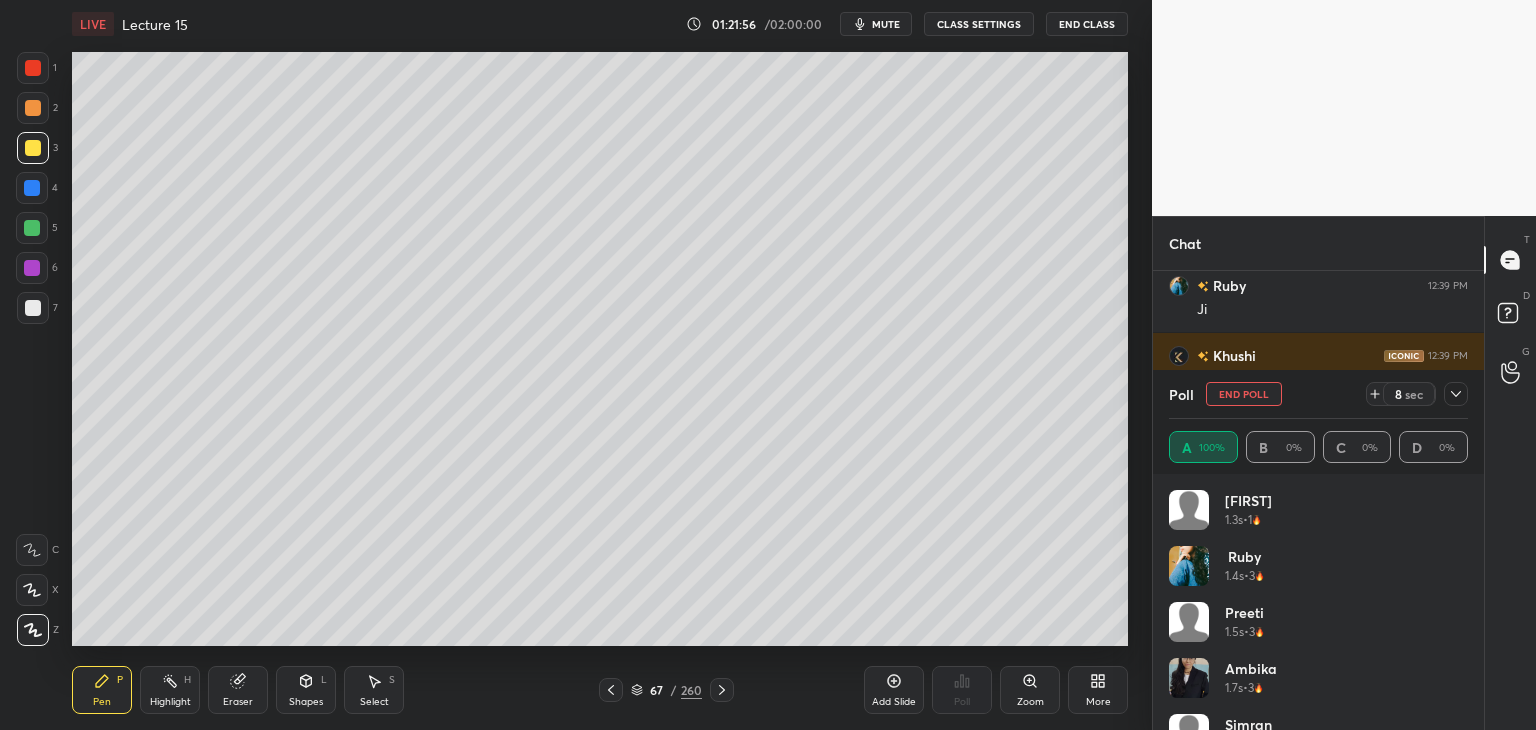 scroll, scrollTop: 3252, scrollLeft: 0, axis: vertical 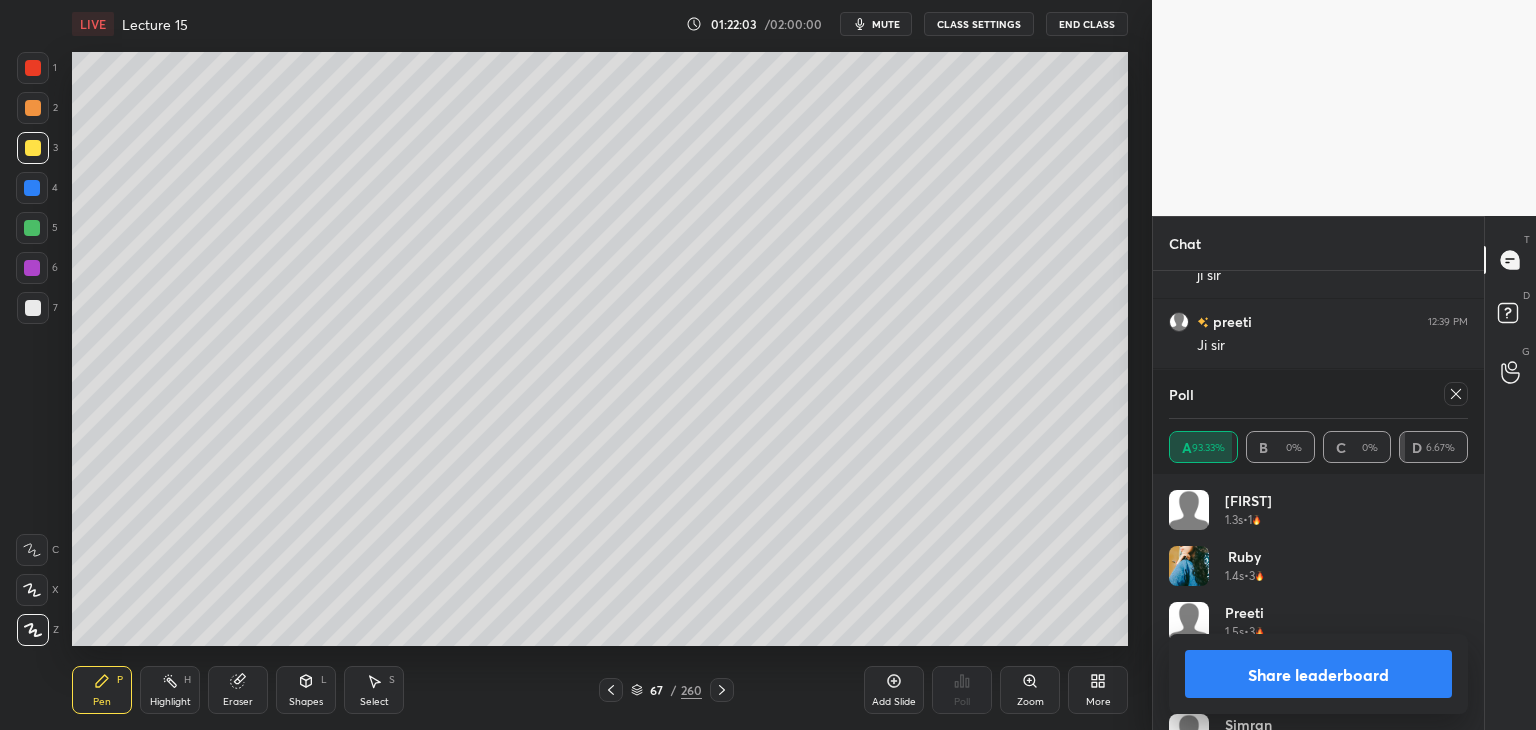 click 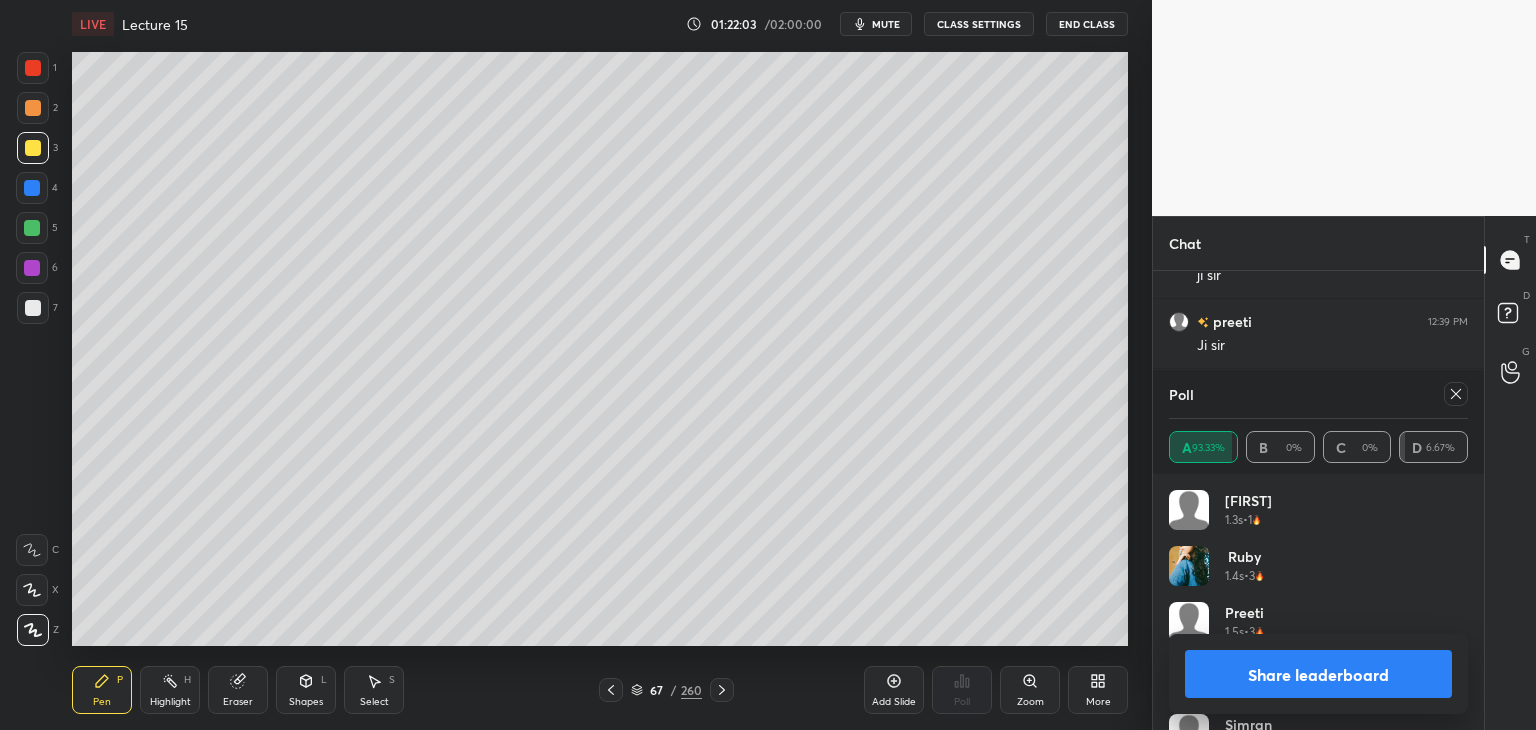 scroll, scrollTop: 88, scrollLeft: 293, axis: both 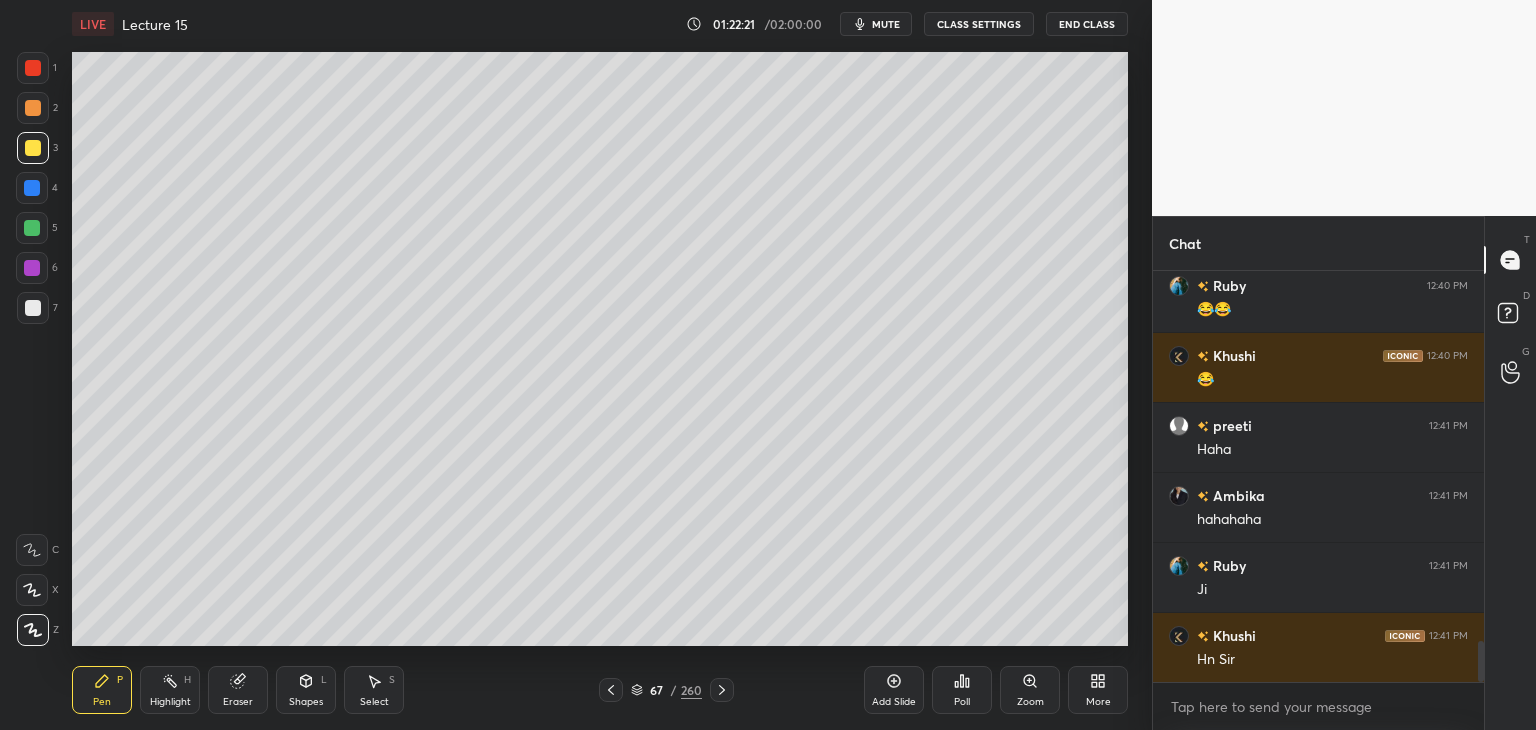 click on "7" at bounding box center (37, 312) 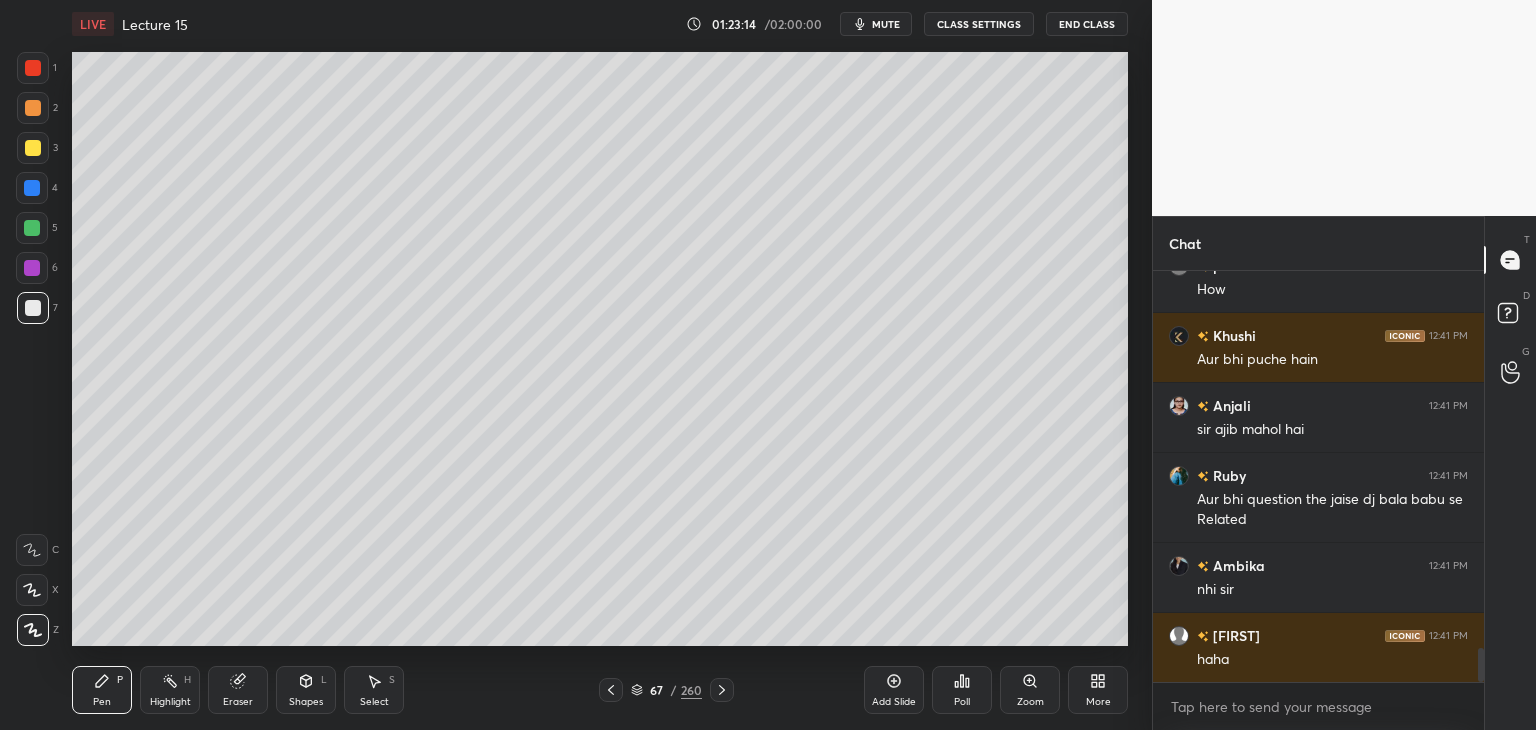scroll, scrollTop: 4518, scrollLeft: 0, axis: vertical 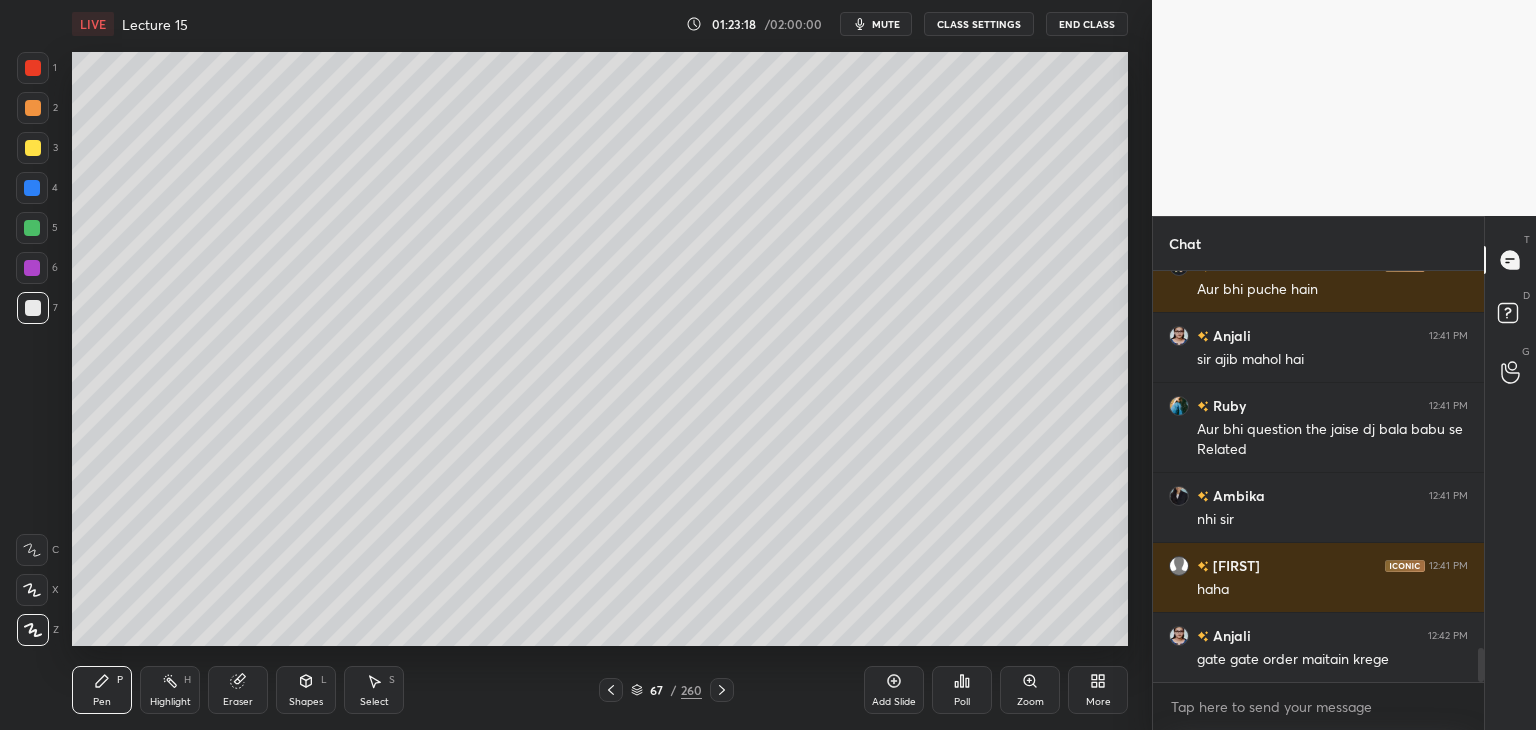 click at bounding box center [32, 268] 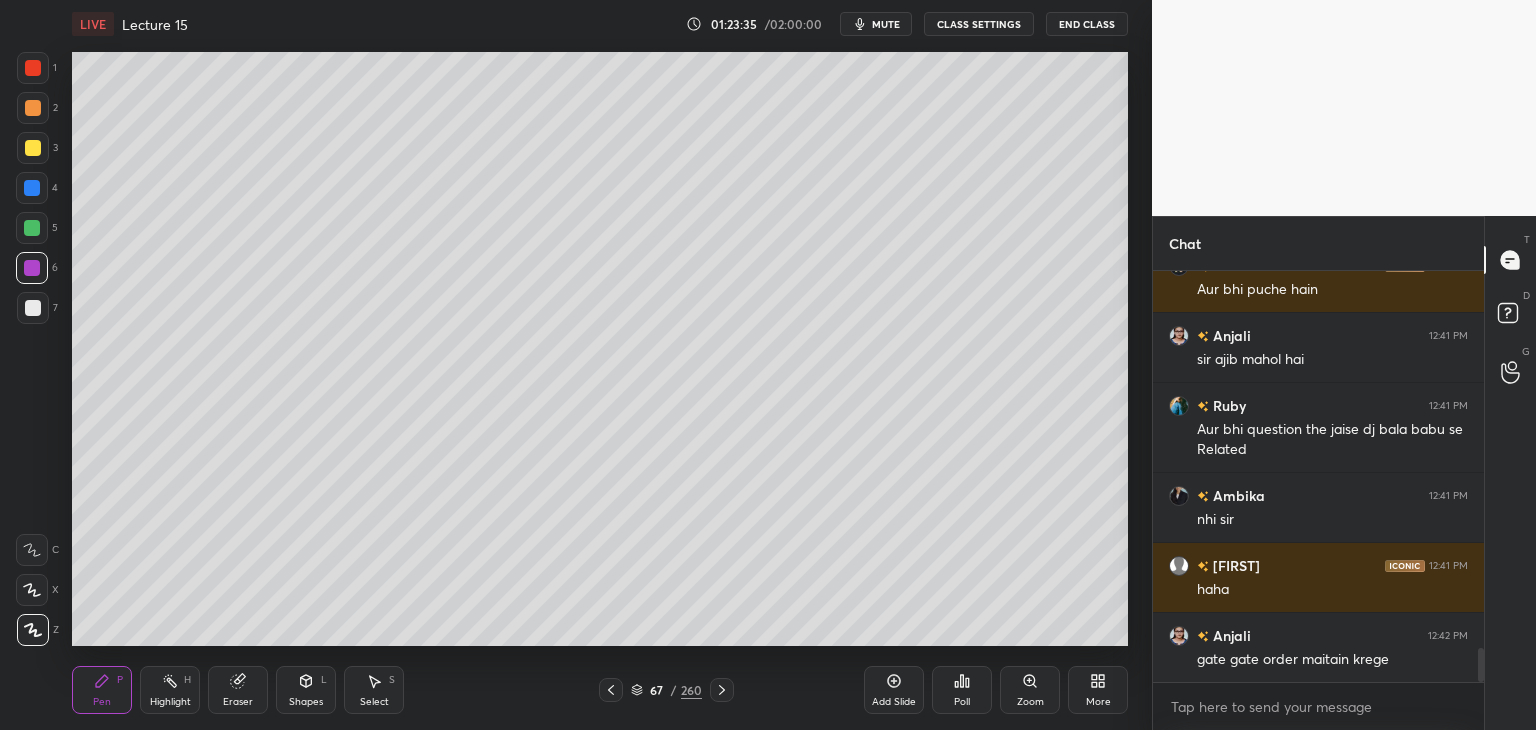 scroll, scrollTop: 4588, scrollLeft: 0, axis: vertical 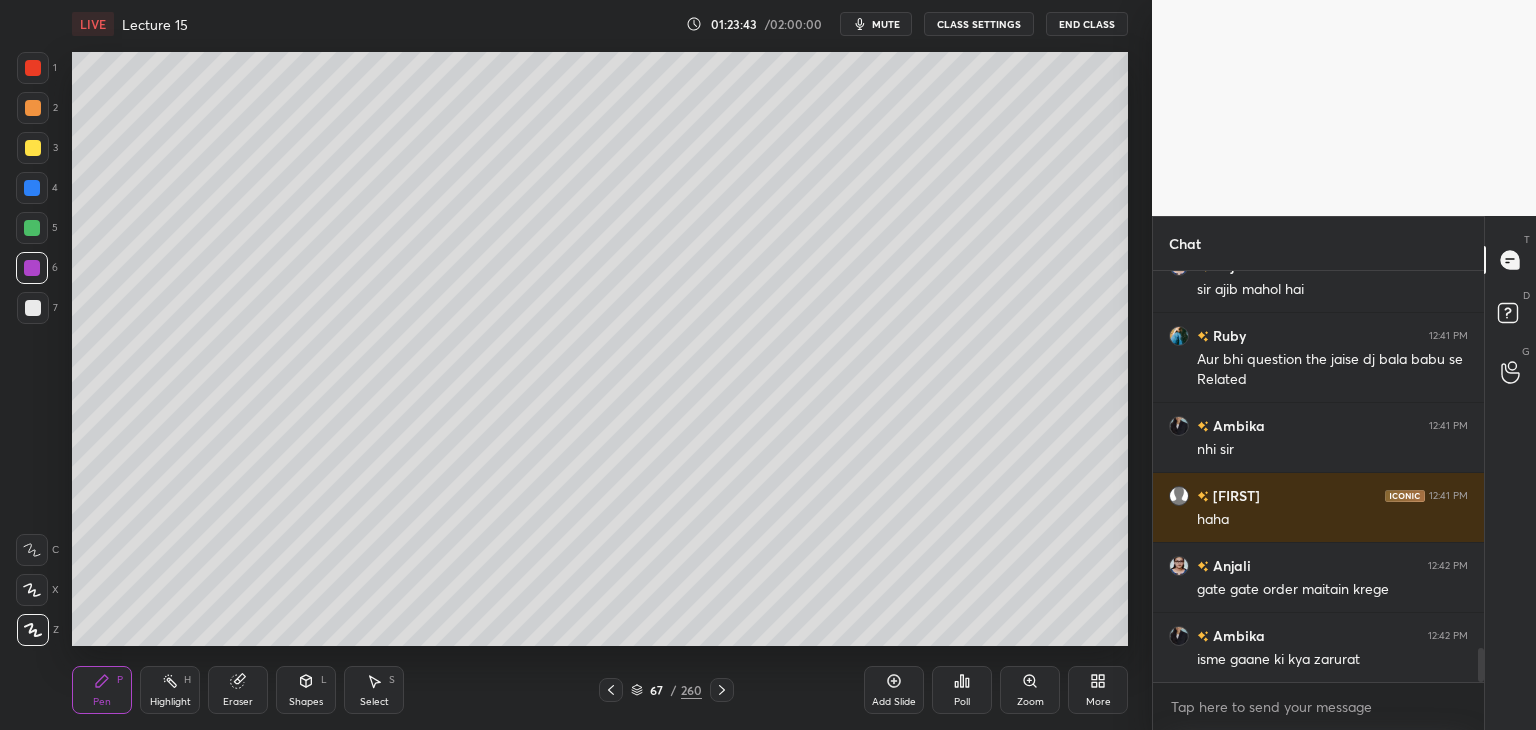 click on "Add Slide" at bounding box center [894, 690] 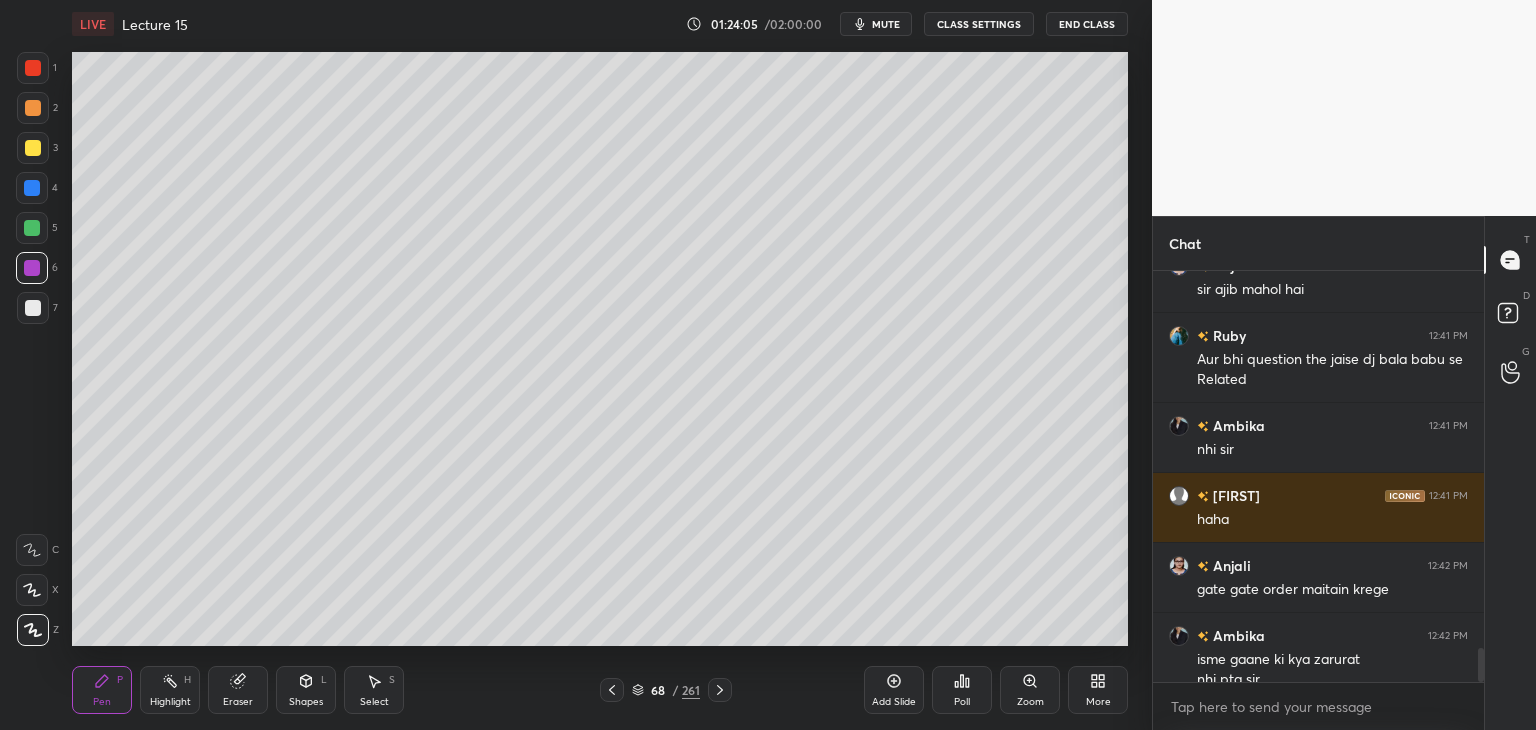 scroll, scrollTop: 4608, scrollLeft: 0, axis: vertical 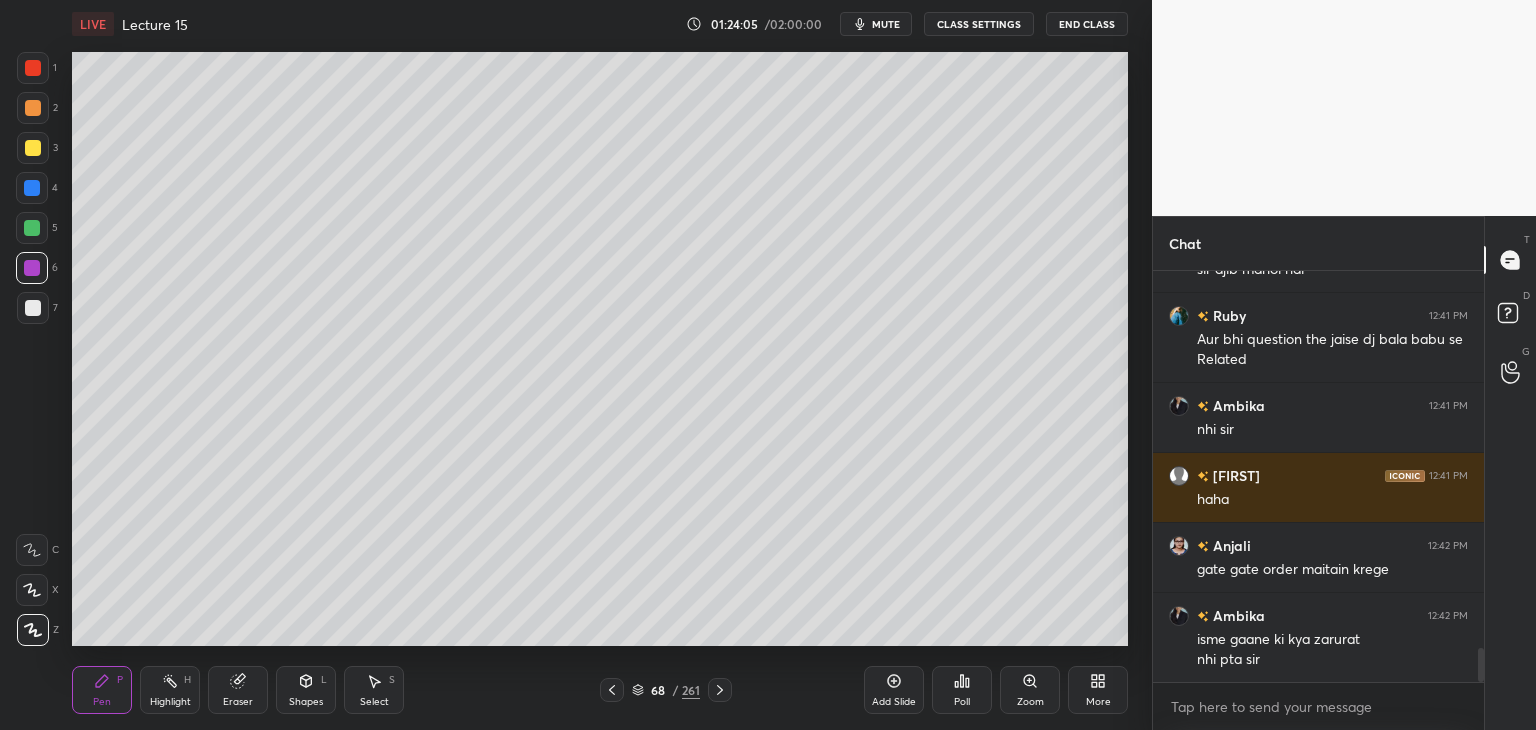 click at bounding box center (32, 228) 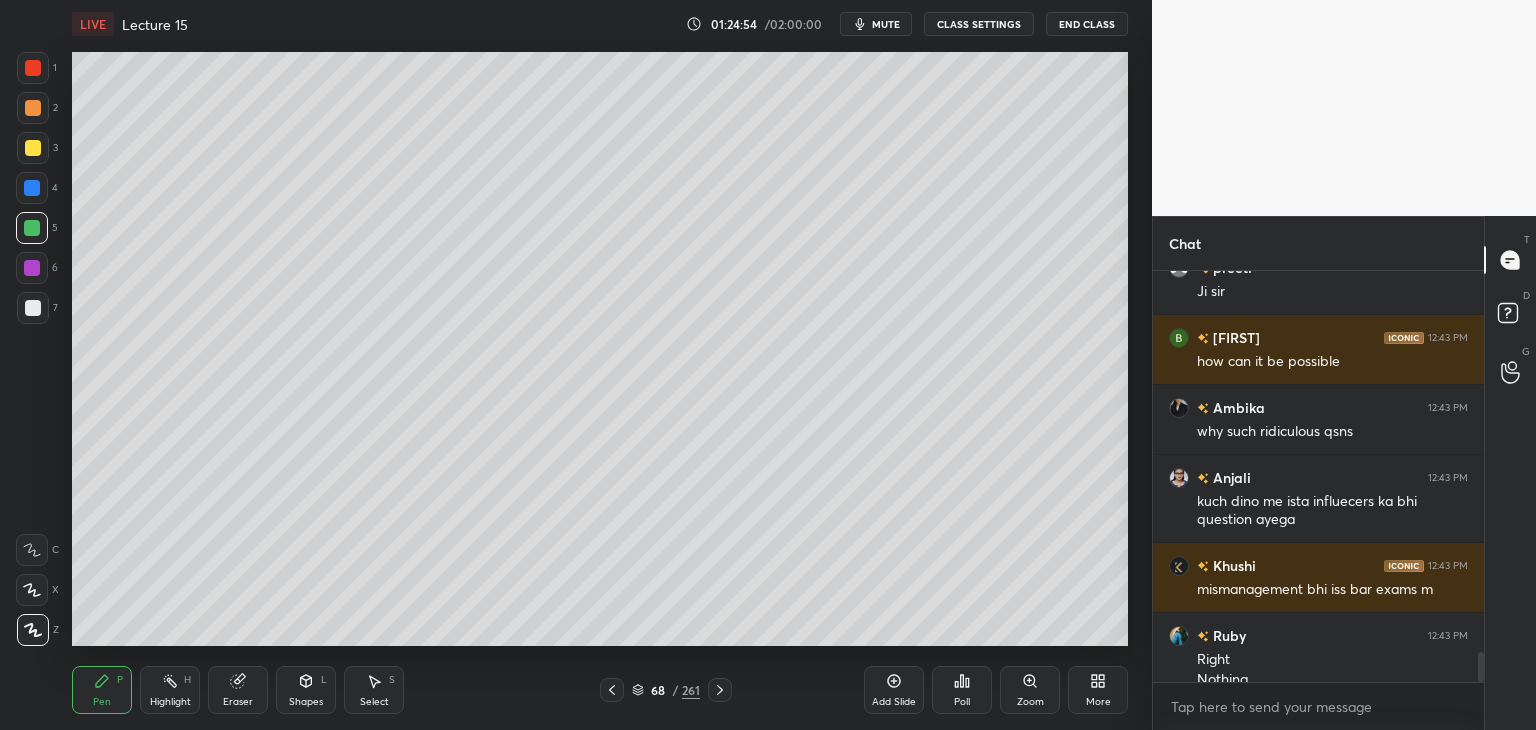 scroll, scrollTop: 5224, scrollLeft: 0, axis: vertical 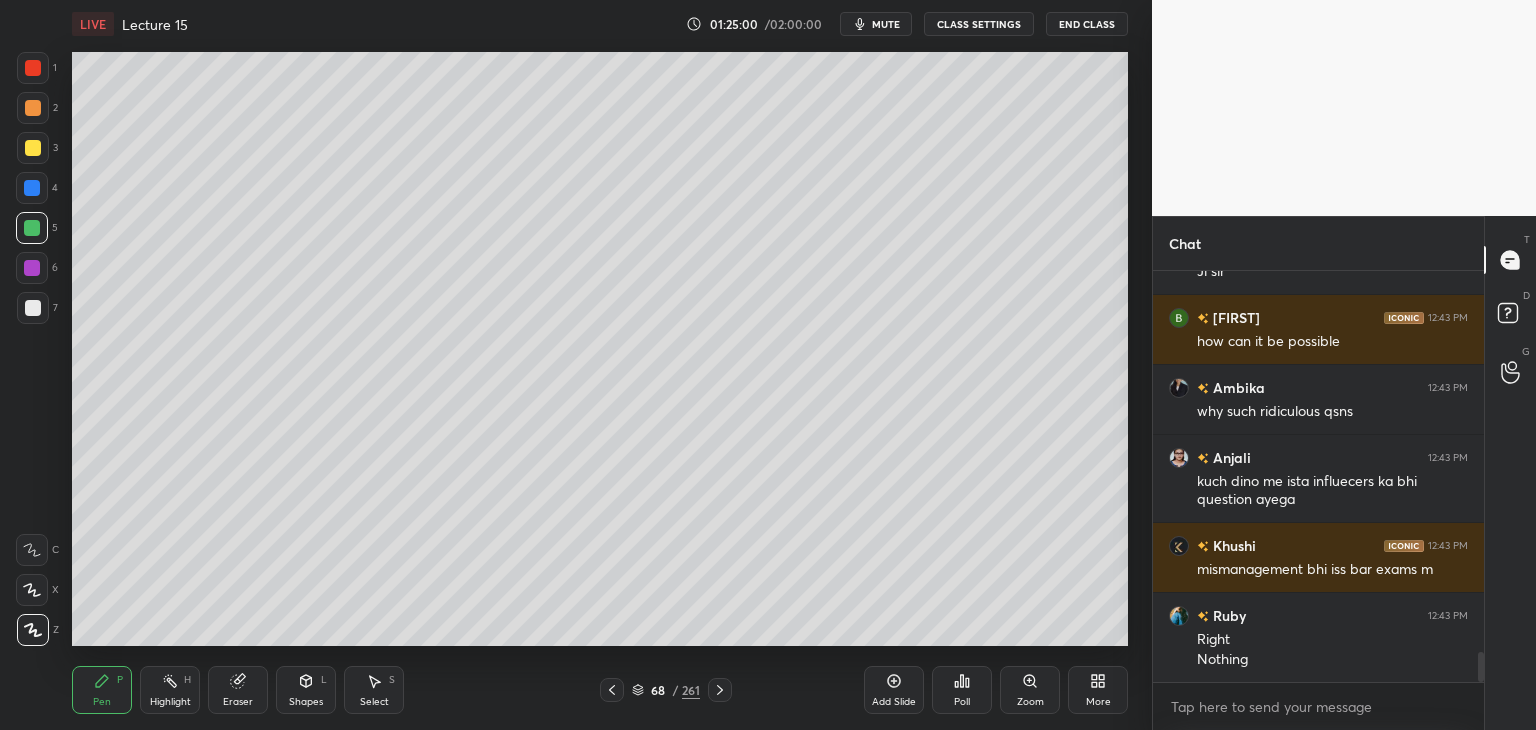 click on "Add Slide" at bounding box center (894, 690) 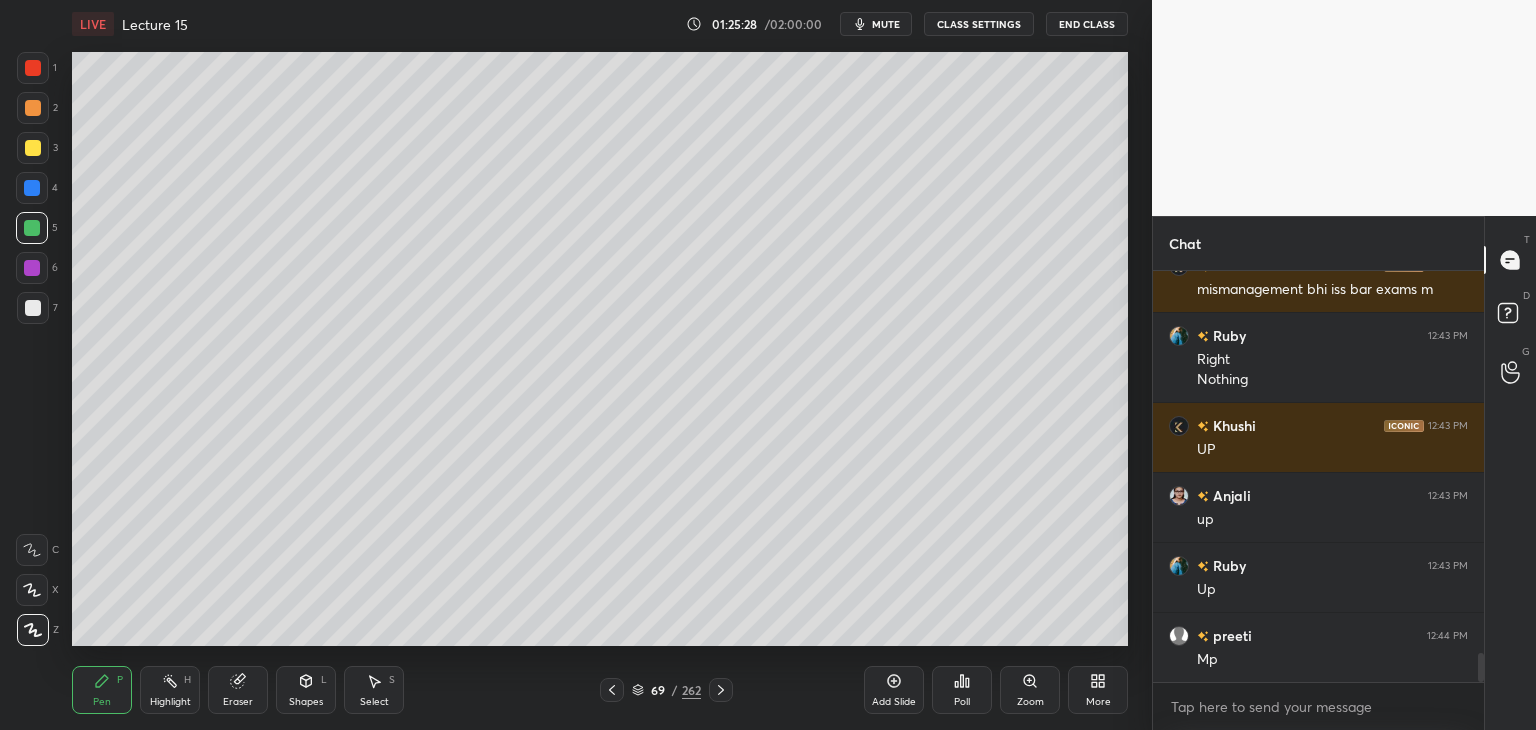 scroll, scrollTop: 5524, scrollLeft: 0, axis: vertical 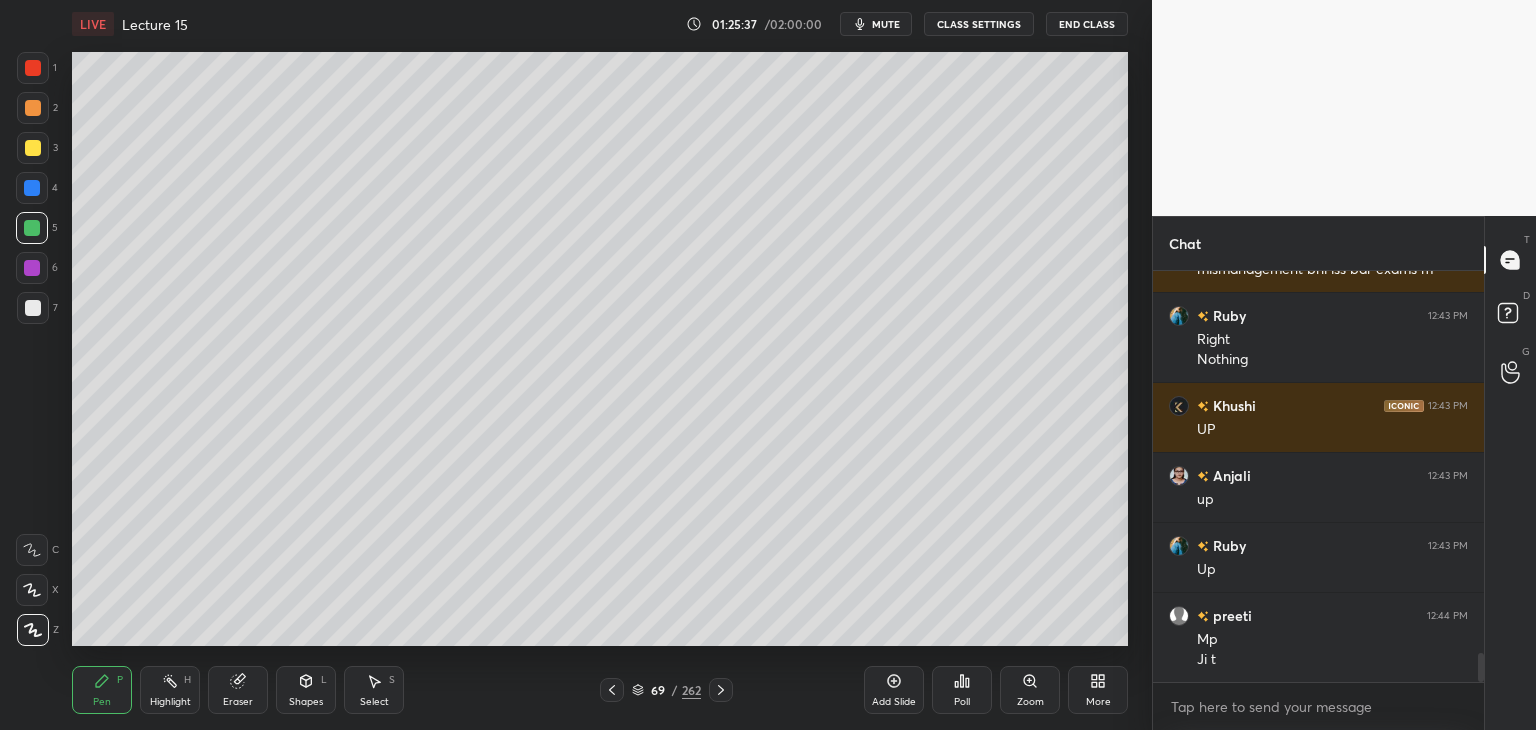 click at bounding box center [32, 188] 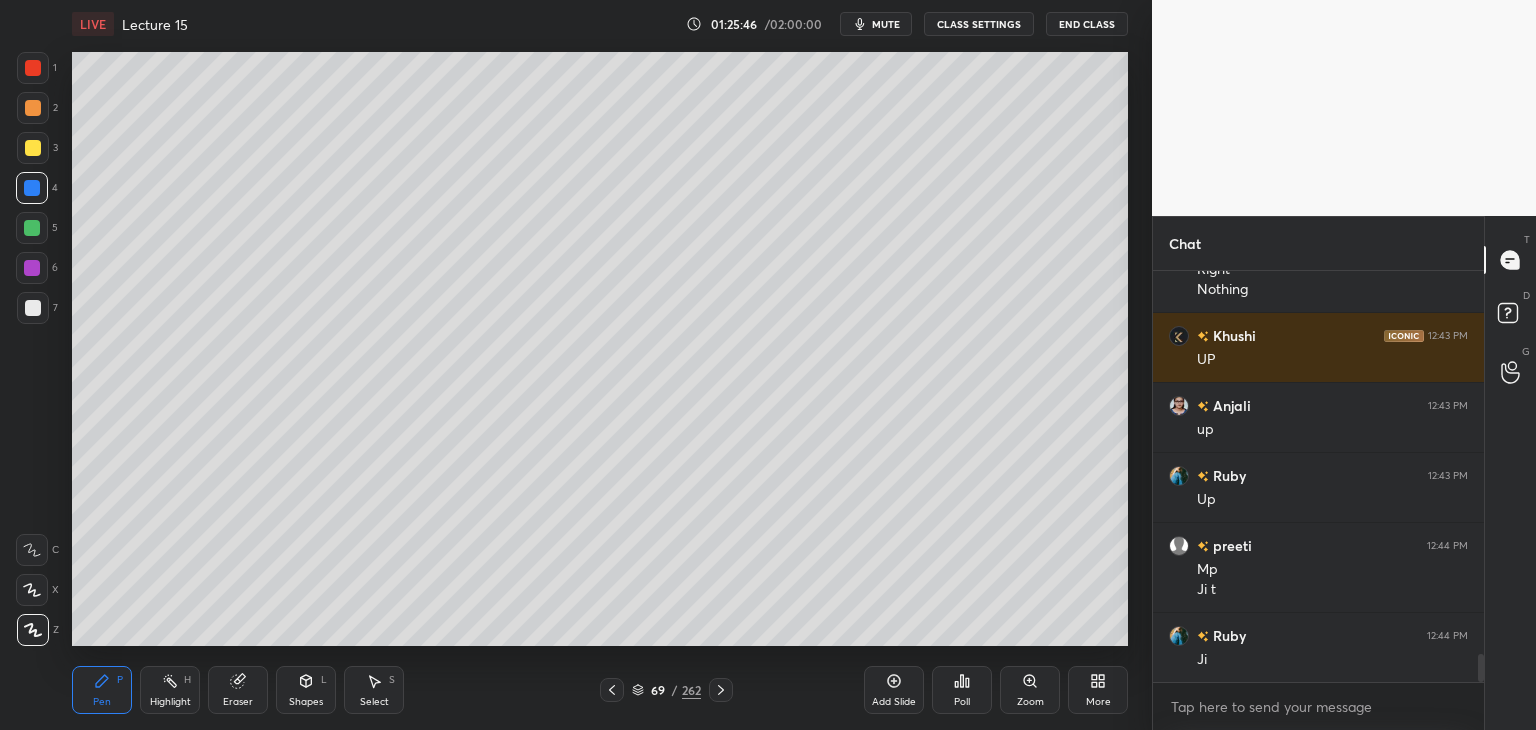 scroll, scrollTop: 5664, scrollLeft: 0, axis: vertical 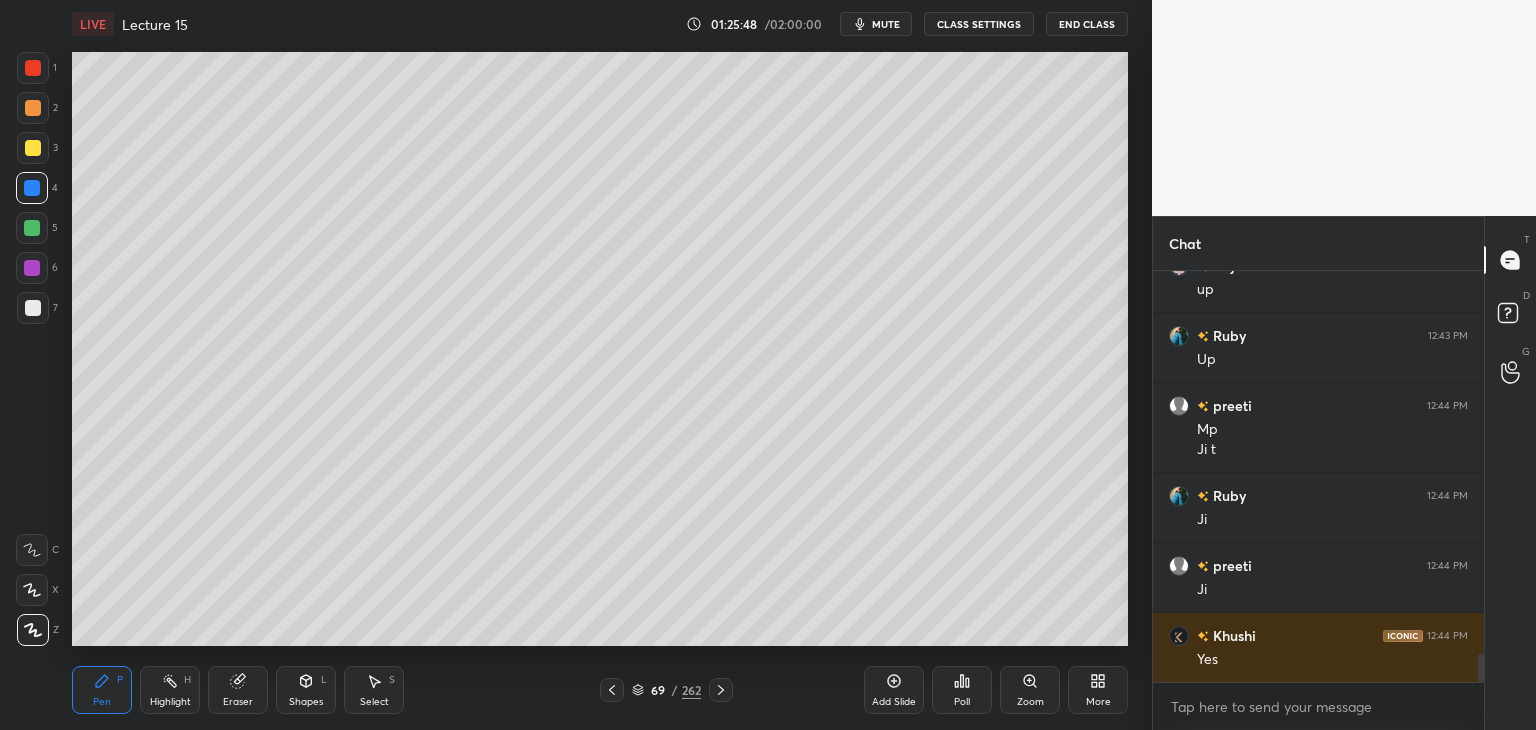 click at bounding box center (33, 308) 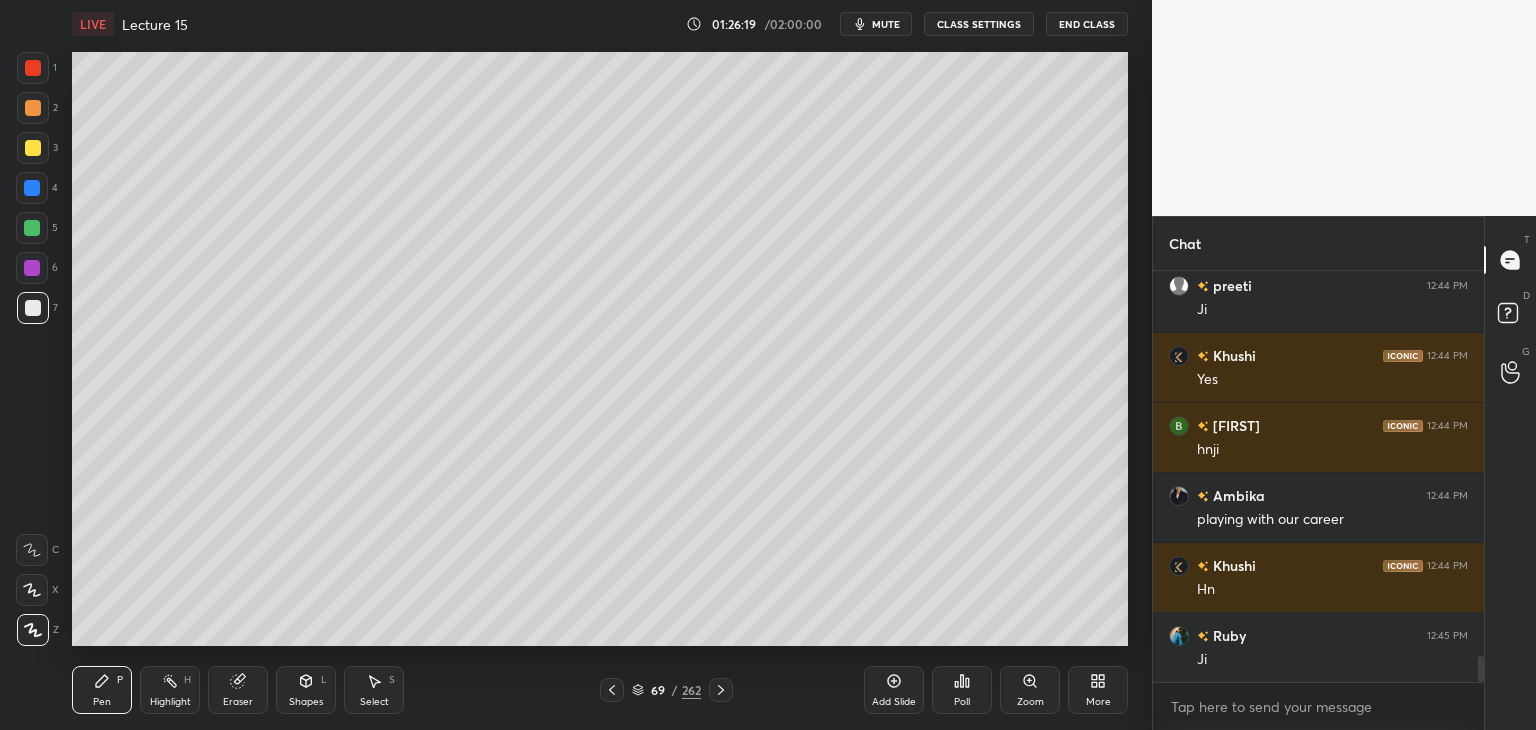 scroll, scrollTop: 6084, scrollLeft: 0, axis: vertical 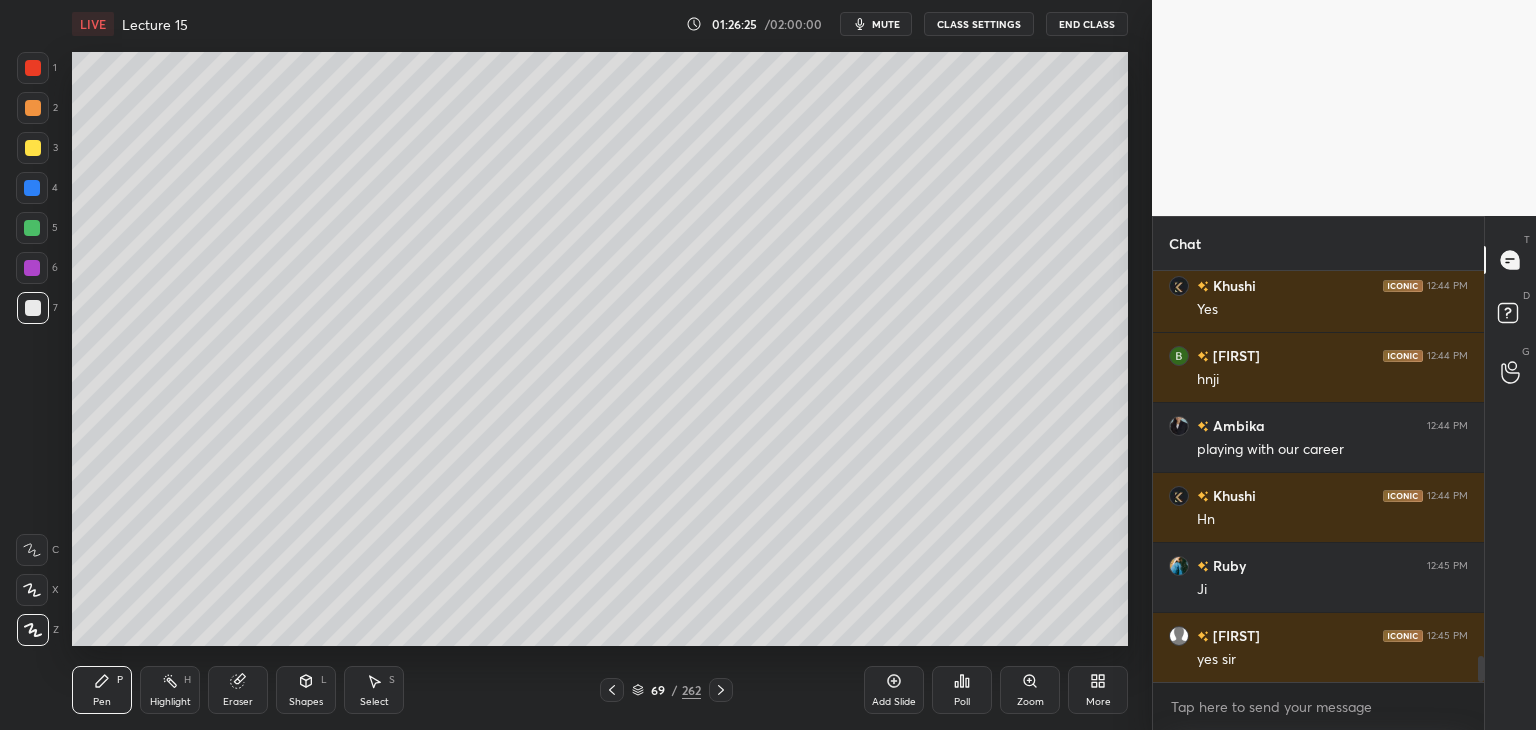 click at bounding box center (32, 268) 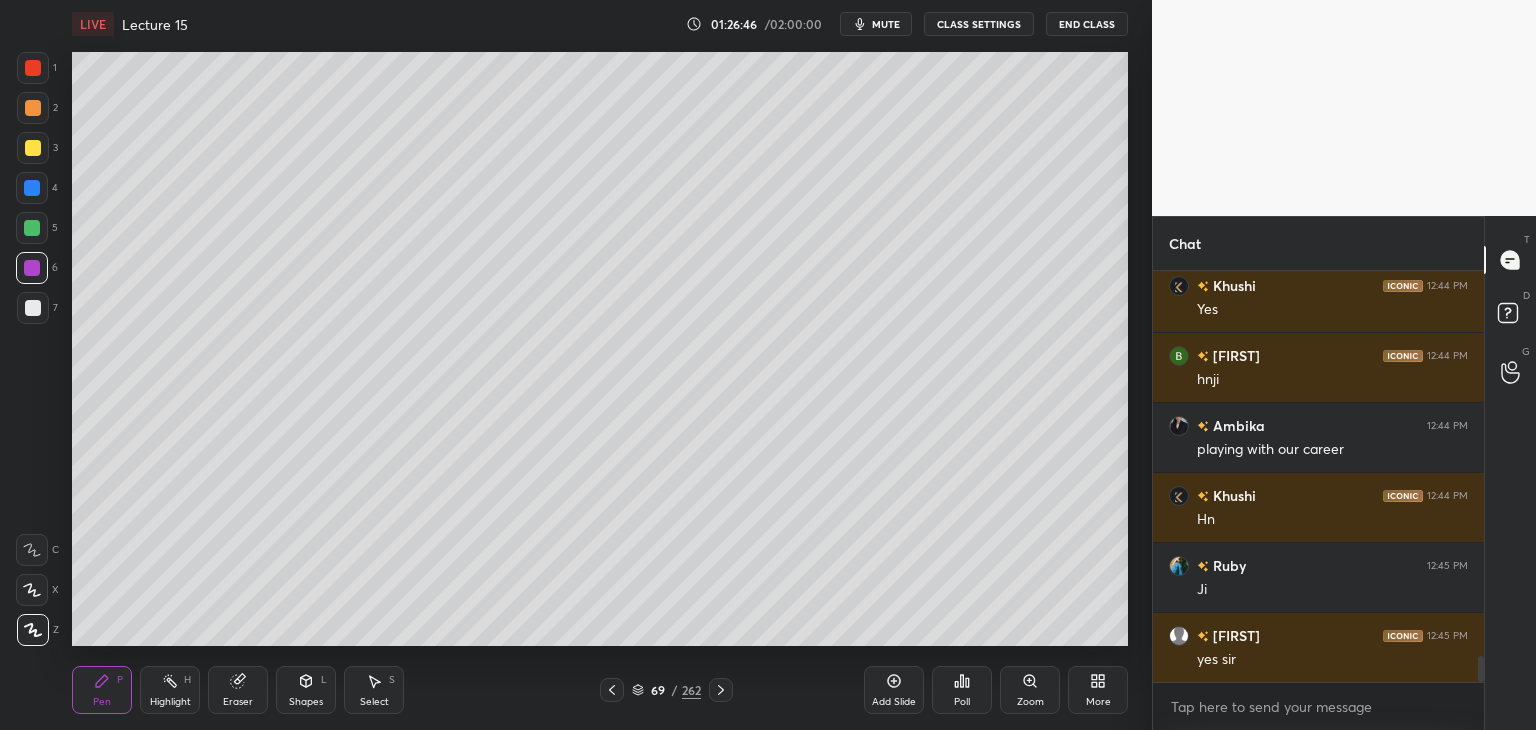 scroll, scrollTop: 6154, scrollLeft: 0, axis: vertical 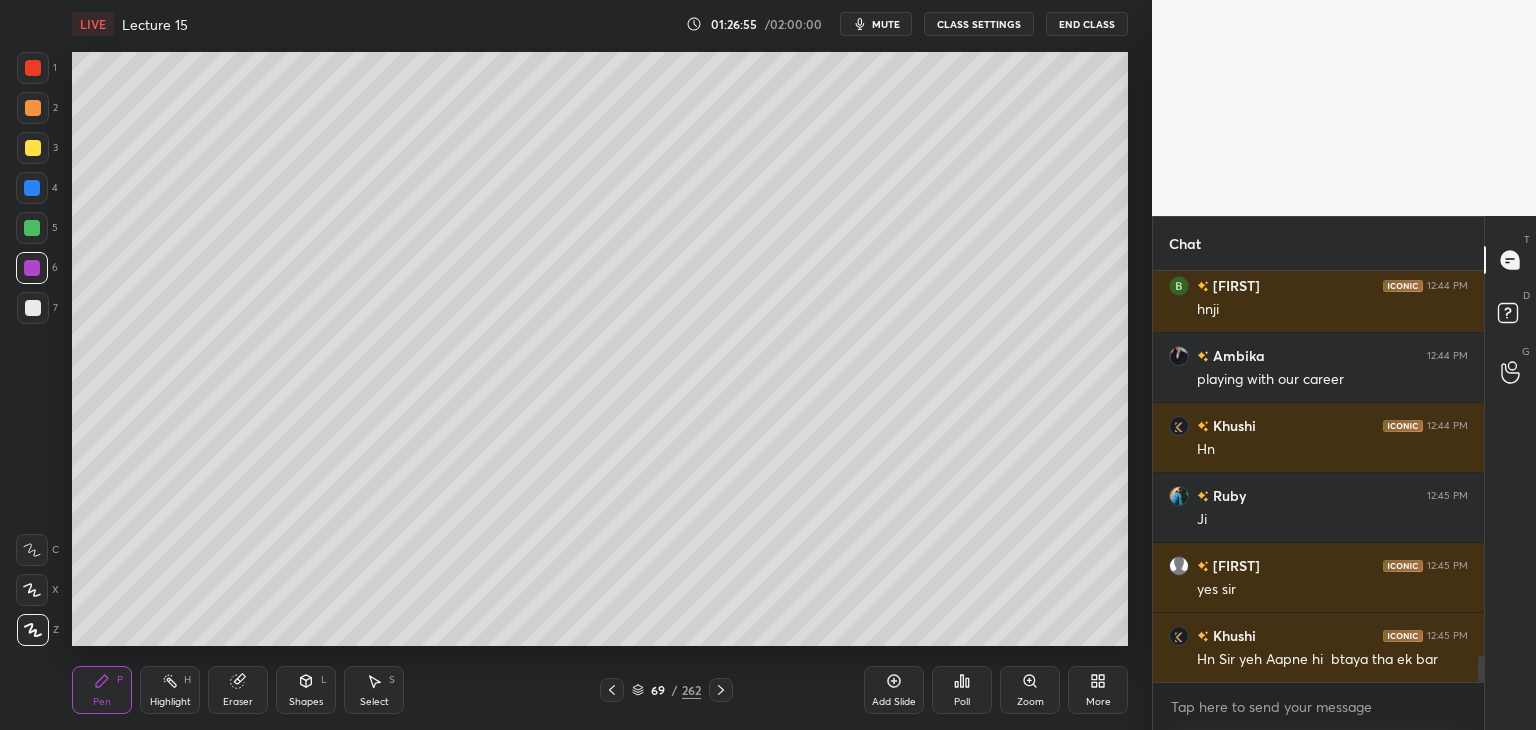 click at bounding box center [33, 308] 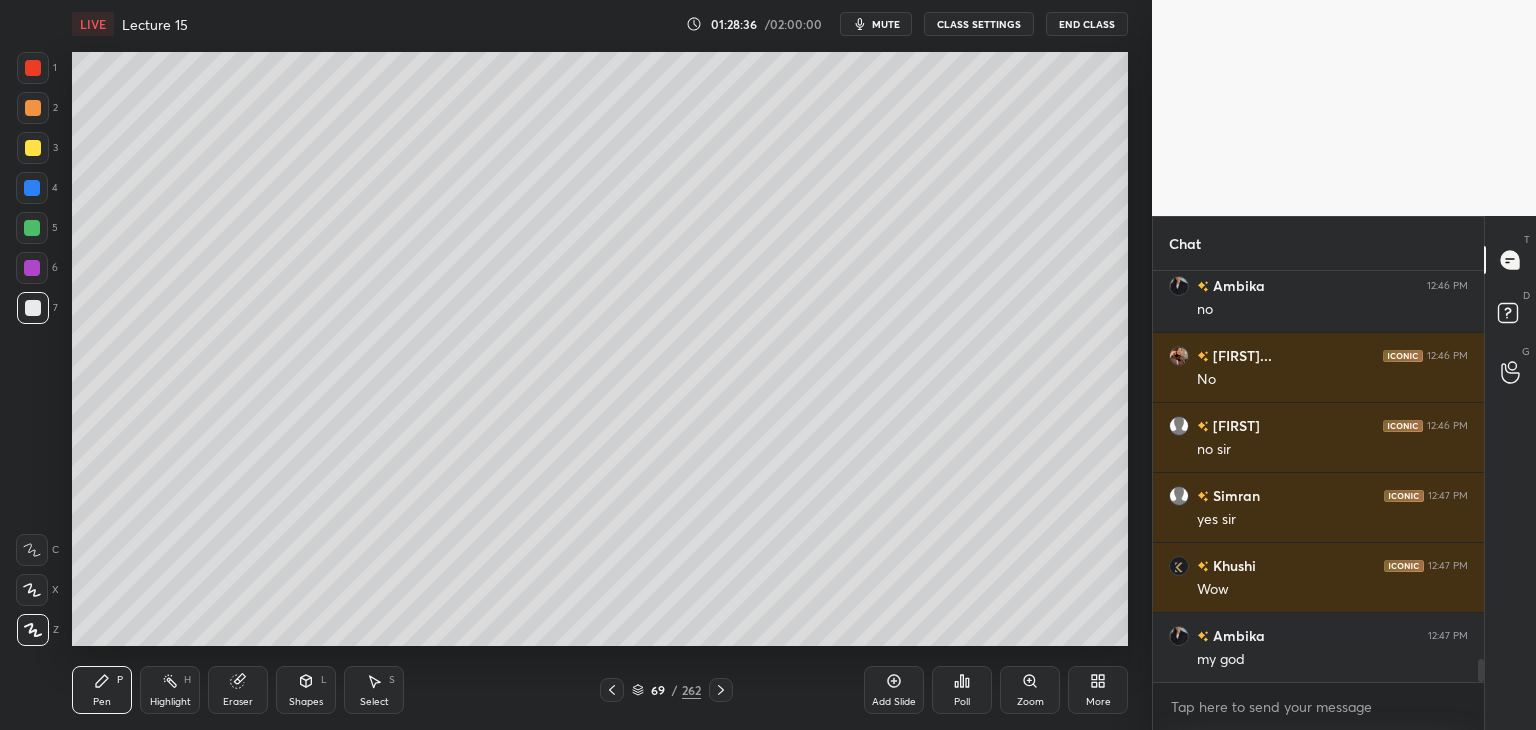 scroll, scrollTop: 7064, scrollLeft: 0, axis: vertical 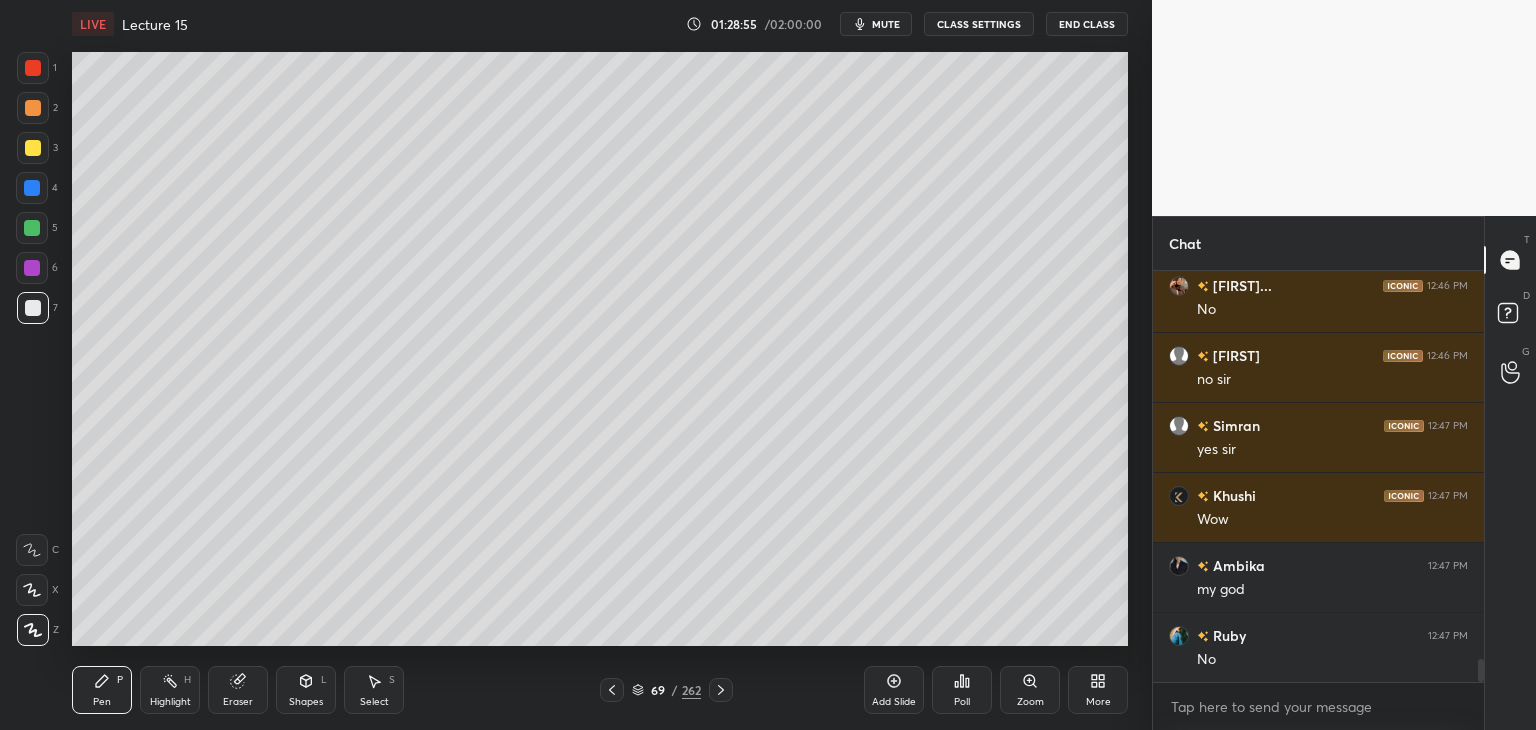 click on "6" at bounding box center [37, 268] 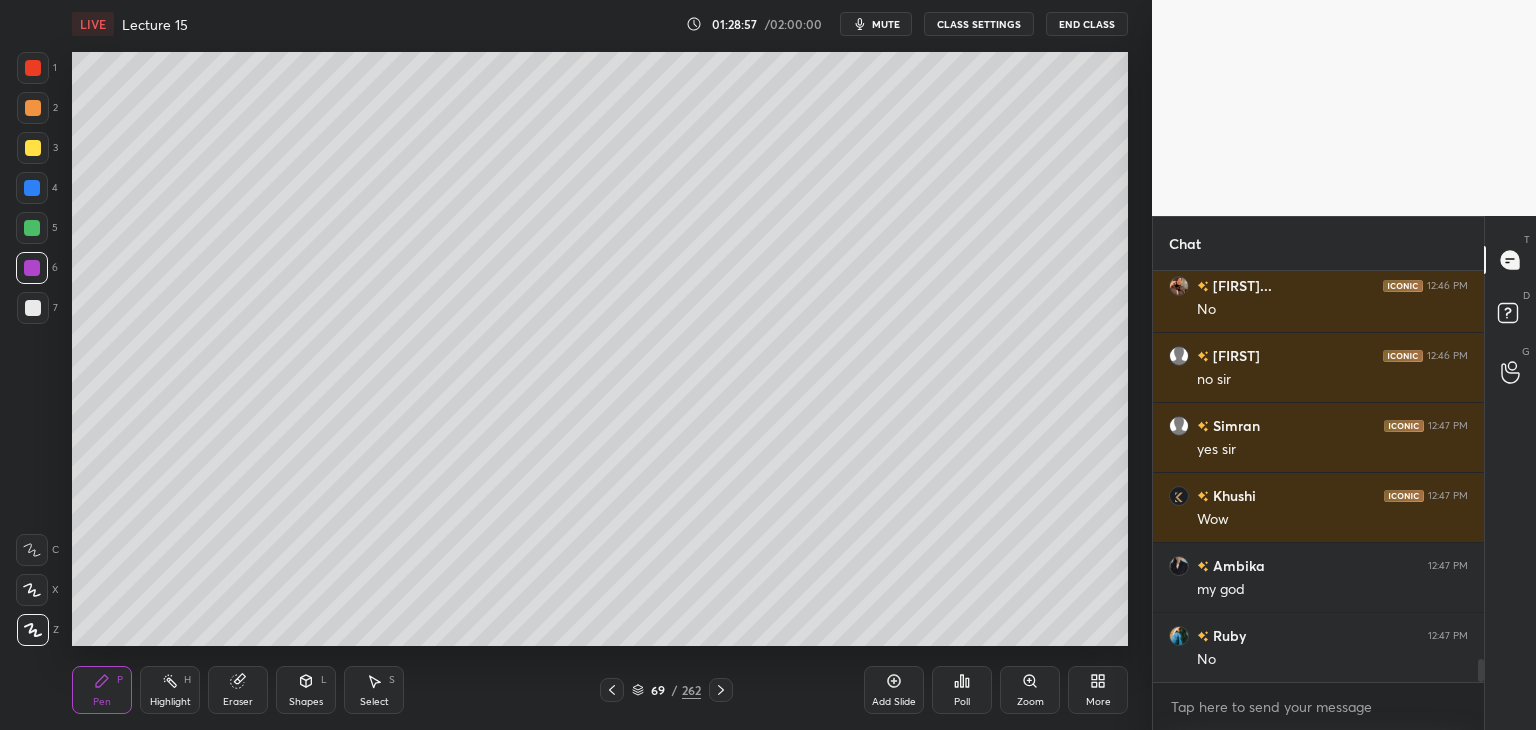 click on "Add Slide" at bounding box center (894, 690) 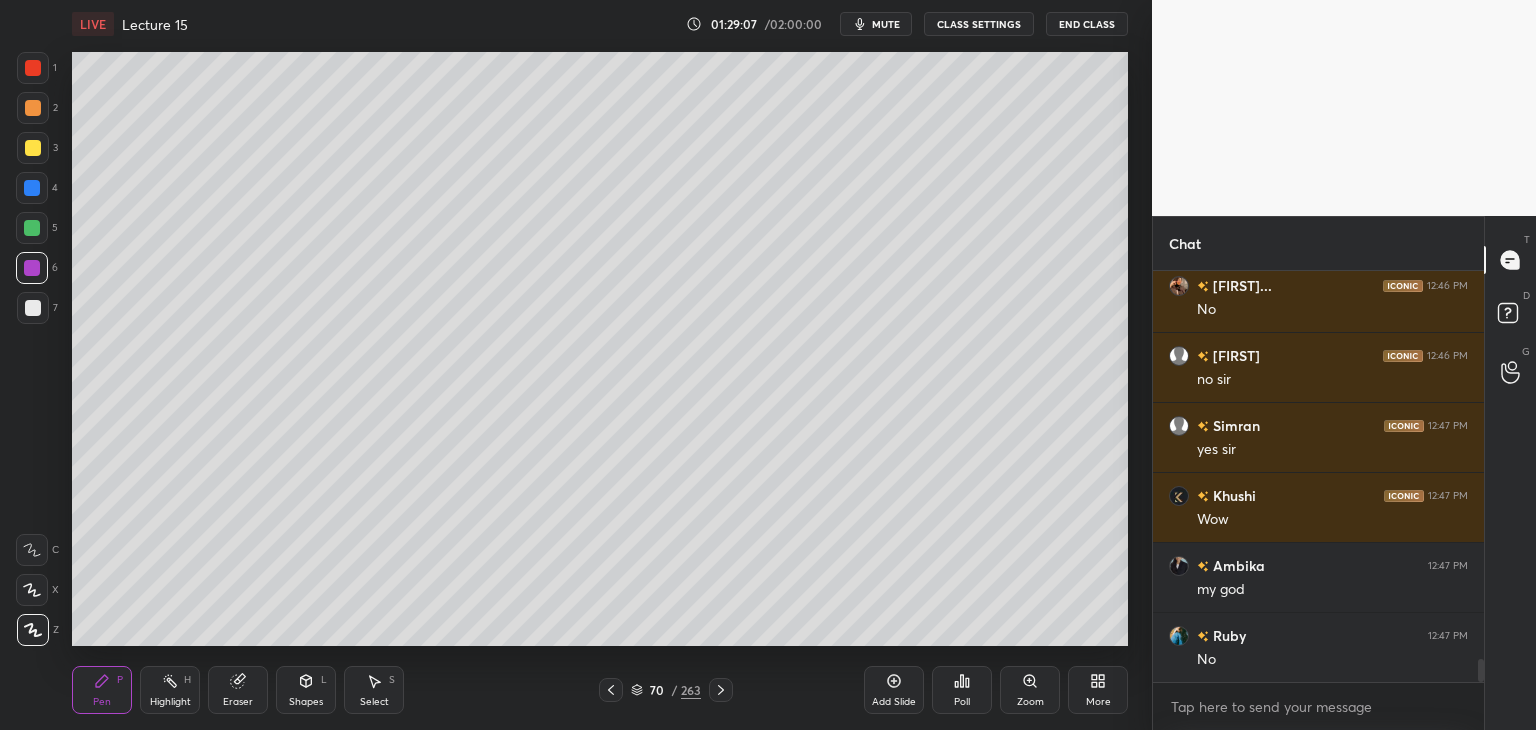 click at bounding box center [32, 228] 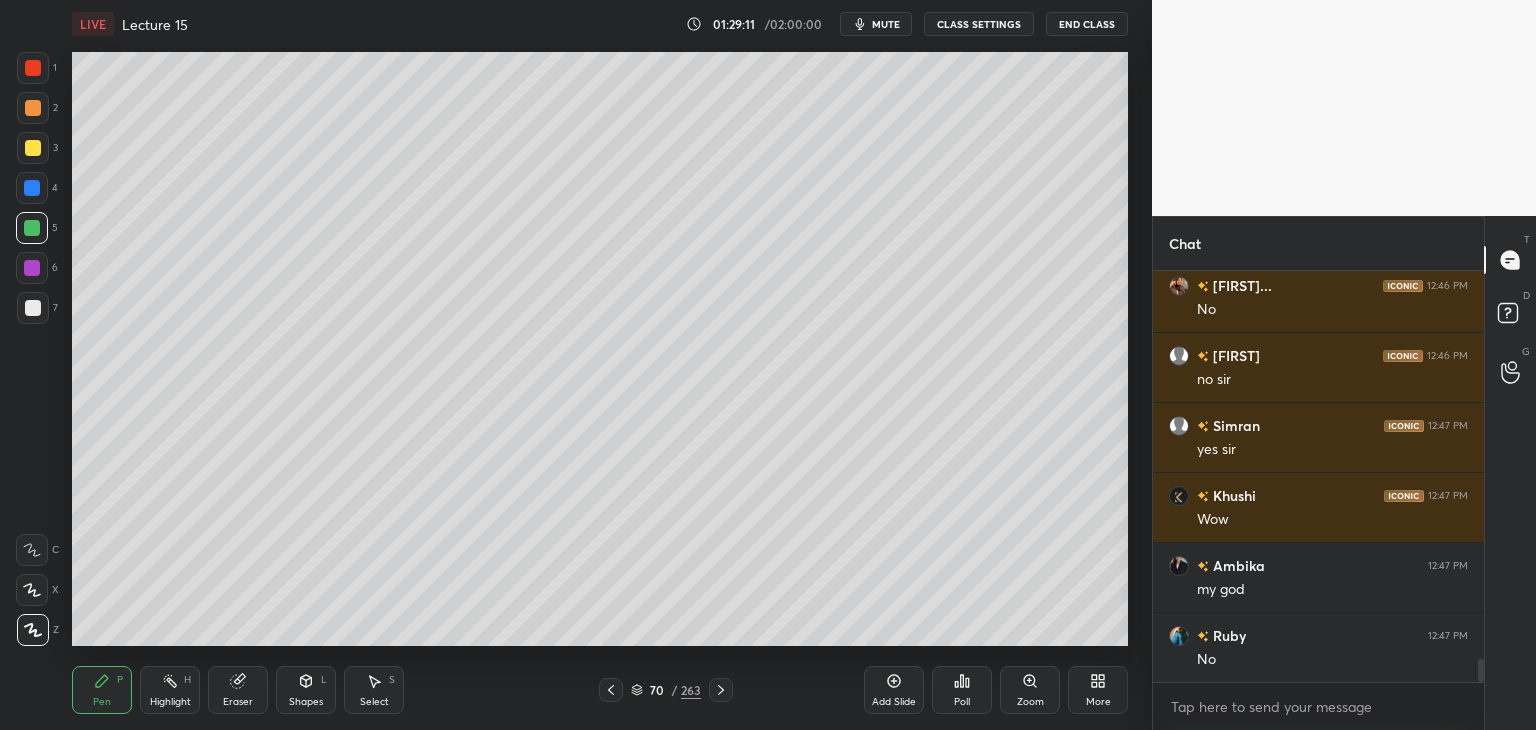 scroll, scrollTop: 7084, scrollLeft: 0, axis: vertical 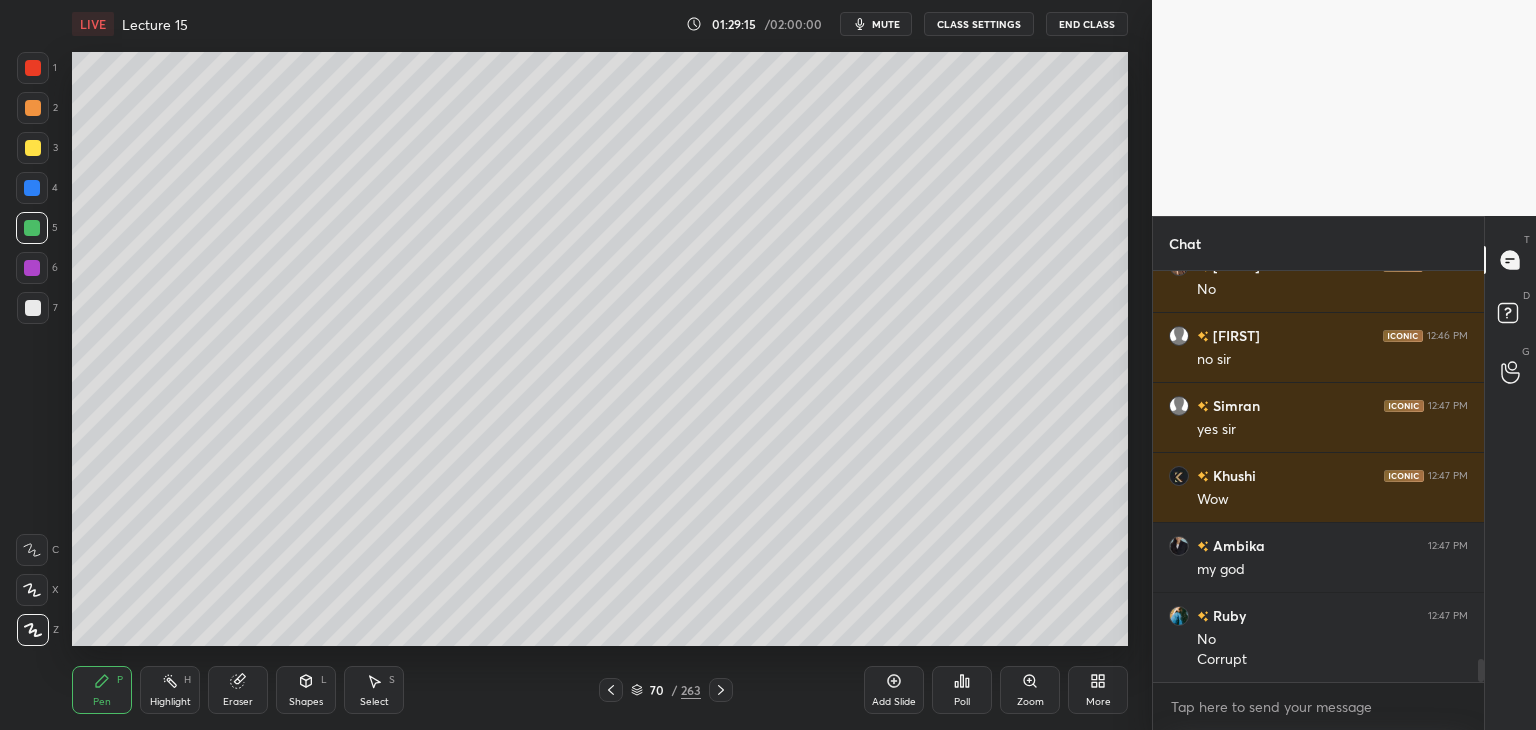 click at bounding box center [32, 268] 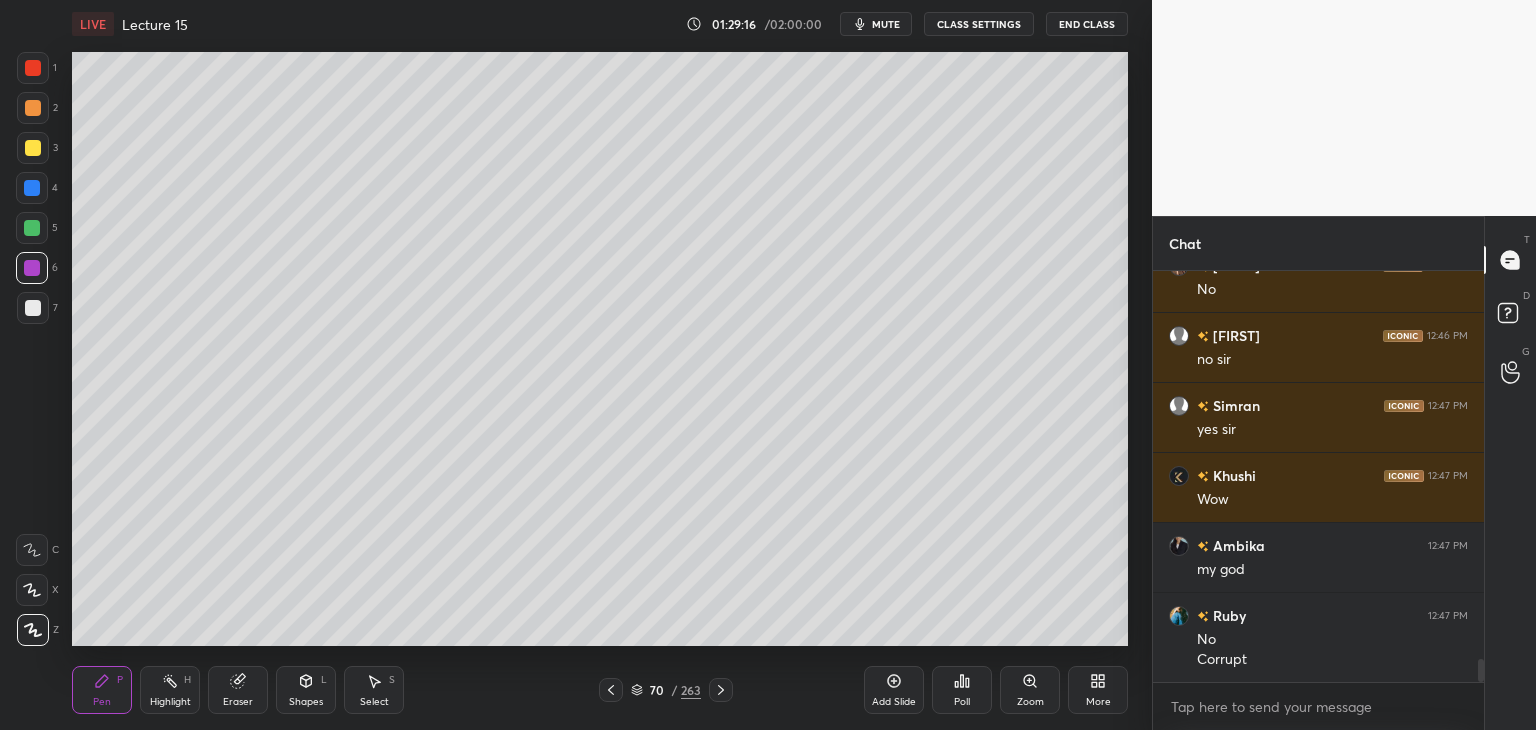 click at bounding box center (33, 308) 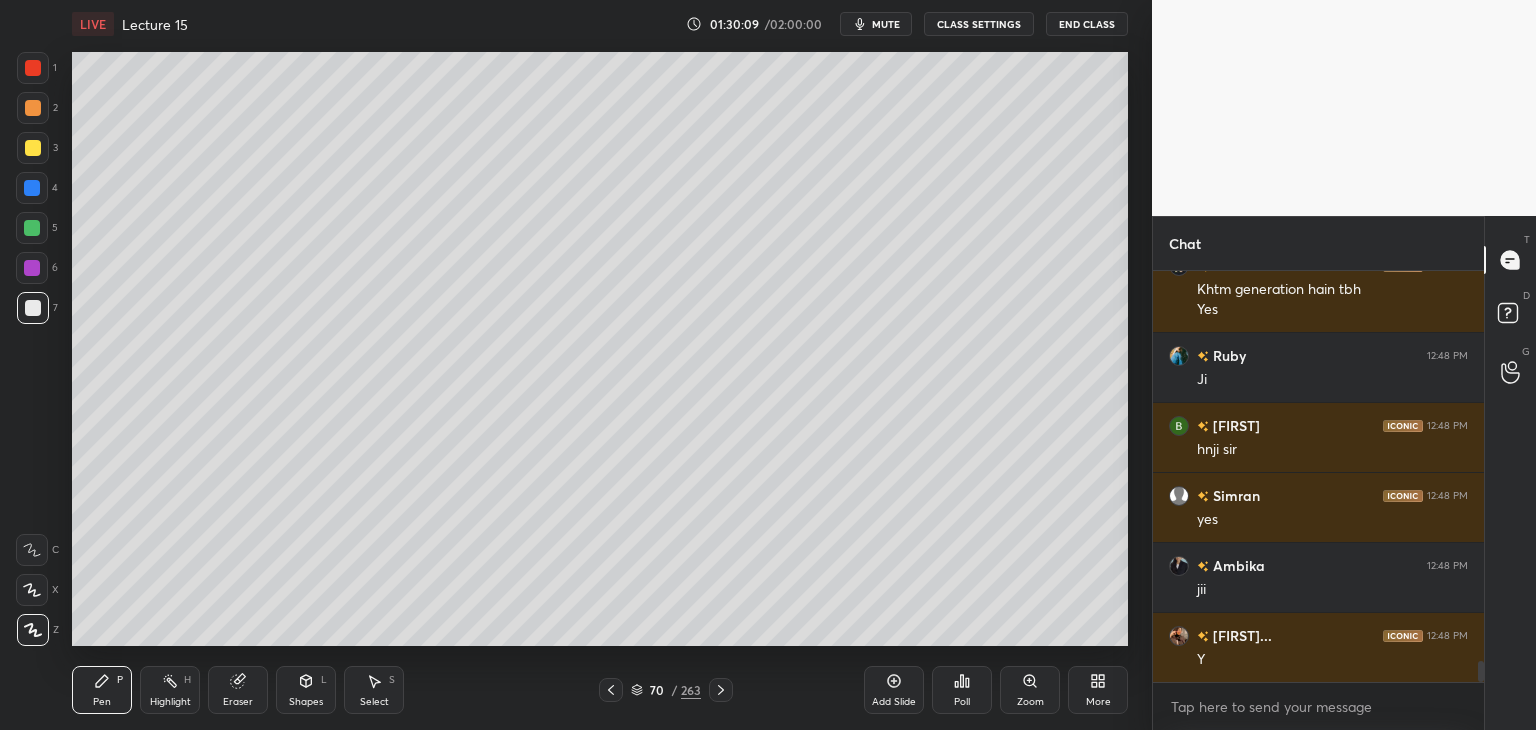 scroll, scrollTop: 7664, scrollLeft: 0, axis: vertical 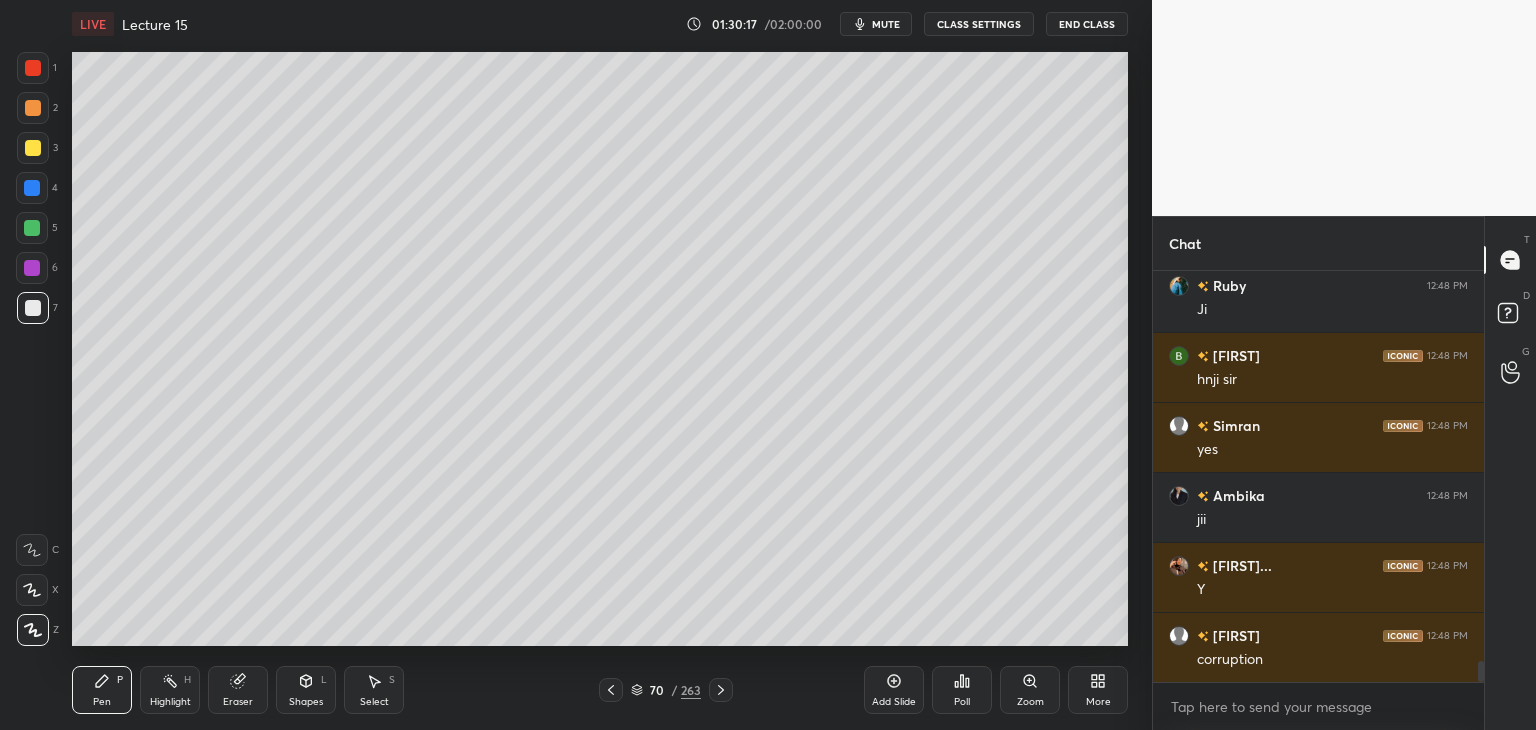 click at bounding box center (32, 268) 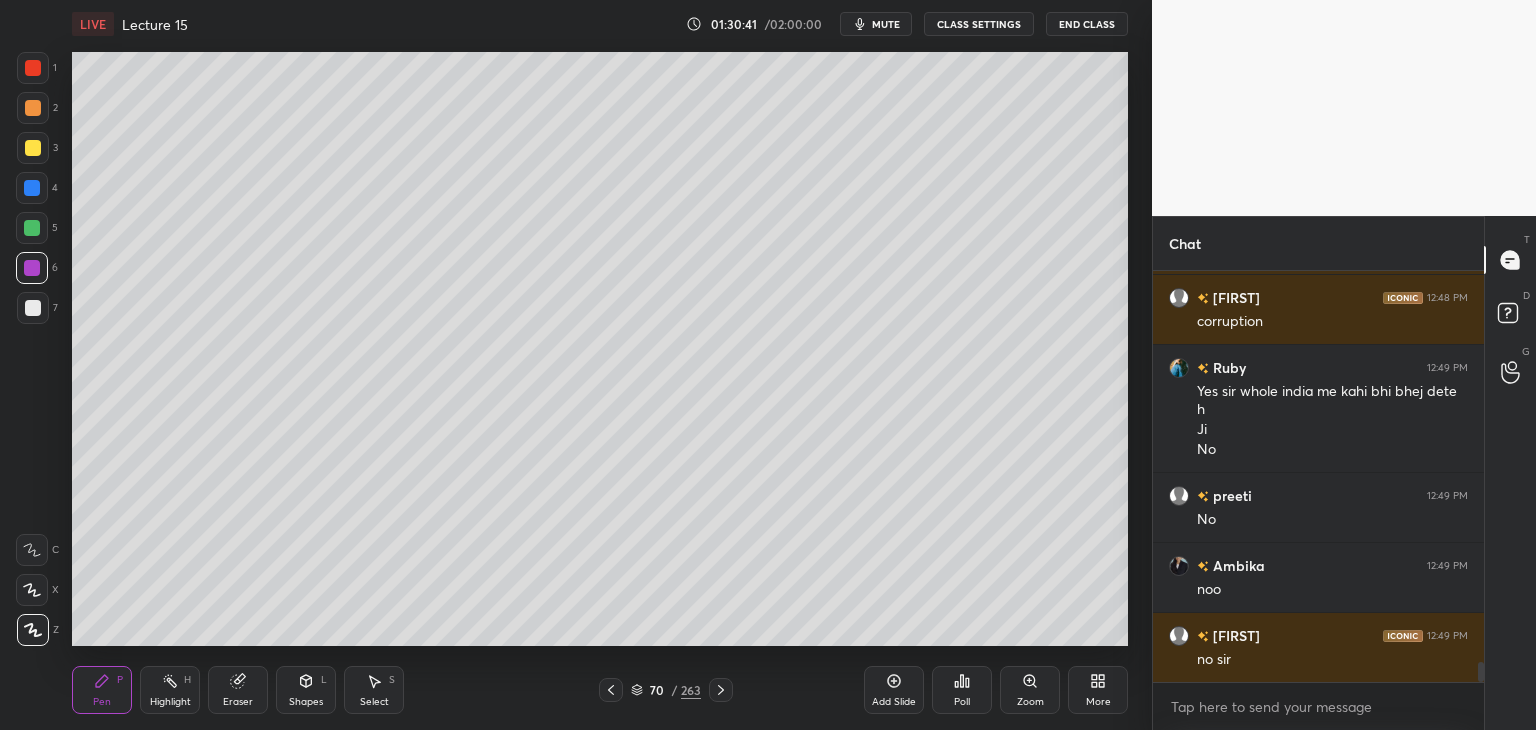 scroll, scrollTop: 8072, scrollLeft: 0, axis: vertical 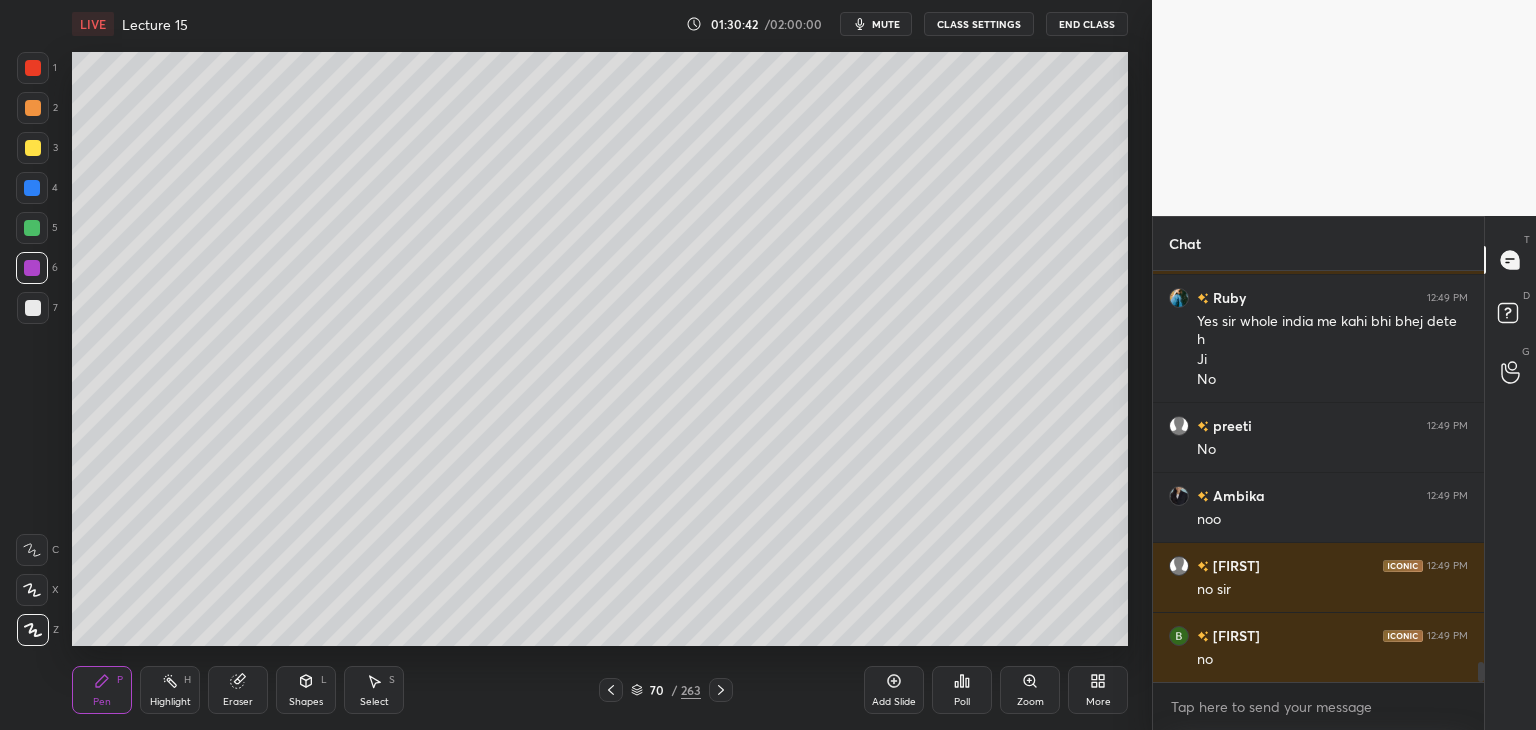 click at bounding box center [32, 268] 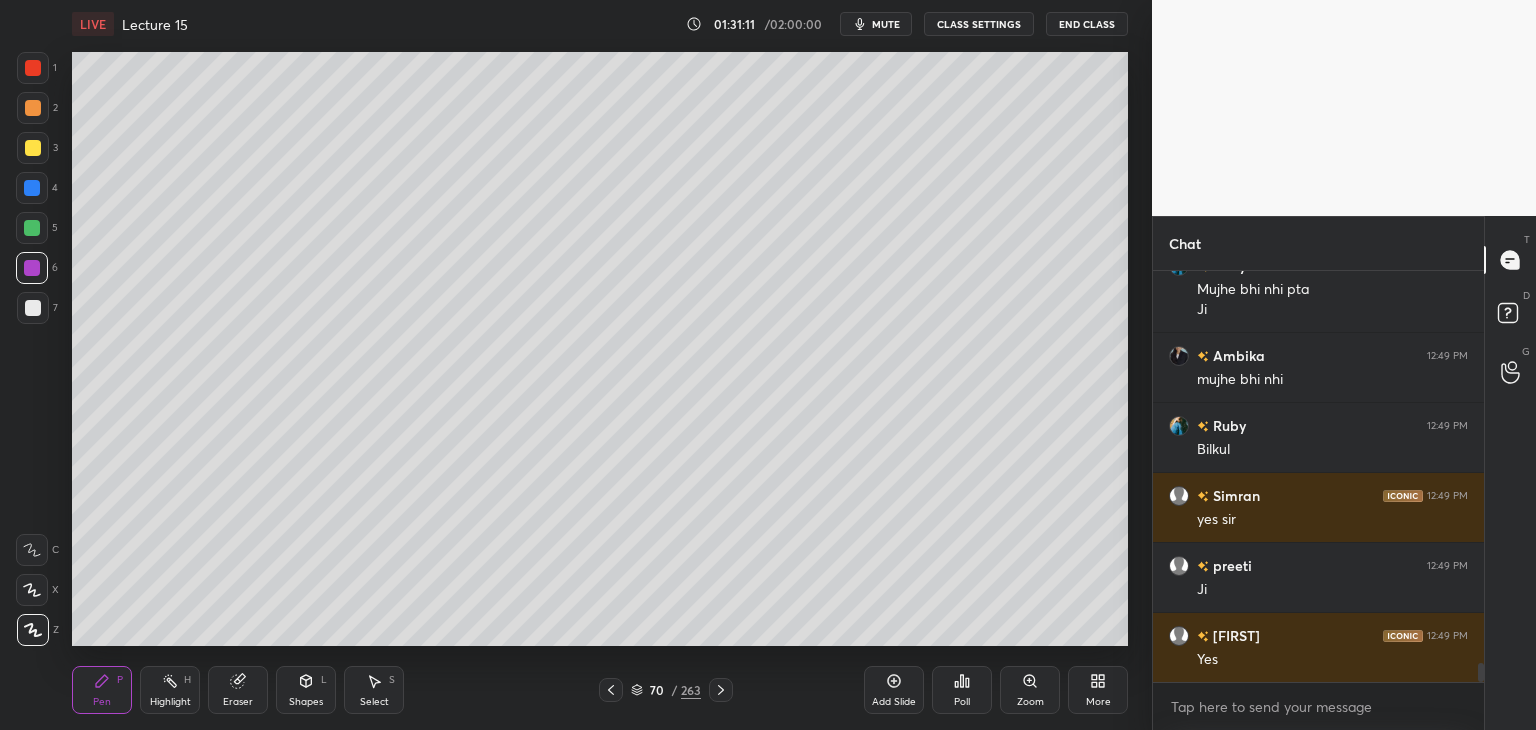 scroll, scrollTop: 8582, scrollLeft: 0, axis: vertical 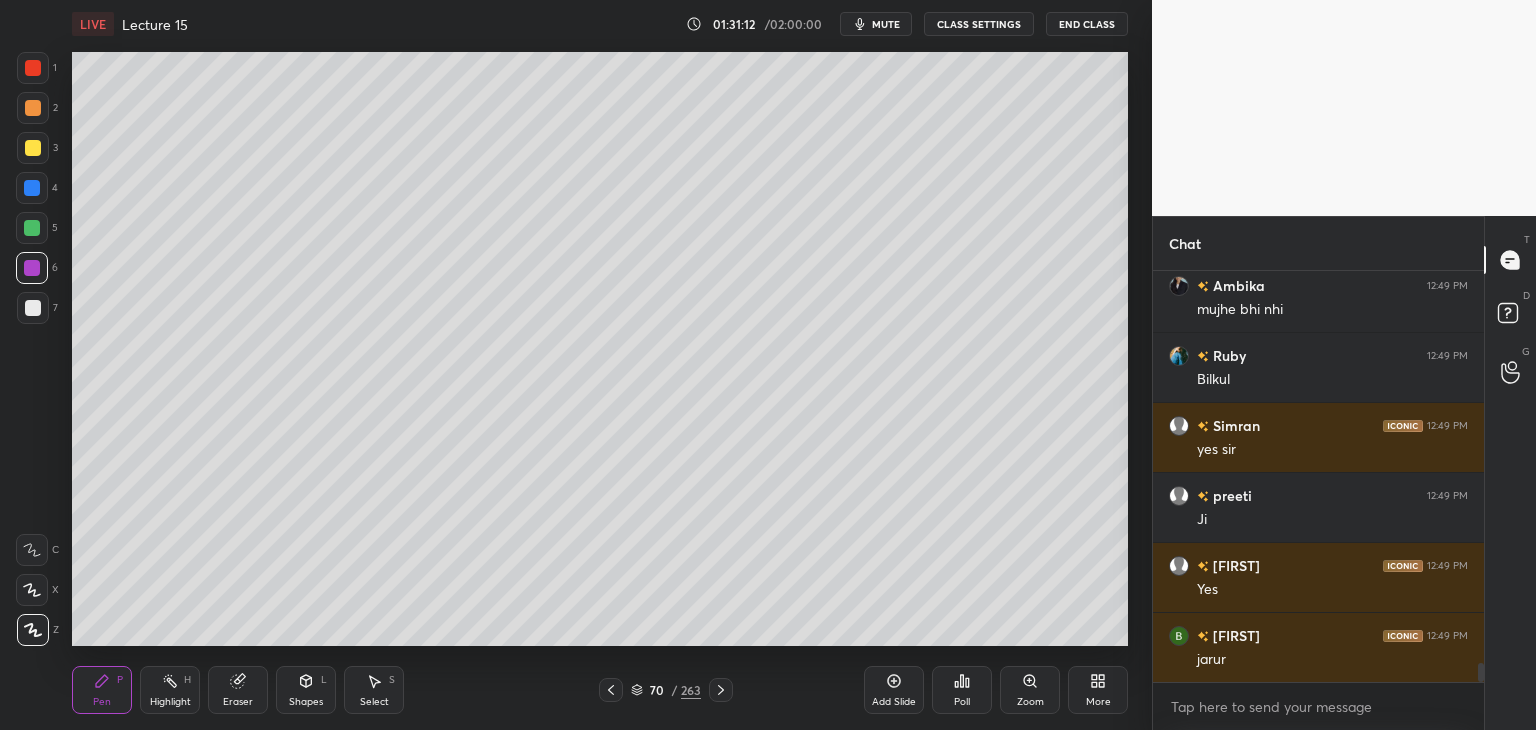 click at bounding box center [33, 308] 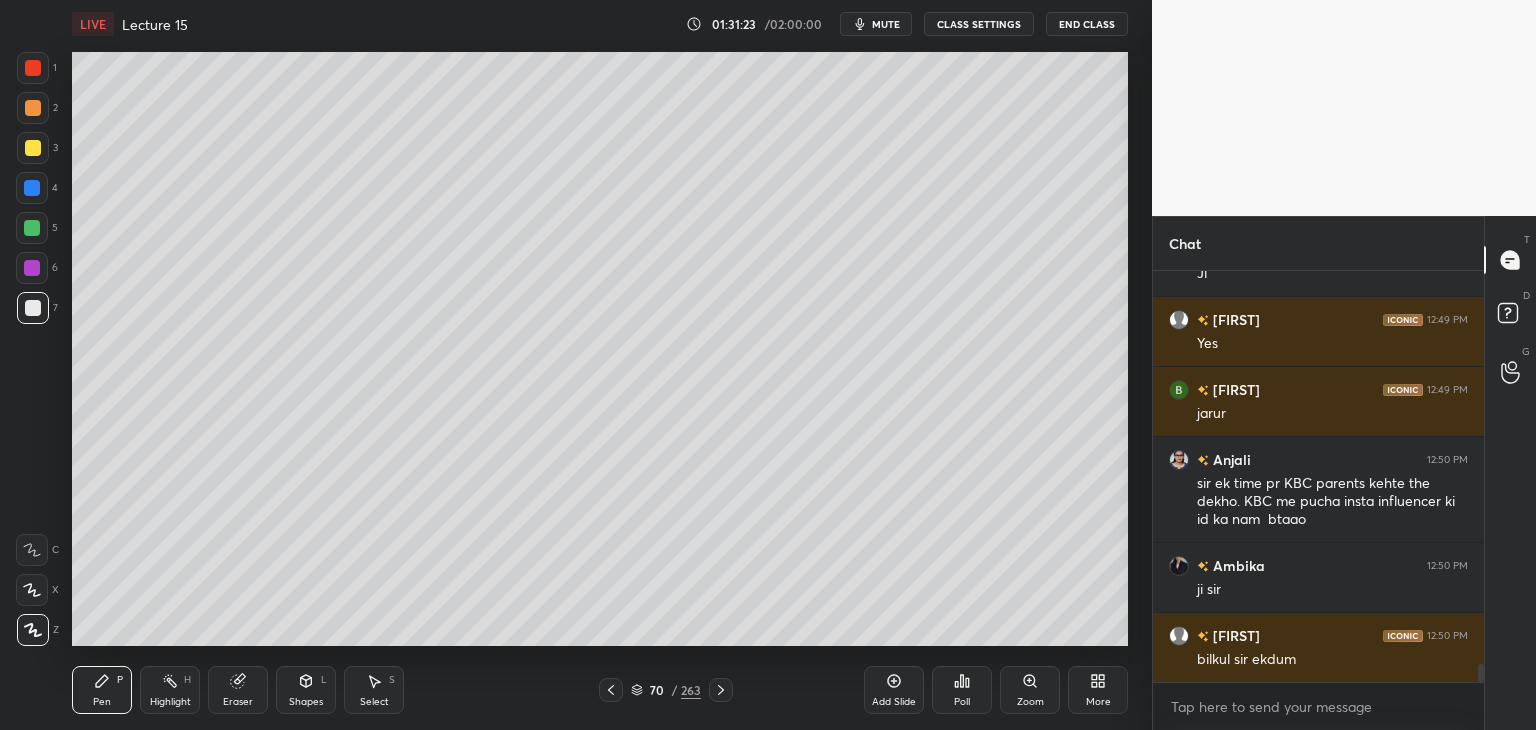 scroll, scrollTop: 8898, scrollLeft: 0, axis: vertical 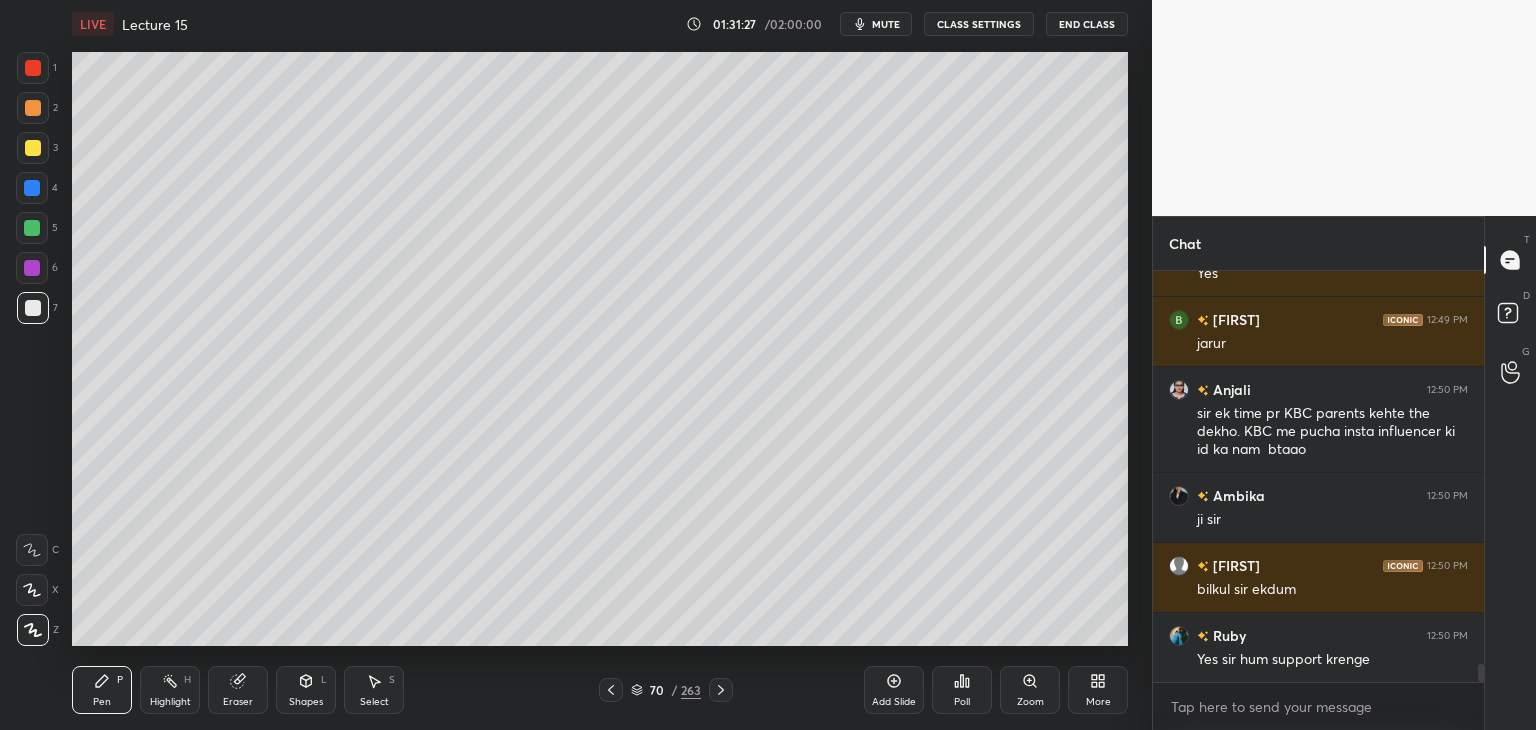 click at bounding box center (32, 228) 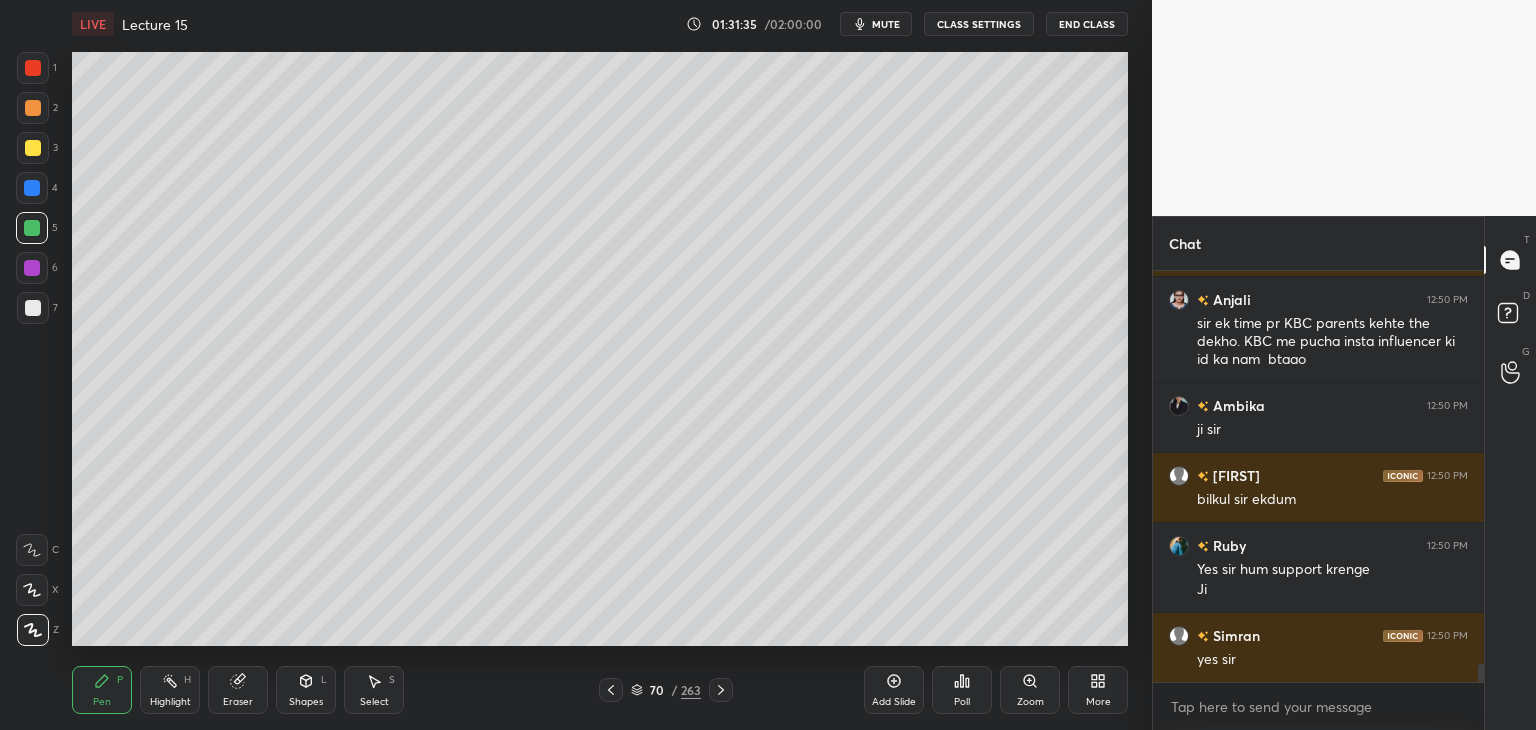scroll, scrollTop: 9058, scrollLeft: 0, axis: vertical 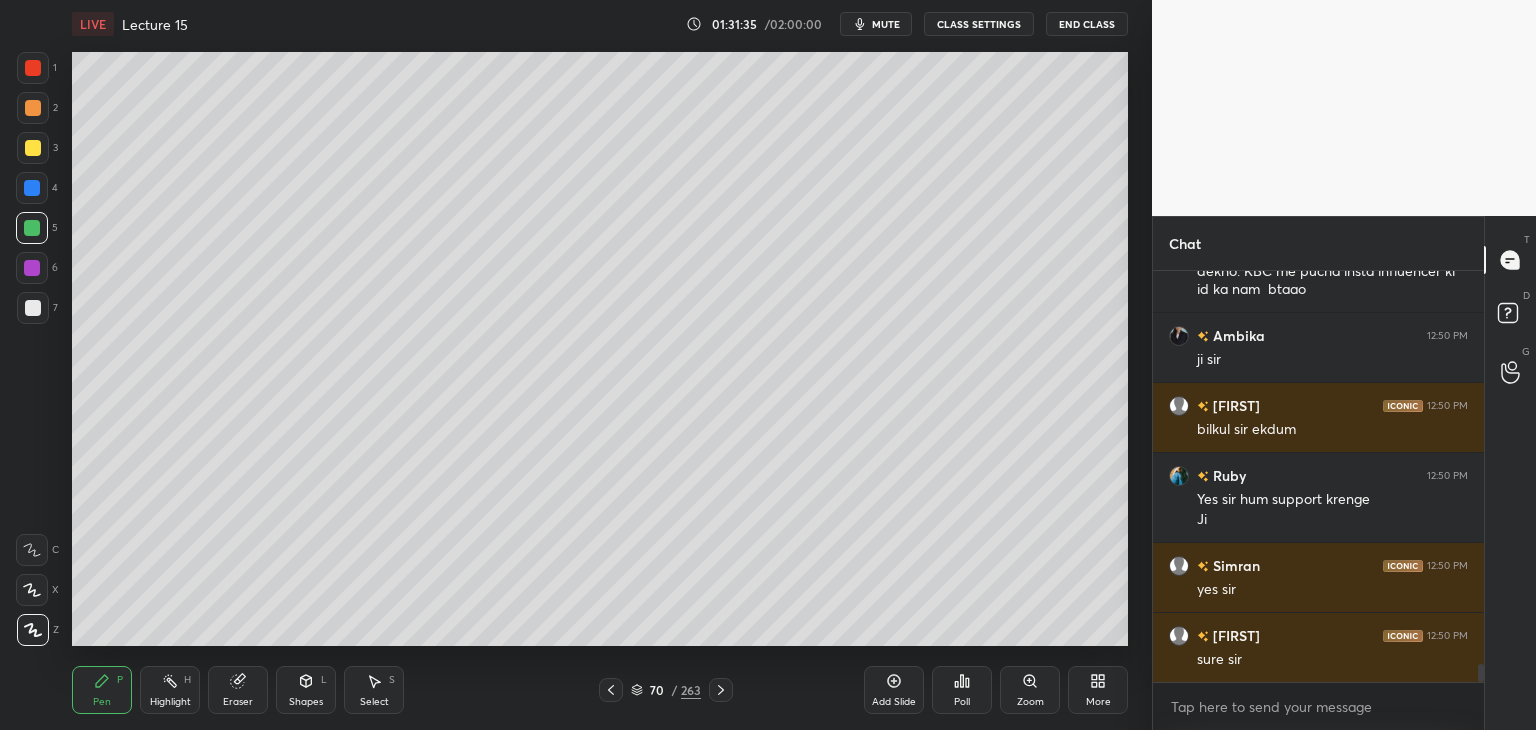 click on "Add Slide" at bounding box center [894, 702] 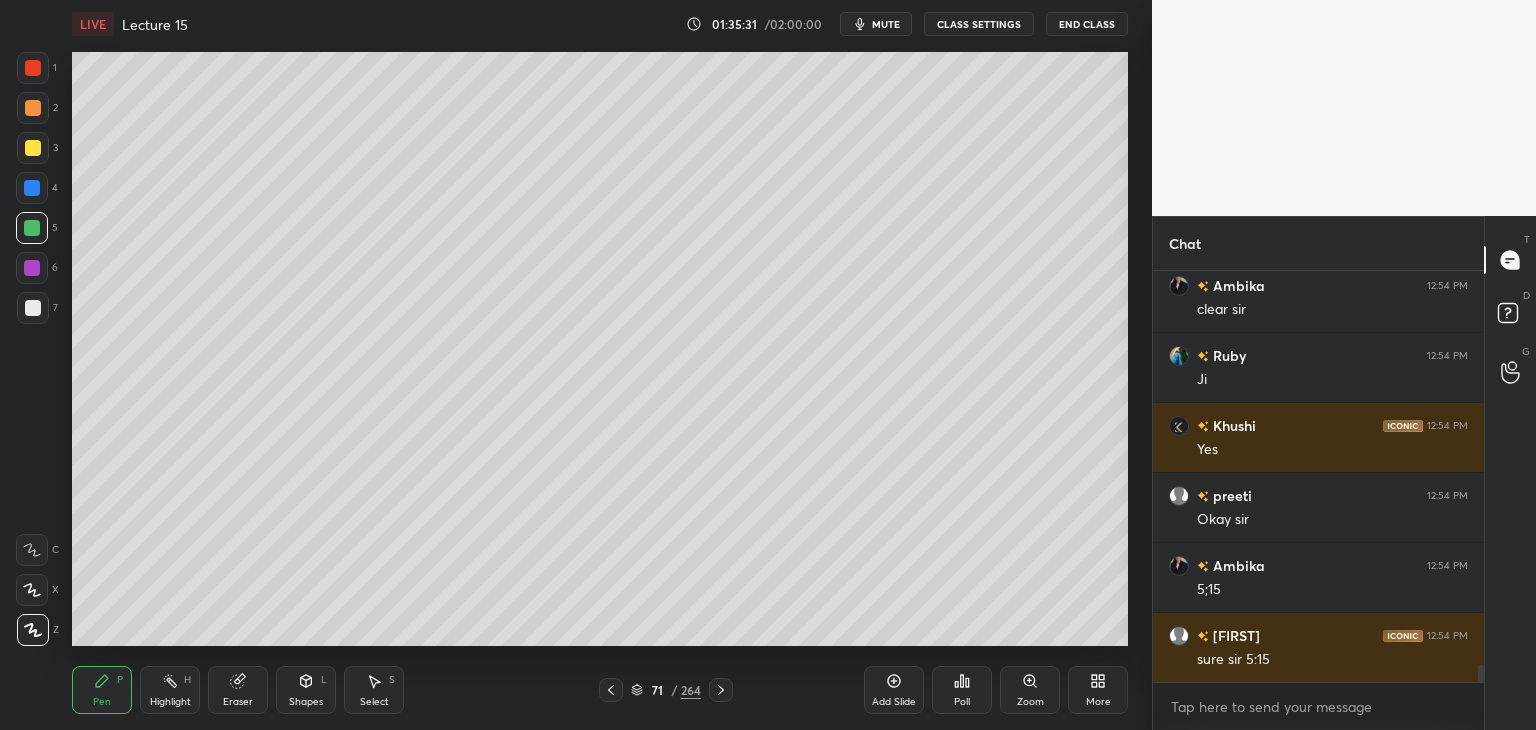 scroll, scrollTop: 9776, scrollLeft: 0, axis: vertical 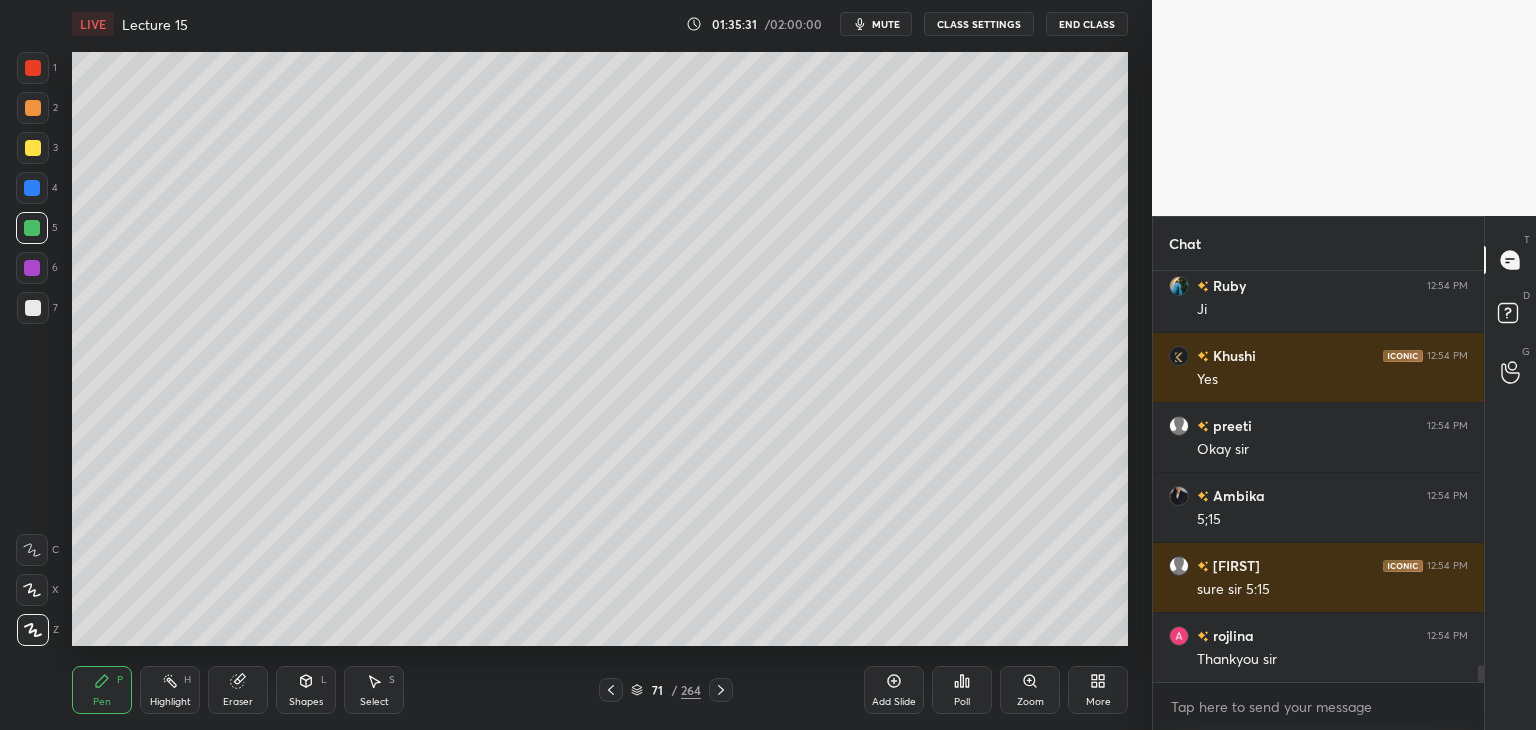 click at bounding box center [32, 268] 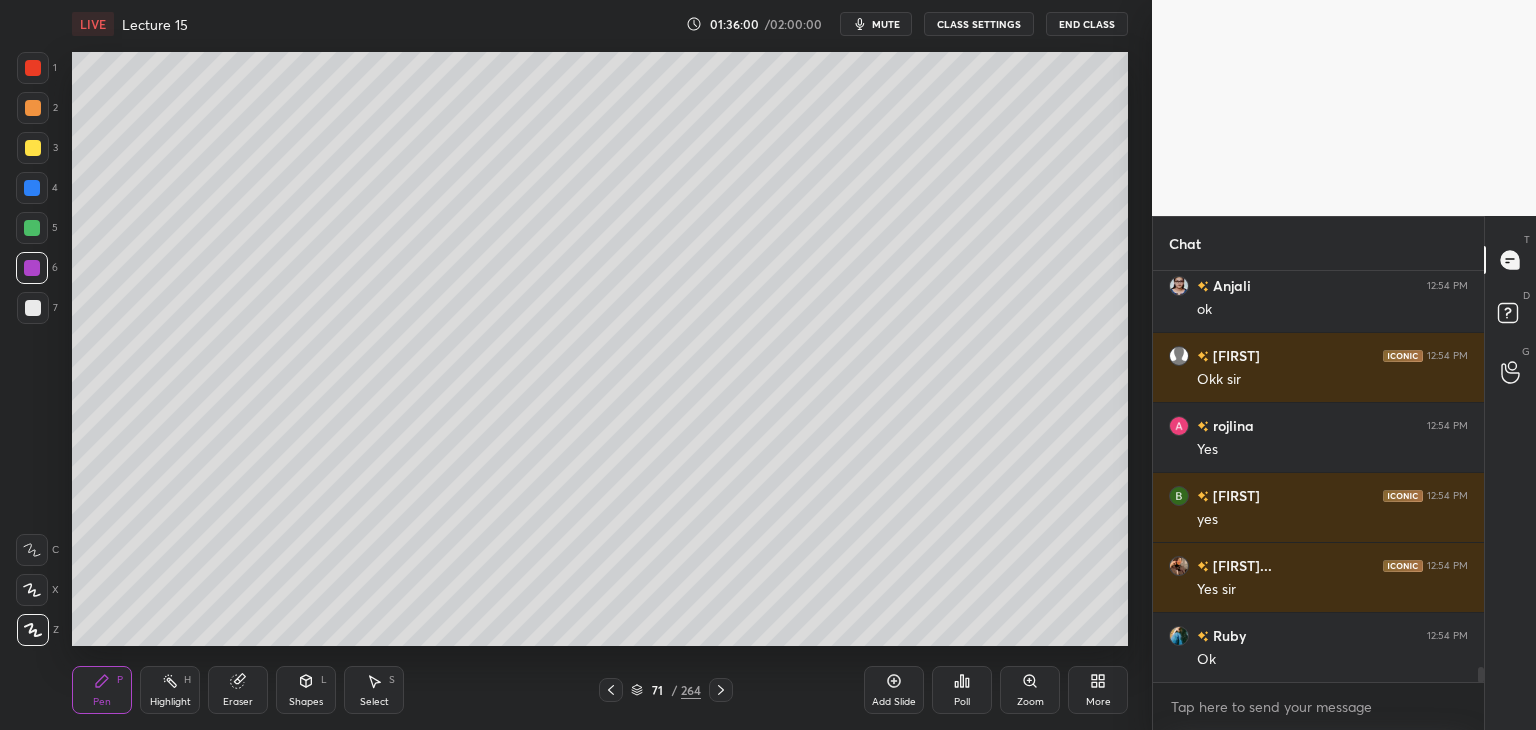 scroll, scrollTop: 10966, scrollLeft: 0, axis: vertical 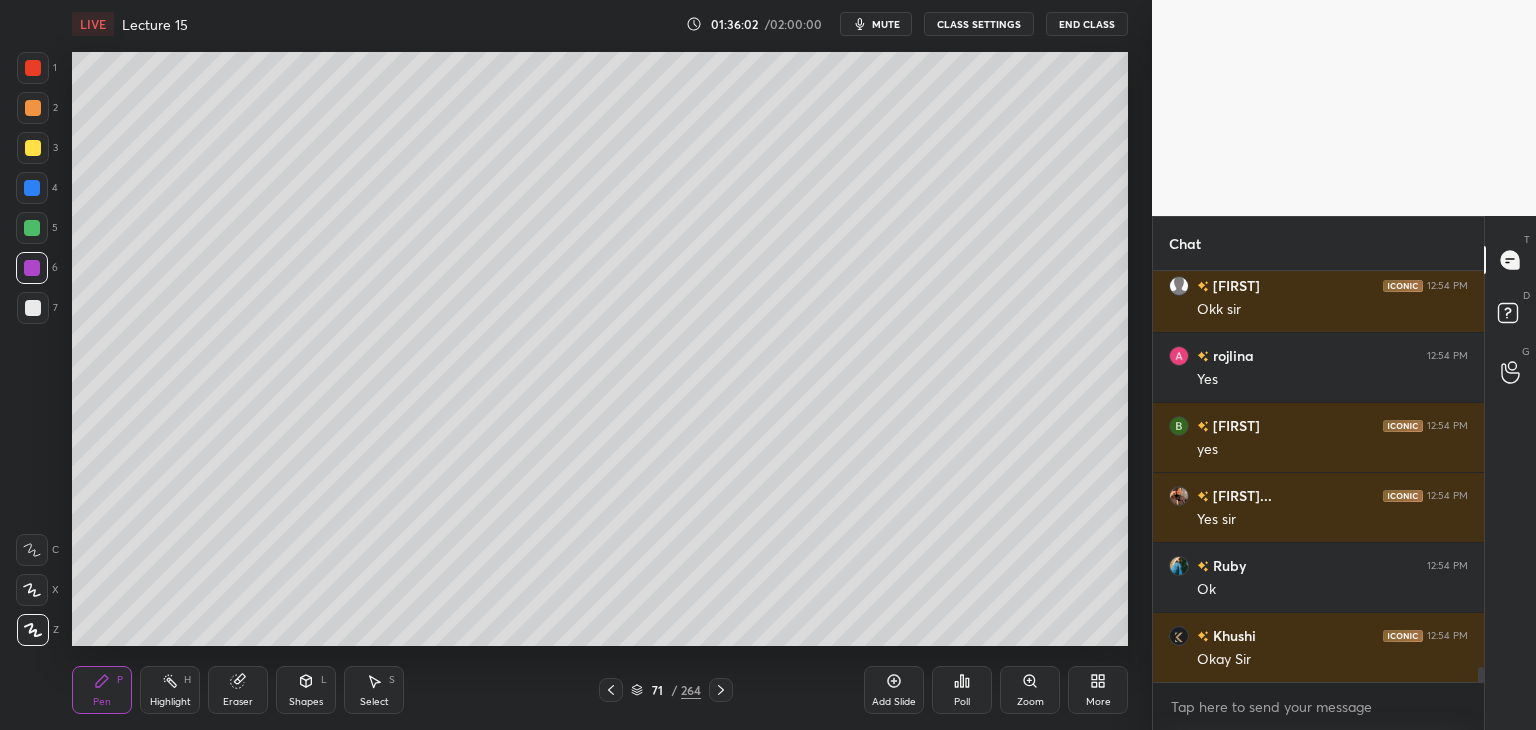 click on "End Class" at bounding box center [1087, 24] 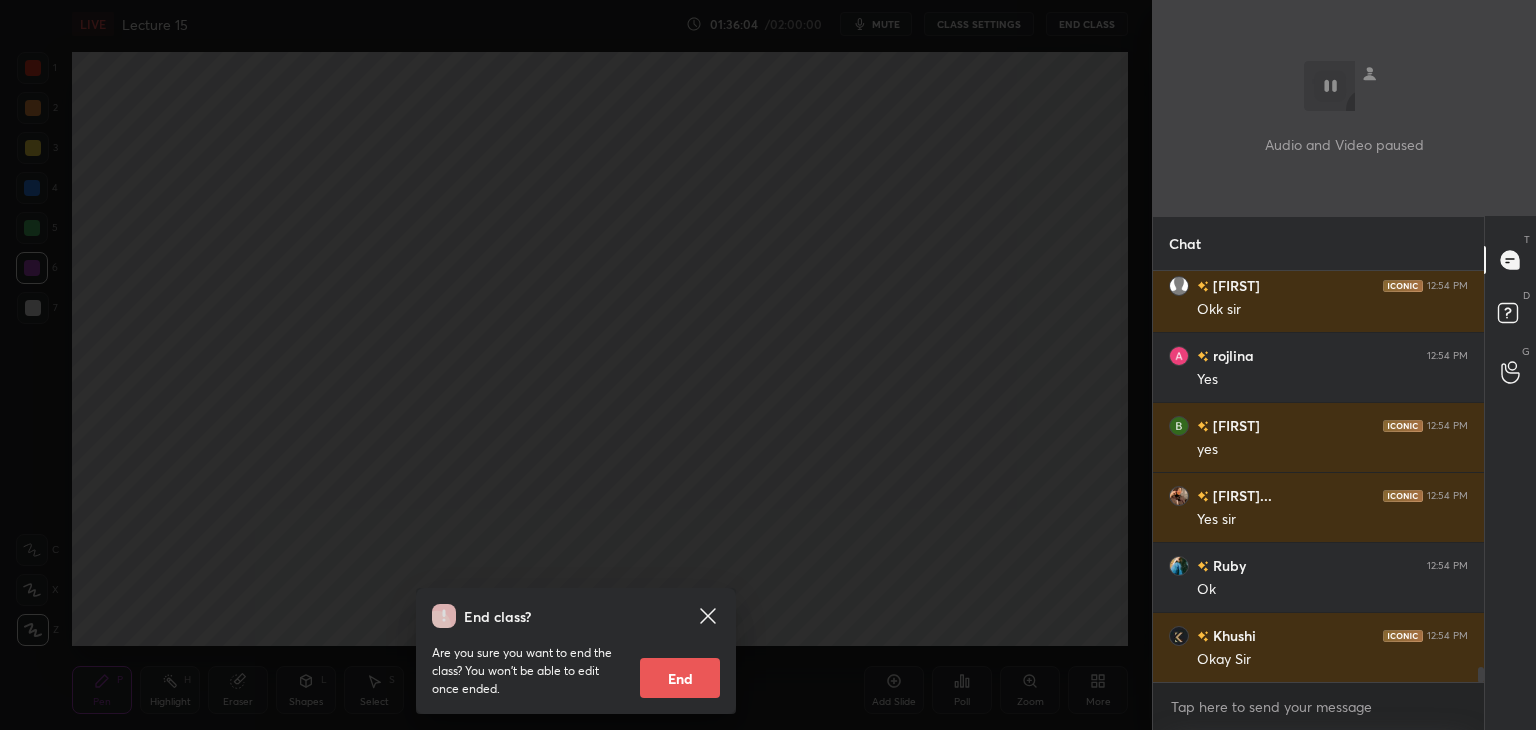 scroll, scrollTop: 365, scrollLeft: 325, axis: both 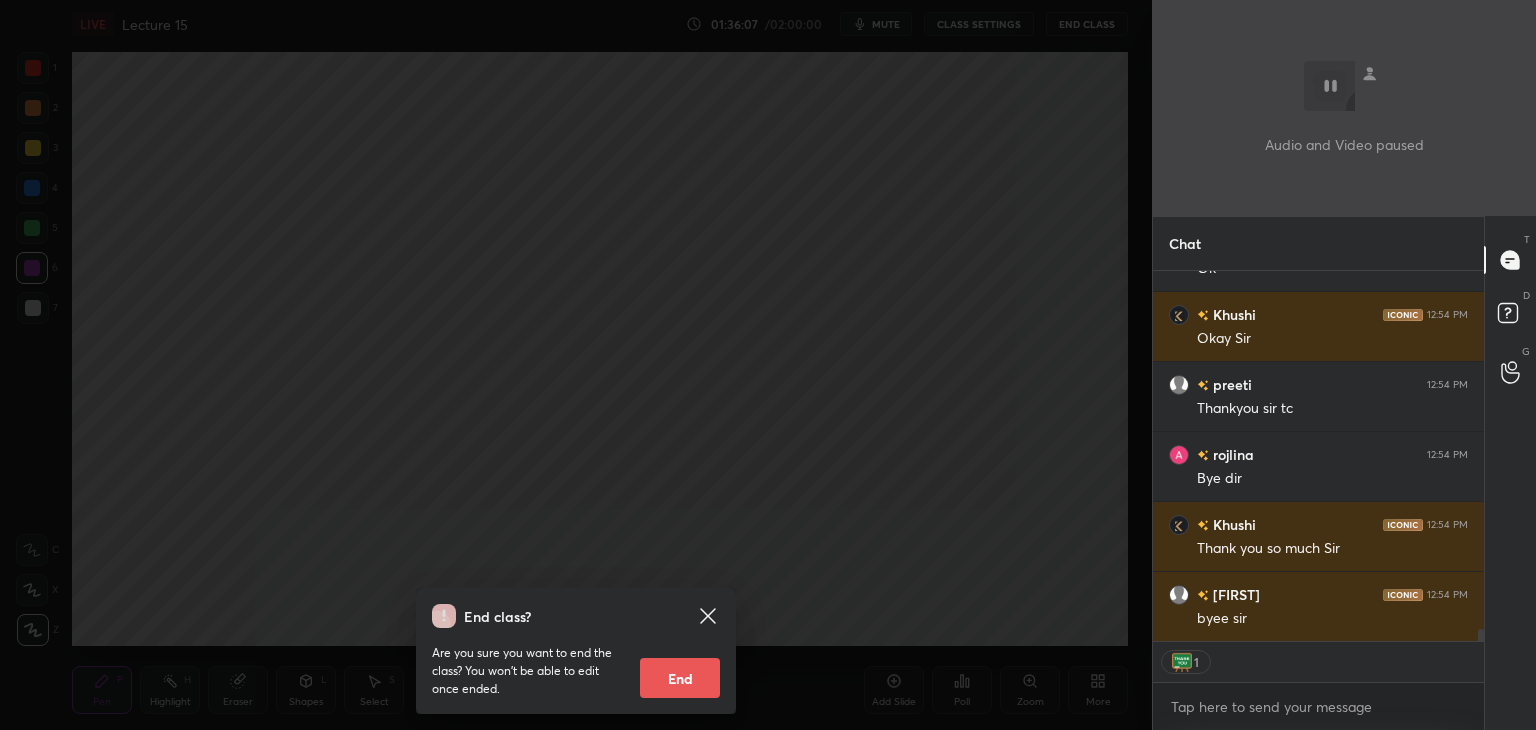 click on "End" at bounding box center (680, 678) 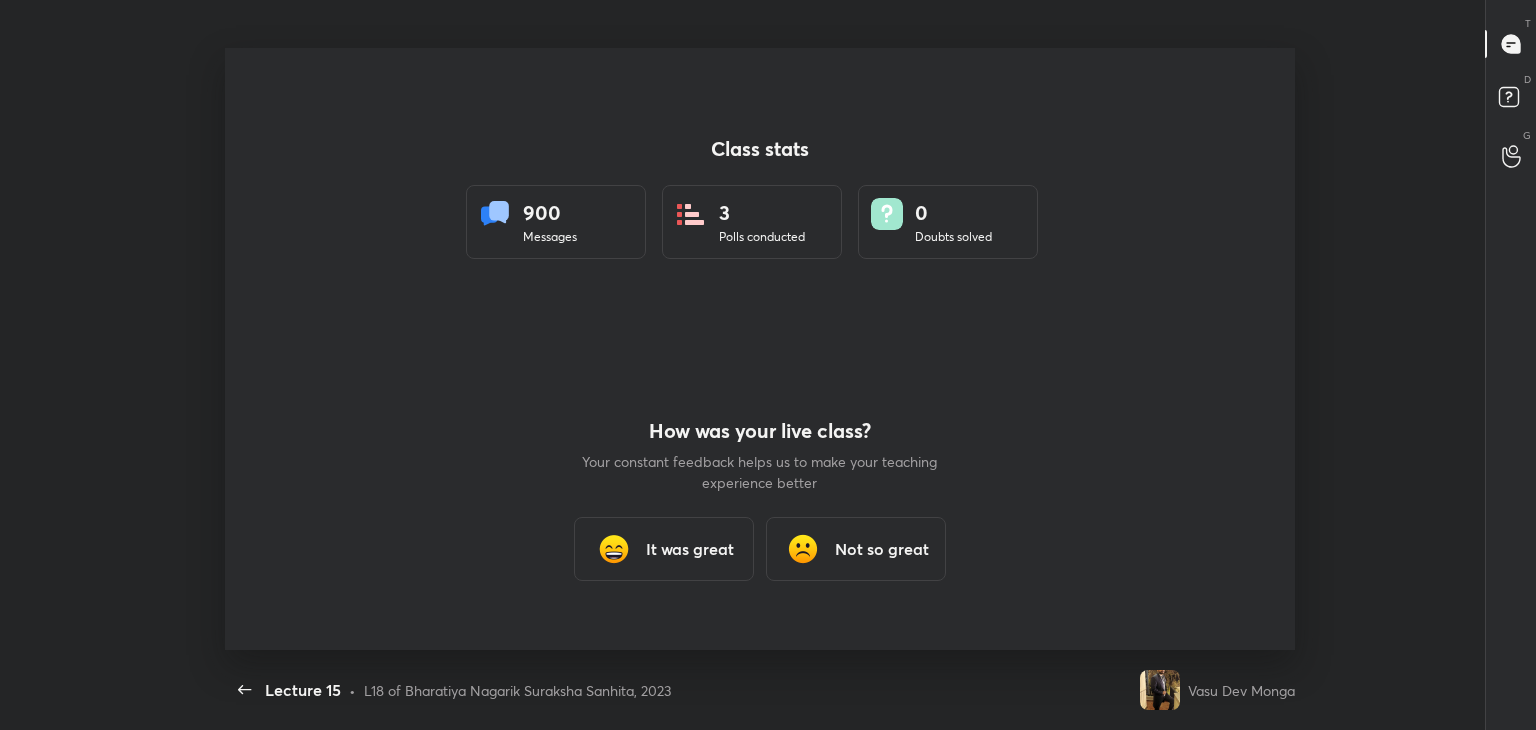 type on "x" 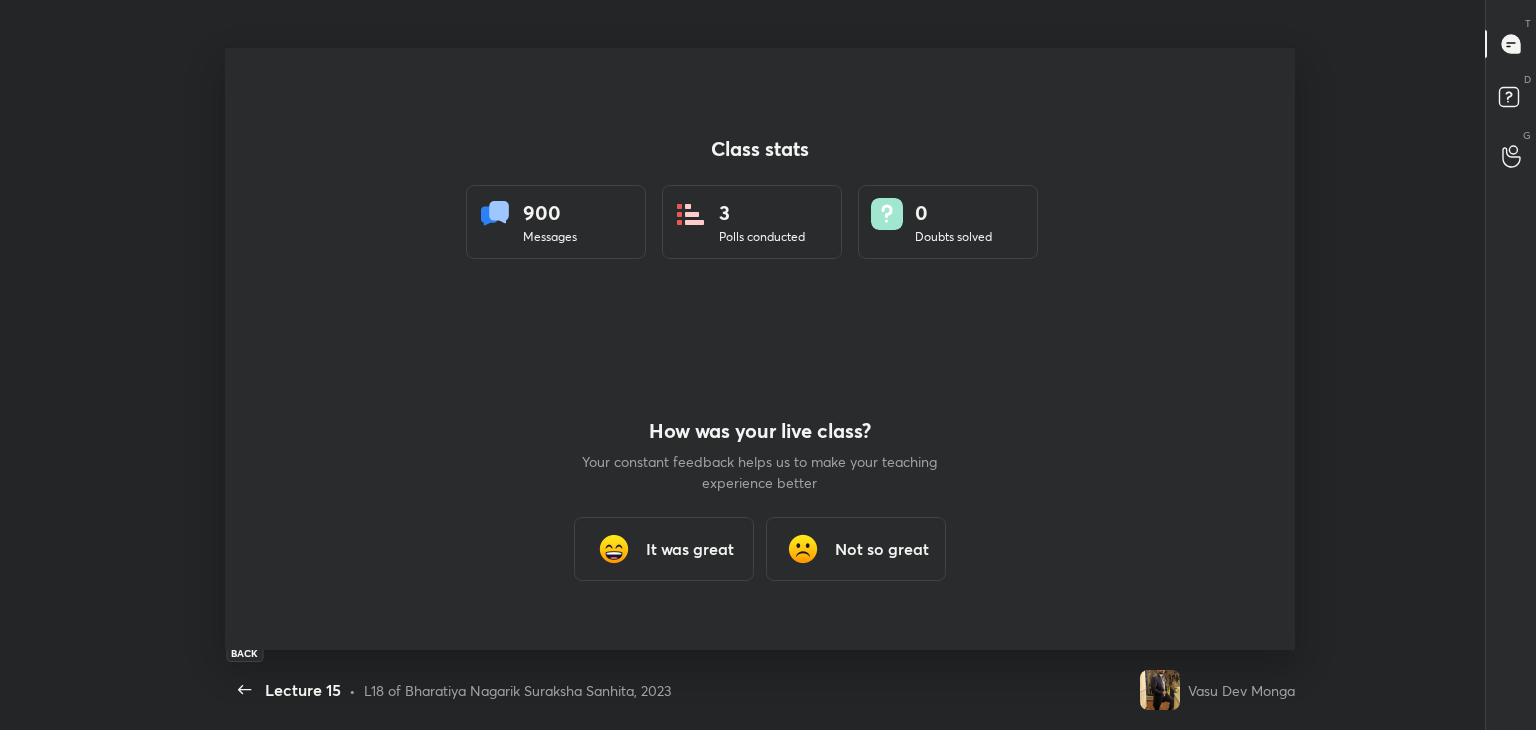 click 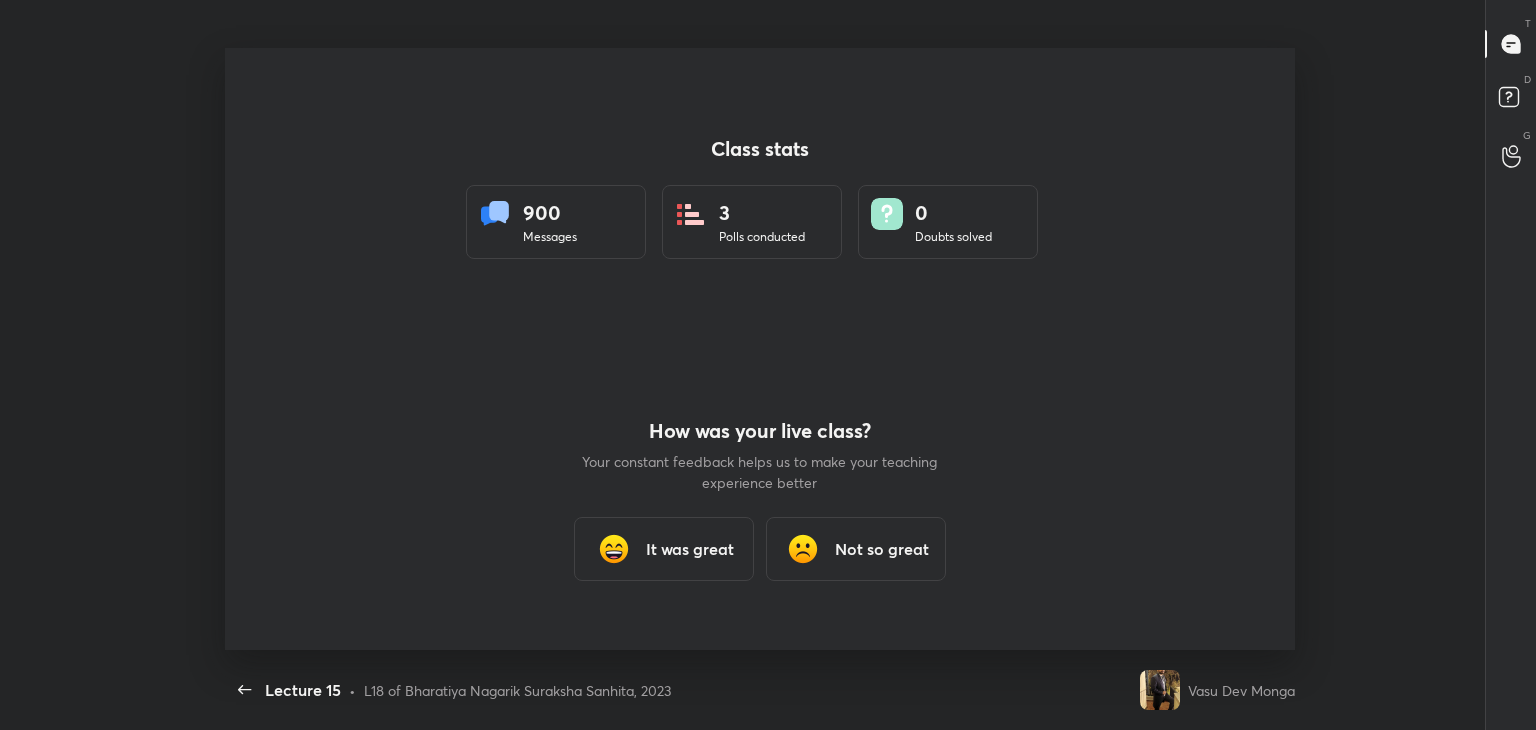 click on "It was great" at bounding box center (664, 549) 